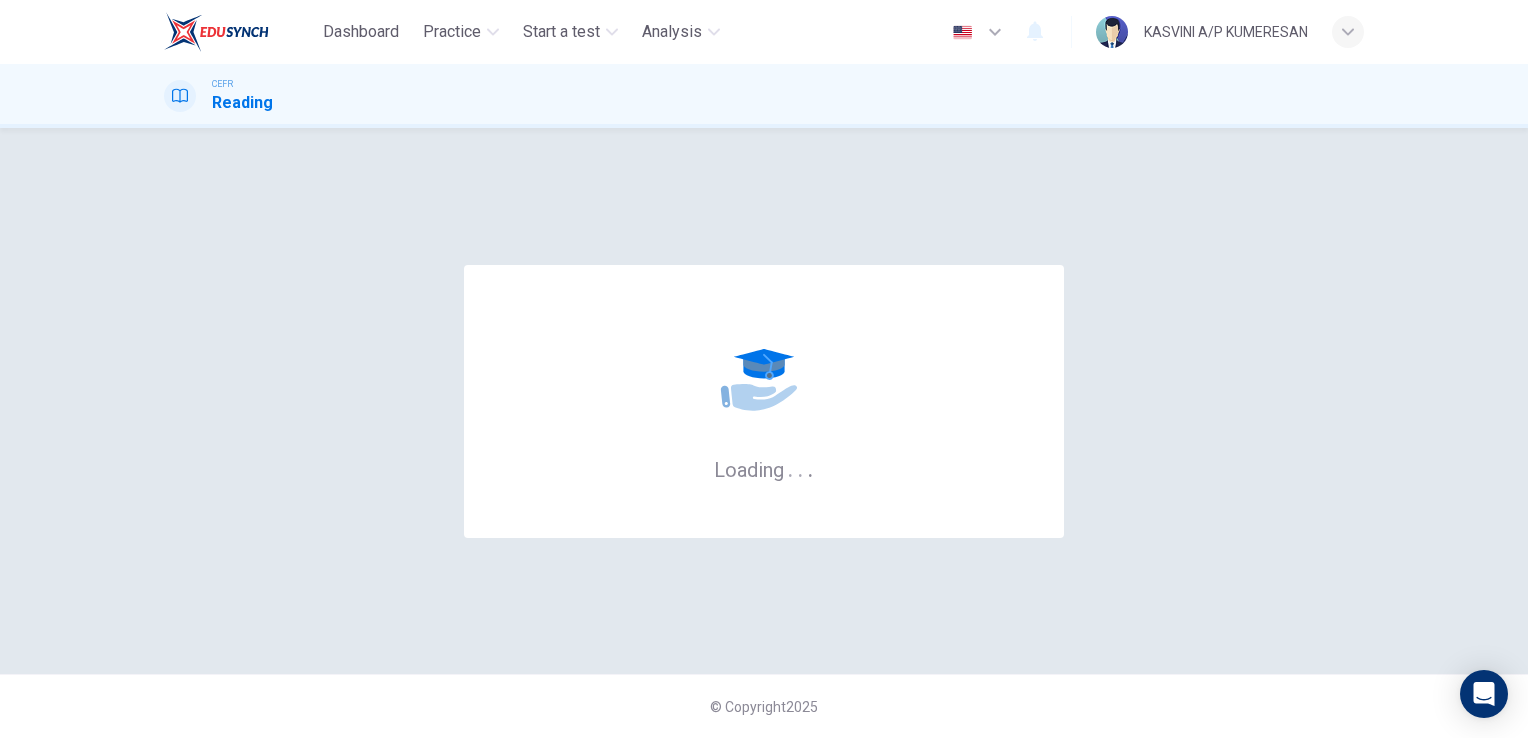 scroll, scrollTop: 0, scrollLeft: 0, axis: both 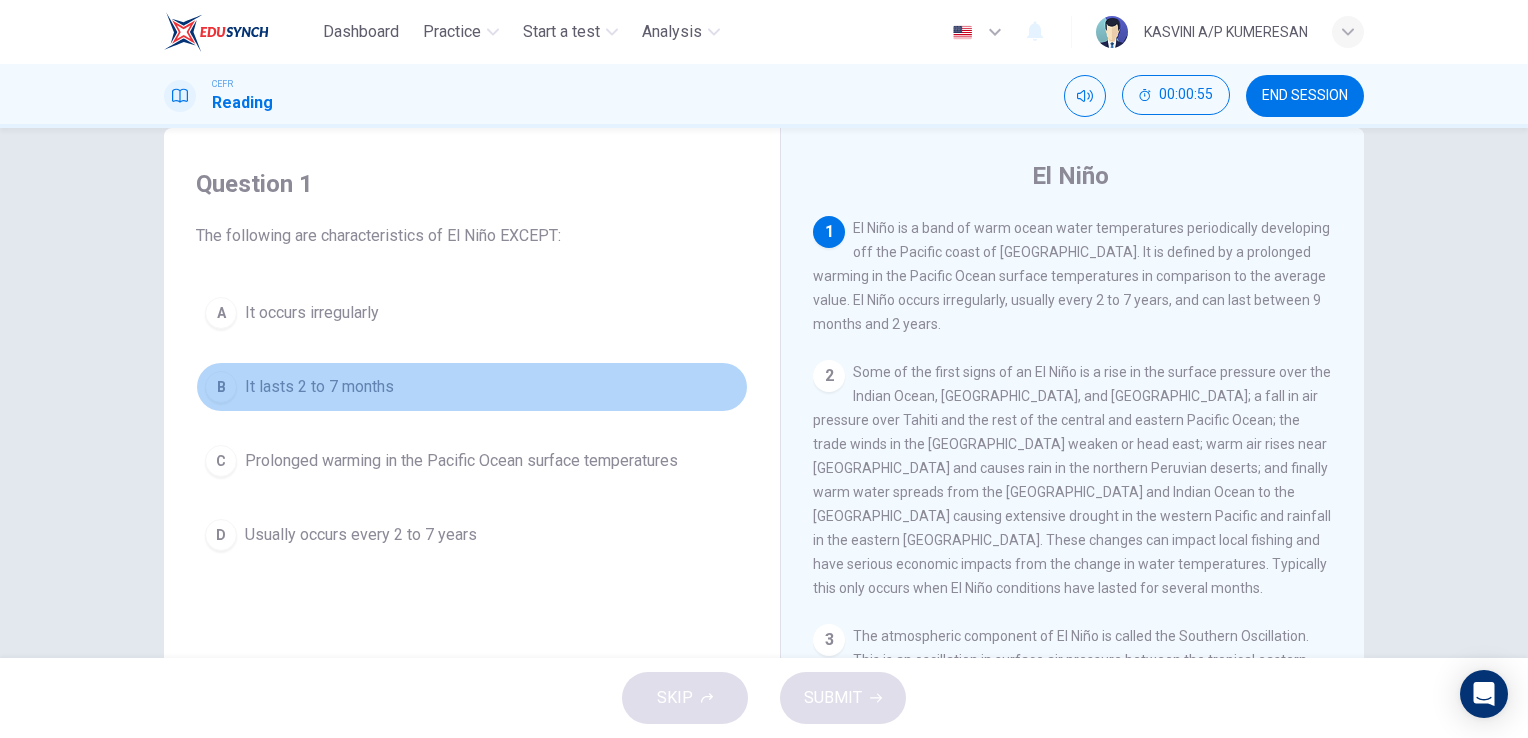 click on "B" at bounding box center (221, 387) 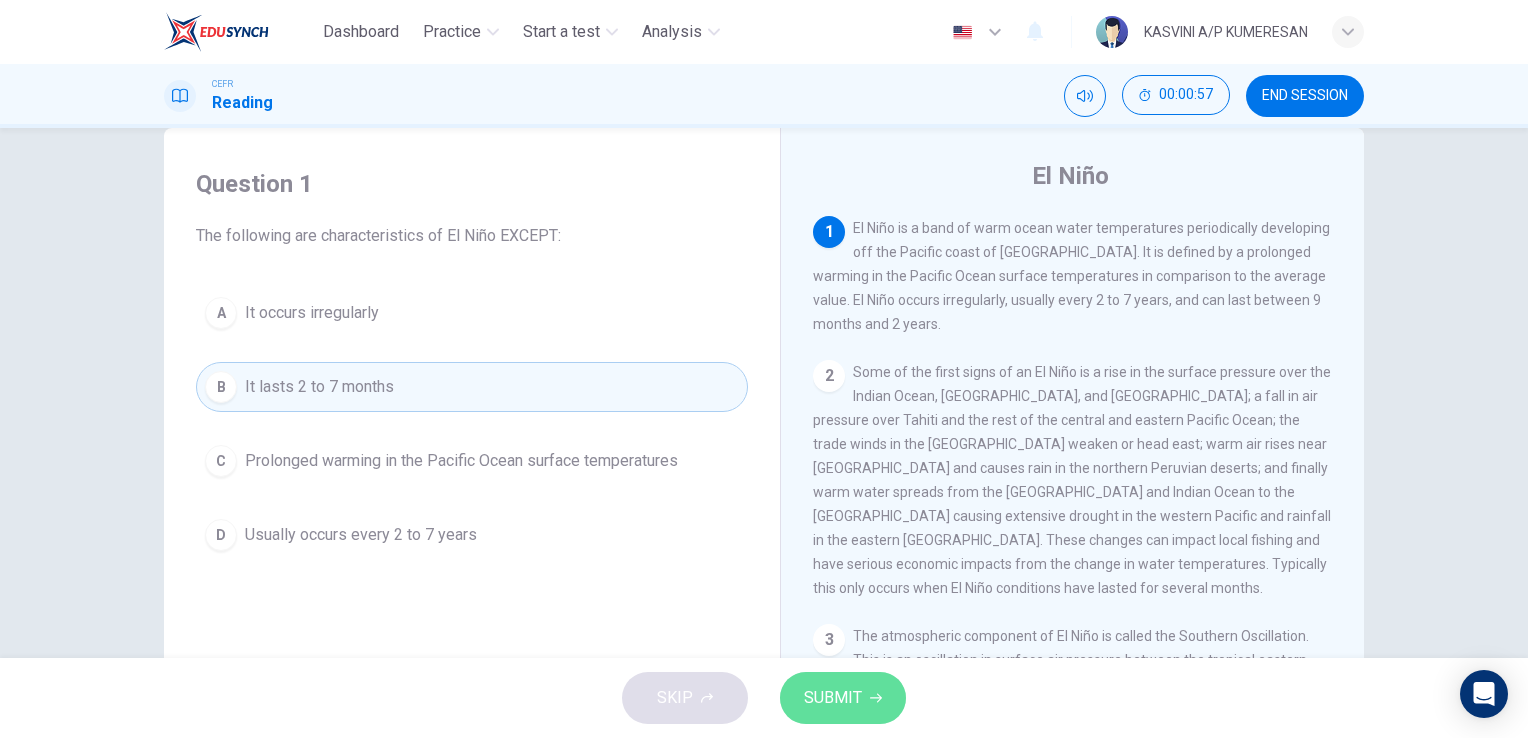 click on "SUBMIT" at bounding box center [843, 698] 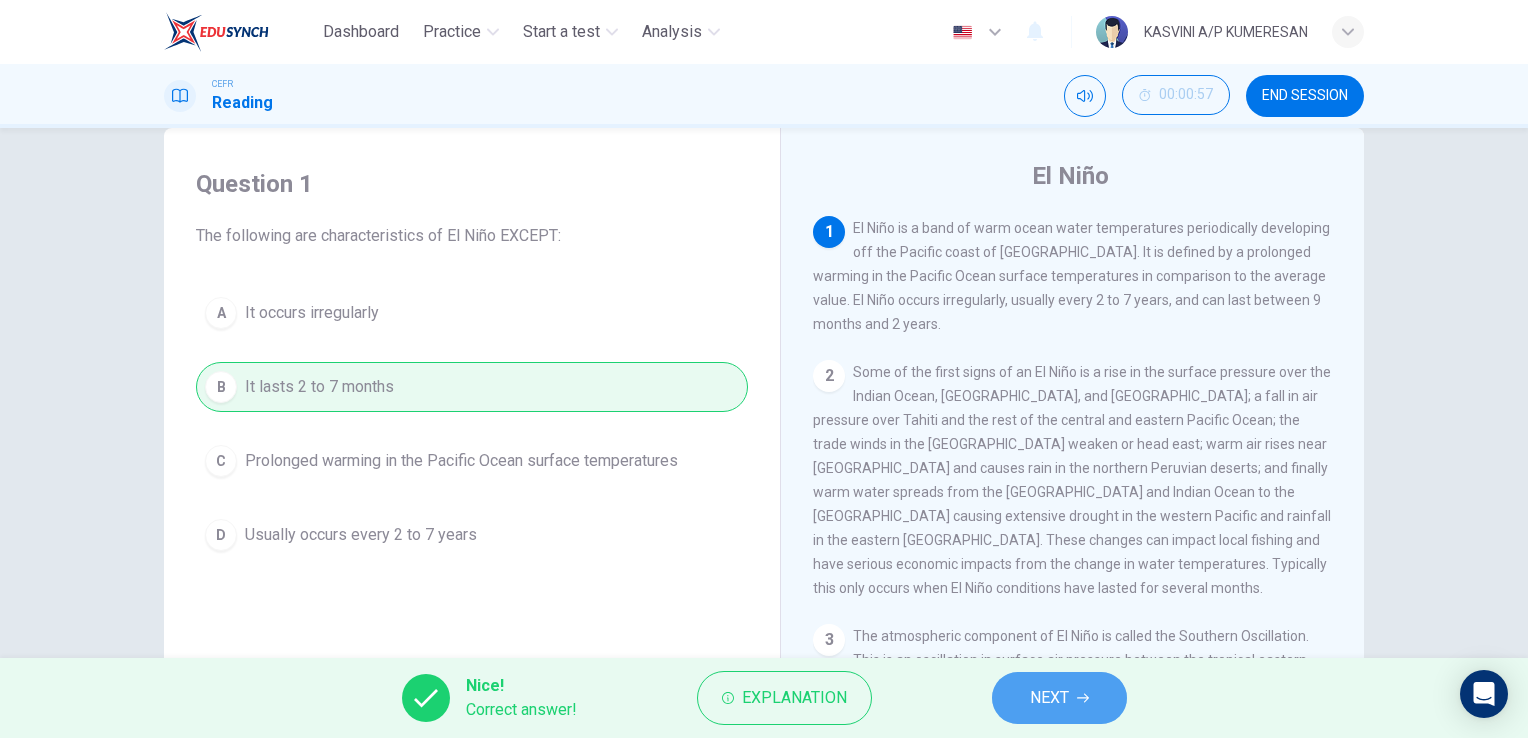 click on "NEXT" at bounding box center [1049, 698] 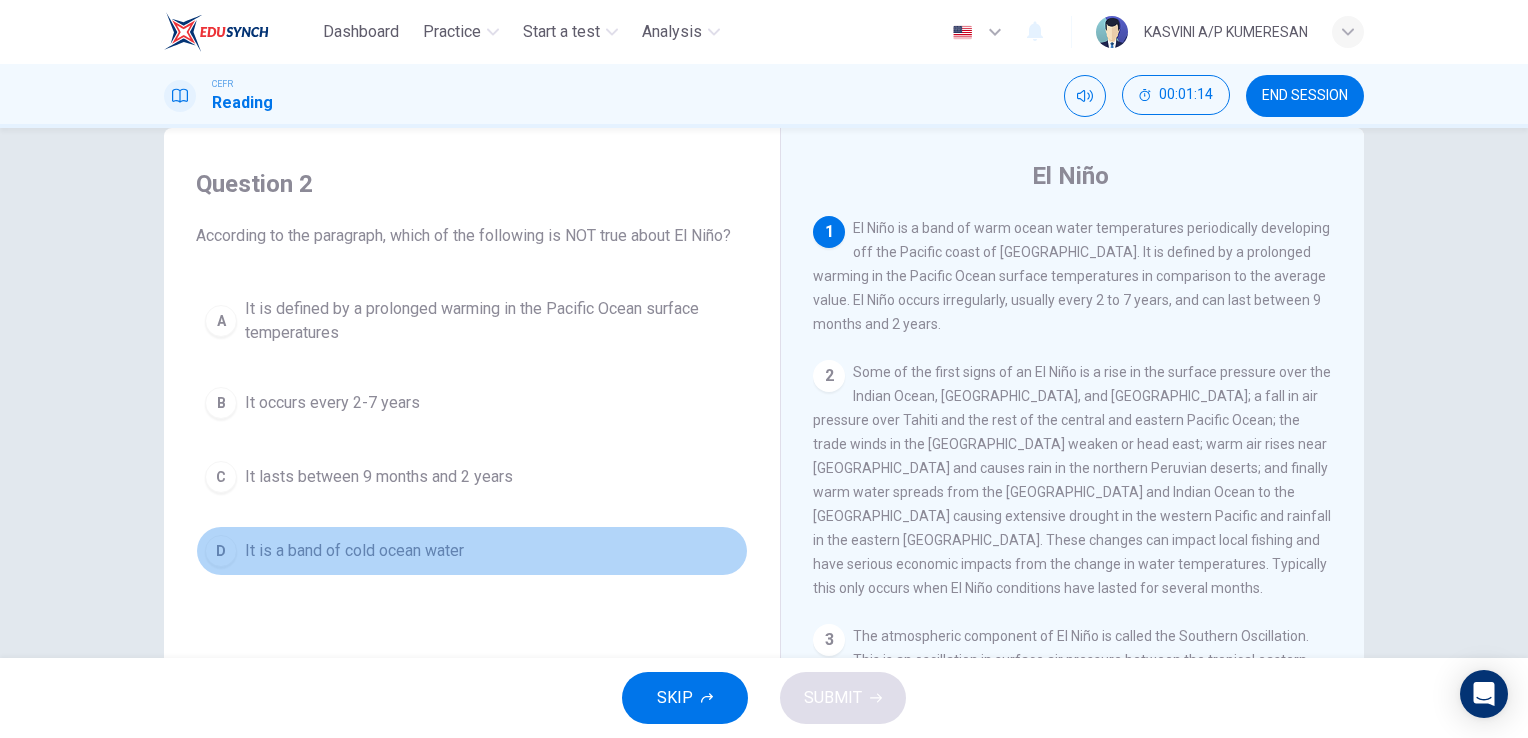 click on "It is a band of cold ocean water" at bounding box center [354, 551] 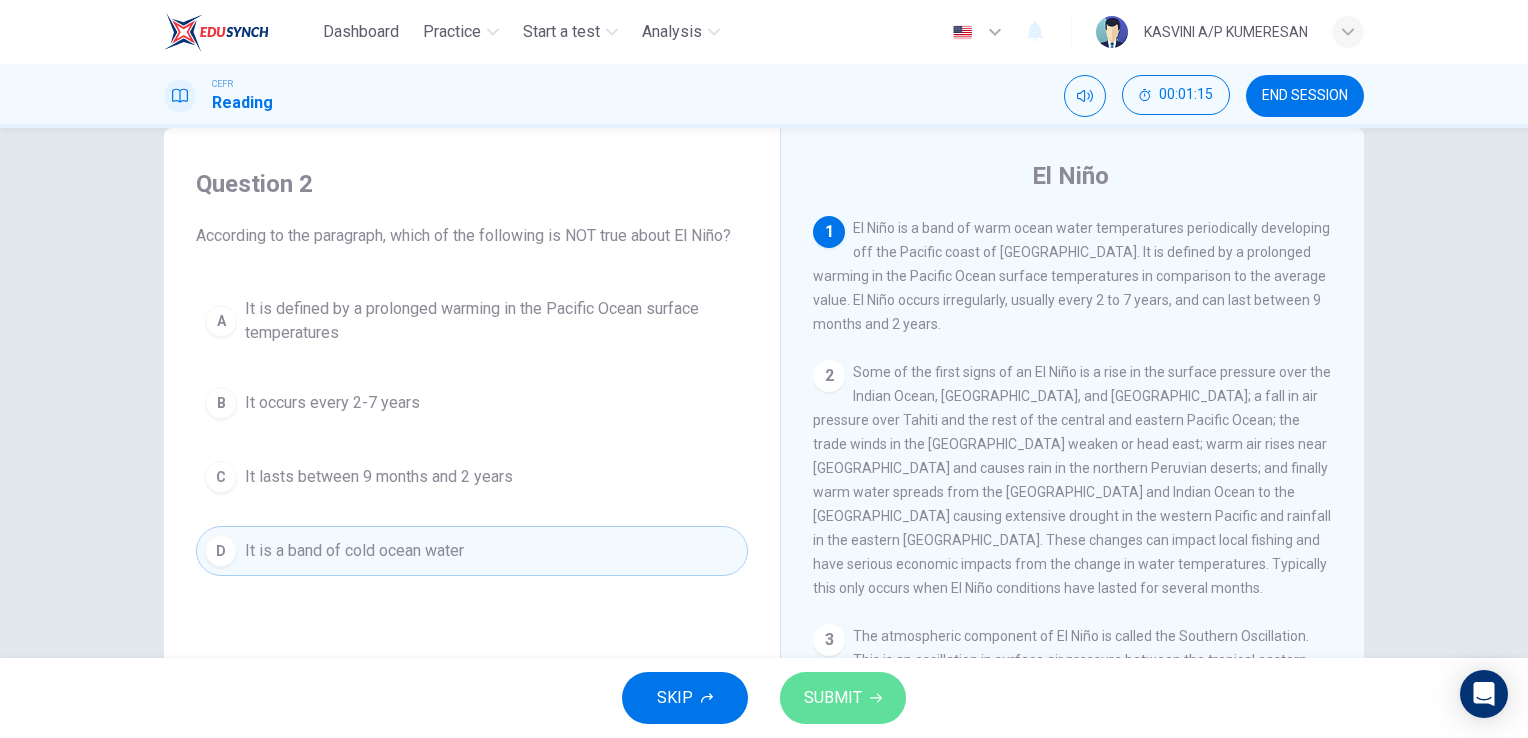 click on "SUBMIT" at bounding box center [833, 698] 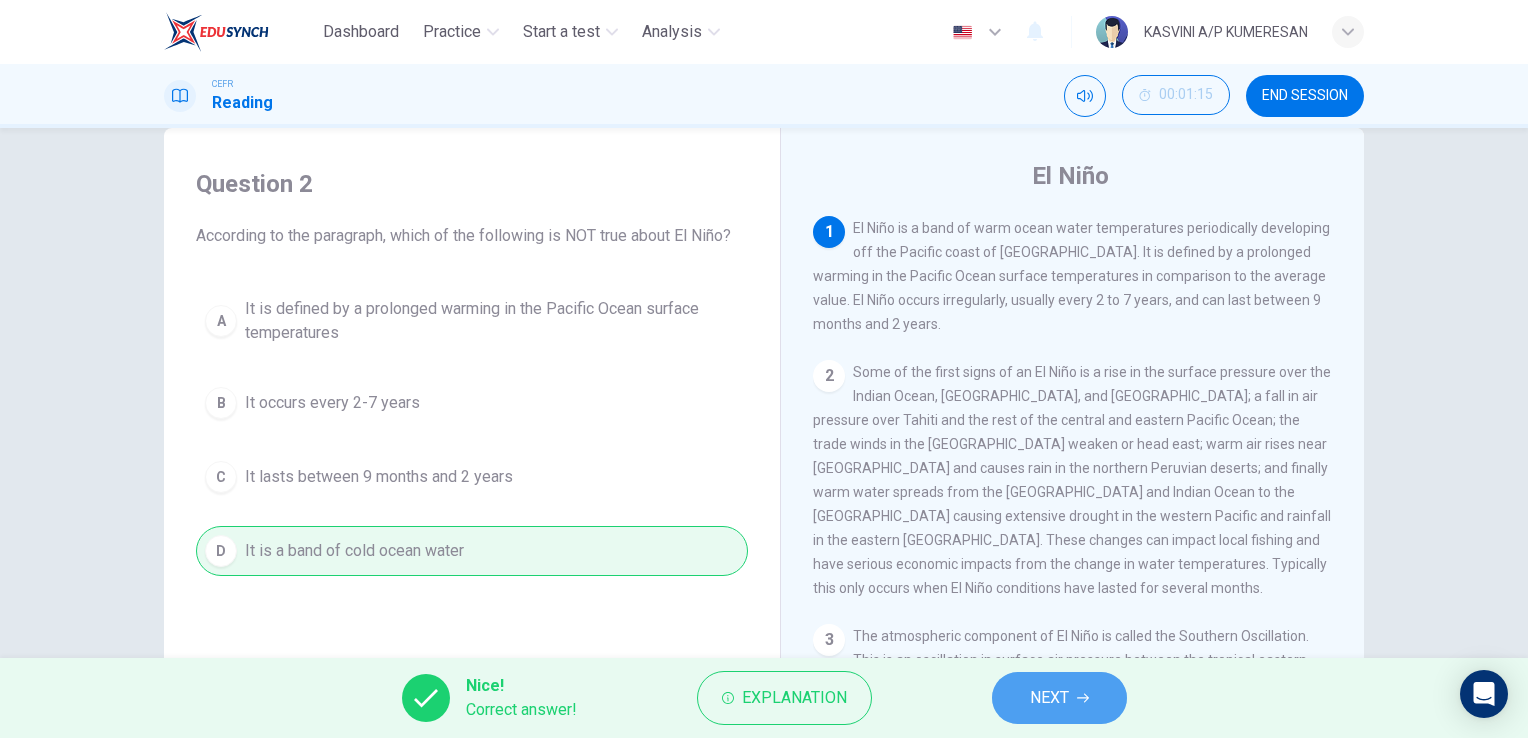 click on "NEXT" at bounding box center [1059, 698] 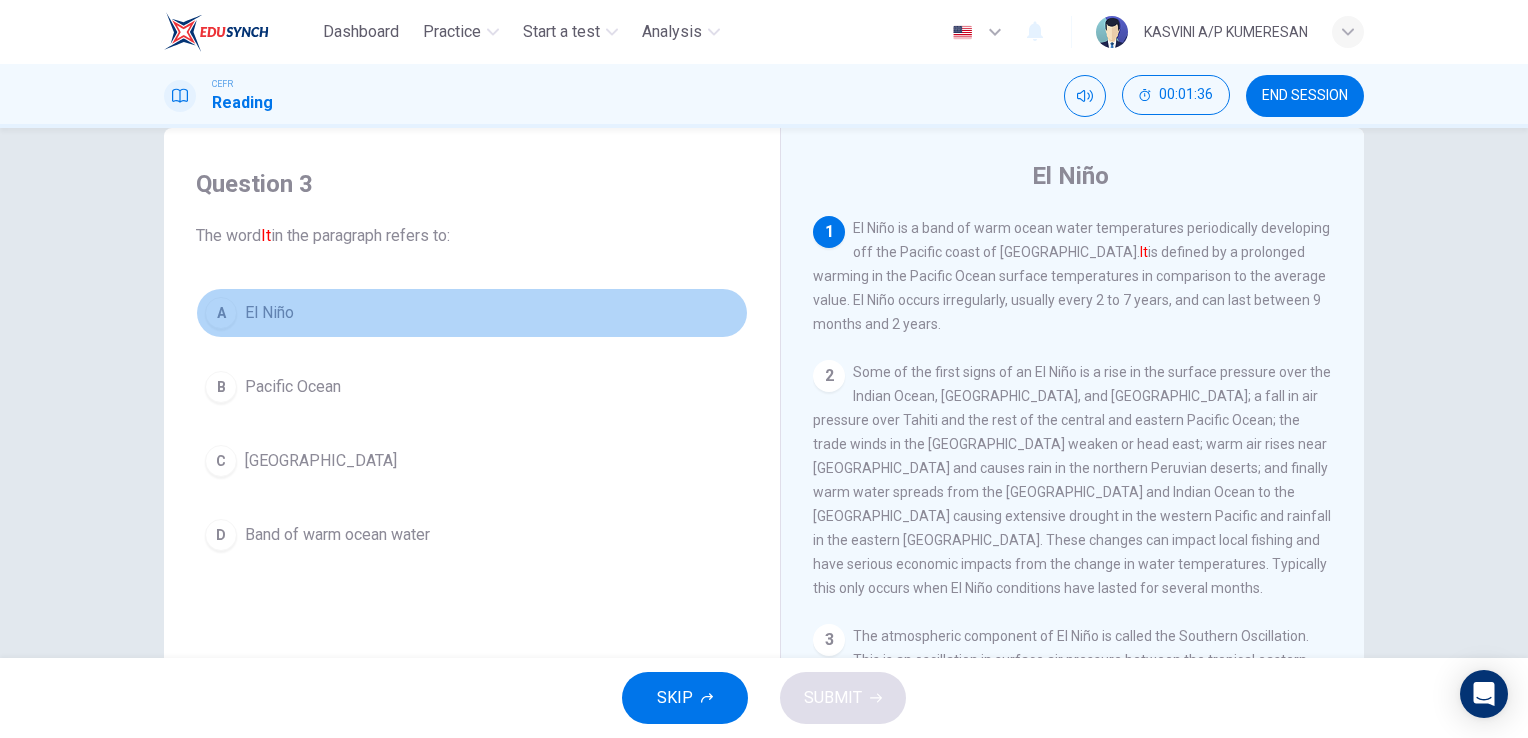click on "A" at bounding box center [221, 313] 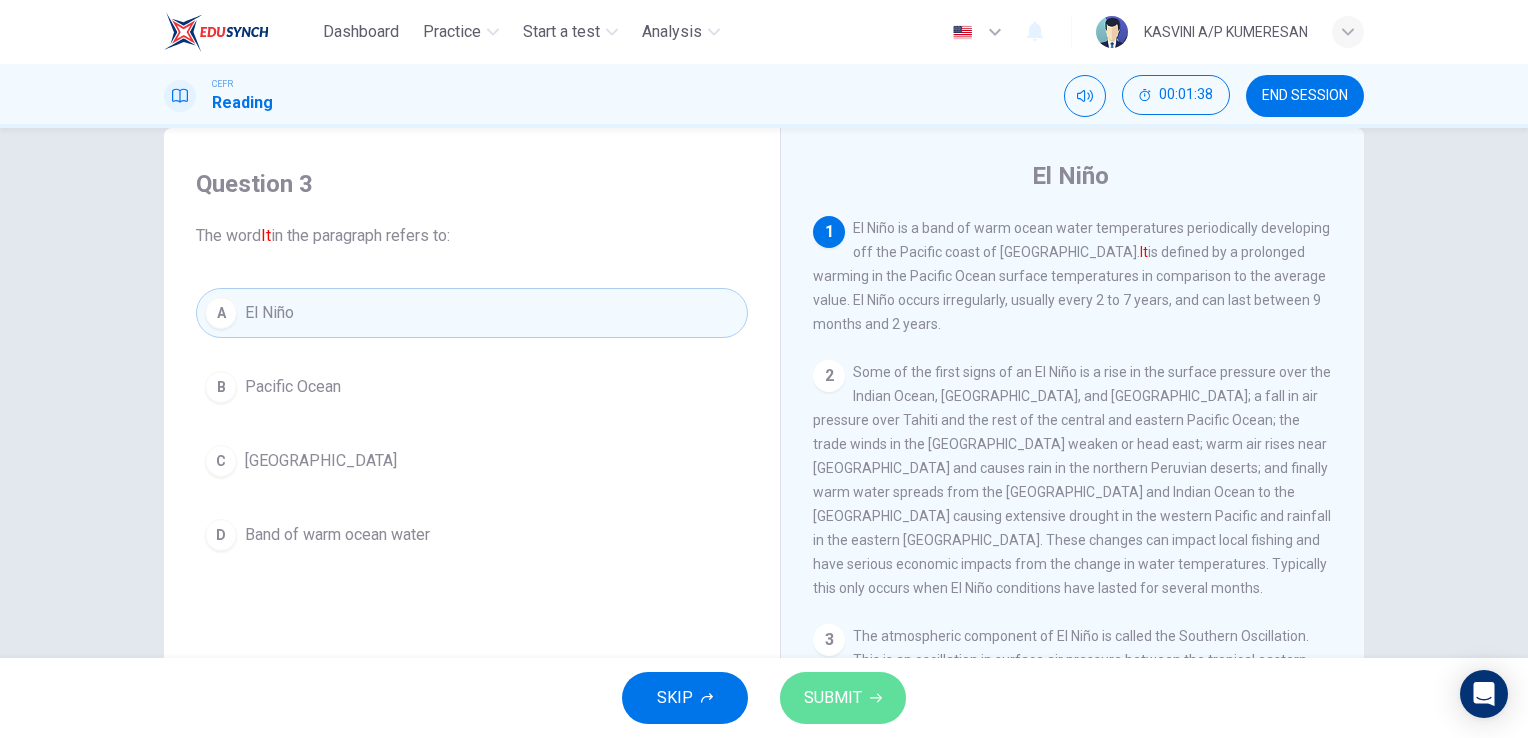 click on "SUBMIT" at bounding box center [833, 698] 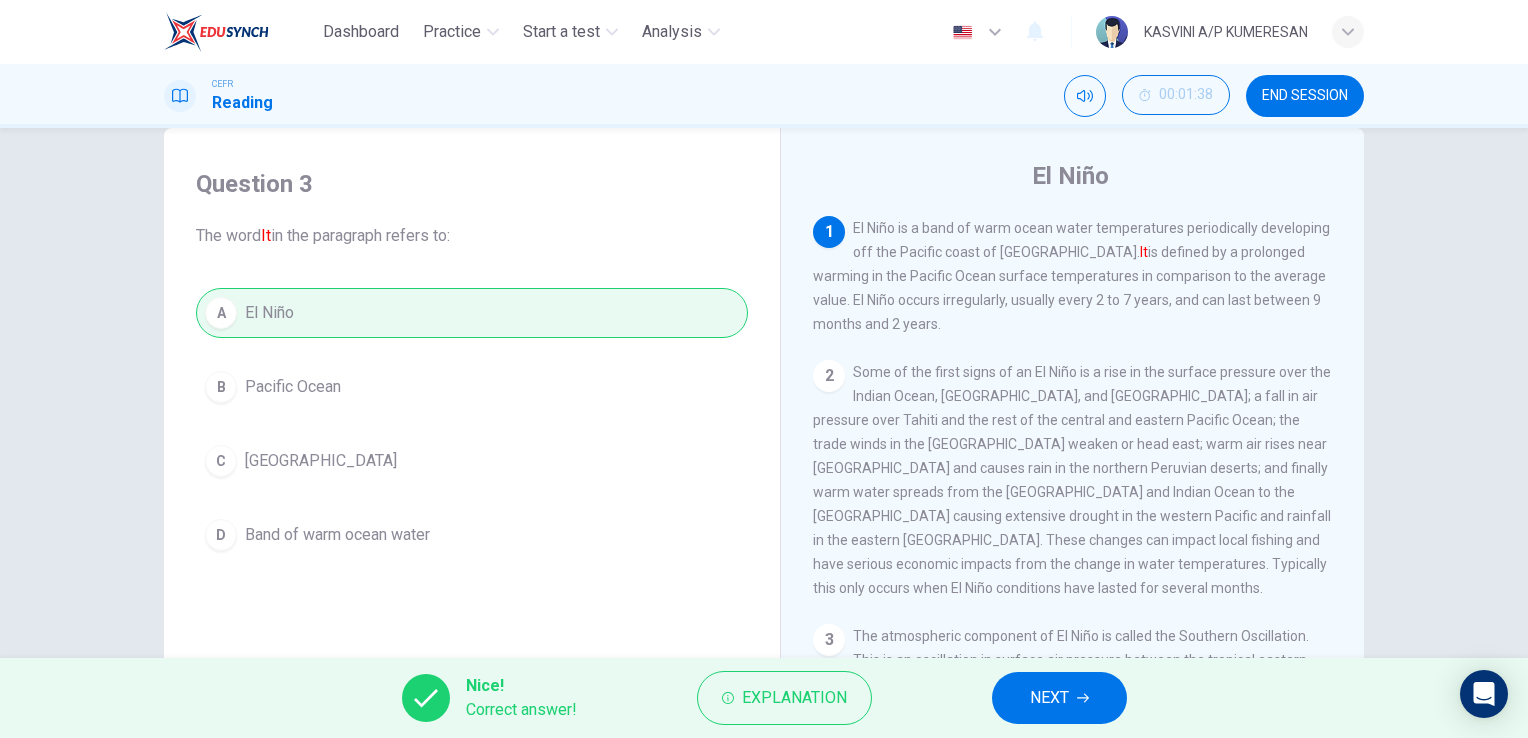 click on "Nice! Correct answer! Explanation NEXT" at bounding box center [764, 698] 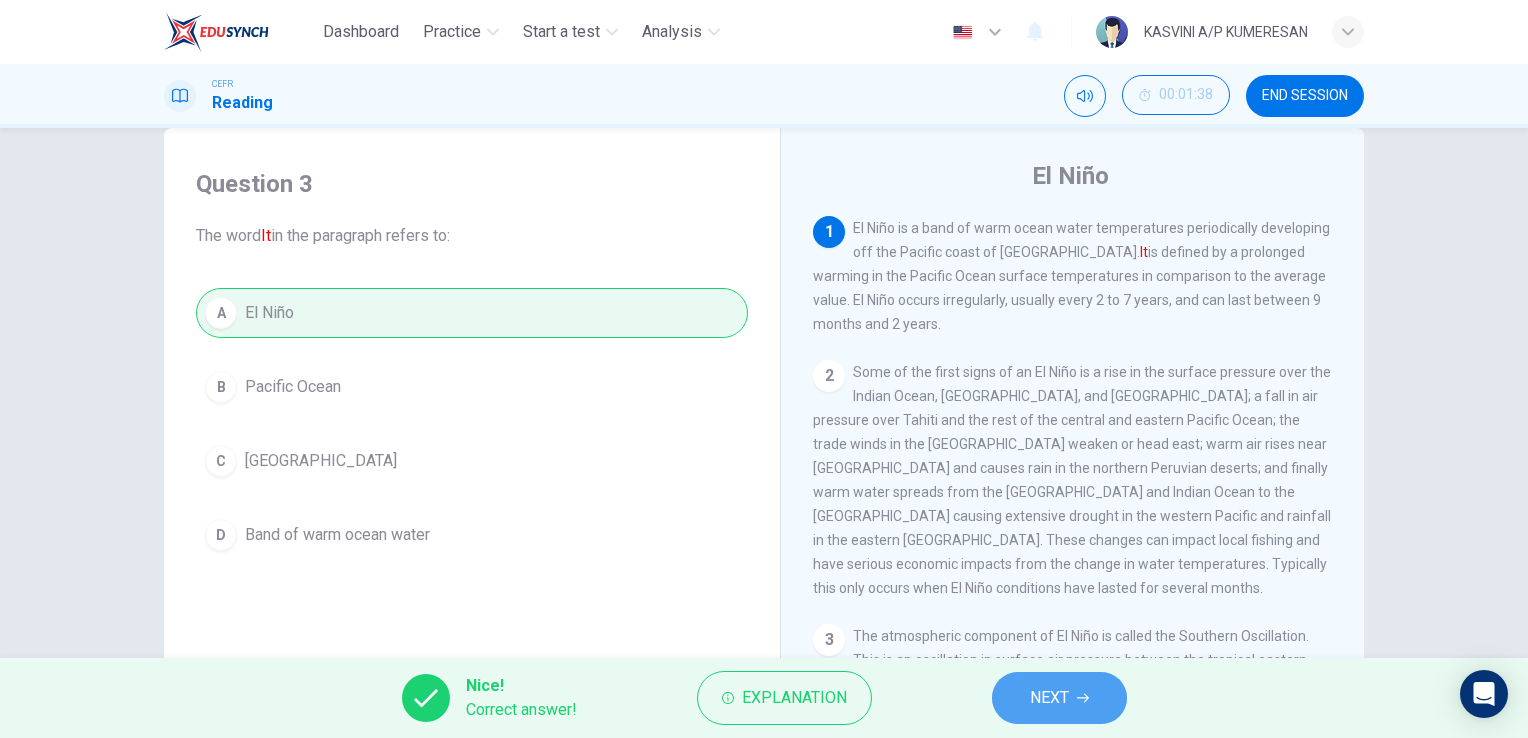 click on "NEXT" at bounding box center (1059, 698) 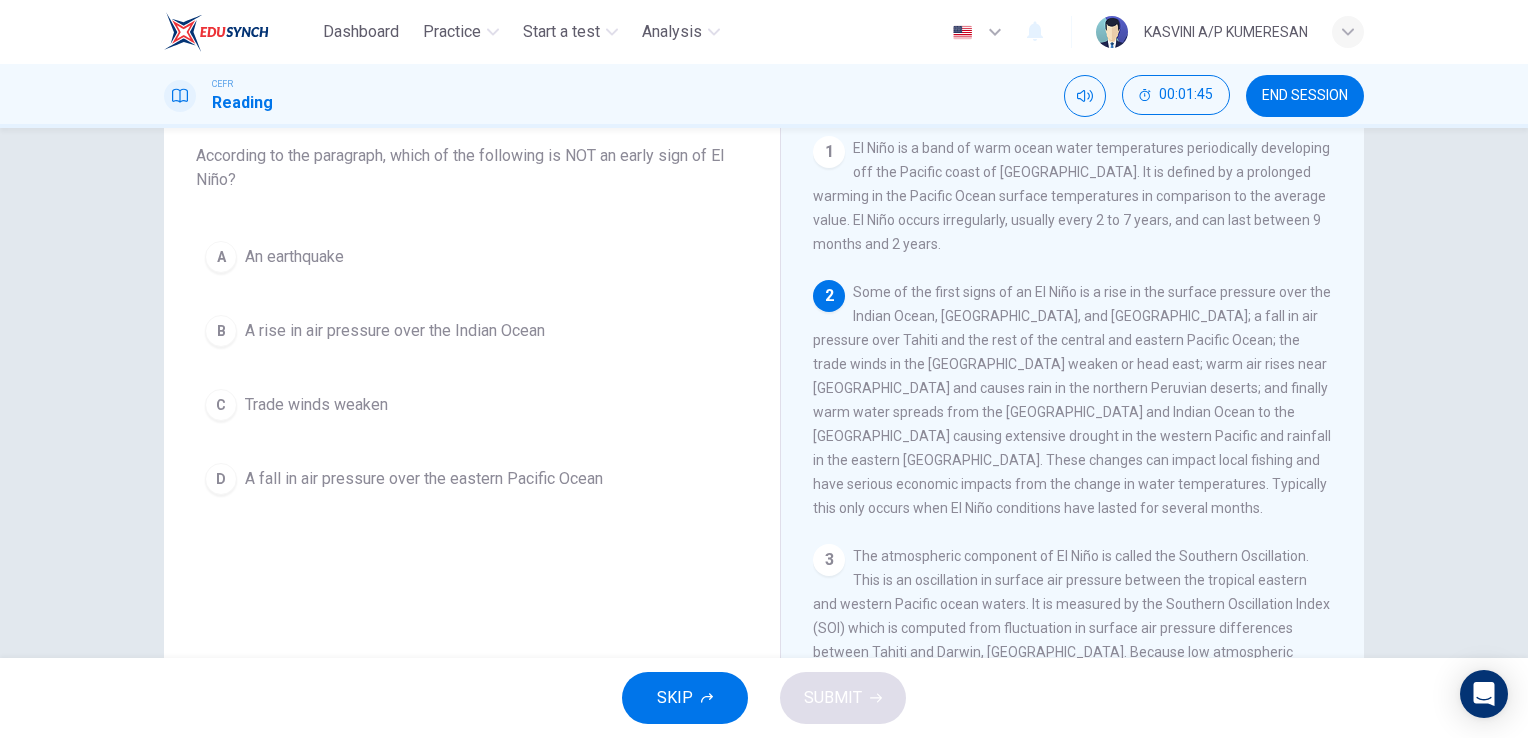 scroll, scrollTop: 120, scrollLeft: 0, axis: vertical 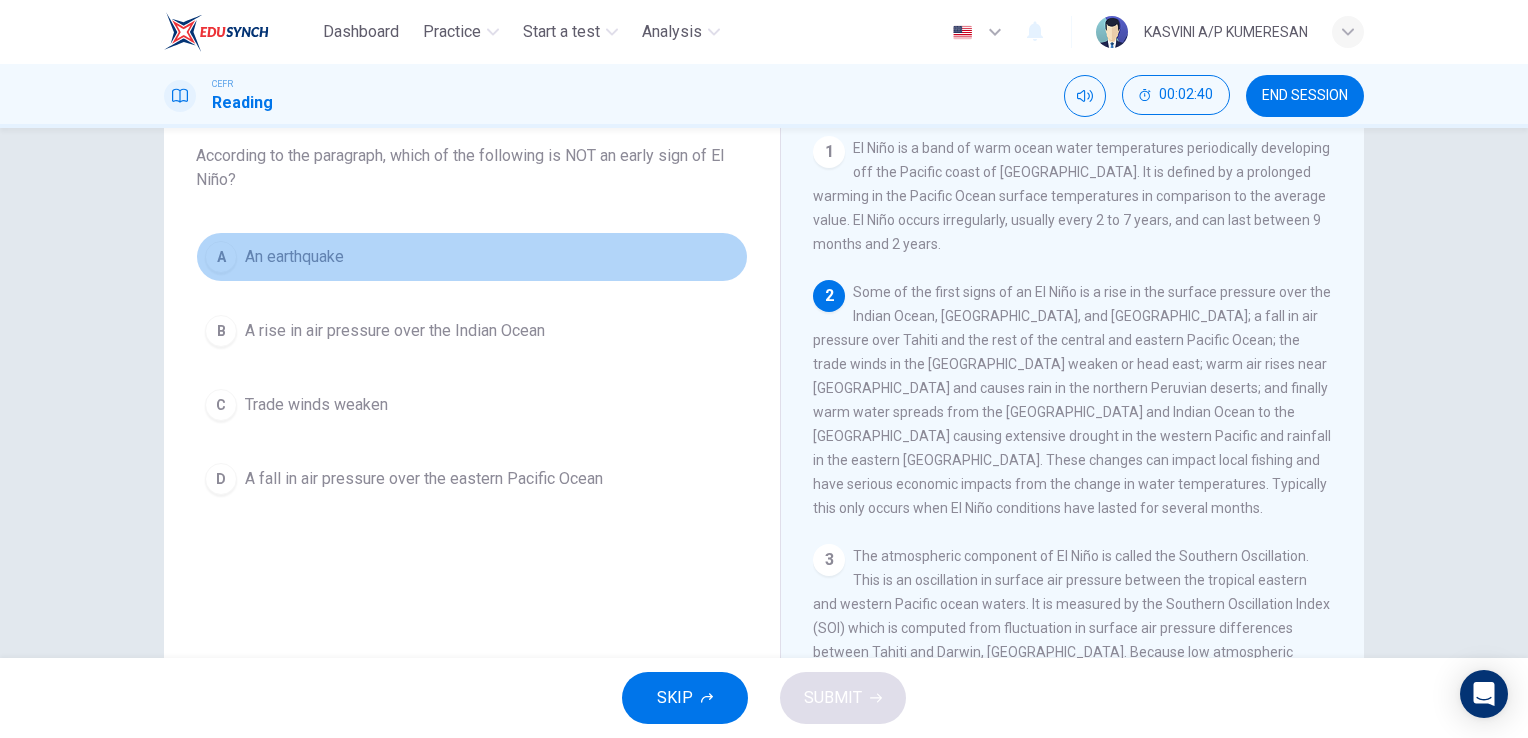 click on "An earthquake" at bounding box center (294, 257) 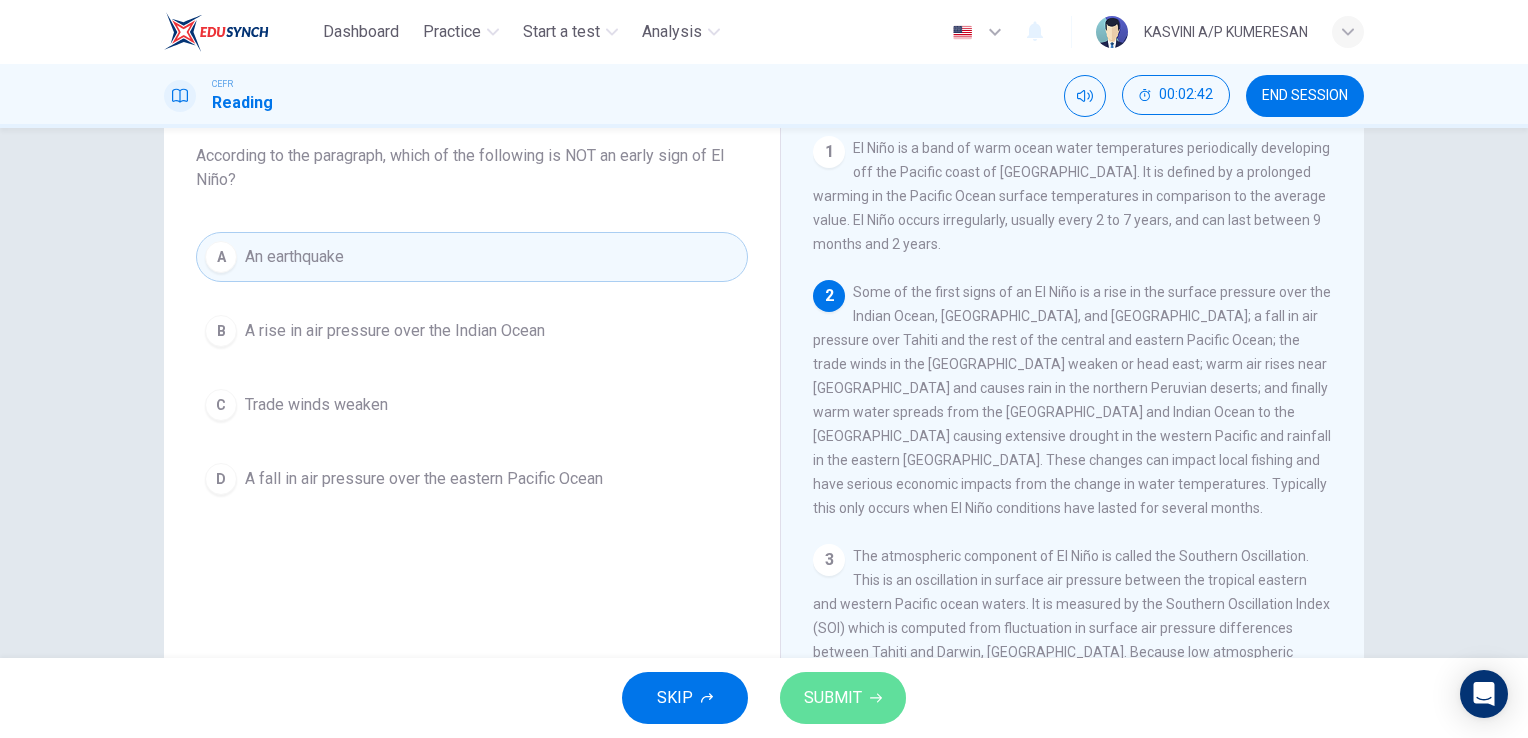 click on "SUBMIT" at bounding box center [843, 698] 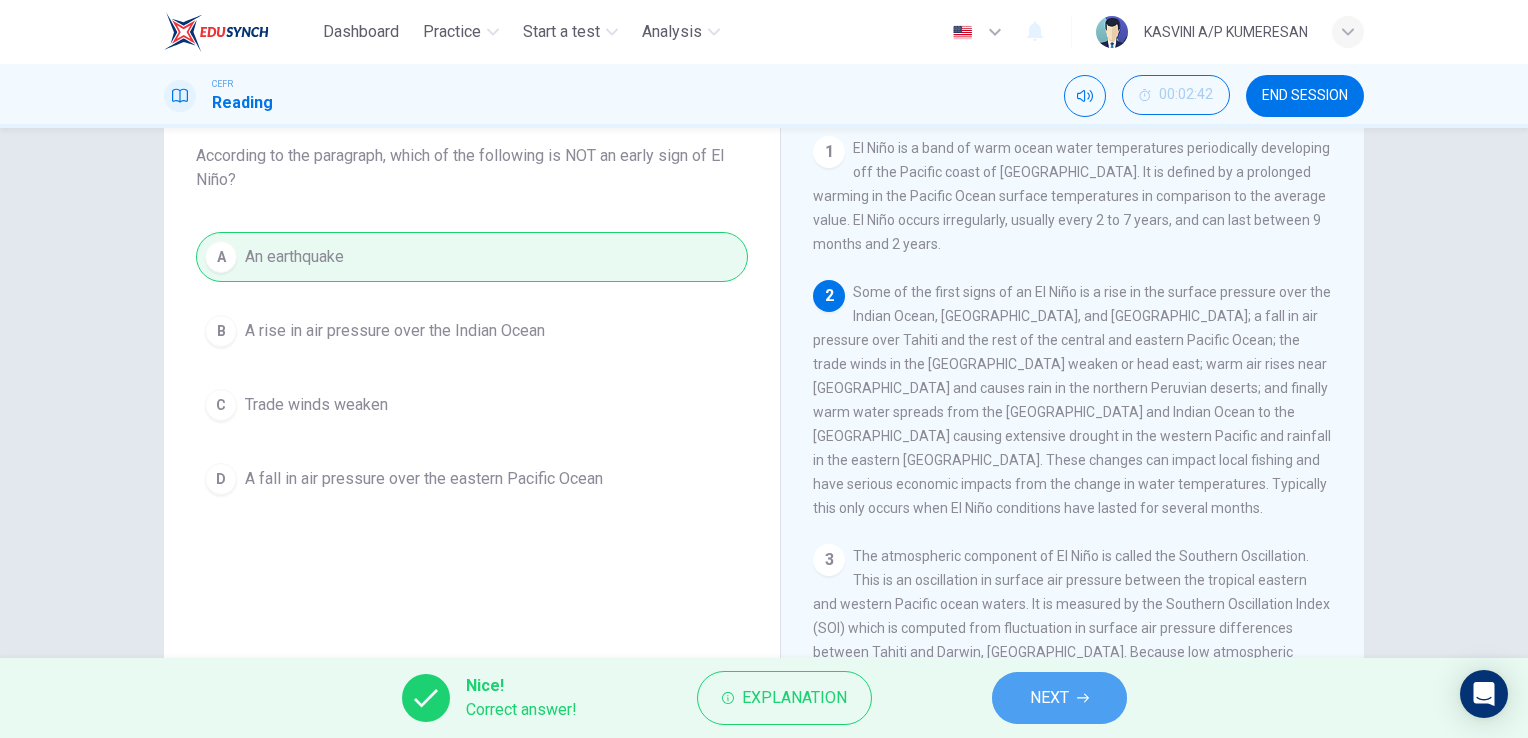 click on "NEXT" at bounding box center [1049, 698] 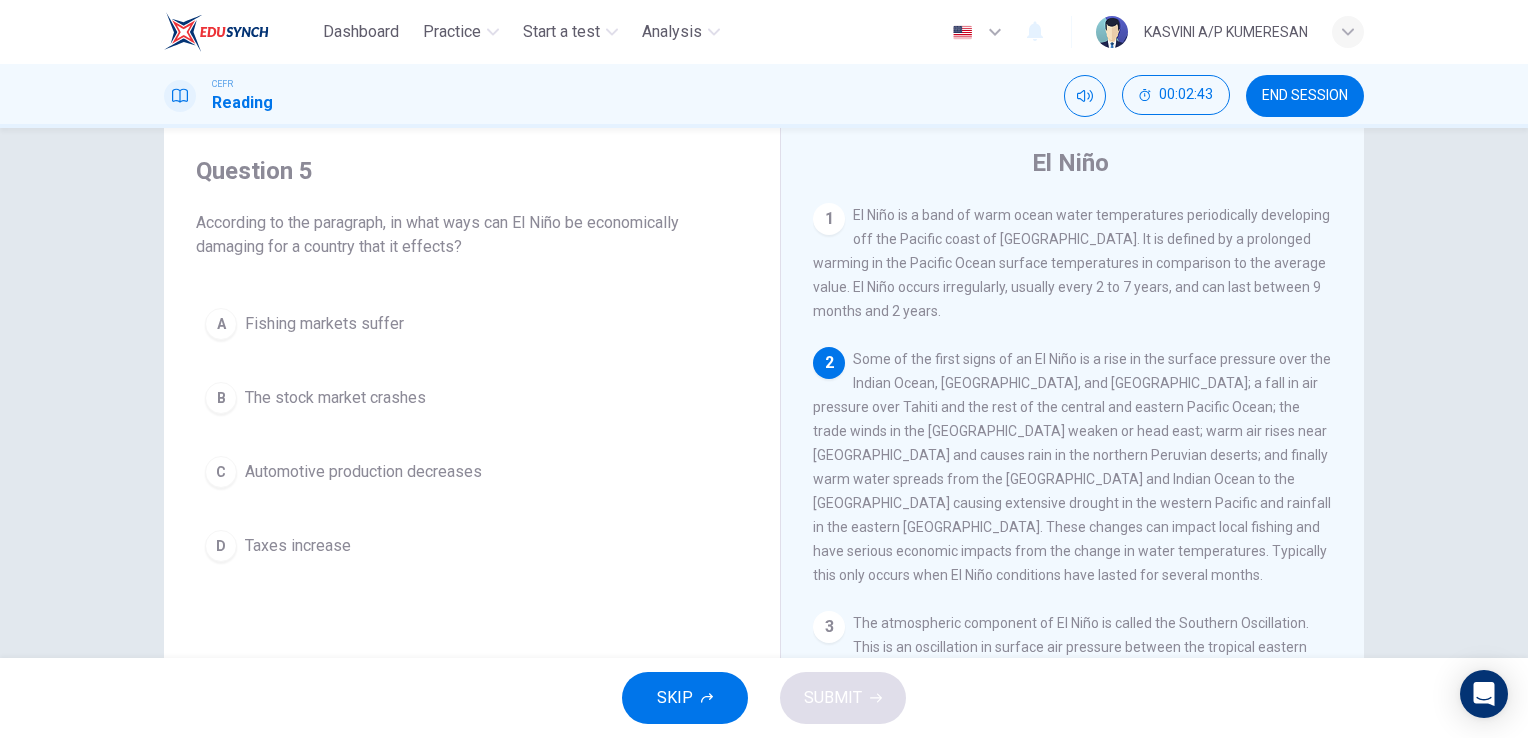 scroll, scrollTop: 50, scrollLeft: 0, axis: vertical 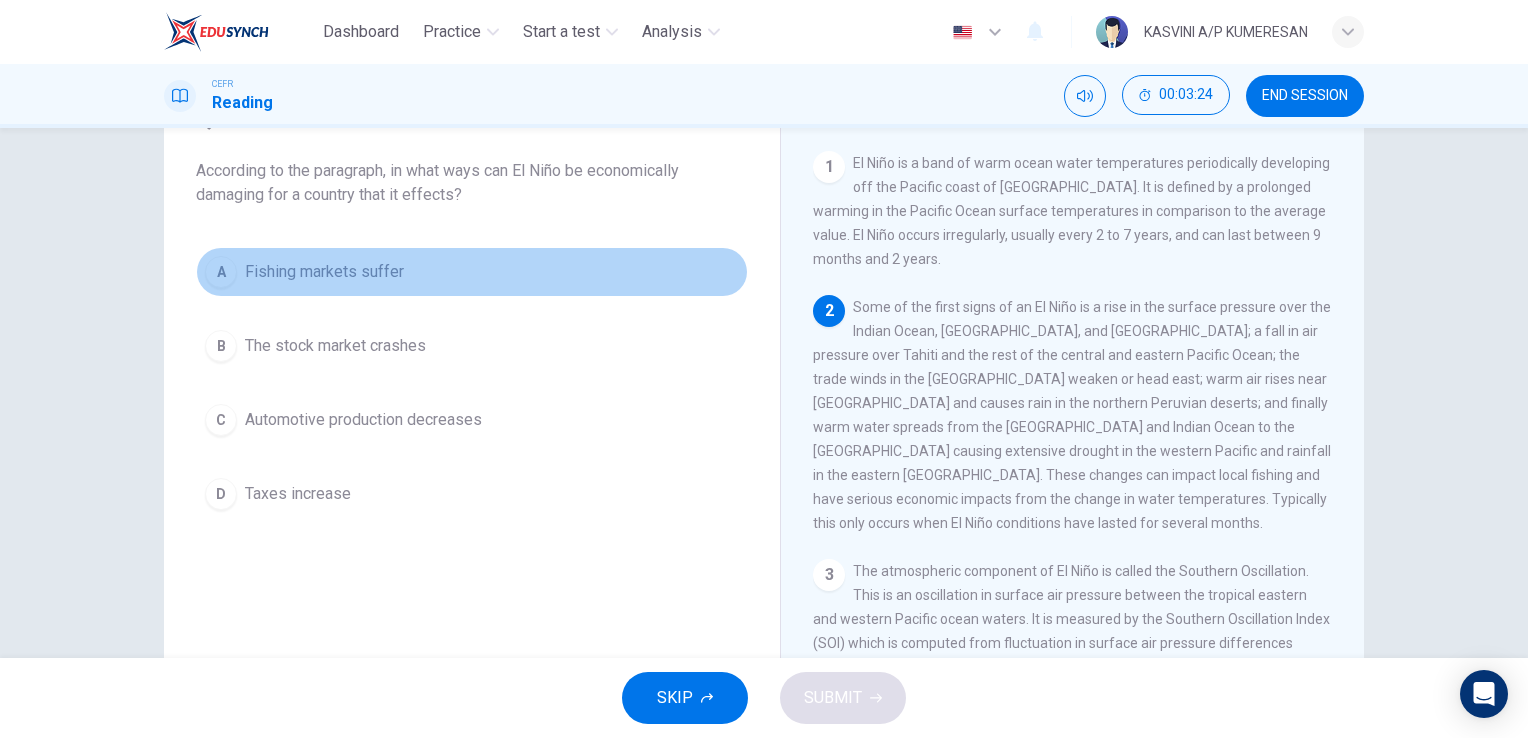 click on "Fishing markets suffer" at bounding box center (324, 272) 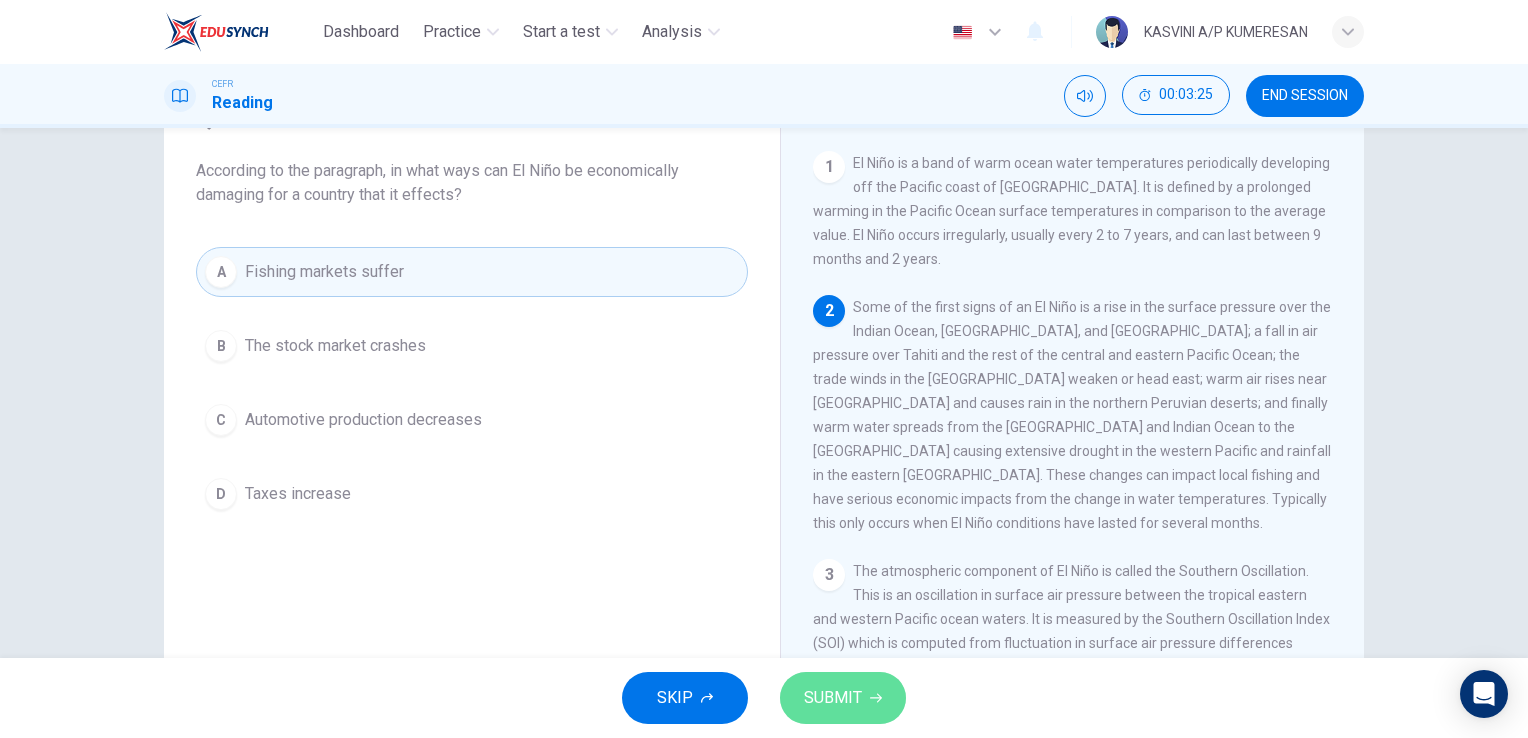 click on "SUBMIT" at bounding box center [833, 698] 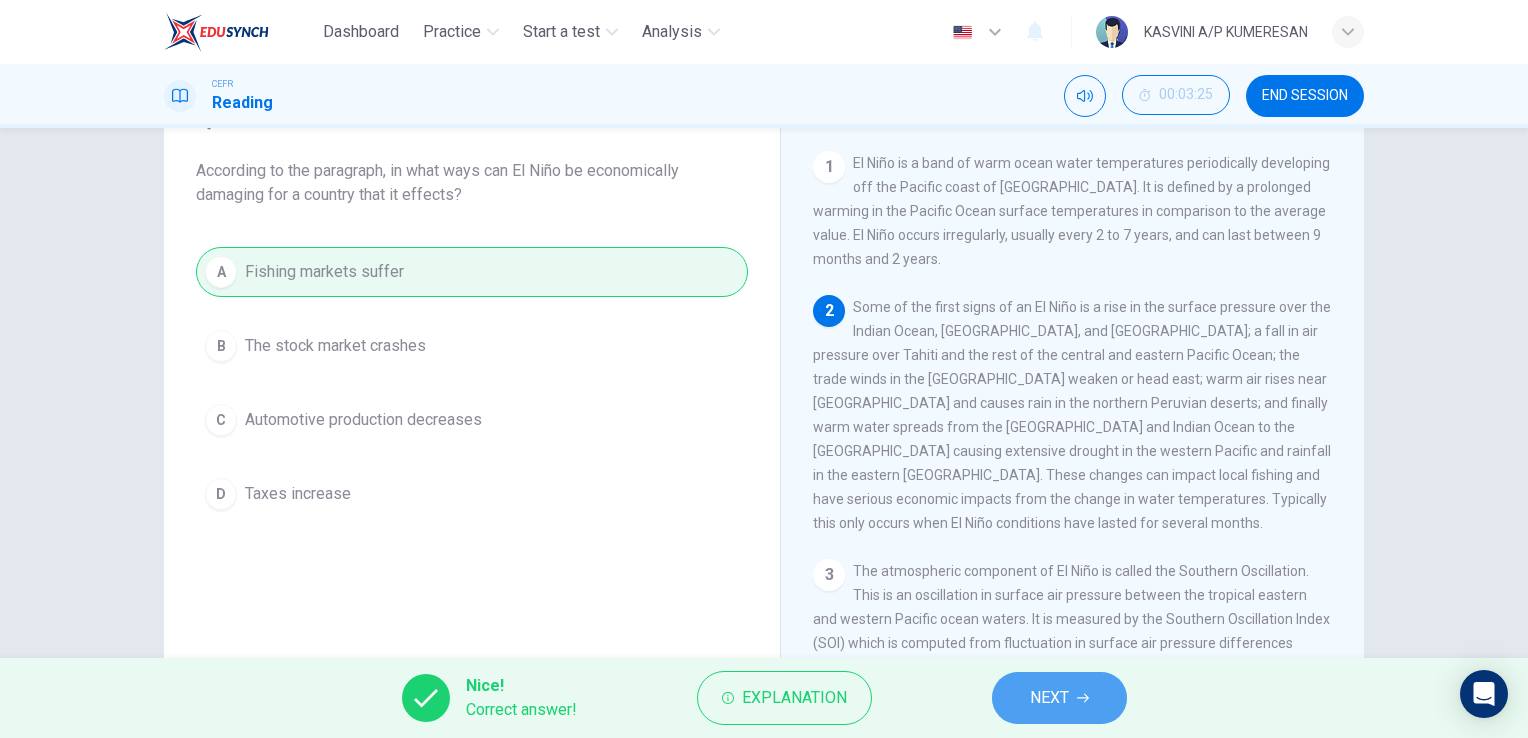 click on "NEXT" at bounding box center [1049, 698] 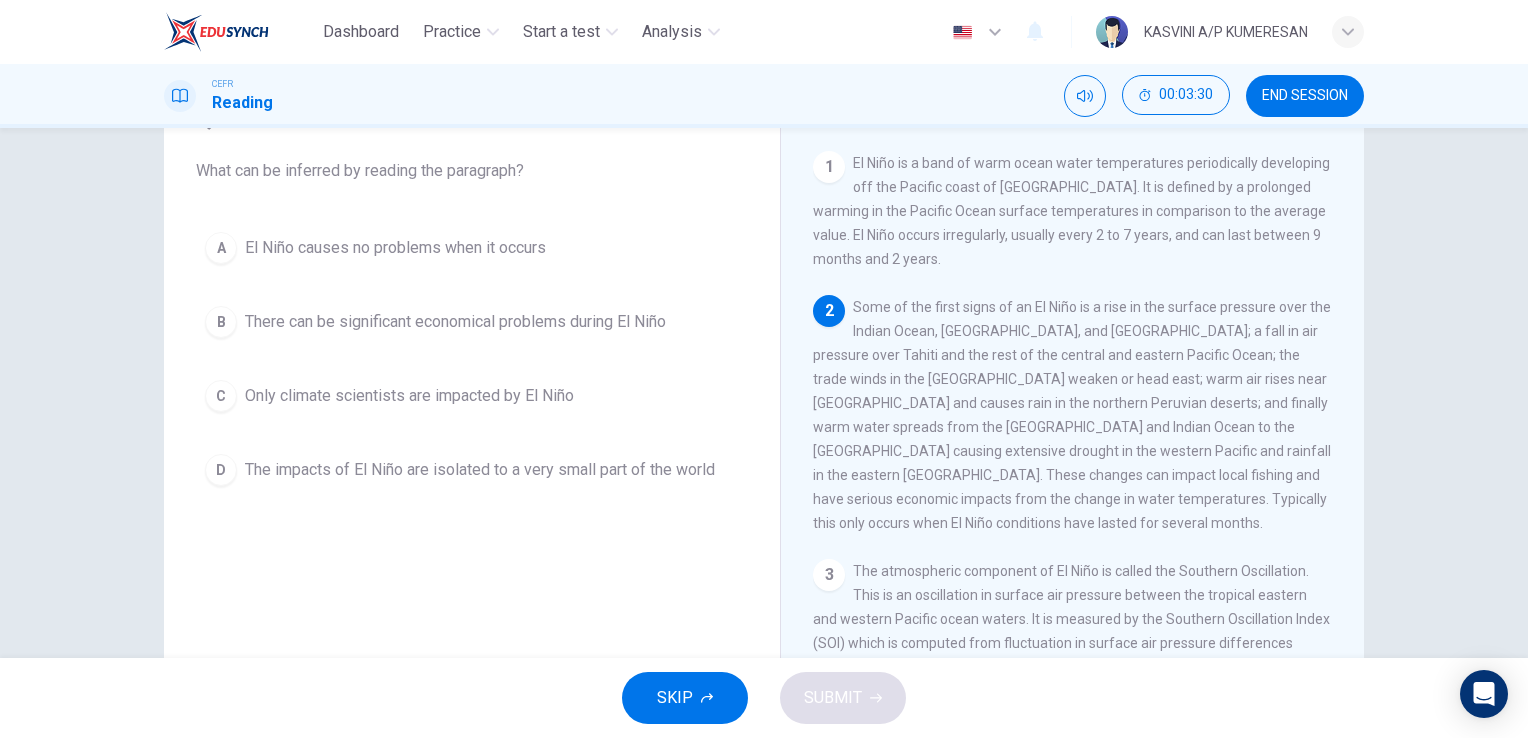 scroll, scrollTop: 6, scrollLeft: 0, axis: vertical 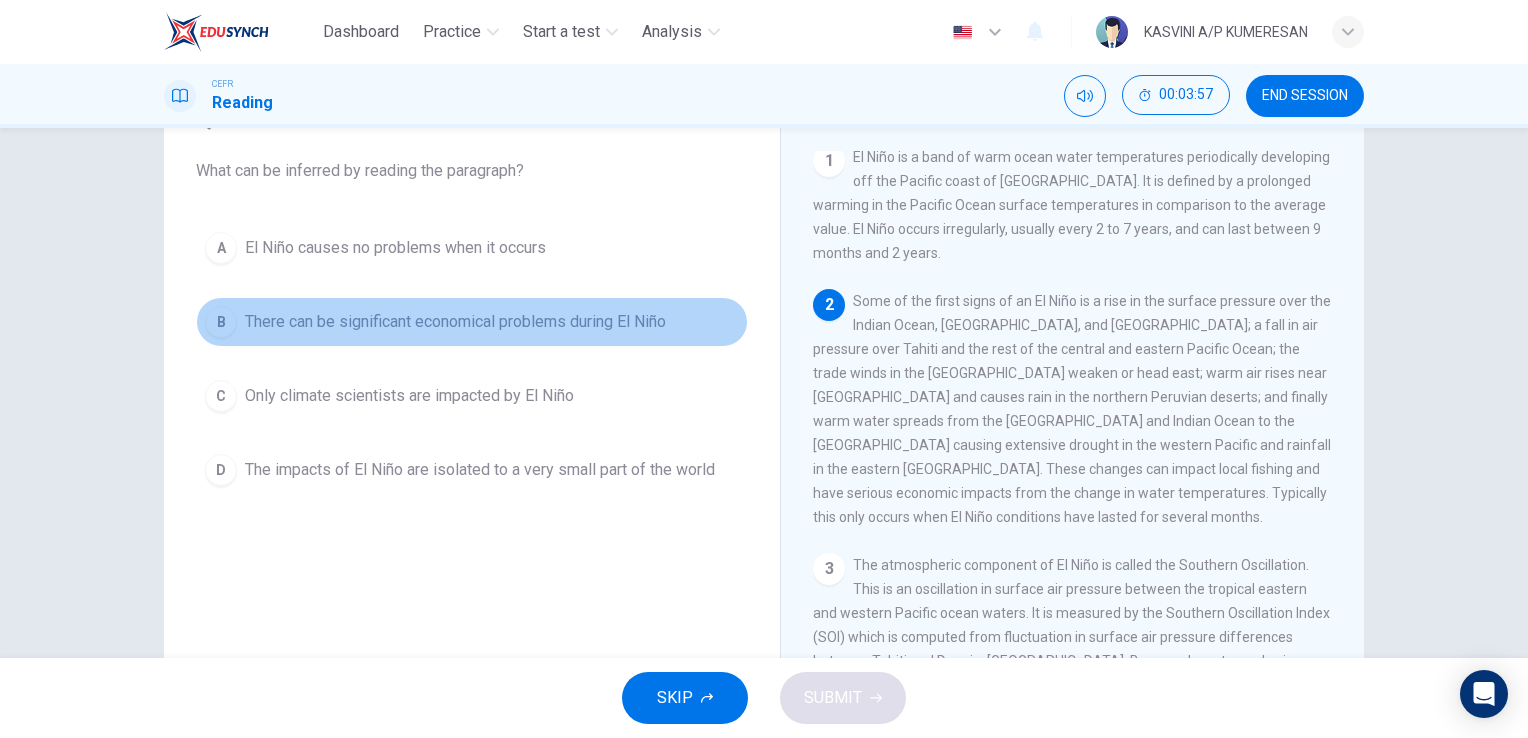 click on "There can be significant economical problems during El Niño" at bounding box center (455, 322) 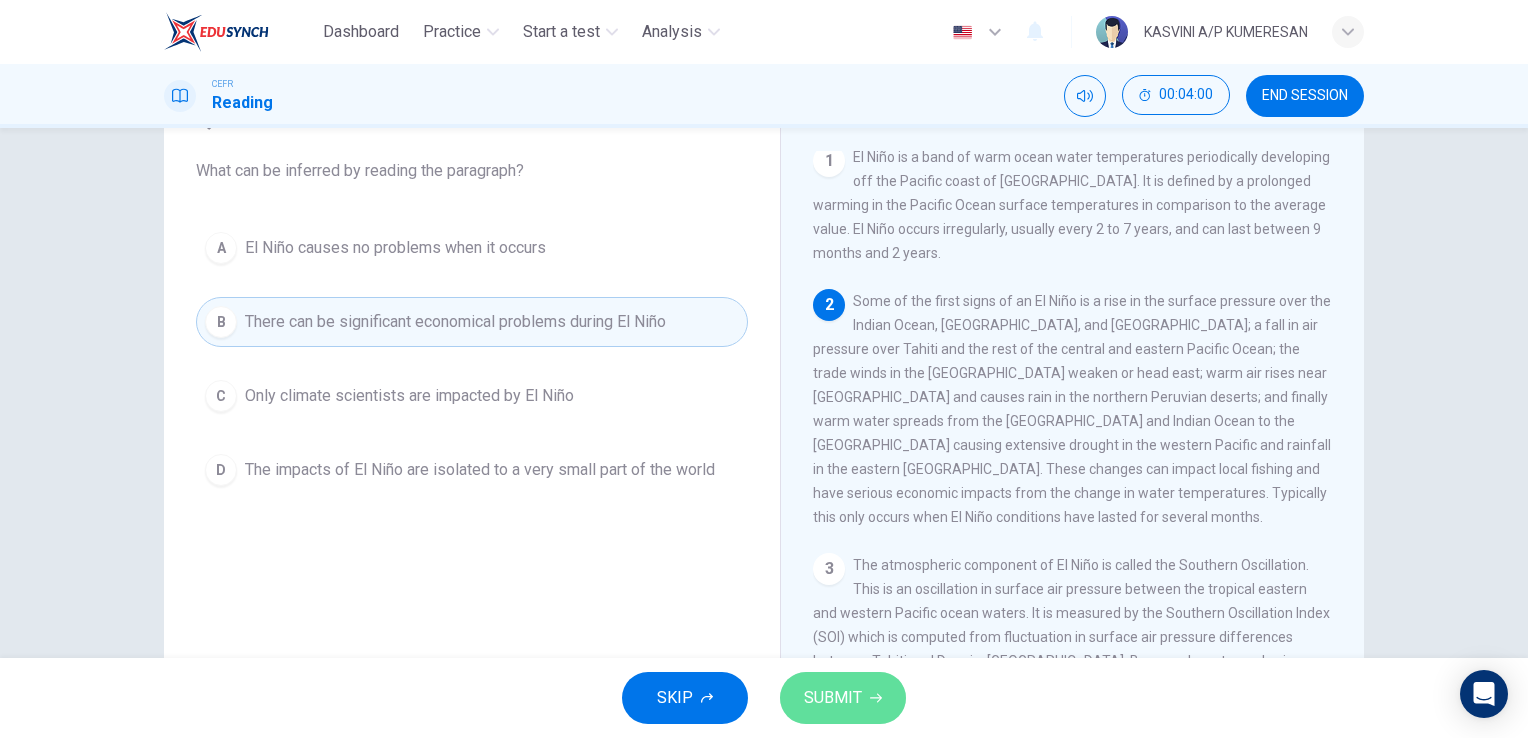 click on "SUBMIT" at bounding box center [843, 698] 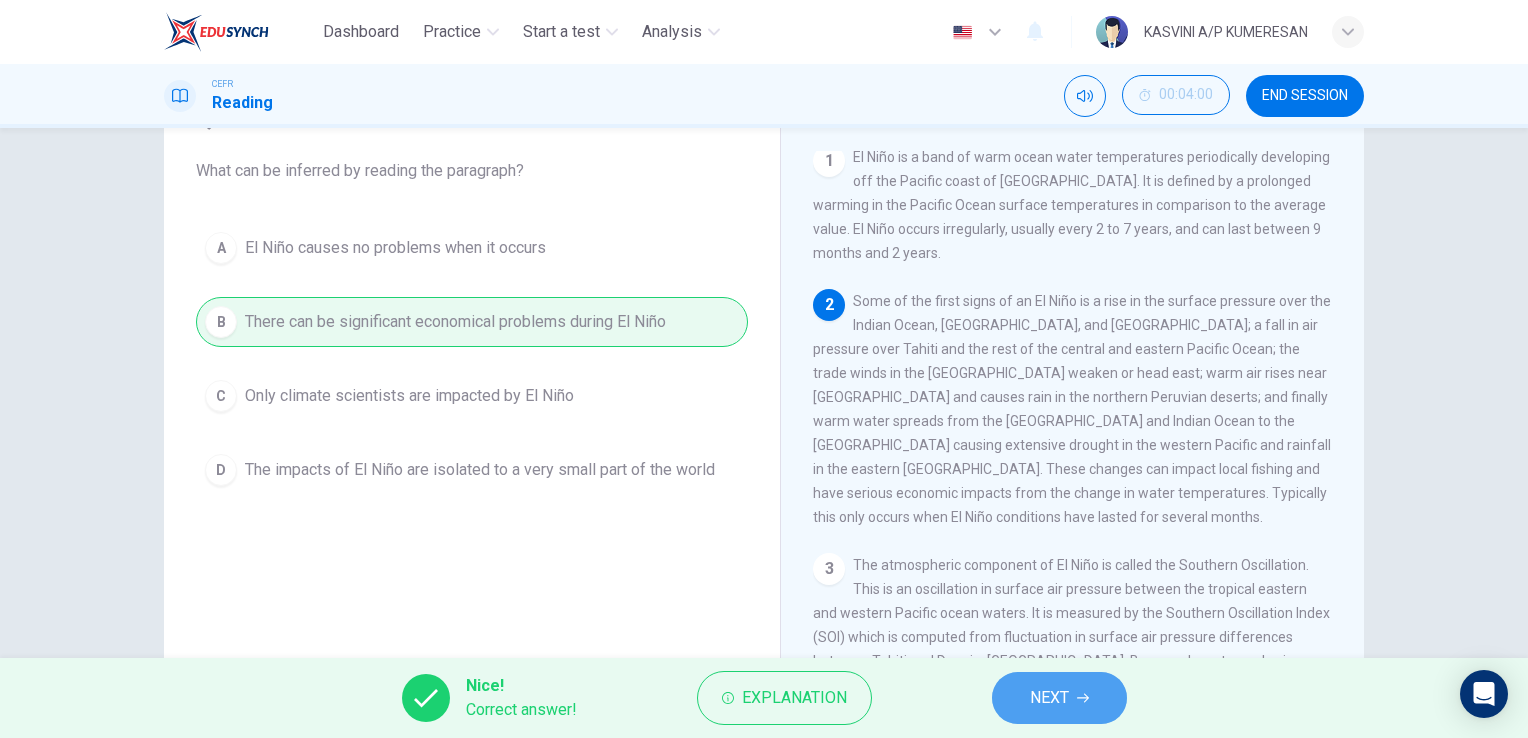 click on "NEXT" at bounding box center [1059, 698] 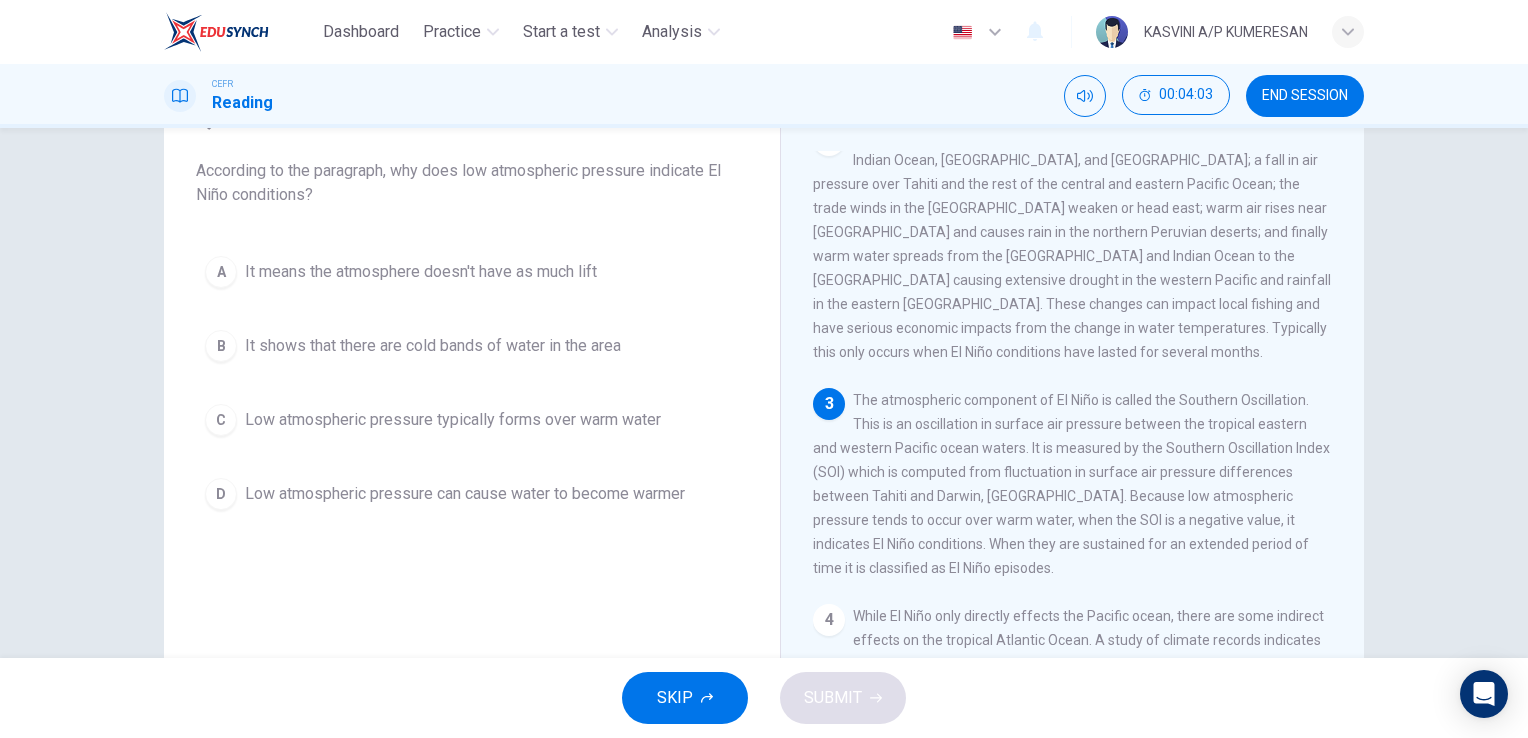 scroll, scrollTop: 232, scrollLeft: 0, axis: vertical 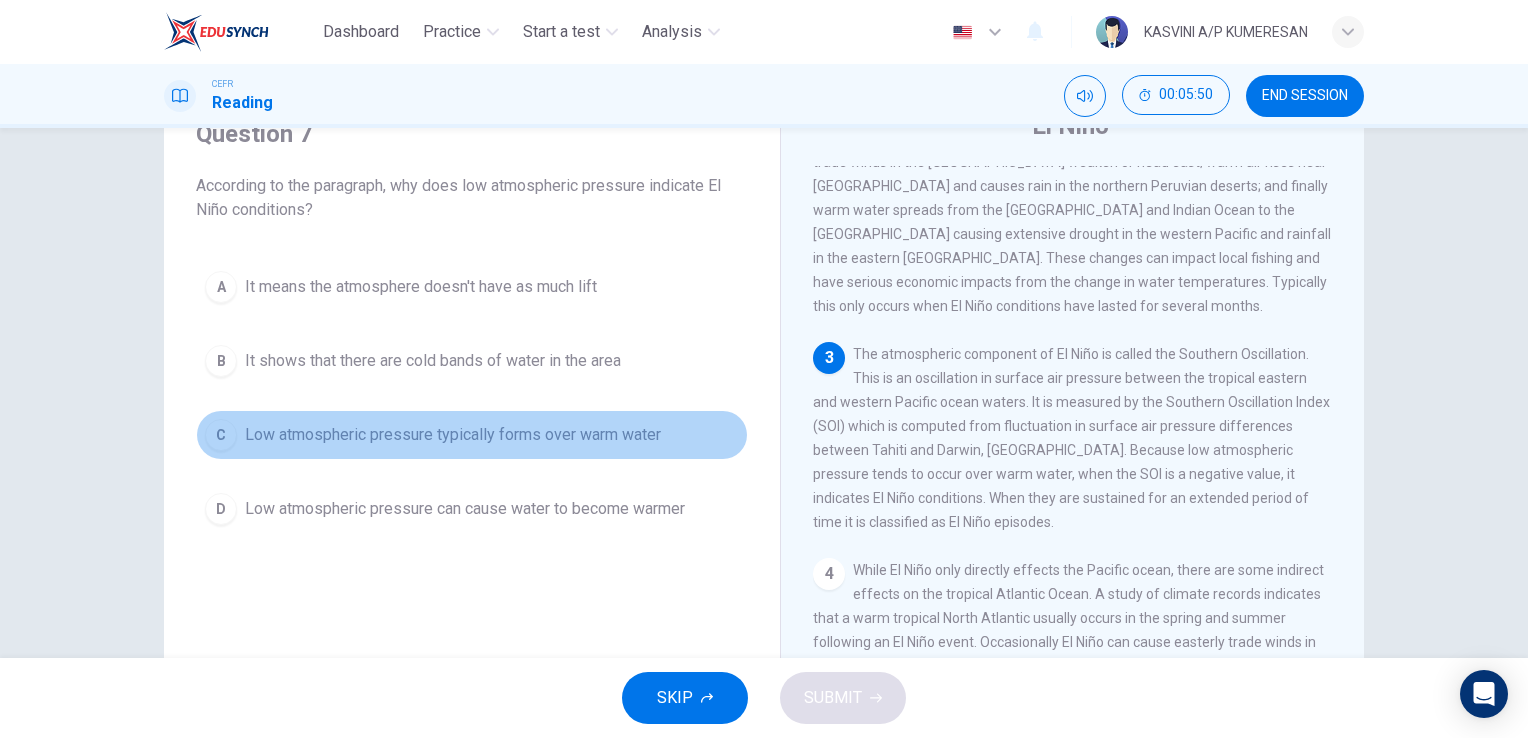 click on "Low atmospheric pressure typically forms over warm water" at bounding box center (453, 435) 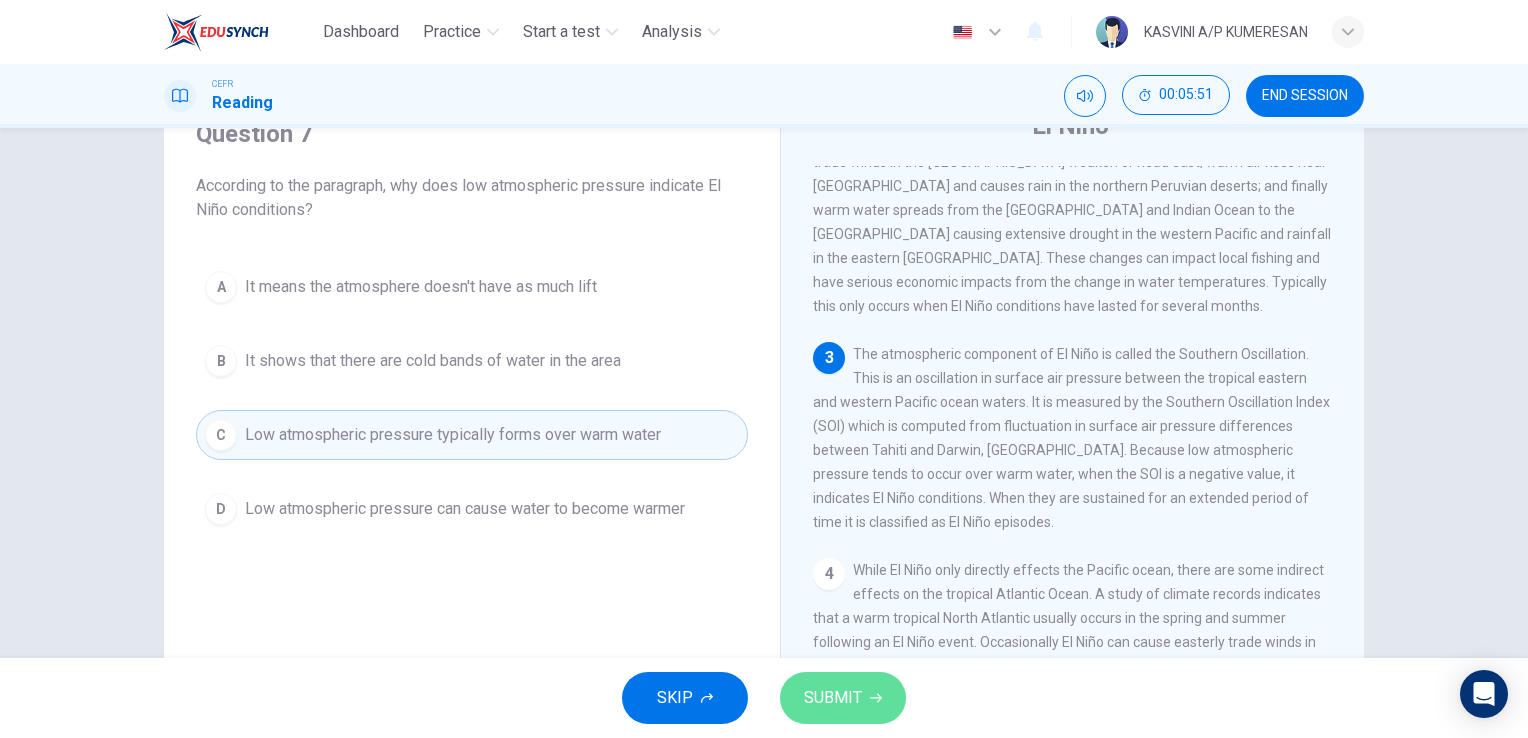 click on "SUBMIT" at bounding box center [843, 698] 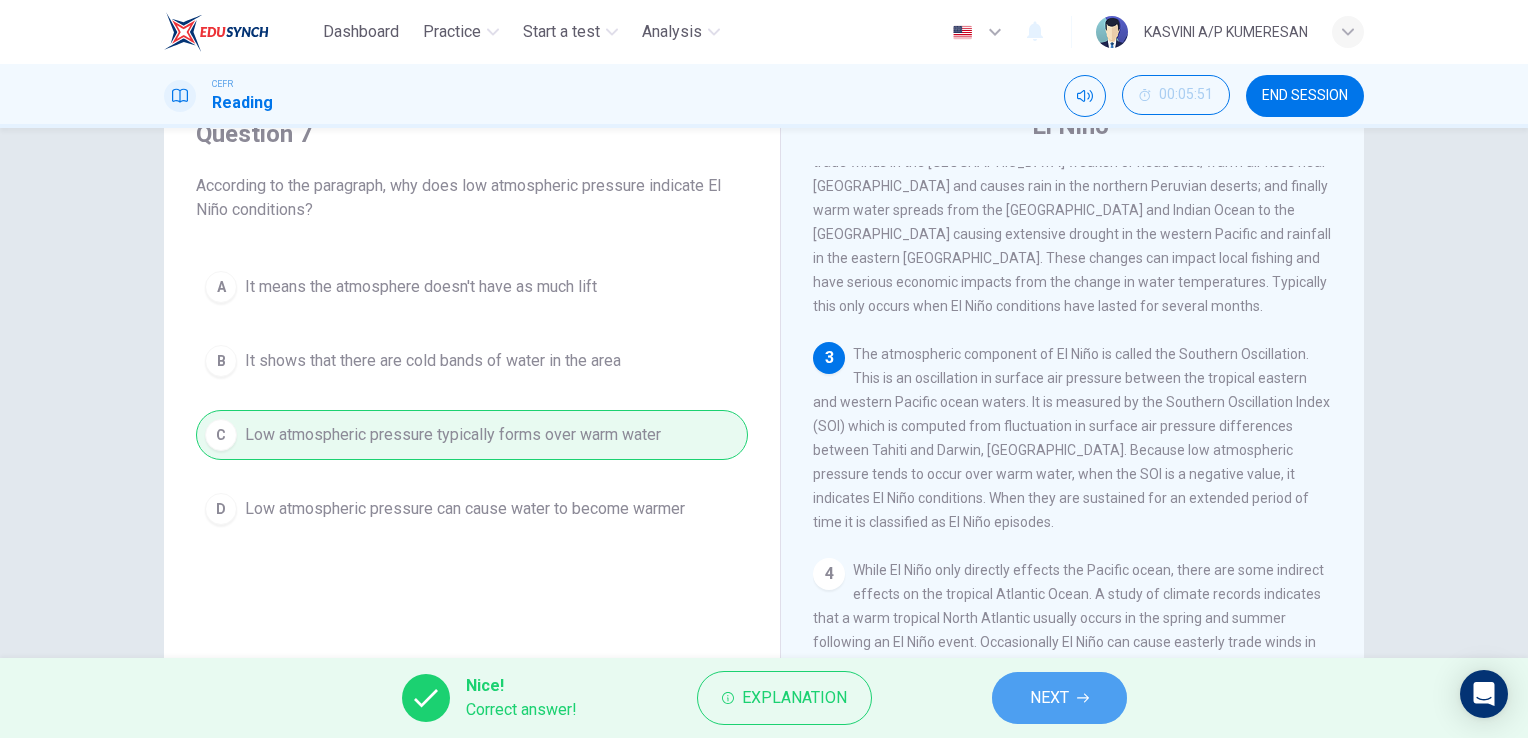 click on "NEXT" at bounding box center (1049, 698) 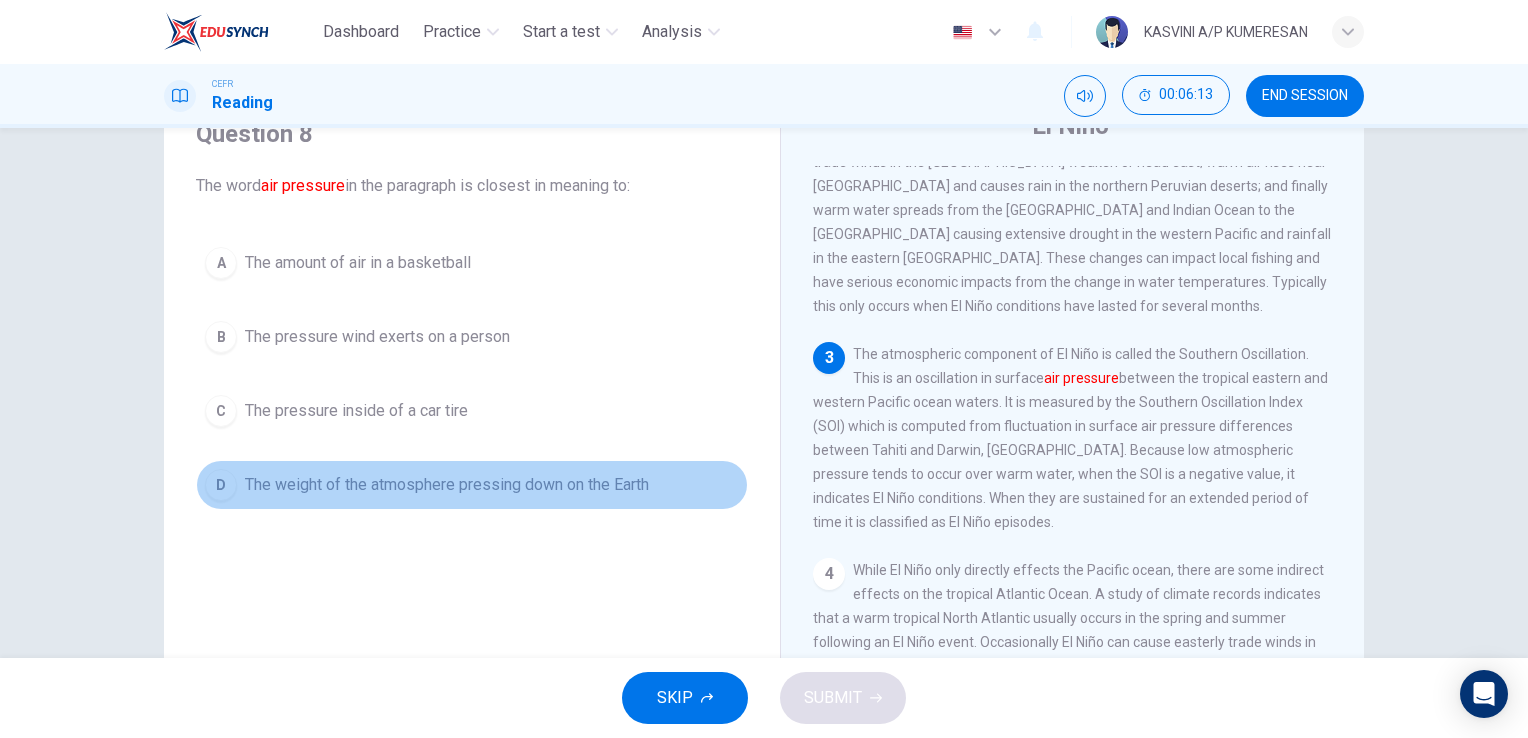 click on "The weight of the atmosphere pressing down on the Earth" at bounding box center (447, 485) 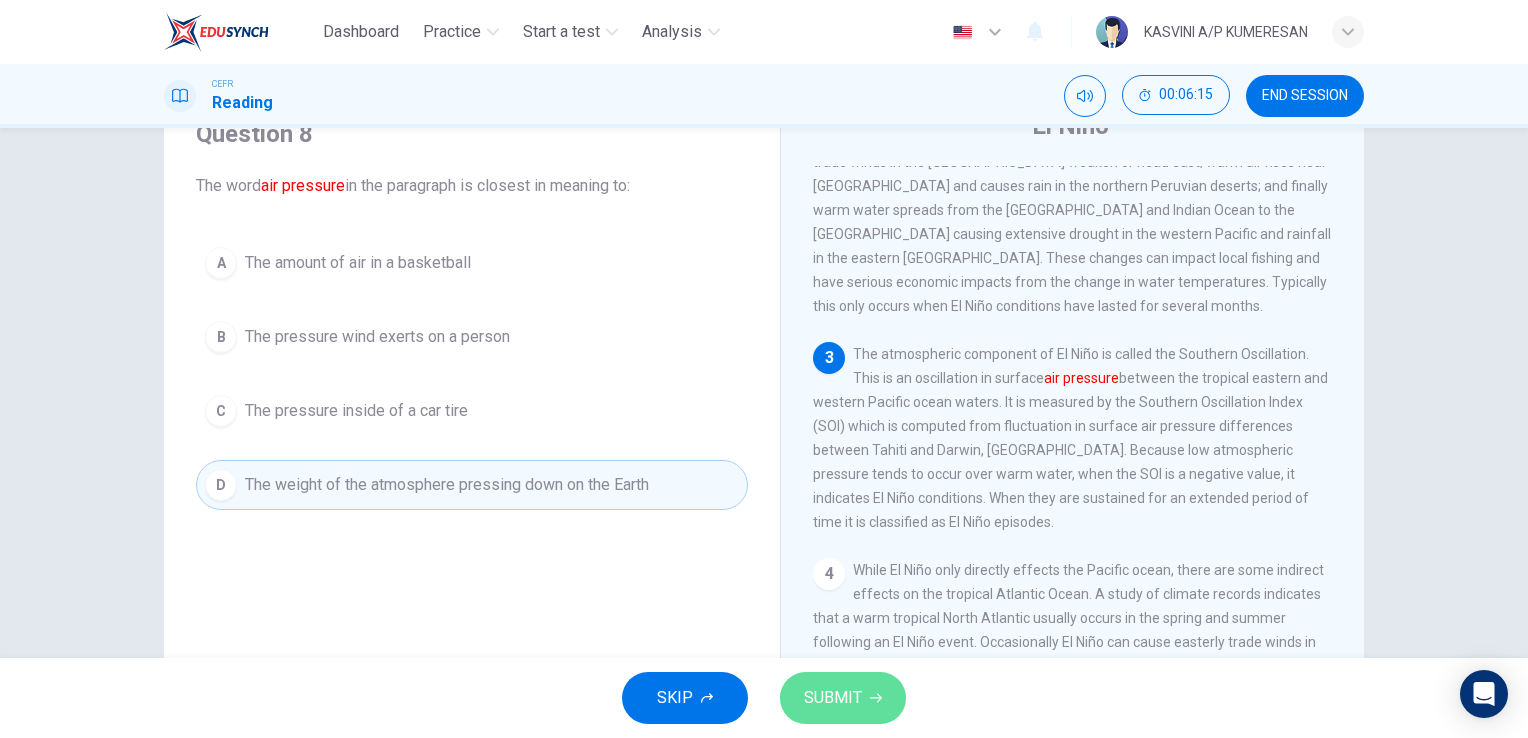 click on "SUBMIT" at bounding box center [833, 698] 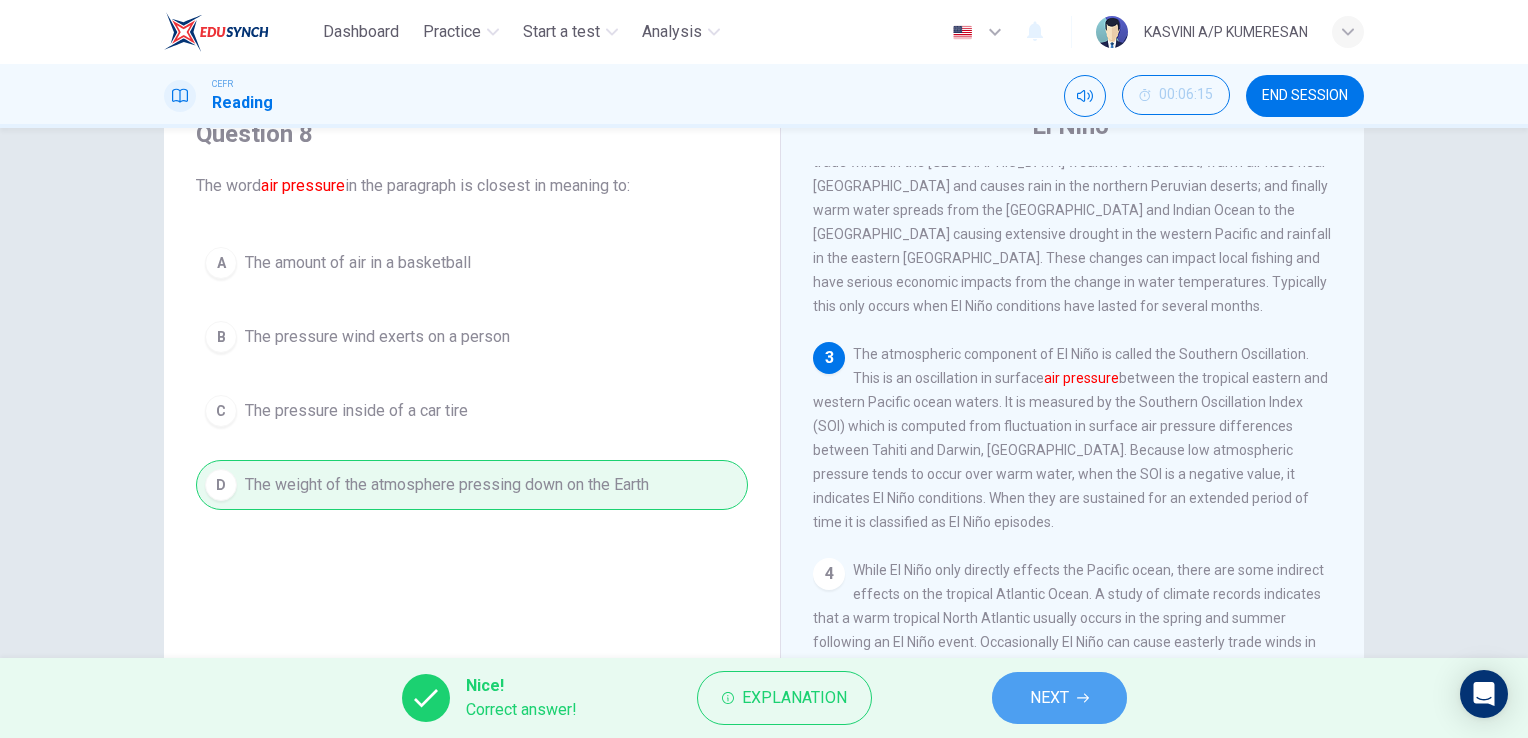 click on "NEXT" at bounding box center (1059, 698) 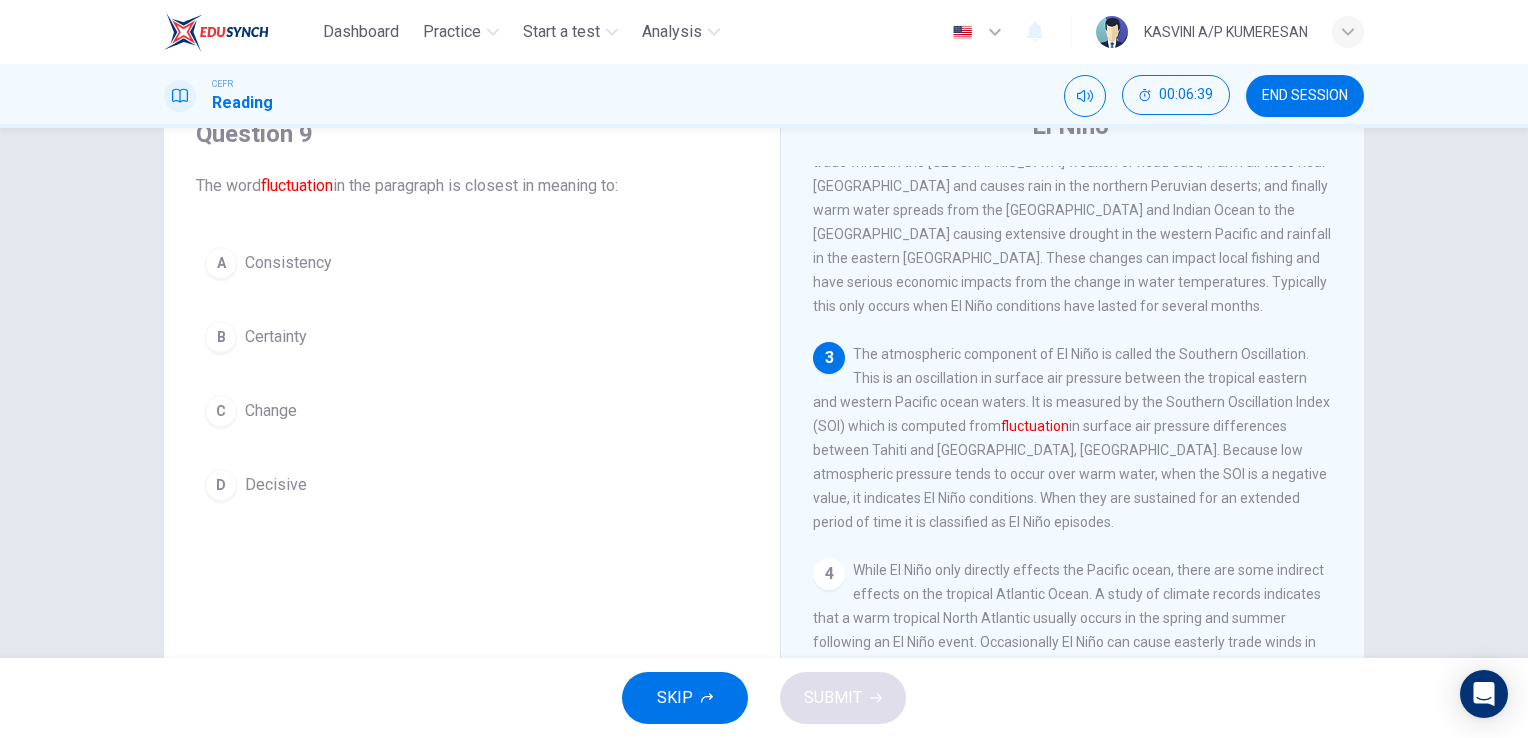 click on "Consistency" at bounding box center (288, 263) 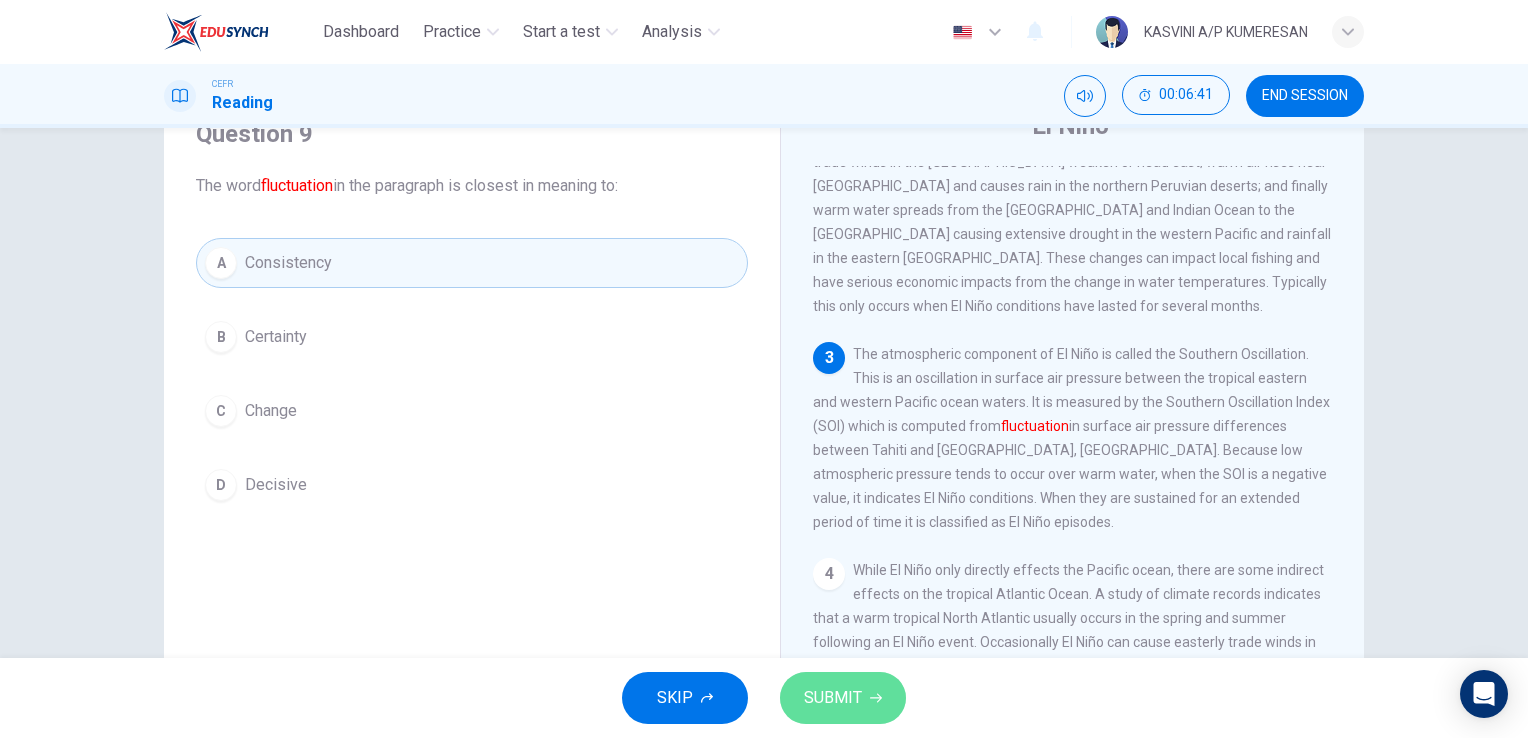 click on "SUBMIT" at bounding box center [833, 698] 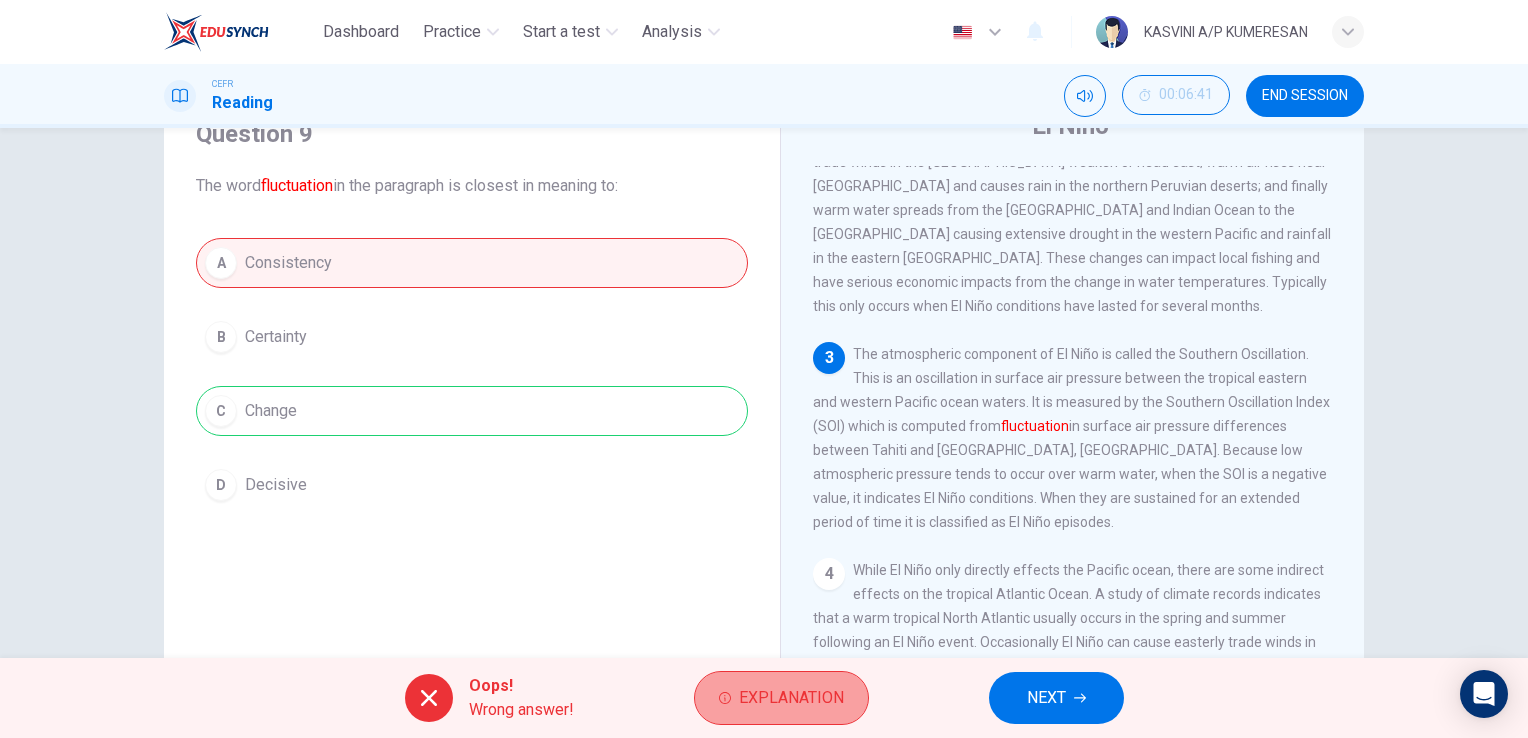 click on "Explanation" at bounding box center [791, 698] 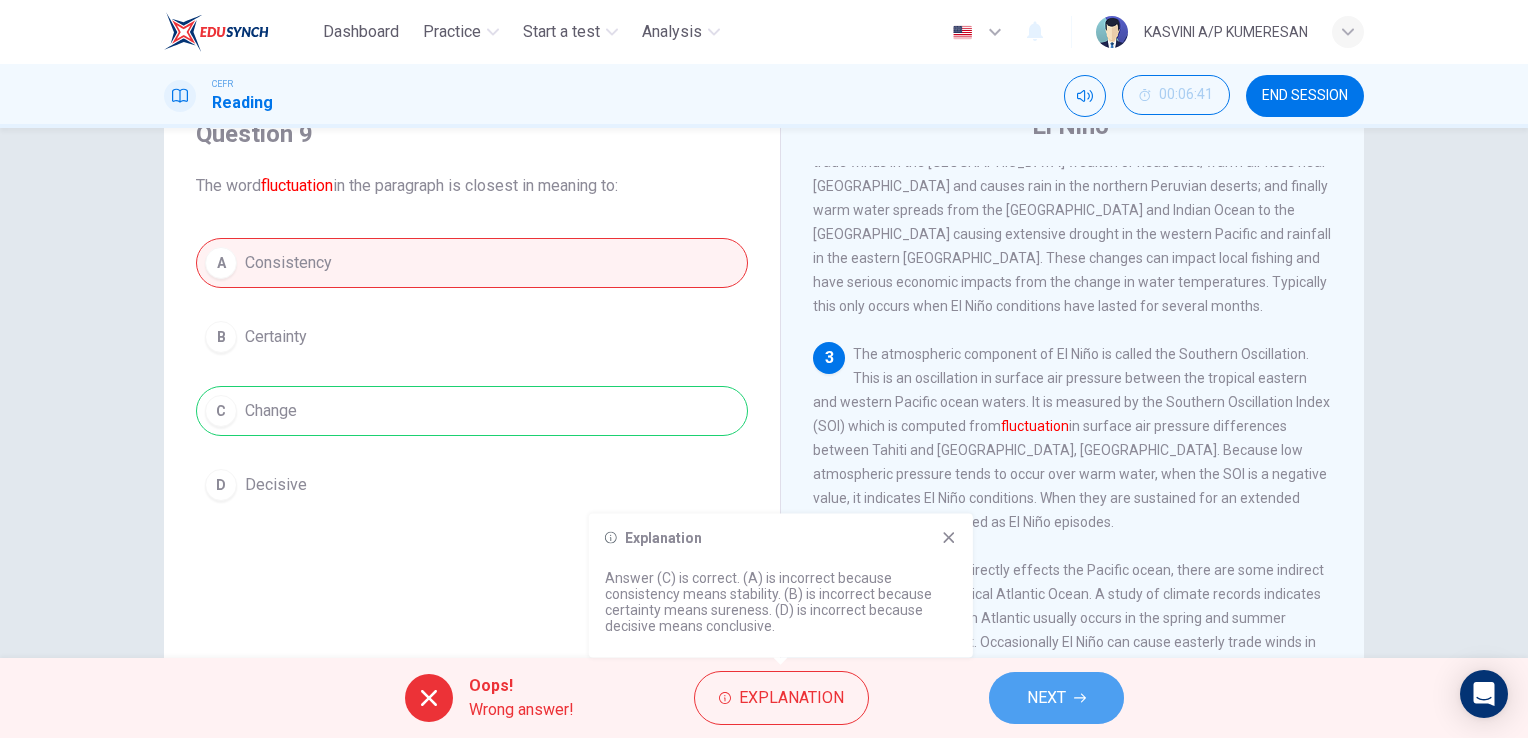click on "NEXT" at bounding box center [1056, 698] 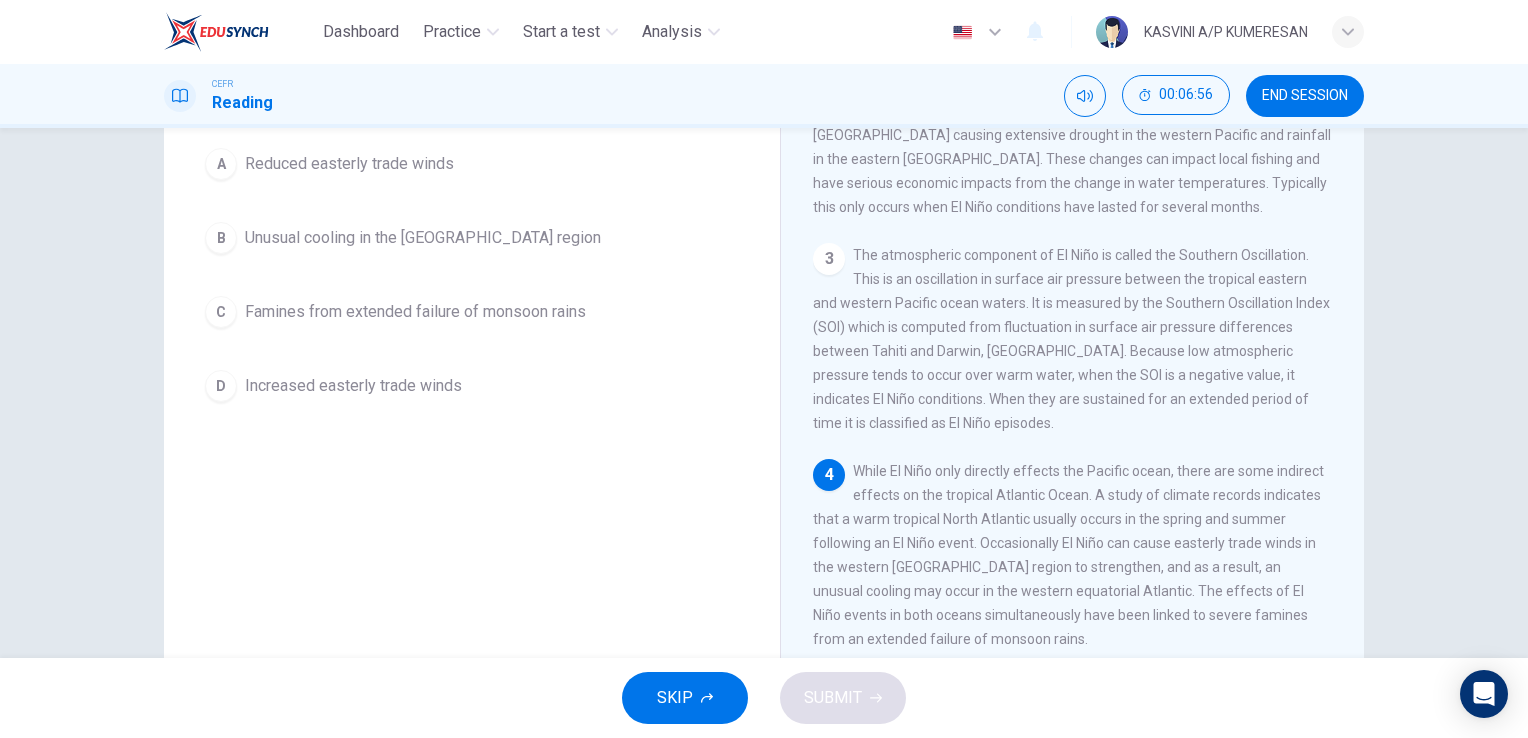 scroll, scrollTop: 200, scrollLeft: 0, axis: vertical 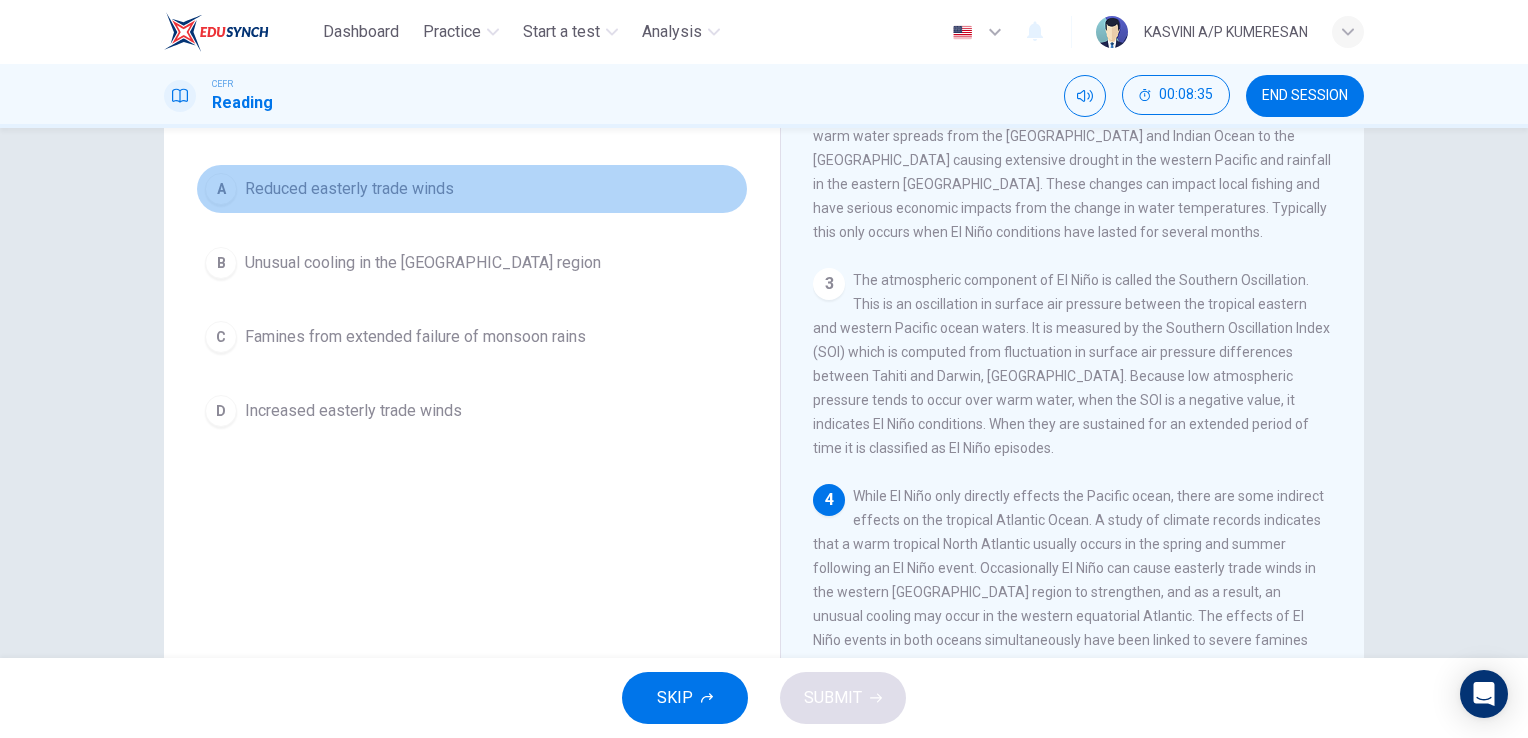 click on "A Reduced easterly trade winds" at bounding box center (472, 189) 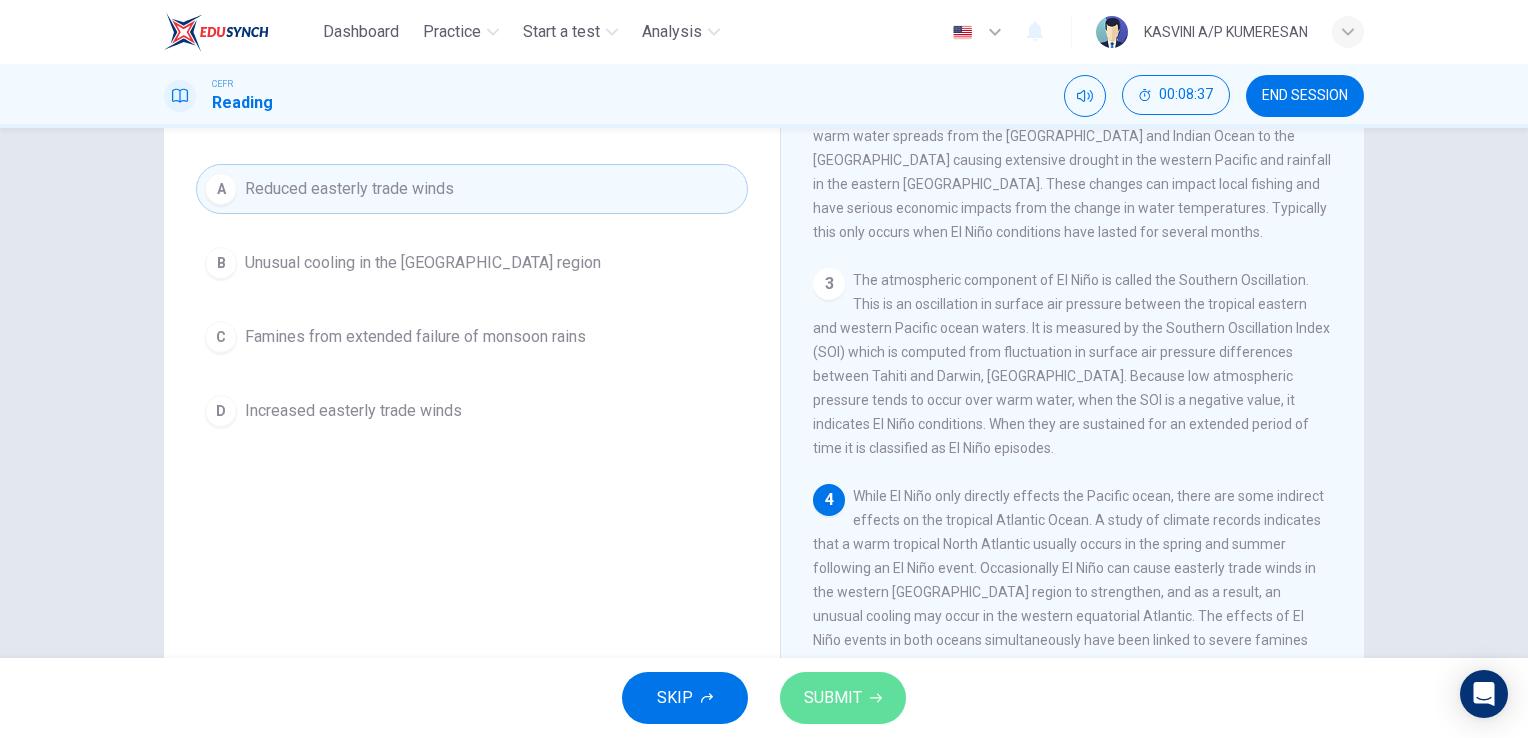 click on "SUBMIT" at bounding box center [833, 698] 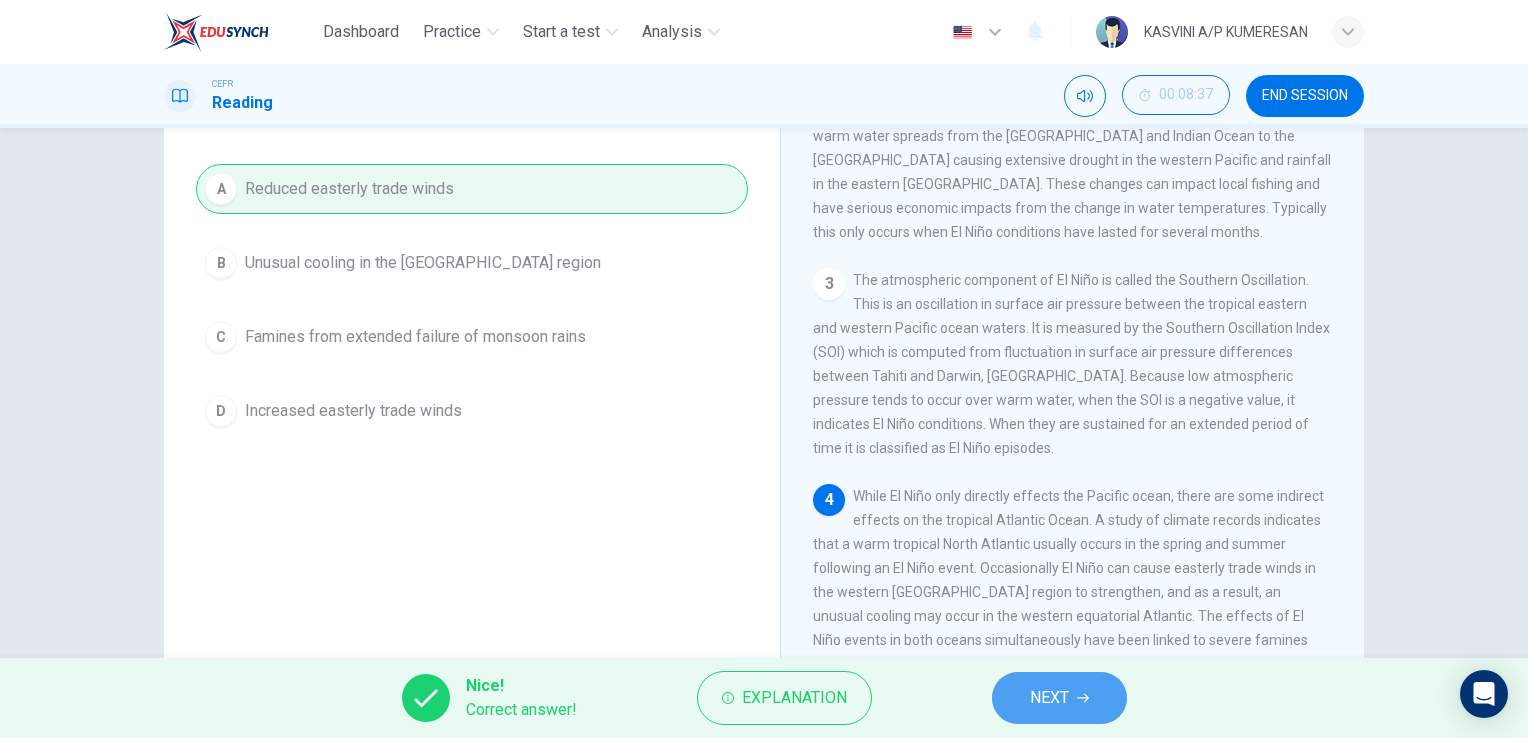 click on "NEXT" at bounding box center (1059, 698) 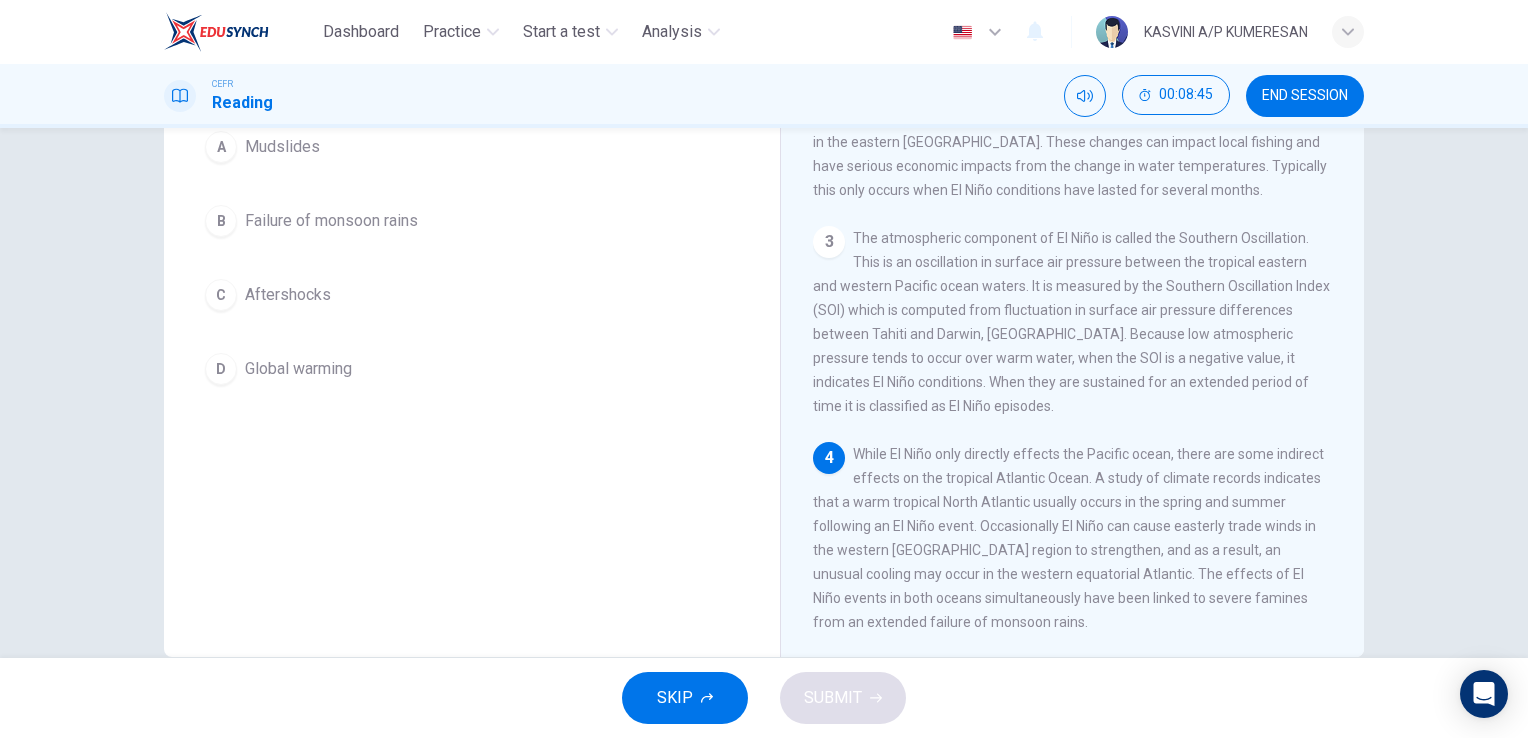 scroll, scrollTop: 201, scrollLeft: 0, axis: vertical 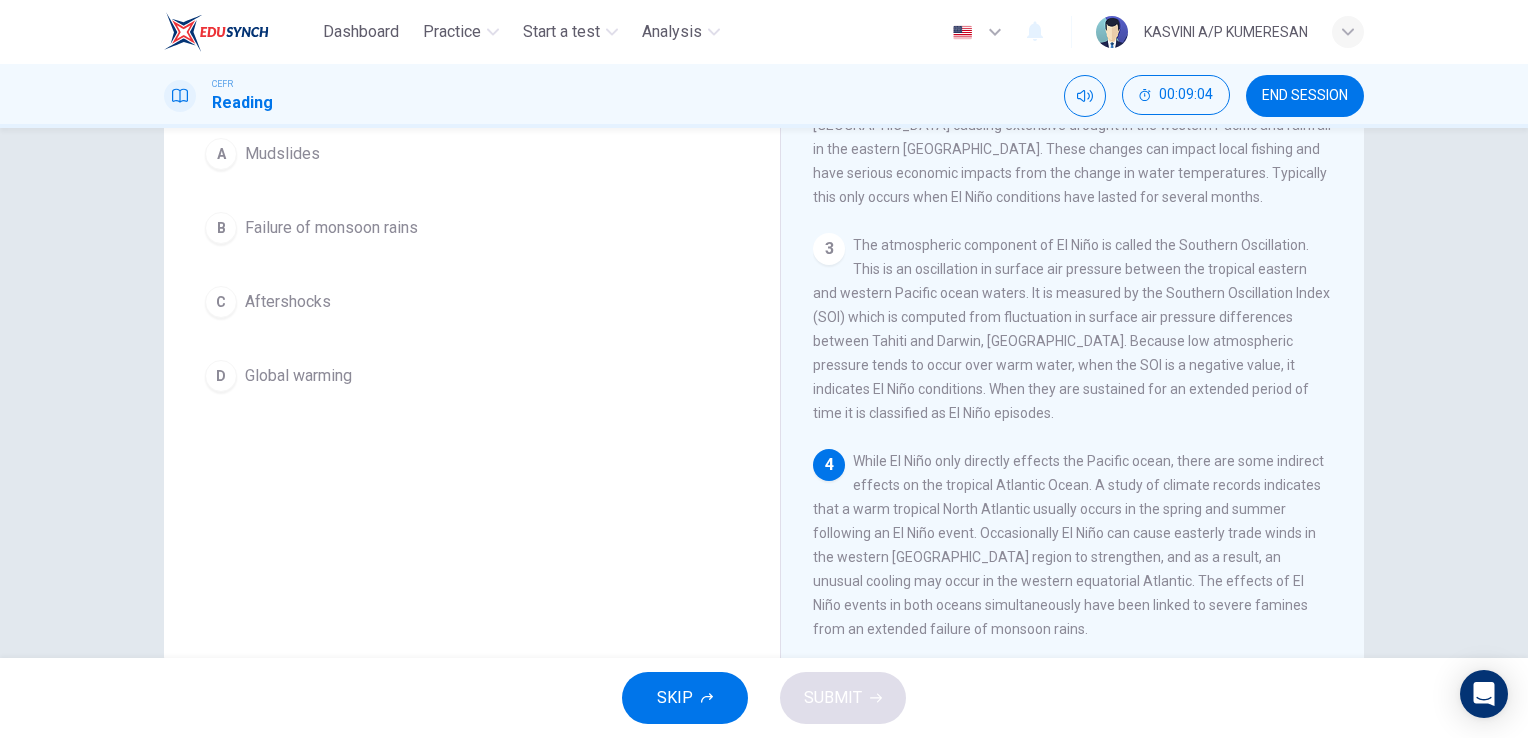 click on "While El Niño only directly effects the Pacific ocean, there are some indirect effects on the tropical Atlantic Ocean. A study of climate records indicates that a warm tropical North Atlantic usually occurs in the spring and summer following an El Niño event. Occasionally El Niño can cause easterly trade winds in the western [GEOGRAPHIC_DATA] region to strengthen, and as a result, an unusual cooling may occur in the western equatorial Atlantic. The effects of El Niño events in both oceans simultaneously have been linked to severe famines from an extended failure of monsoon rains." at bounding box center [1068, 545] 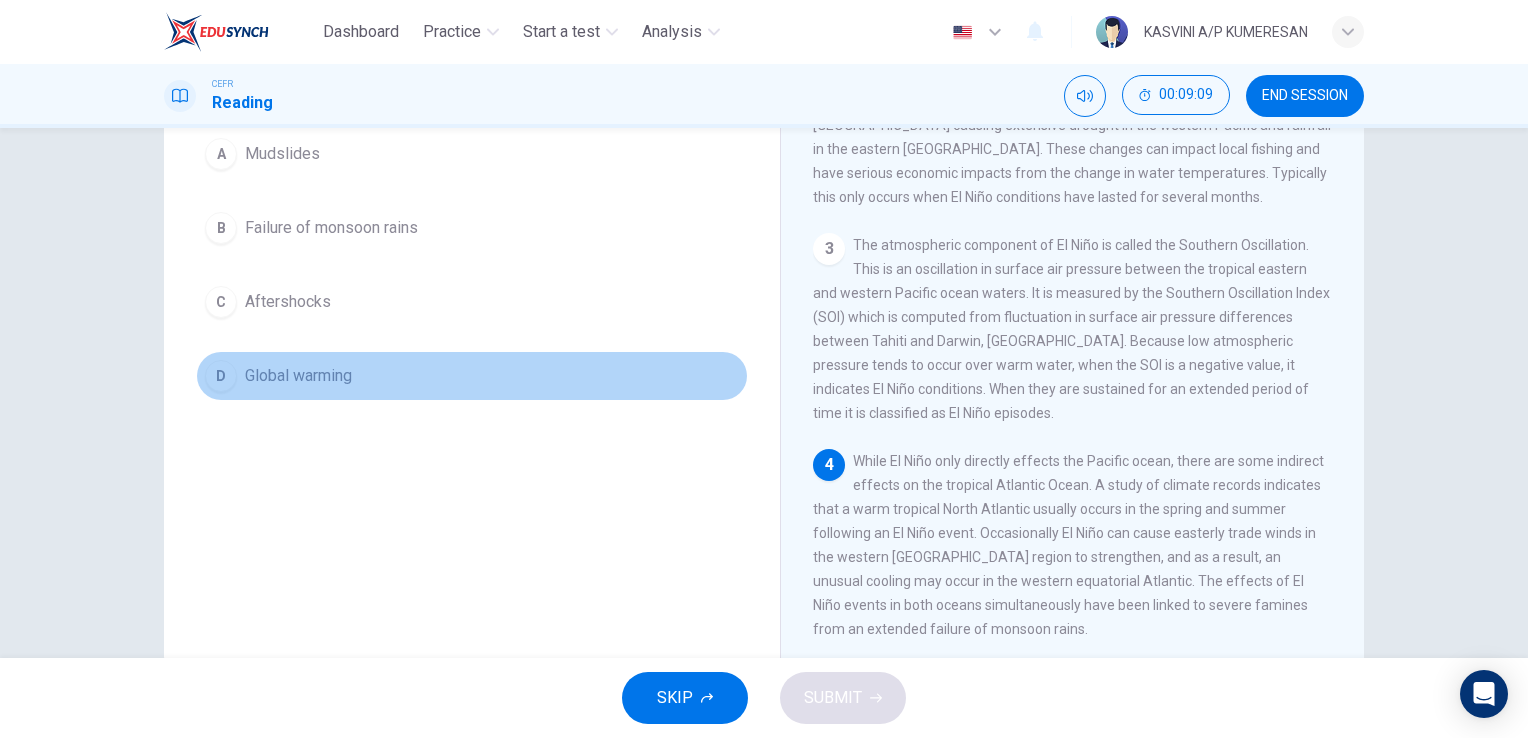 click on "Global warming" at bounding box center [298, 376] 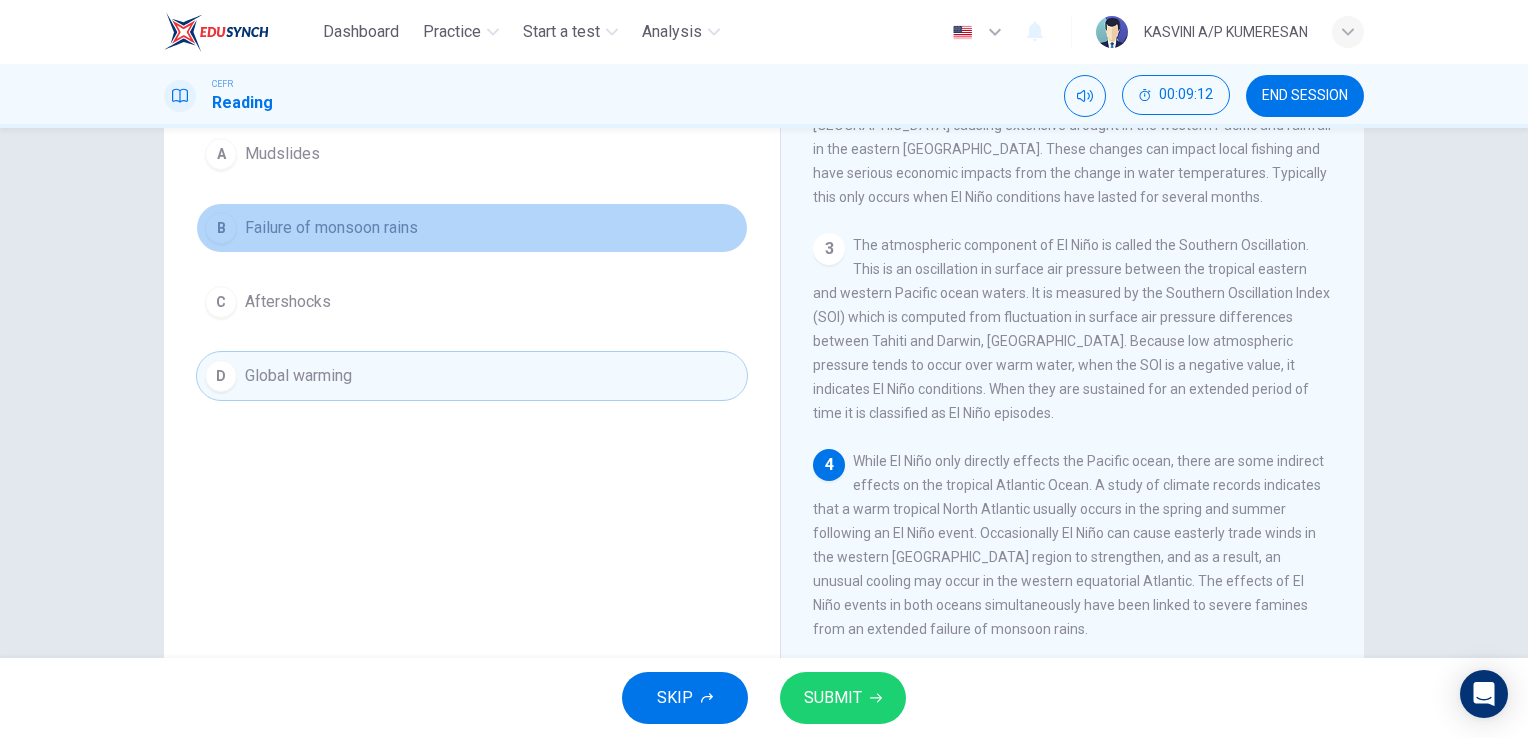 click on "Failure of monsoon rains" at bounding box center [331, 228] 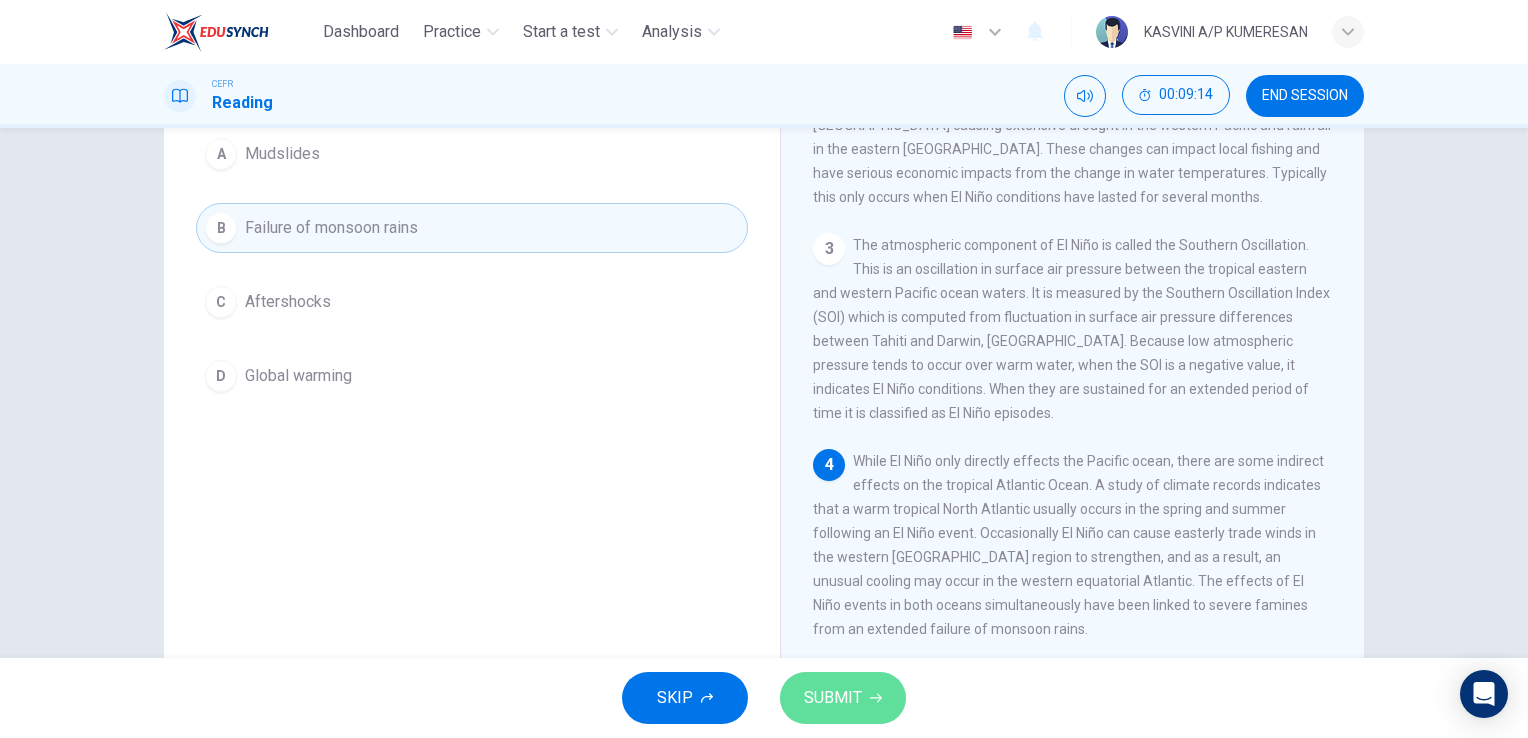 click on "SUBMIT" at bounding box center [833, 698] 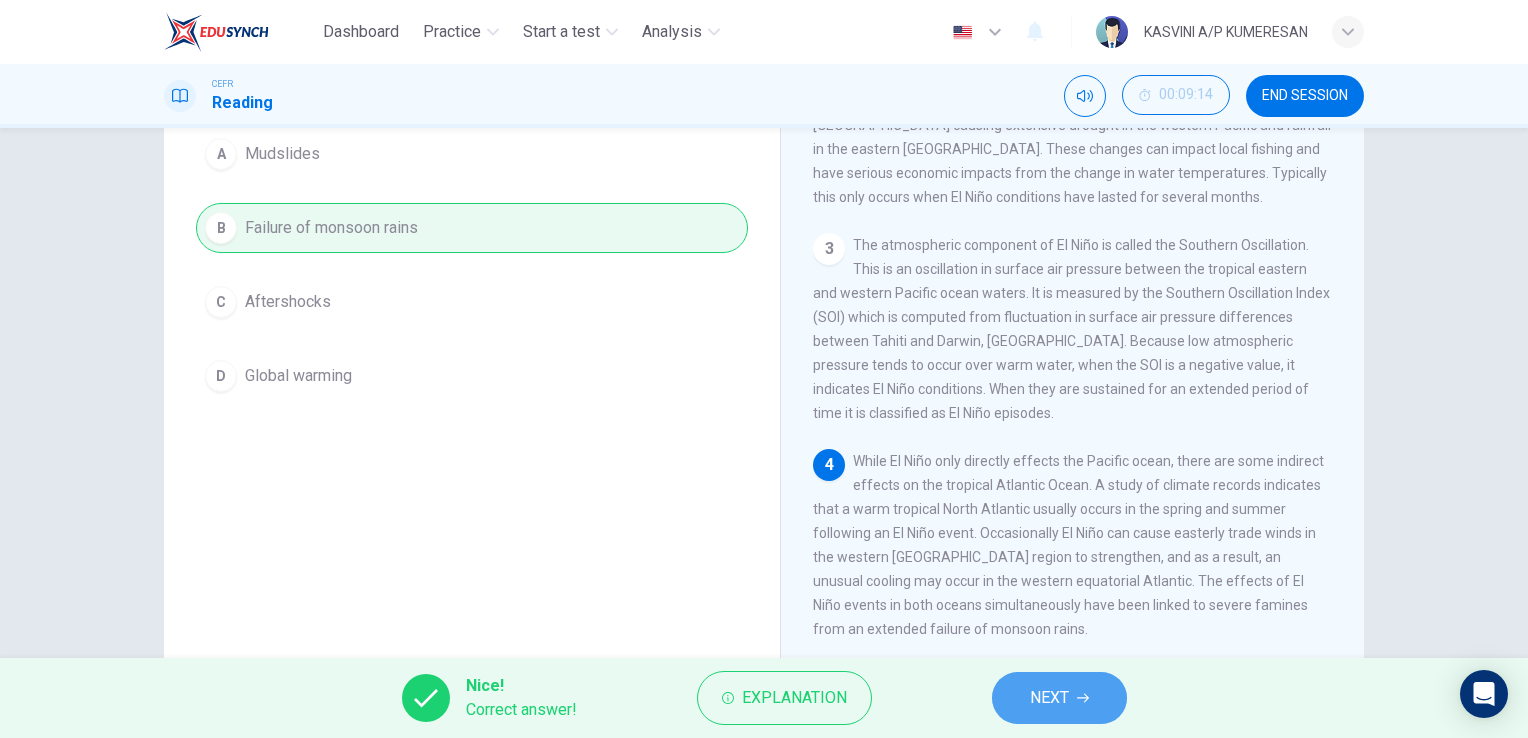 click on "NEXT" at bounding box center (1049, 698) 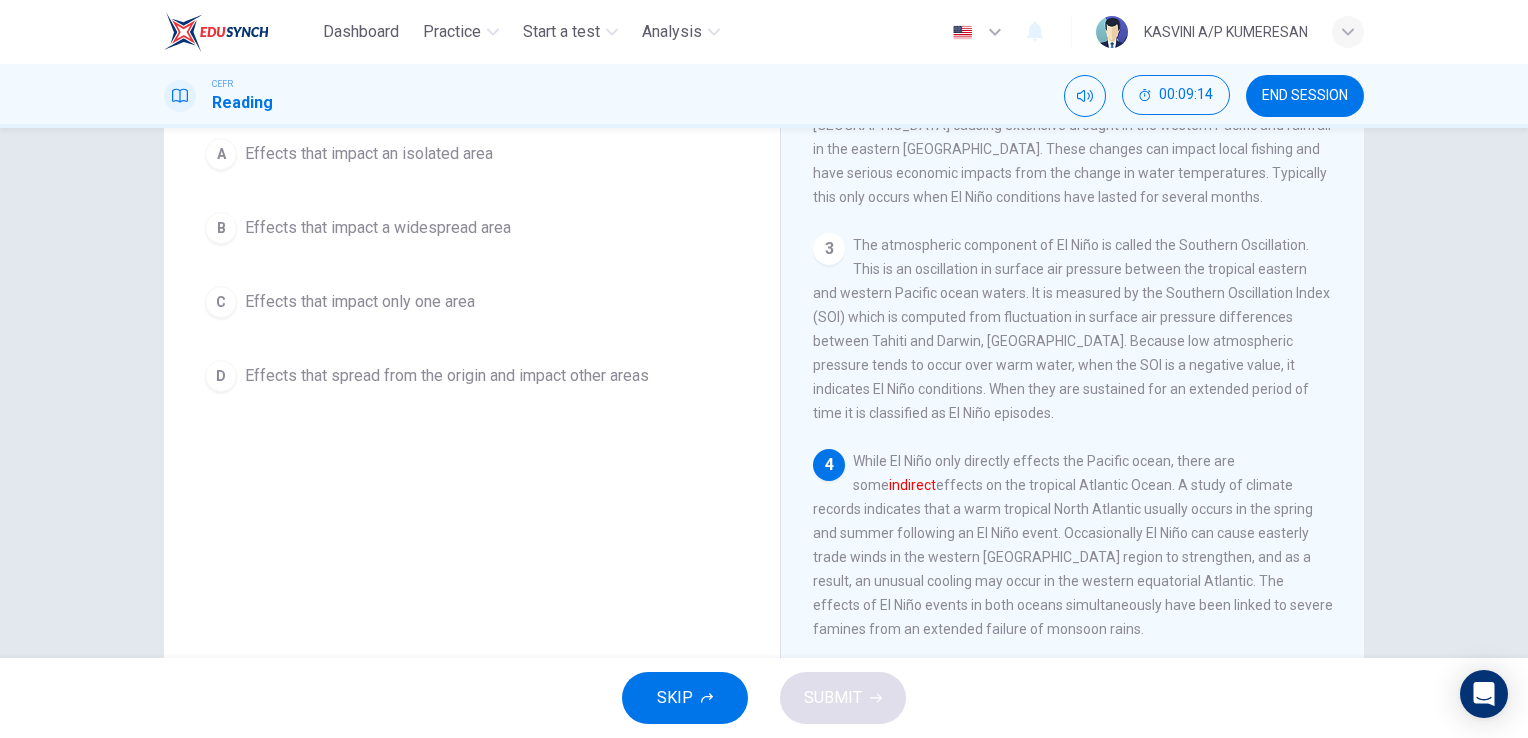 scroll, scrollTop: 175, scrollLeft: 0, axis: vertical 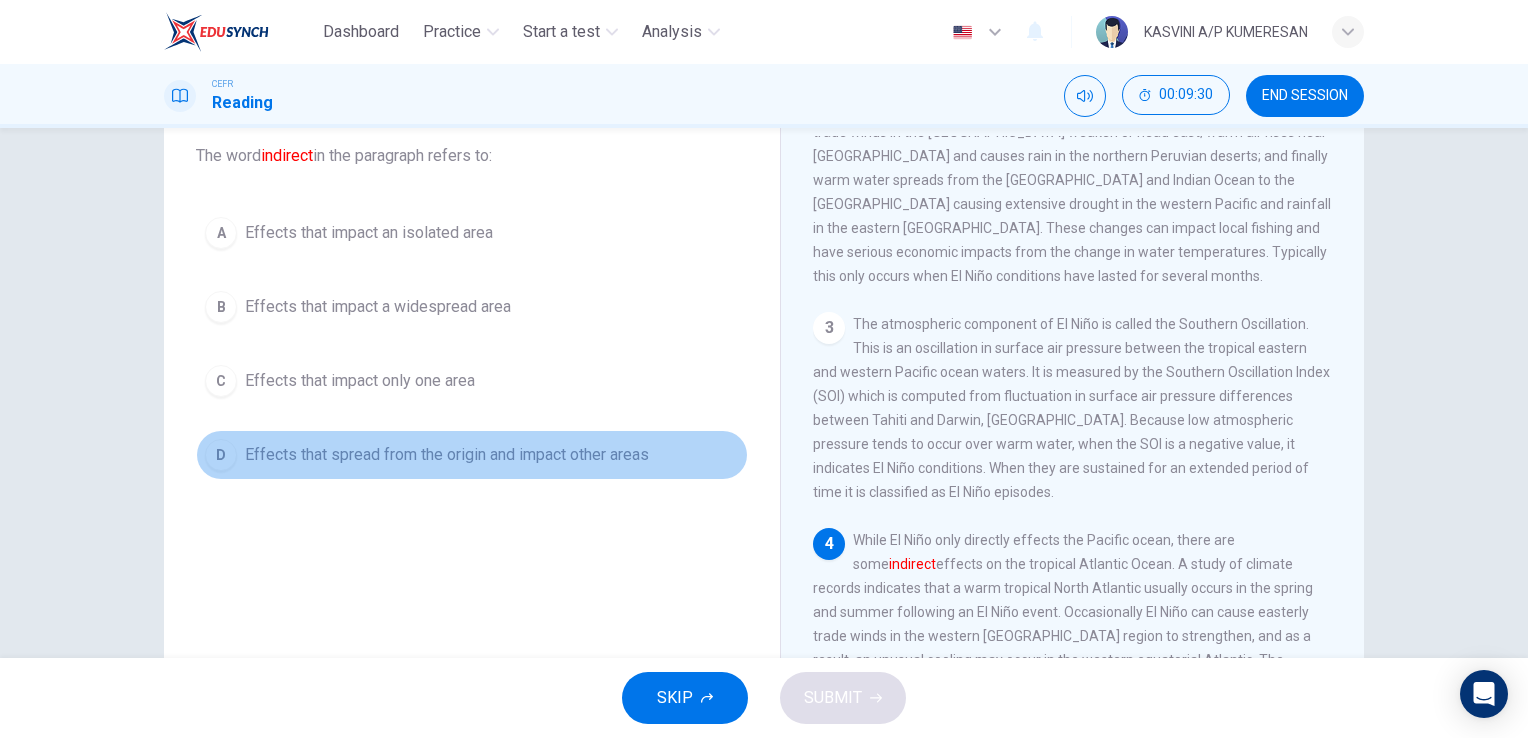 click on "Effects that spread from the origin and impact other areas" at bounding box center (447, 455) 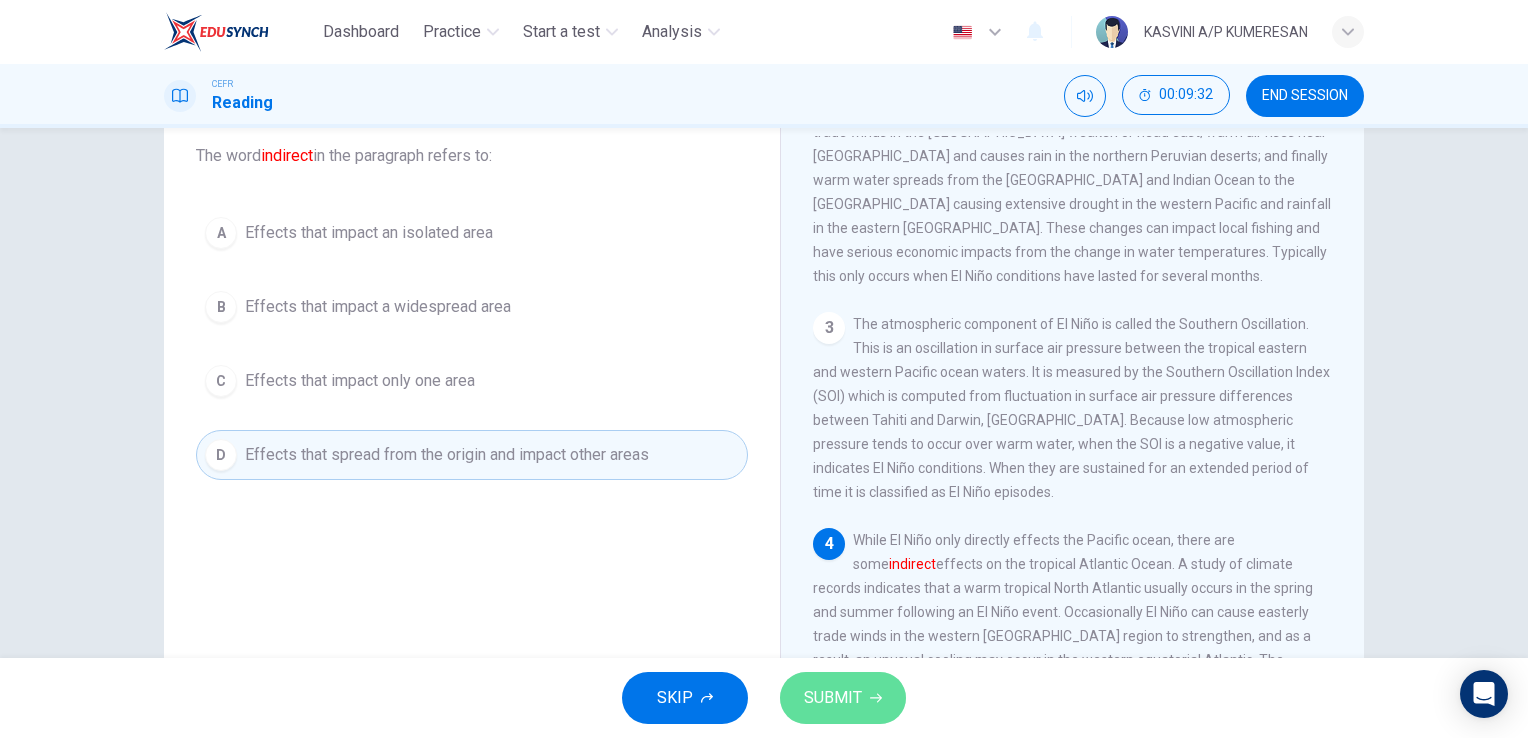click on "SUBMIT" at bounding box center [833, 698] 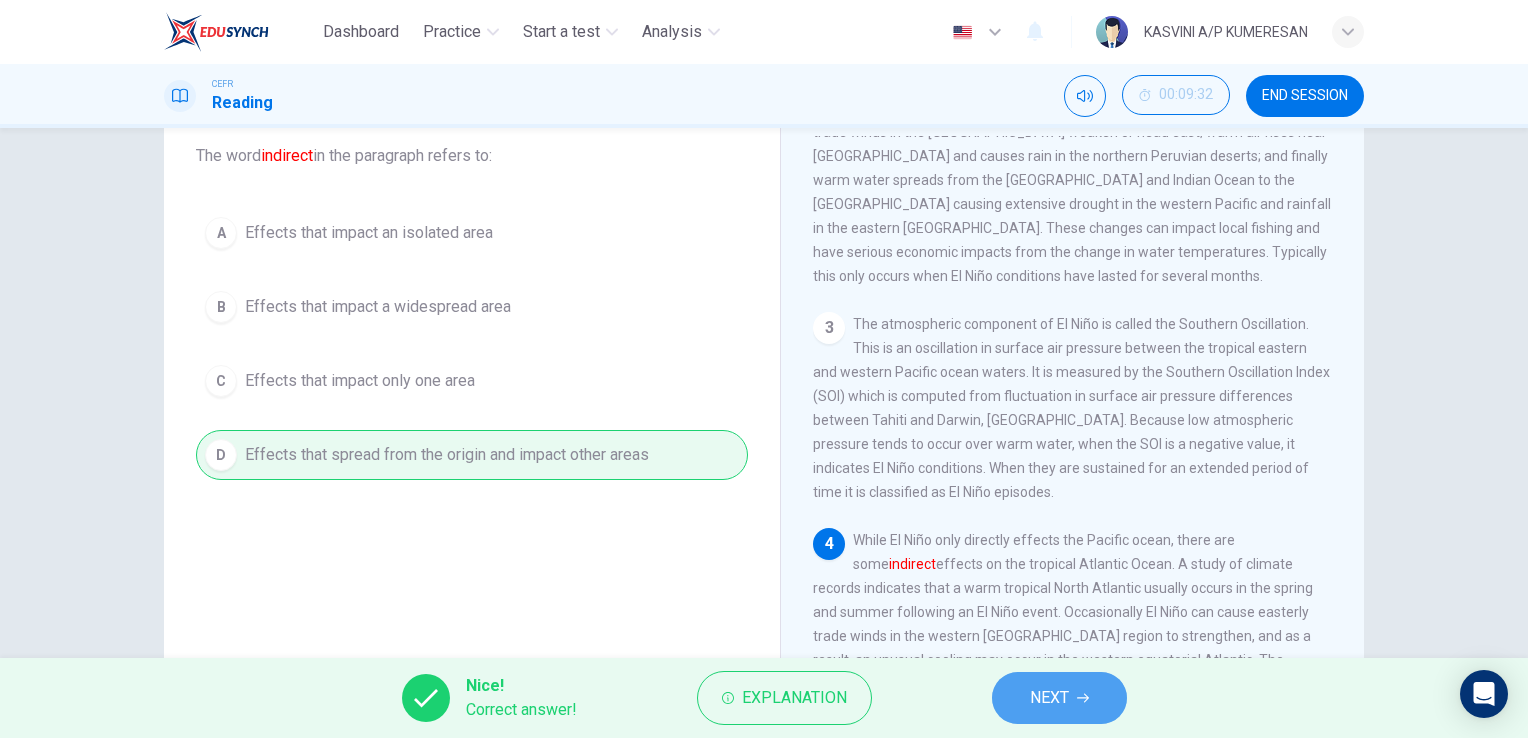 click on "NEXT" at bounding box center (1059, 698) 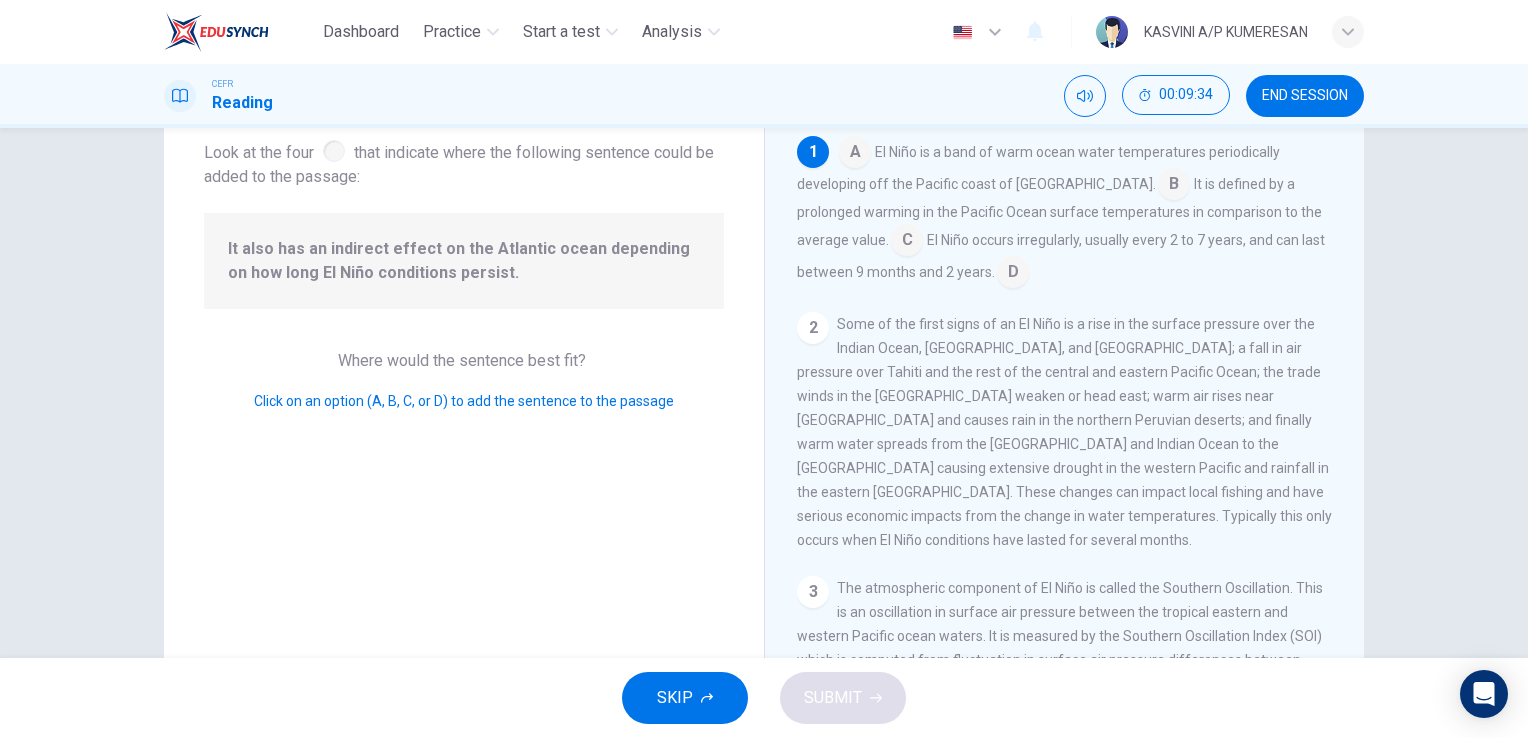 scroll, scrollTop: 10, scrollLeft: 0, axis: vertical 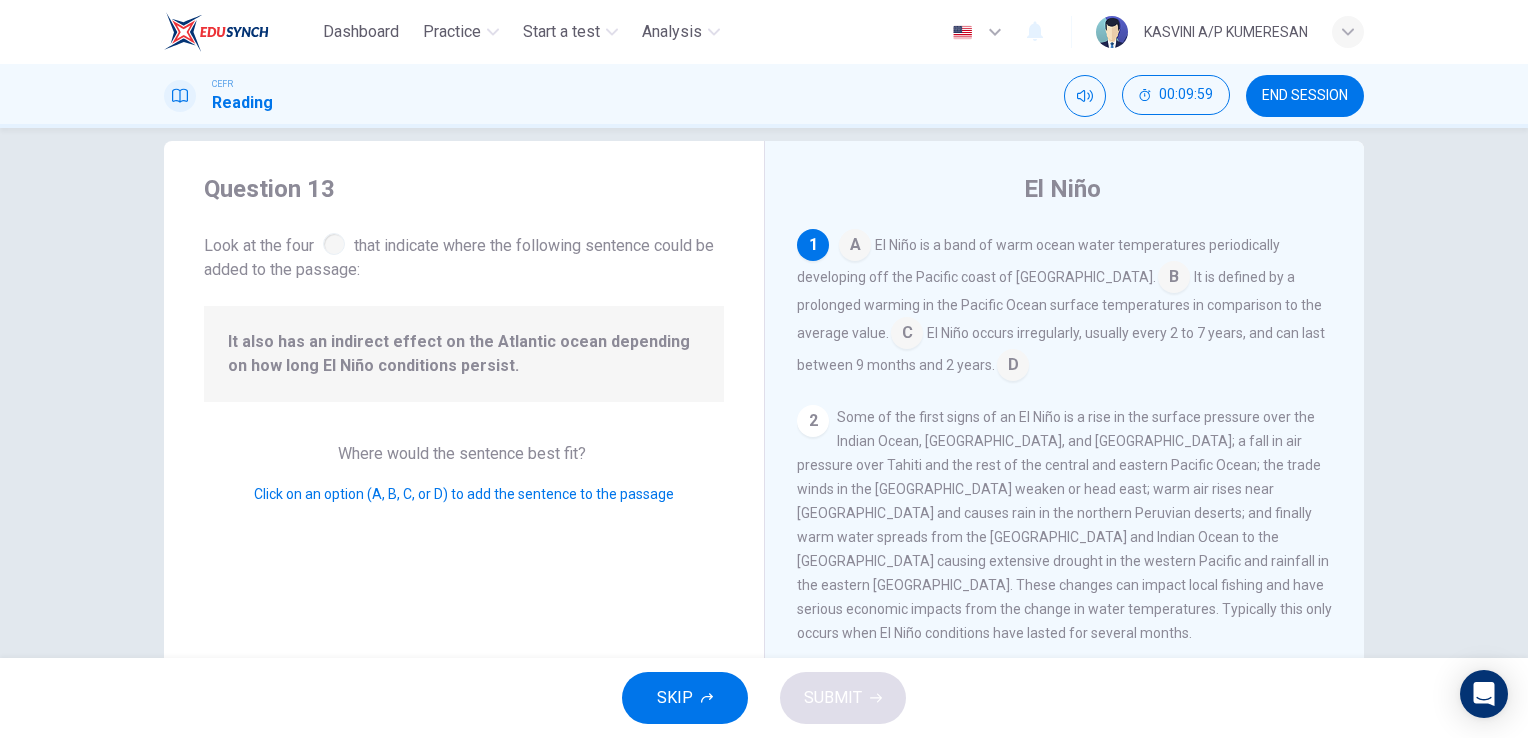 click at bounding box center (907, 335) 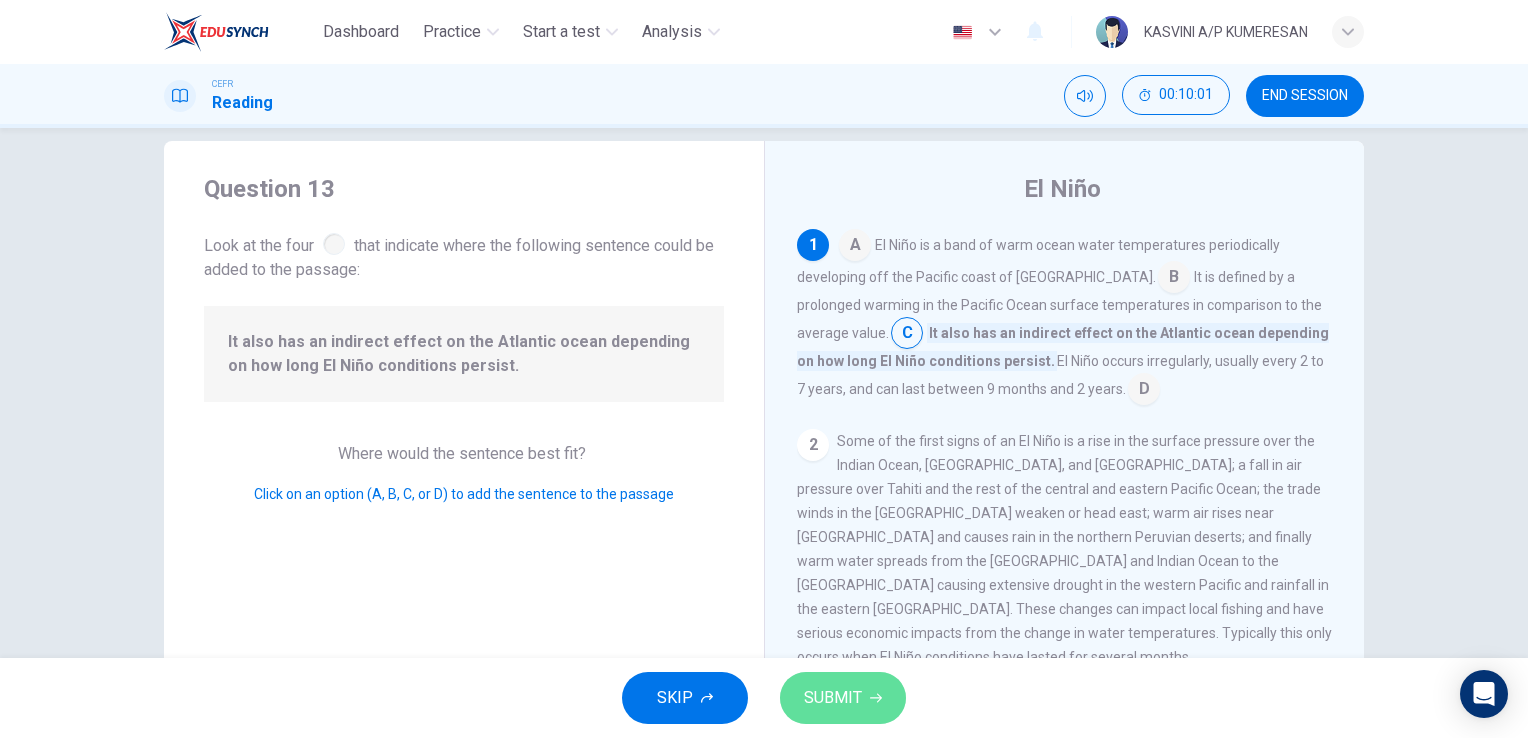 click on "SUBMIT" at bounding box center [833, 698] 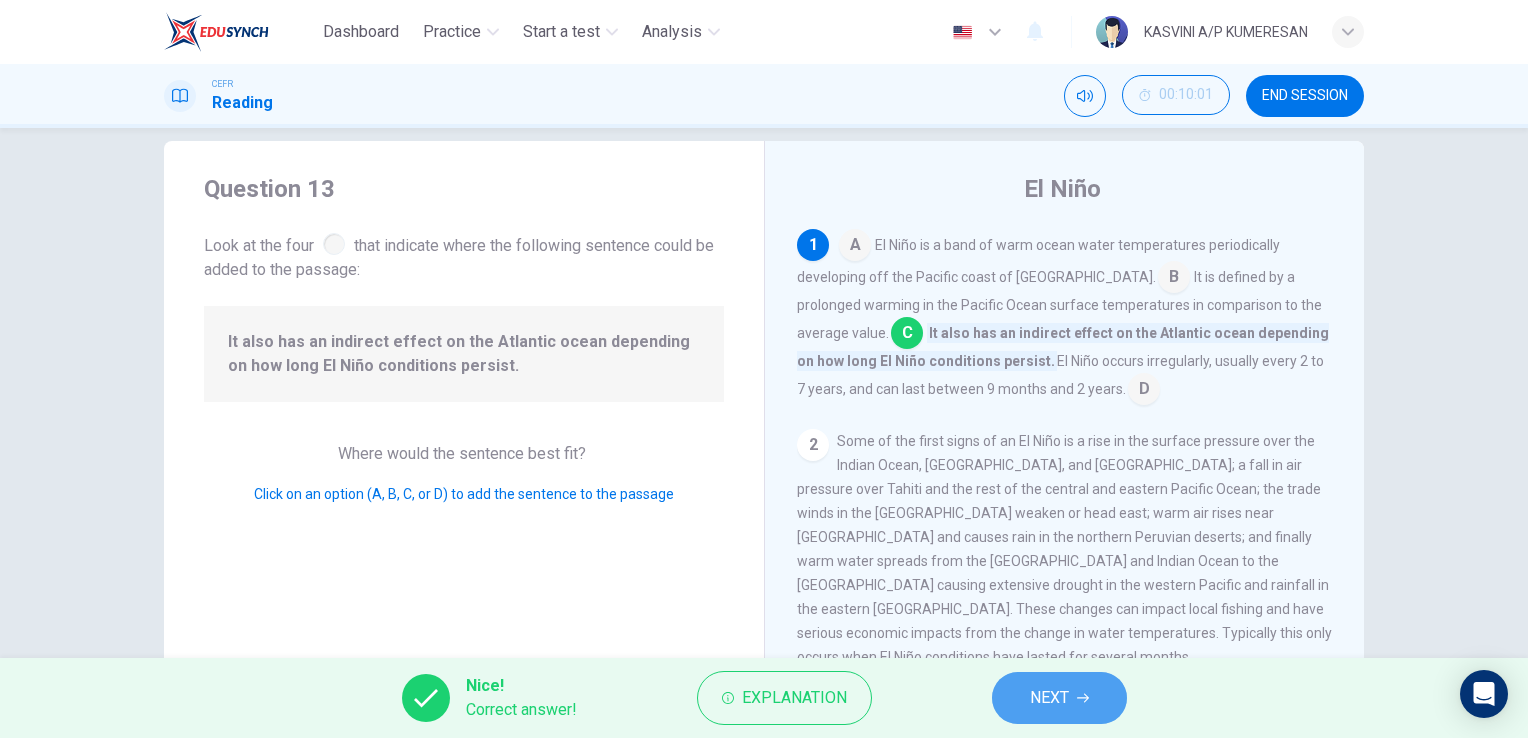 click on "NEXT" at bounding box center (1059, 698) 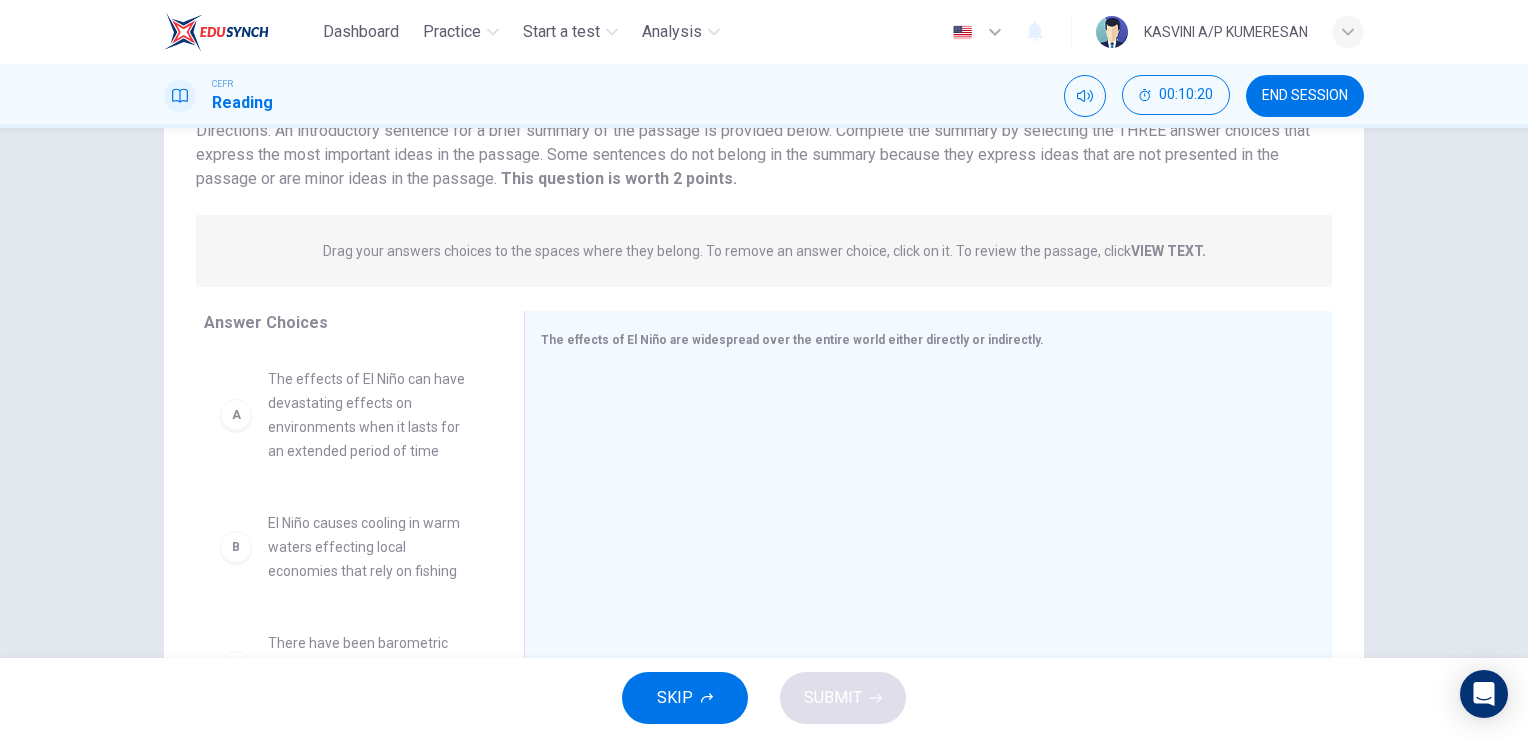 scroll, scrollTop: 244, scrollLeft: 0, axis: vertical 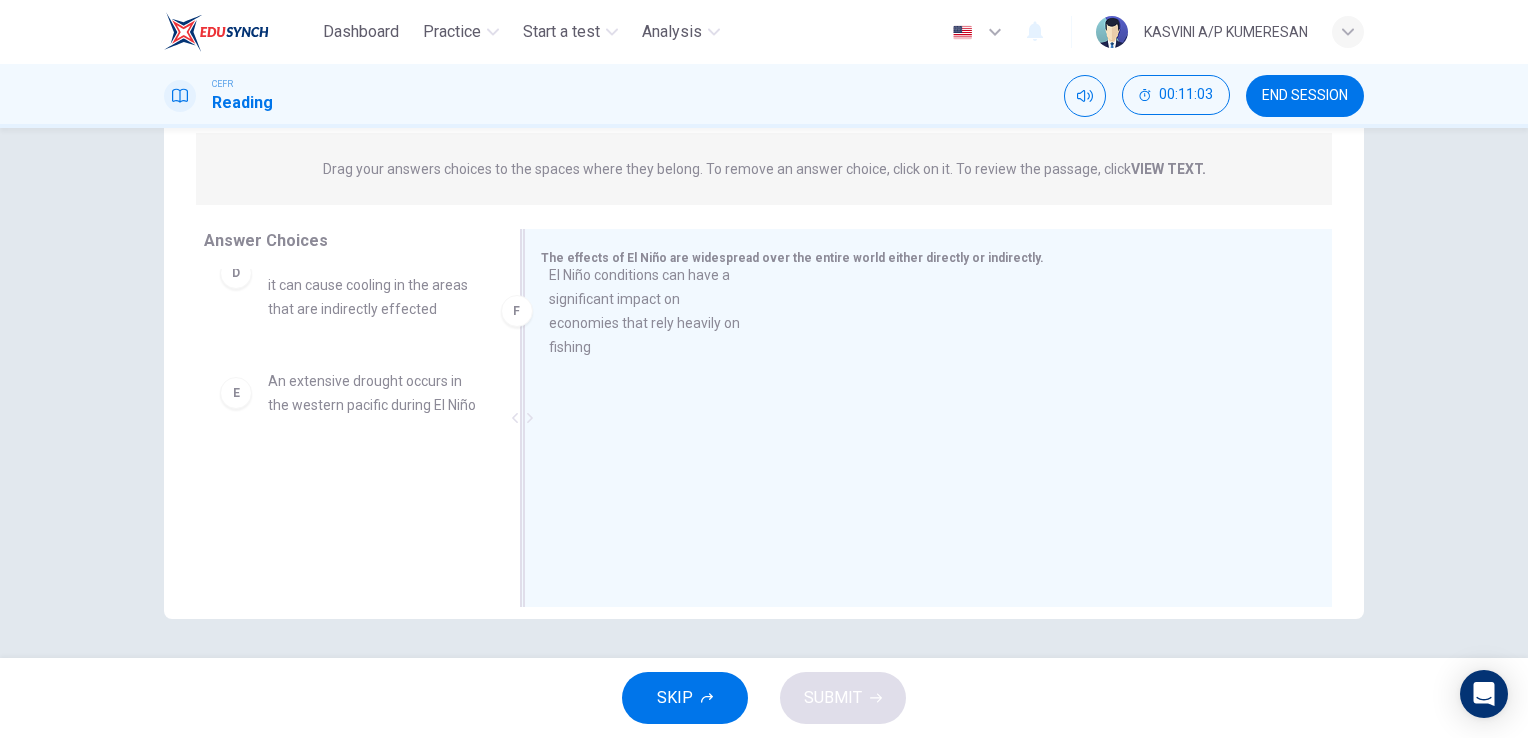 drag, startPoint x: 404, startPoint y: 512, endPoint x: 699, endPoint y: 306, distance: 359.8069 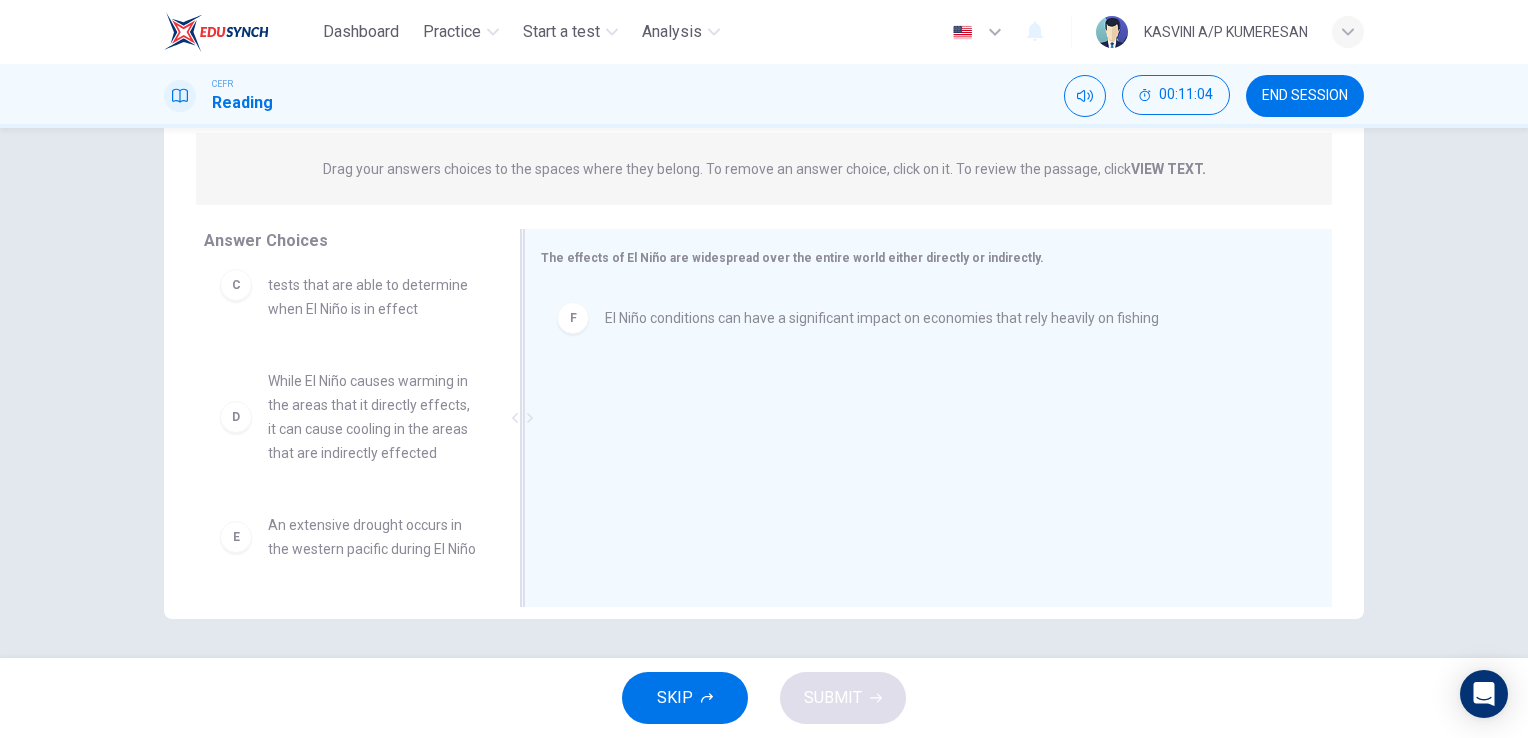 scroll, scrollTop: 348, scrollLeft: 0, axis: vertical 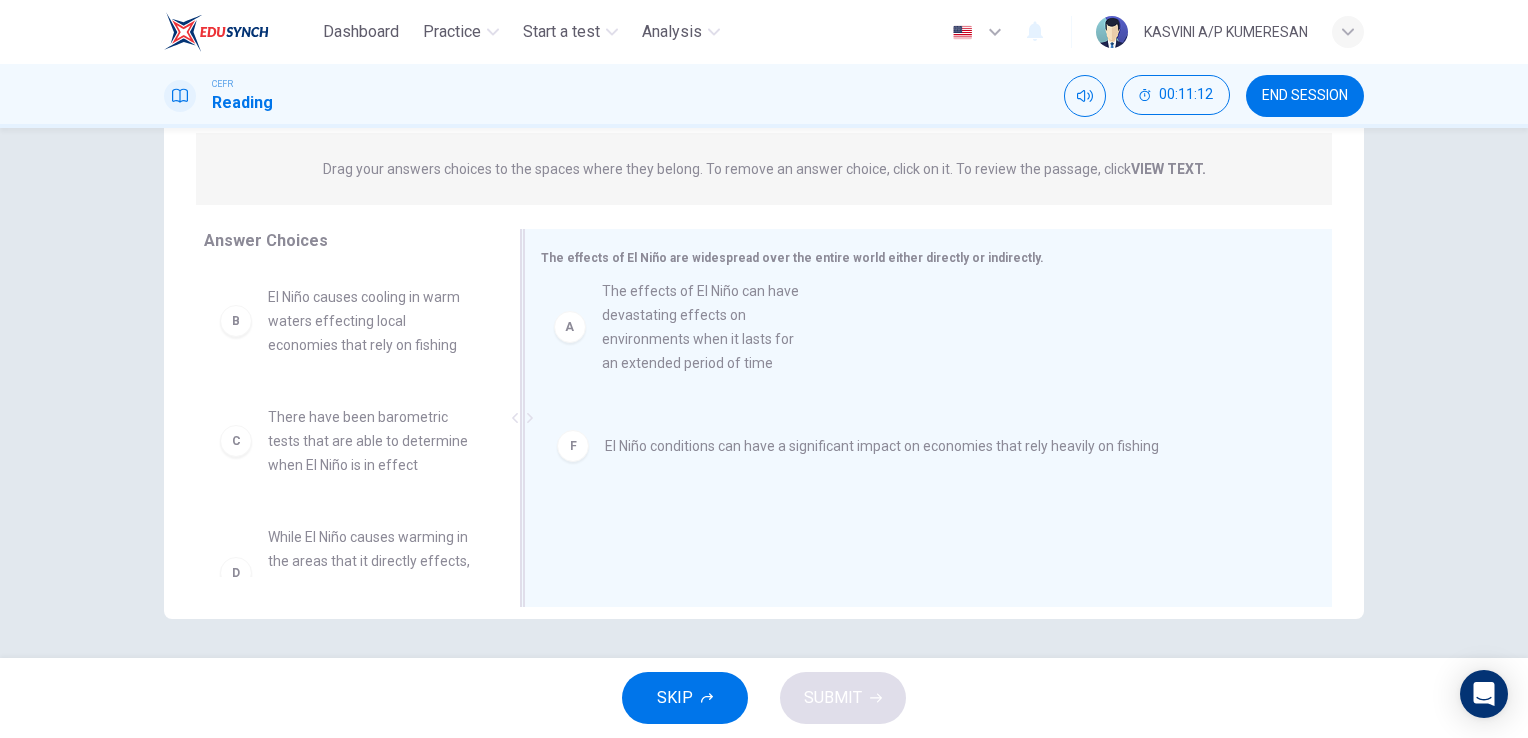 drag, startPoint x: 433, startPoint y: 346, endPoint x: 794, endPoint y: 338, distance: 361.08862 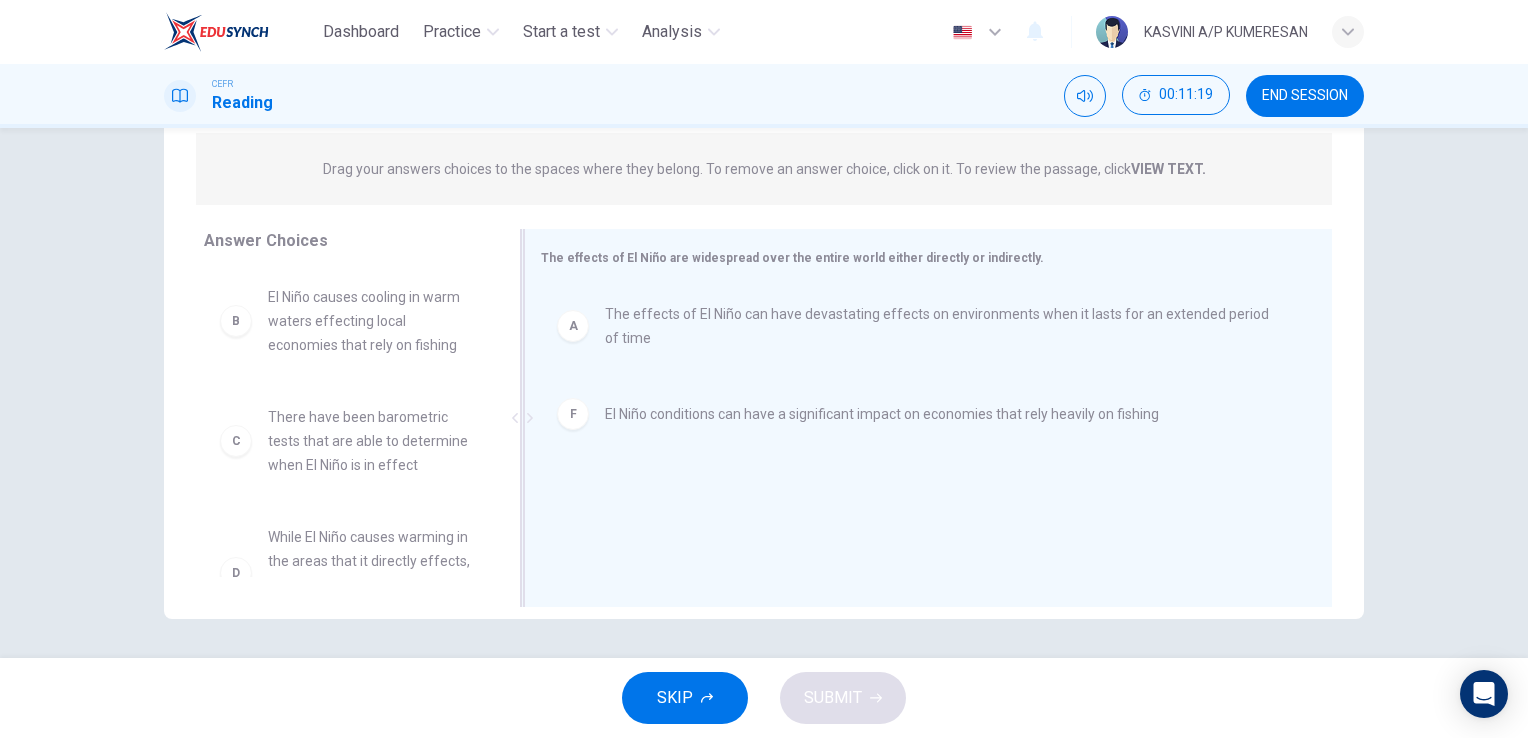 click on "The effects of El Niño can have devastating effects on environments when it lasts for an extended period of time" at bounding box center [944, 326] 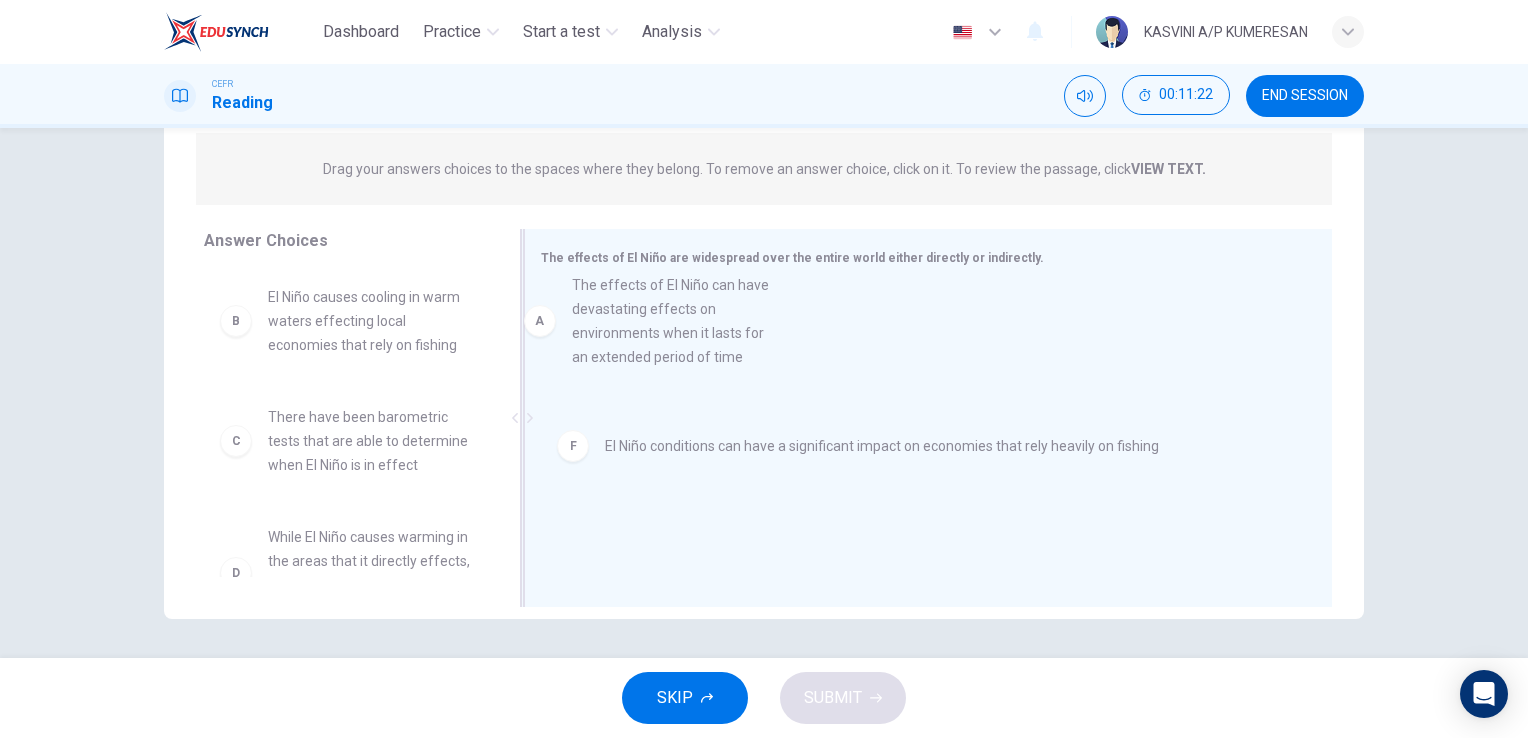 drag, startPoint x: 428, startPoint y: 338, endPoint x: 795, endPoint y: 322, distance: 367.3486 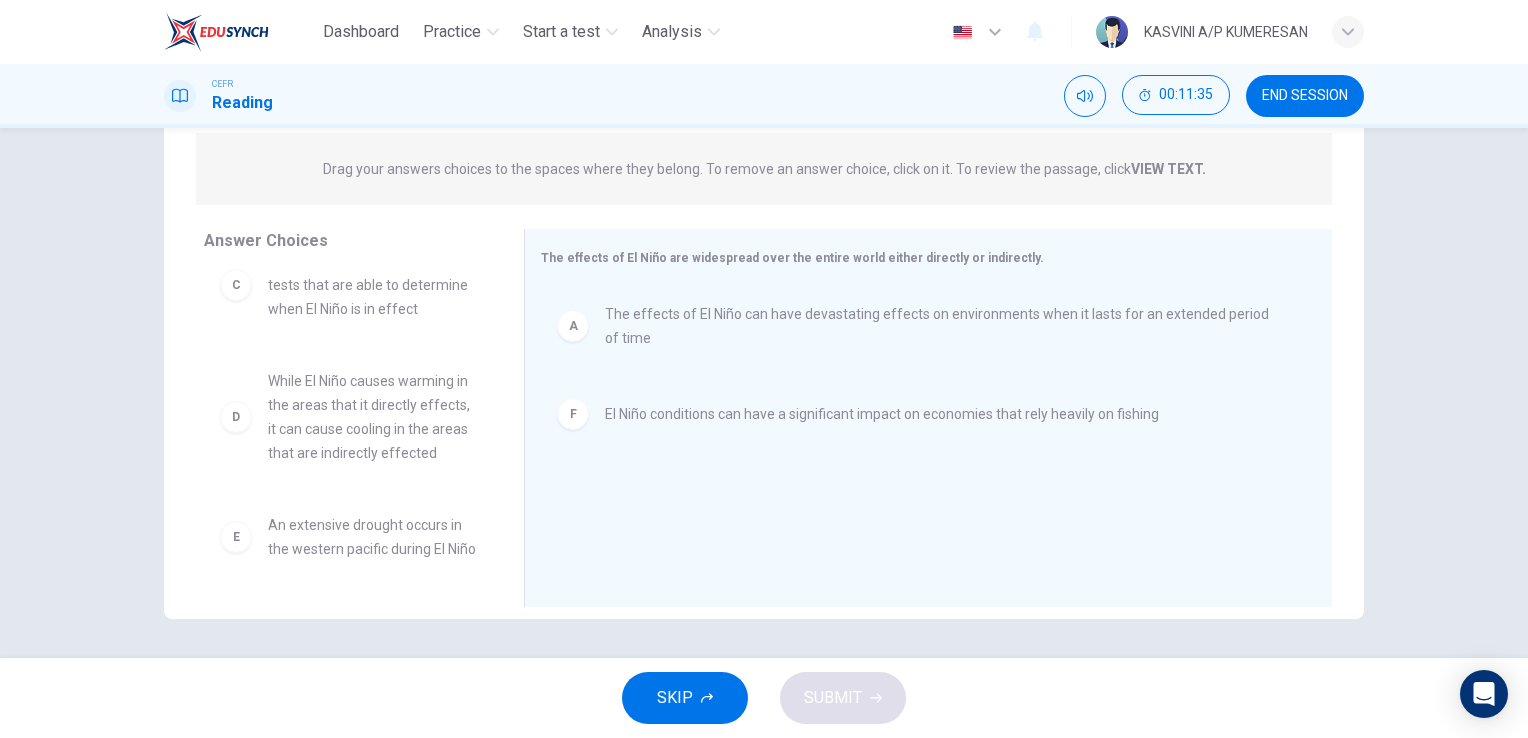 scroll, scrollTop: 204, scrollLeft: 0, axis: vertical 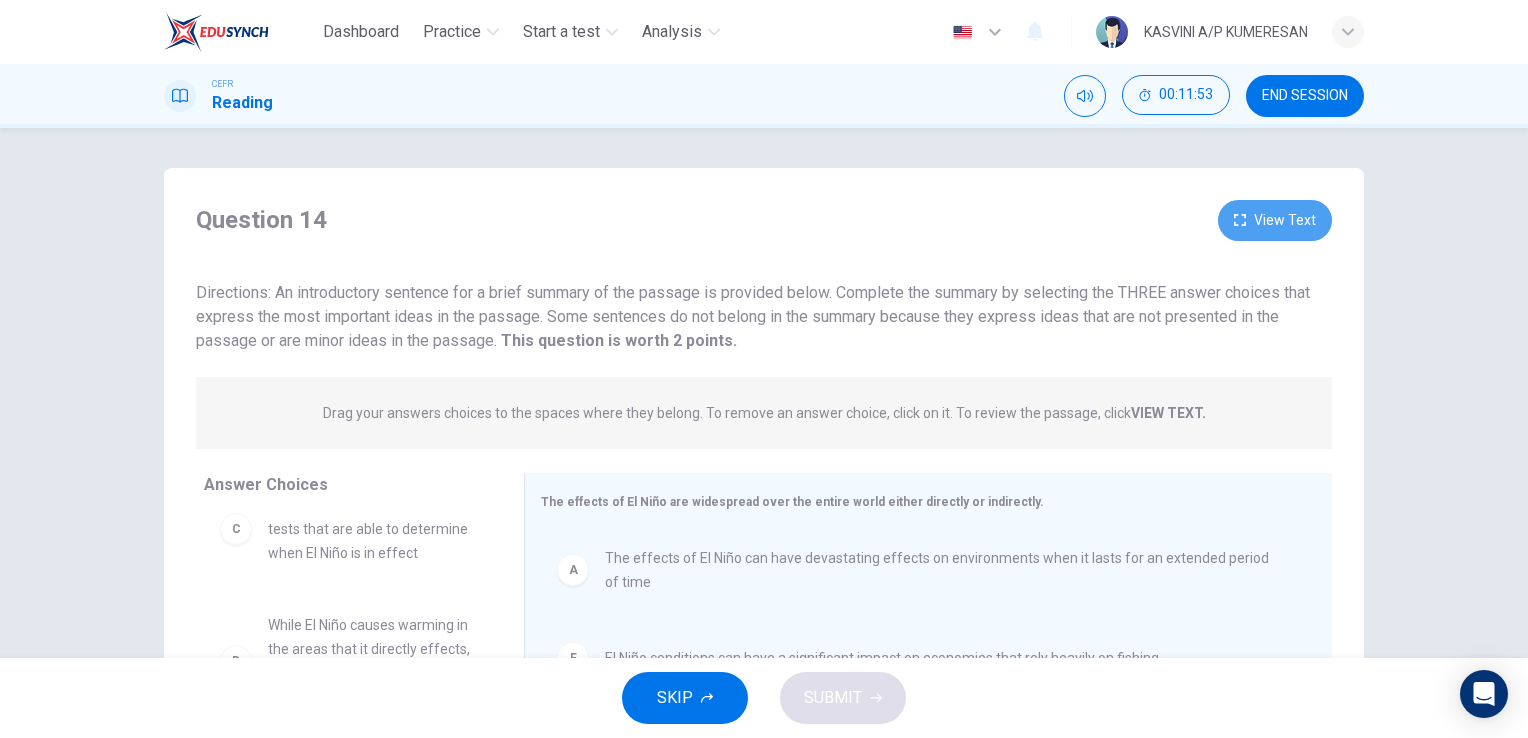 click on "View Text" at bounding box center [1275, 220] 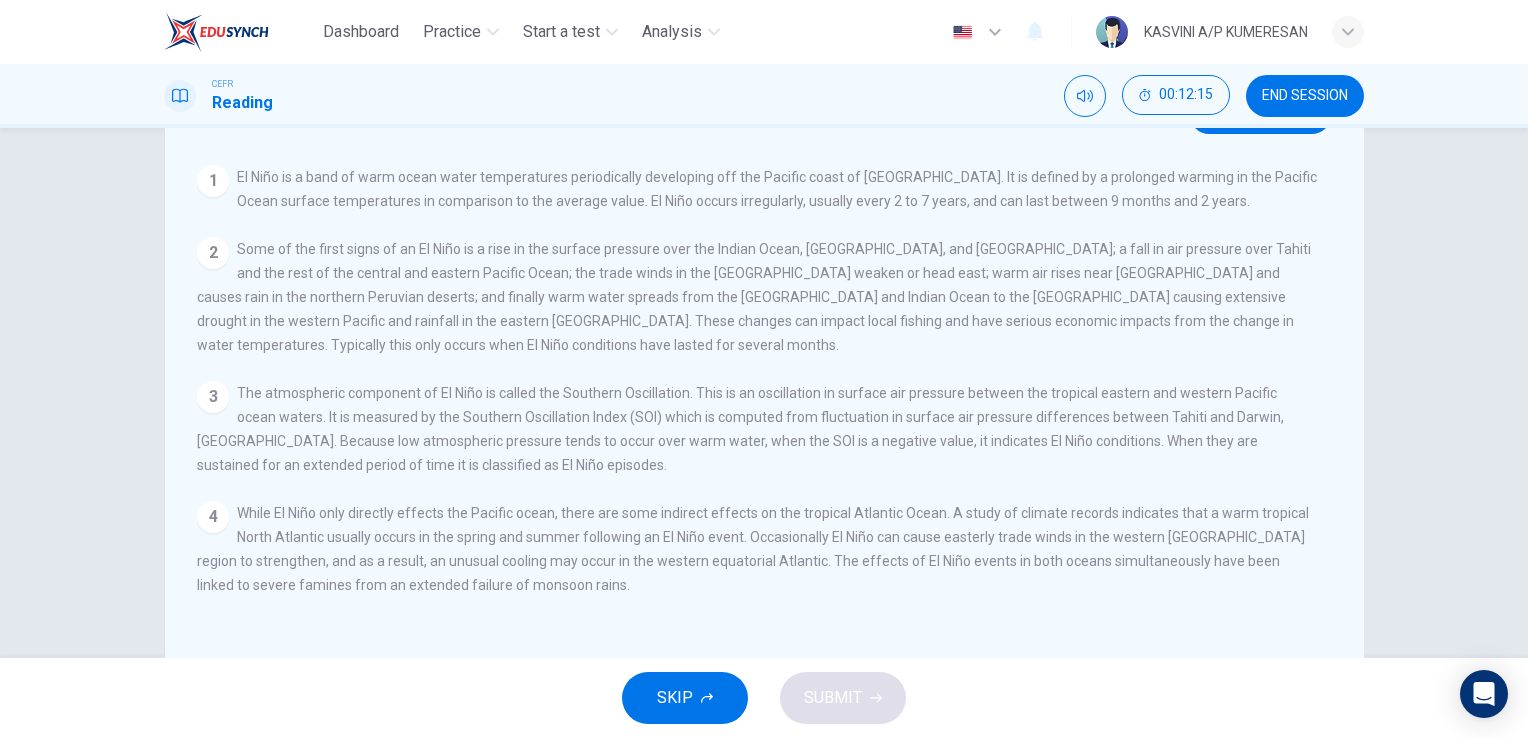 scroll, scrollTop: 0, scrollLeft: 0, axis: both 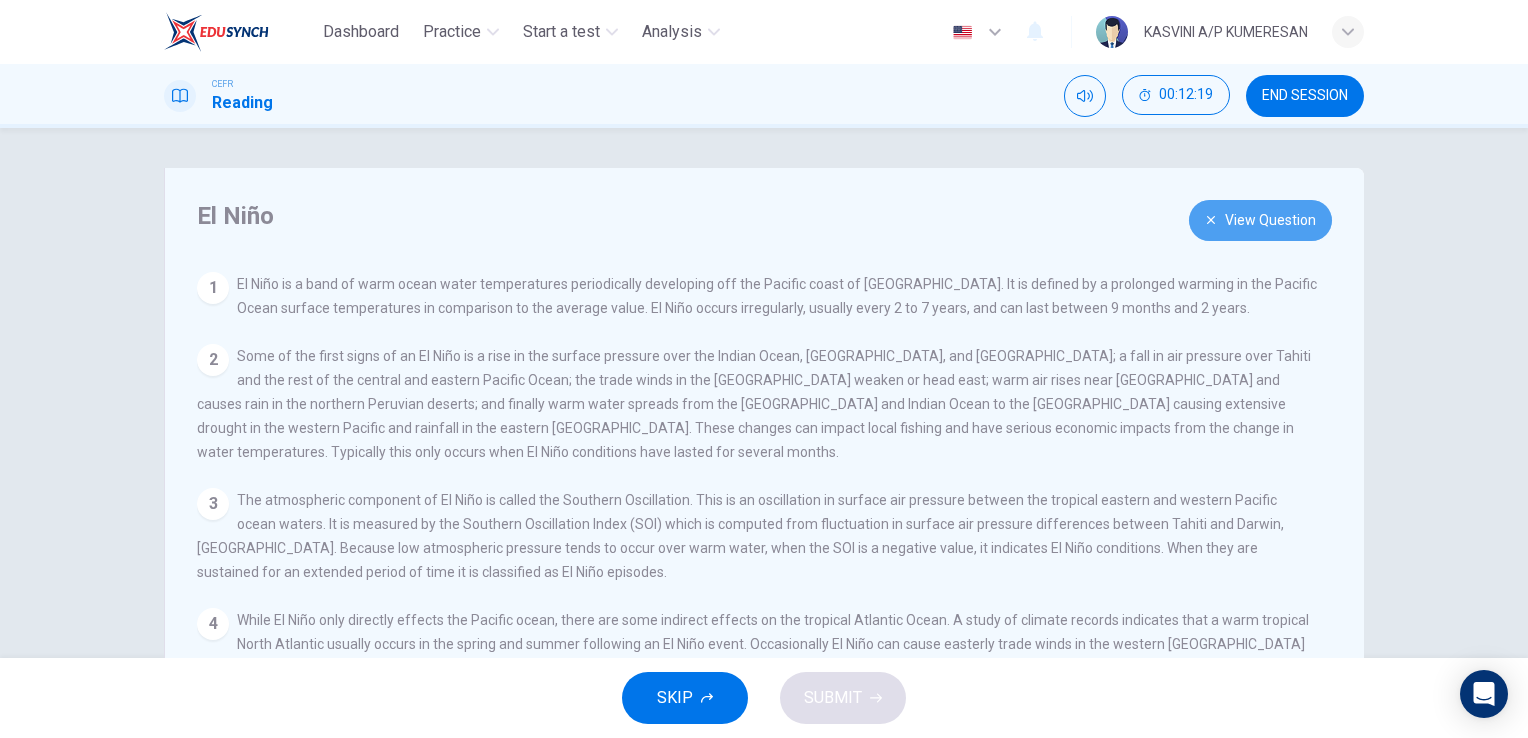 click on "View Question" at bounding box center [1260, 220] 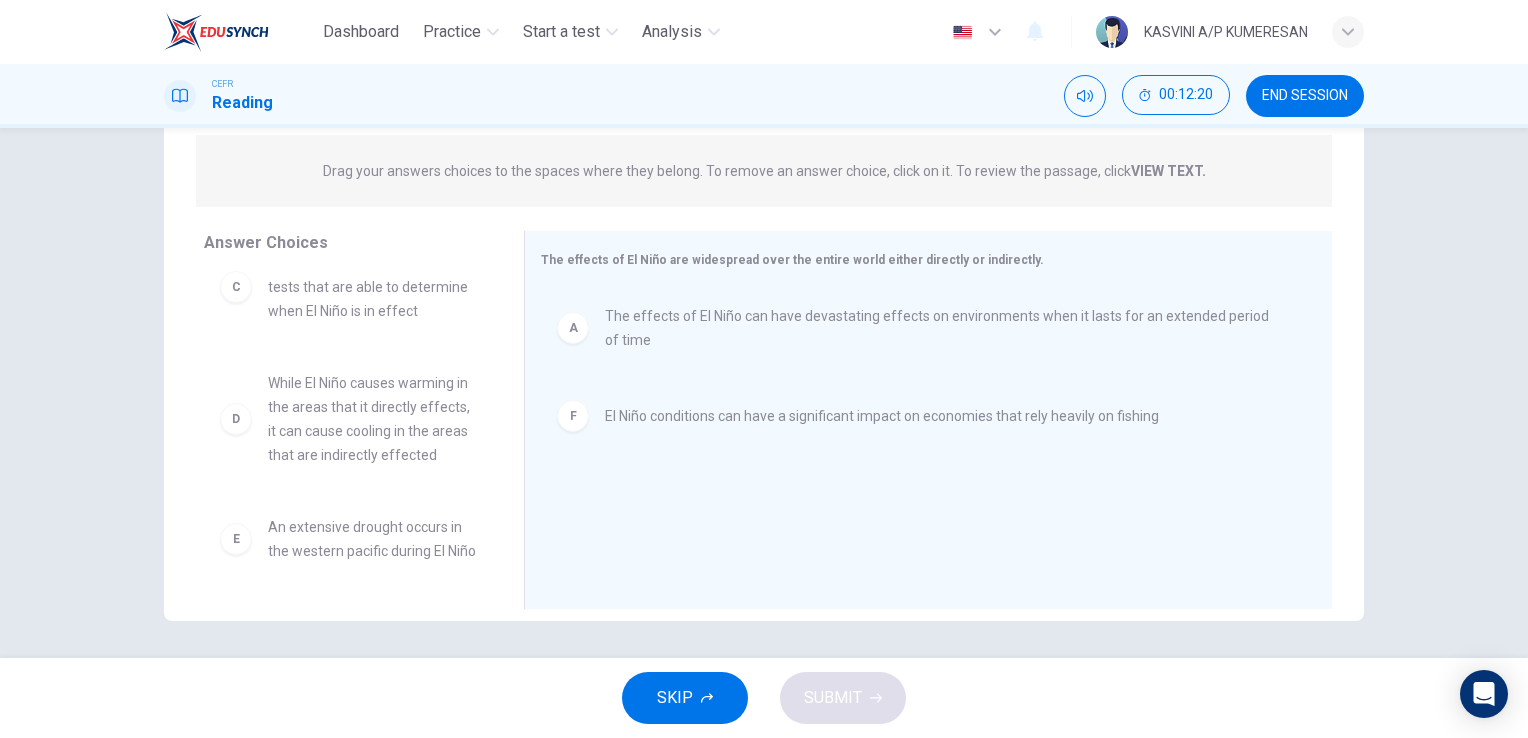 scroll, scrollTop: 244, scrollLeft: 0, axis: vertical 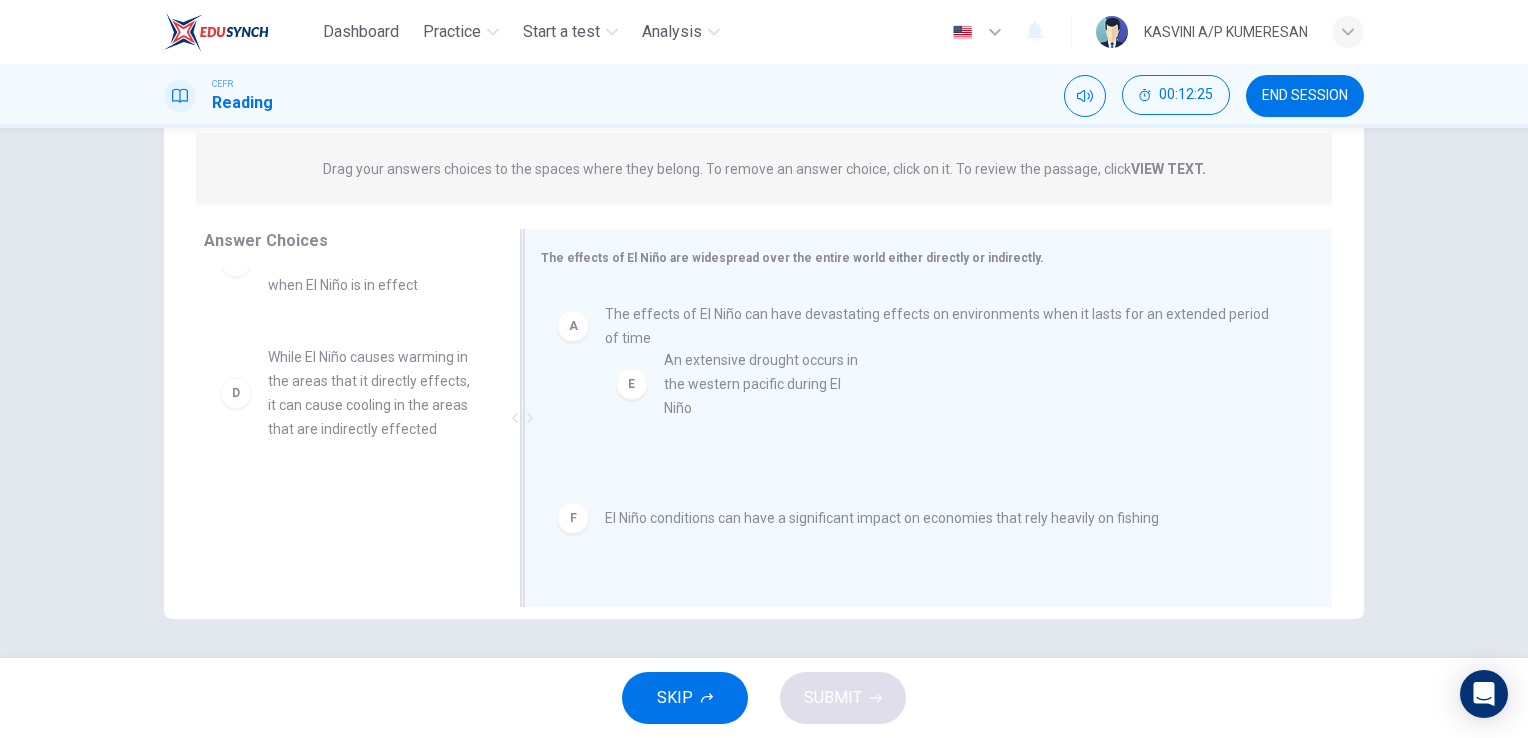 drag, startPoint x: 407, startPoint y: 503, endPoint x: 813, endPoint y: 362, distance: 429.78717 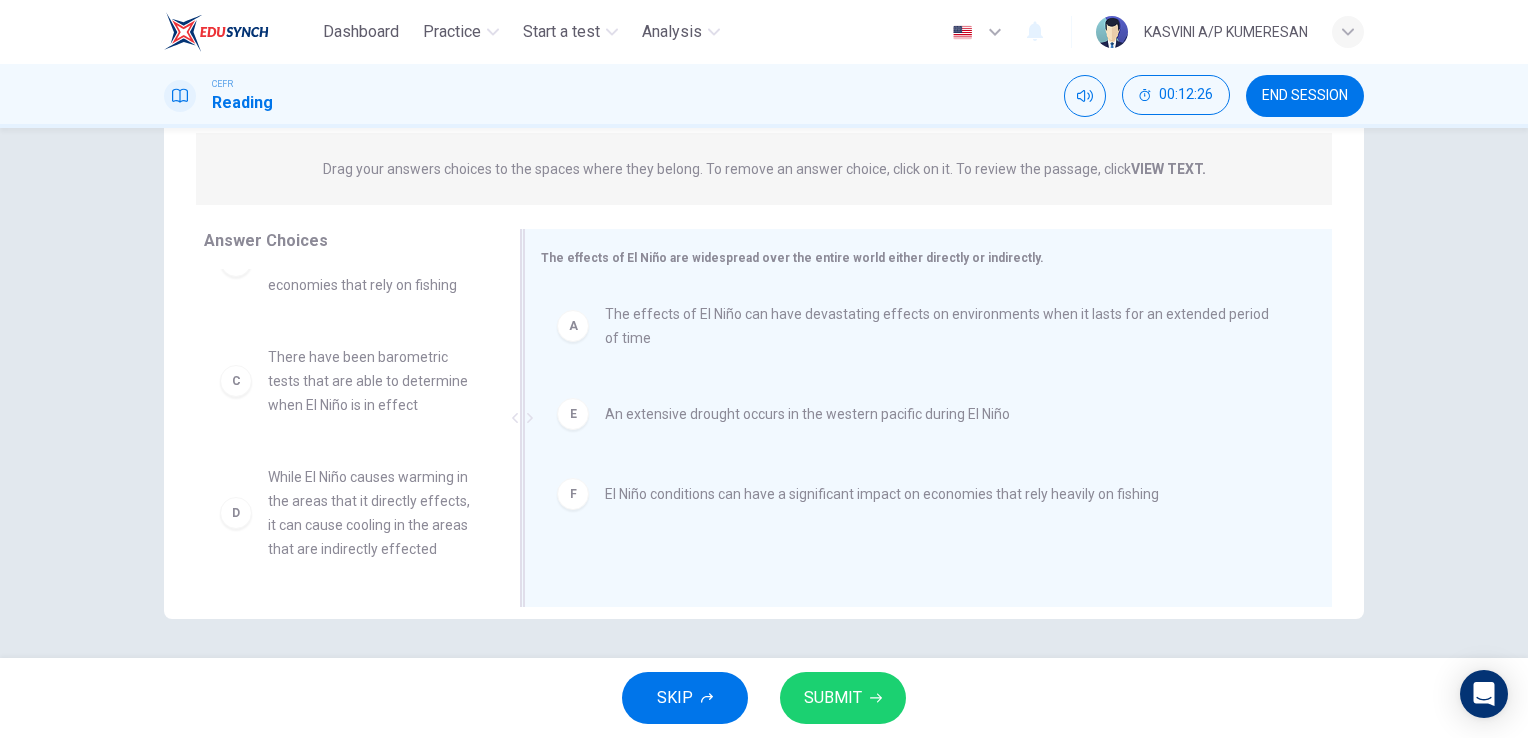 scroll, scrollTop: 84, scrollLeft: 0, axis: vertical 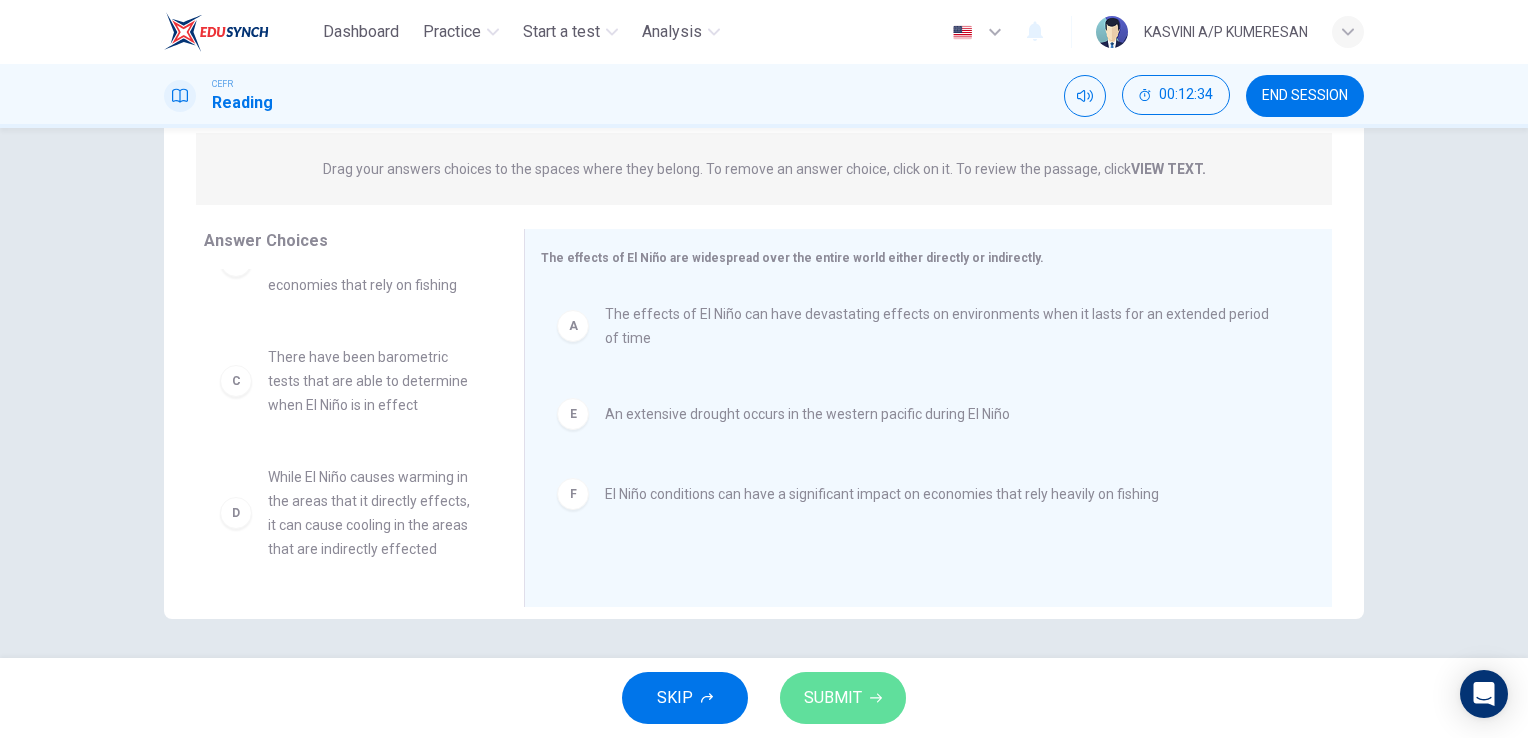 click on "SUBMIT" at bounding box center (833, 698) 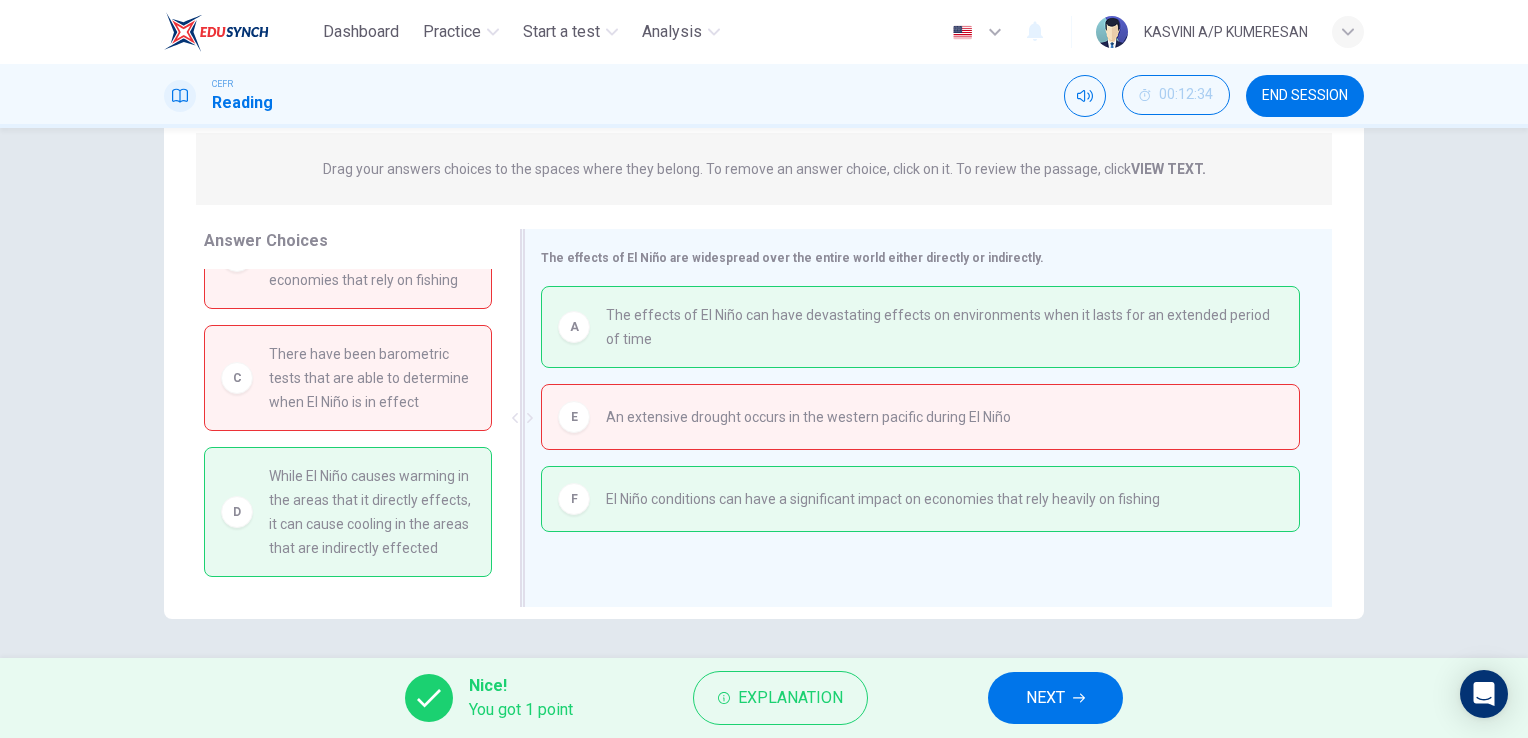 scroll, scrollTop: 88, scrollLeft: 0, axis: vertical 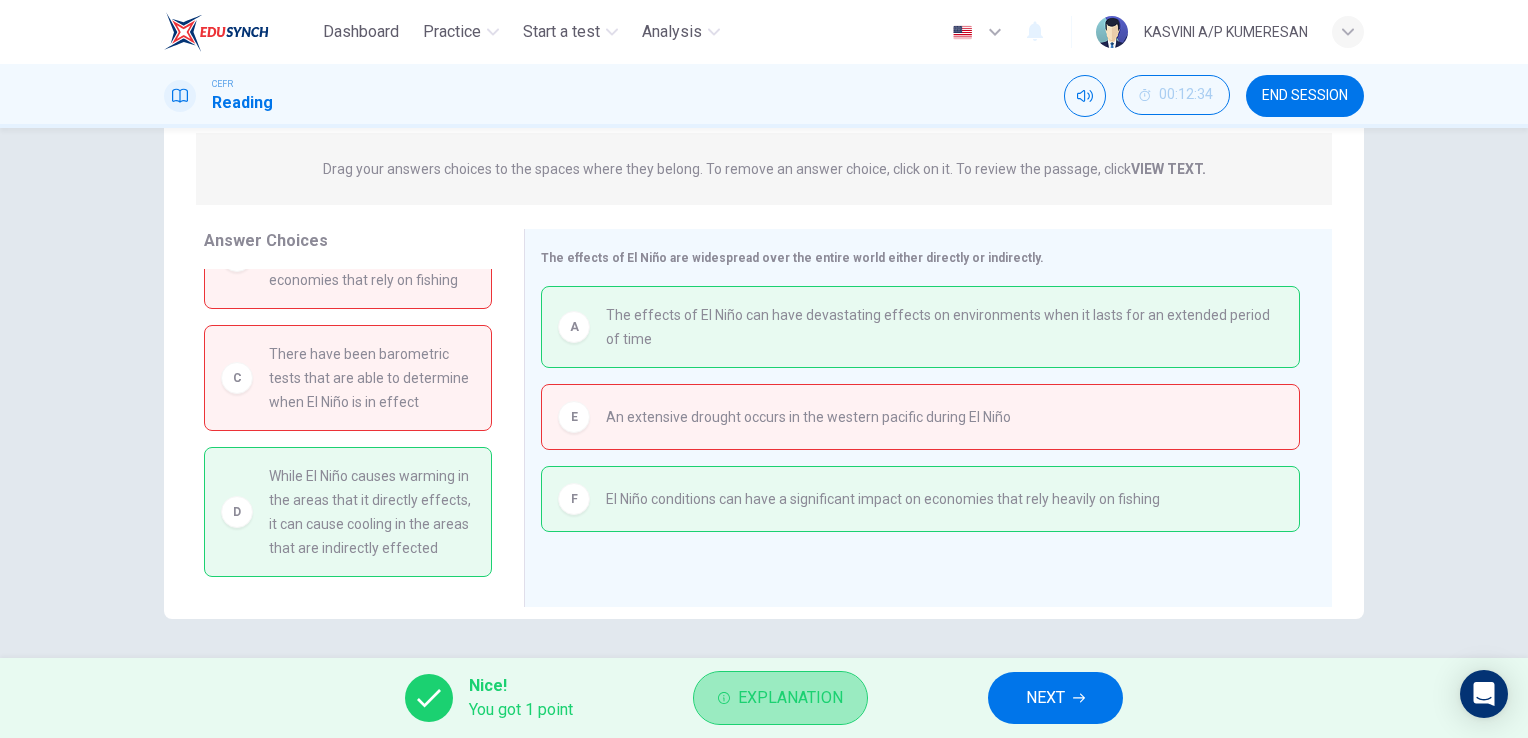 click on "Explanation" at bounding box center [790, 698] 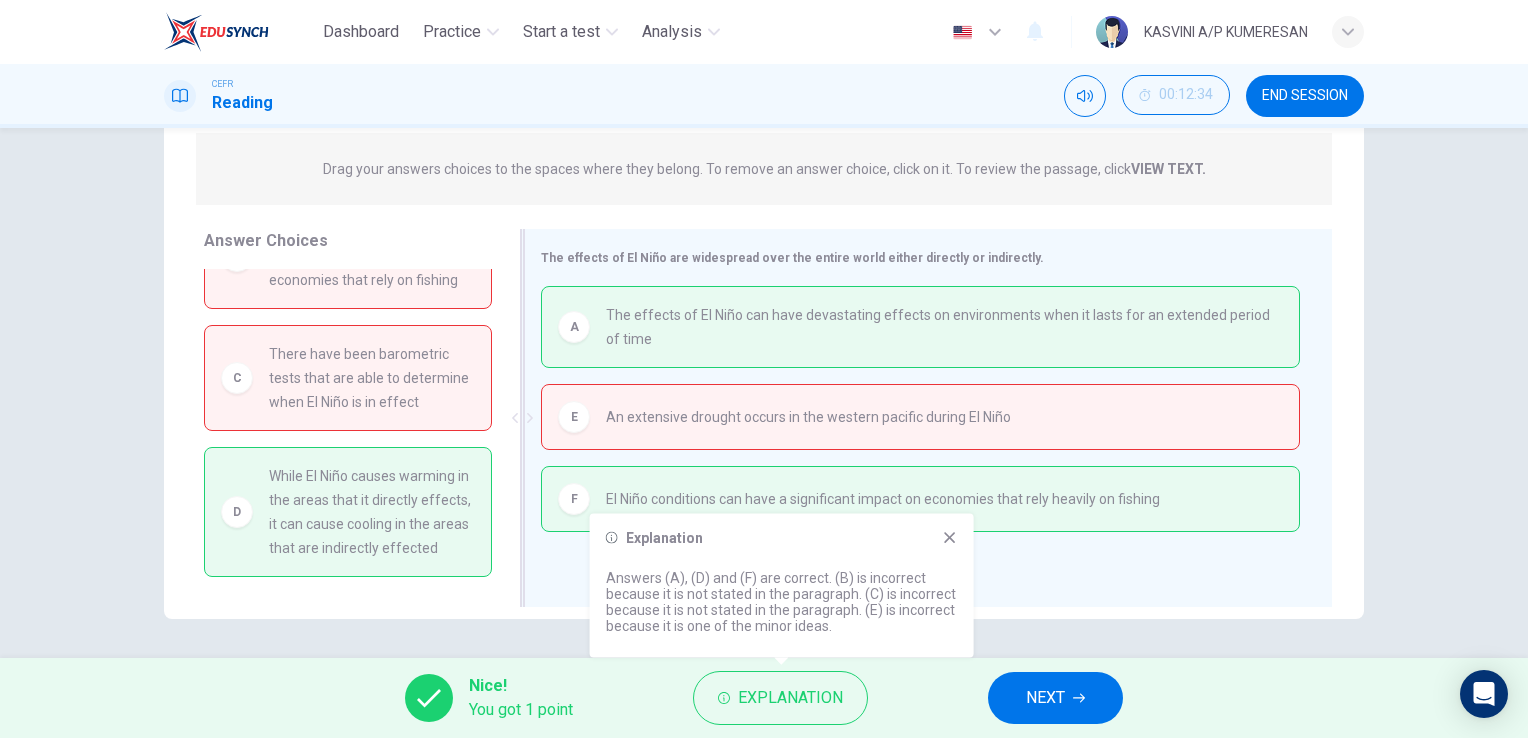 click on "The effects of El Niño are widespread over the entire world either directly or indirectly. A The effects of El Niño can have devastating effects on environments when it lasts for an extended period of time E An extensive drought occurs in the western pacific during El Niño F El Niño conditions can have a significant impact on economies that rely heavily on fishing" at bounding box center [928, 418] 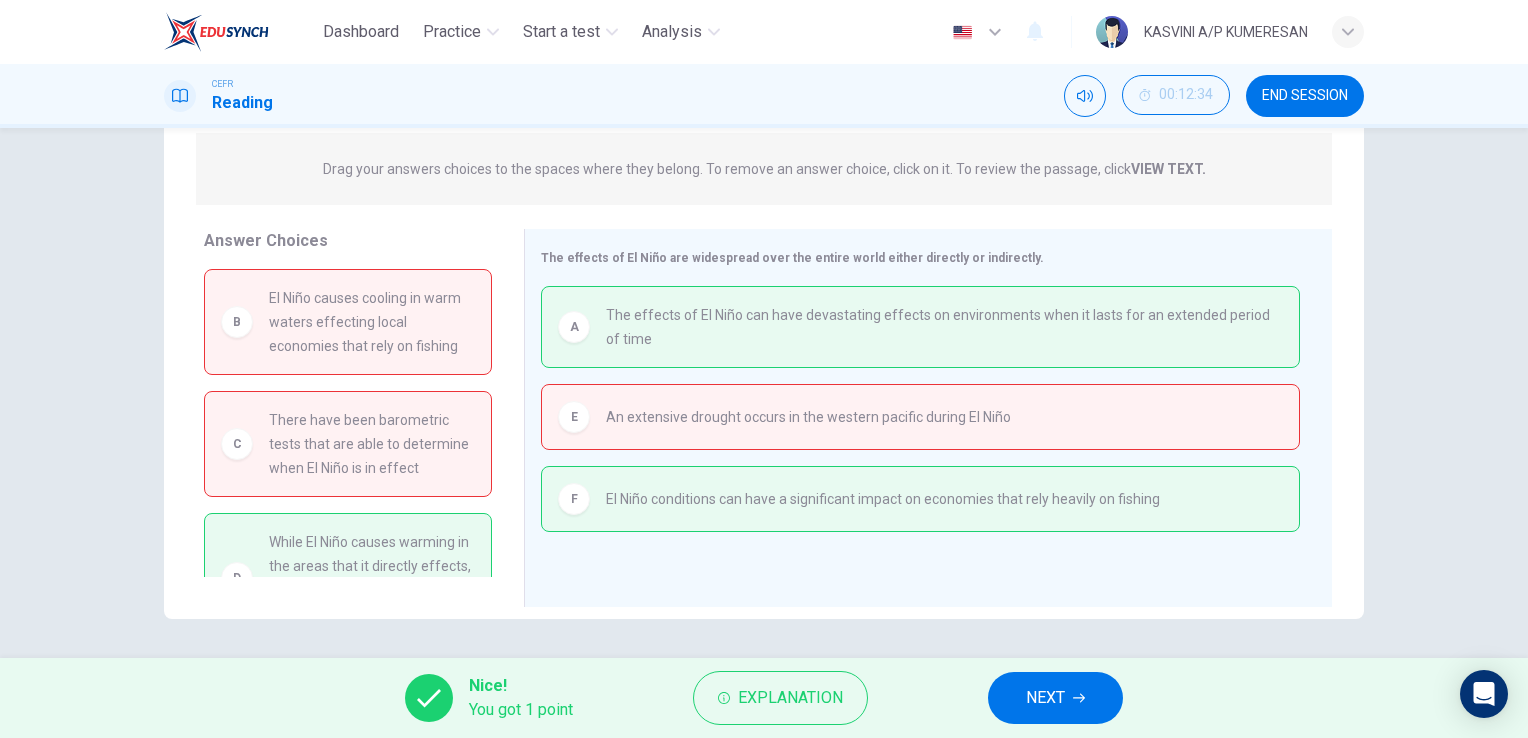 scroll, scrollTop: 88, scrollLeft: 0, axis: vertical 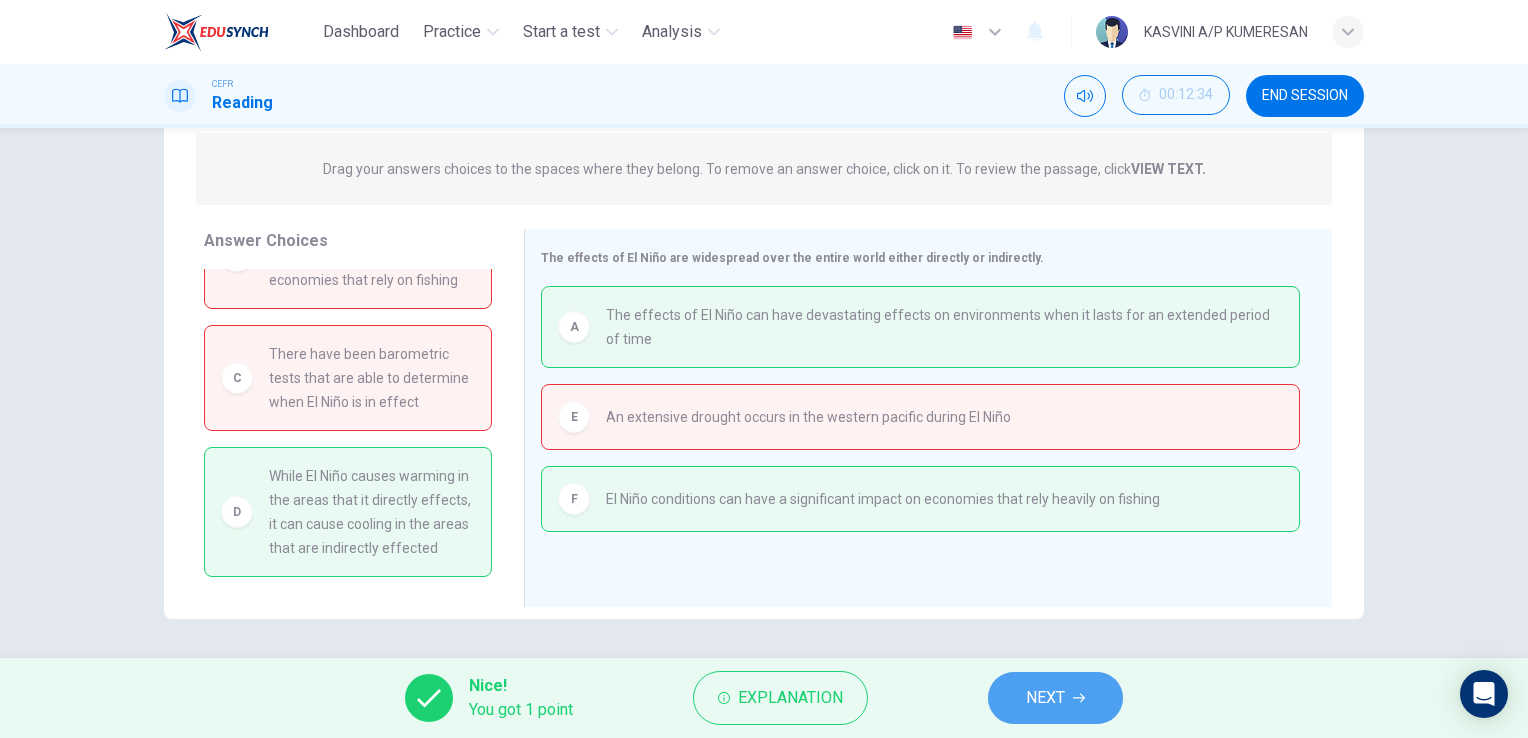 click on "NEXT" at bounding box center [1055, 698] 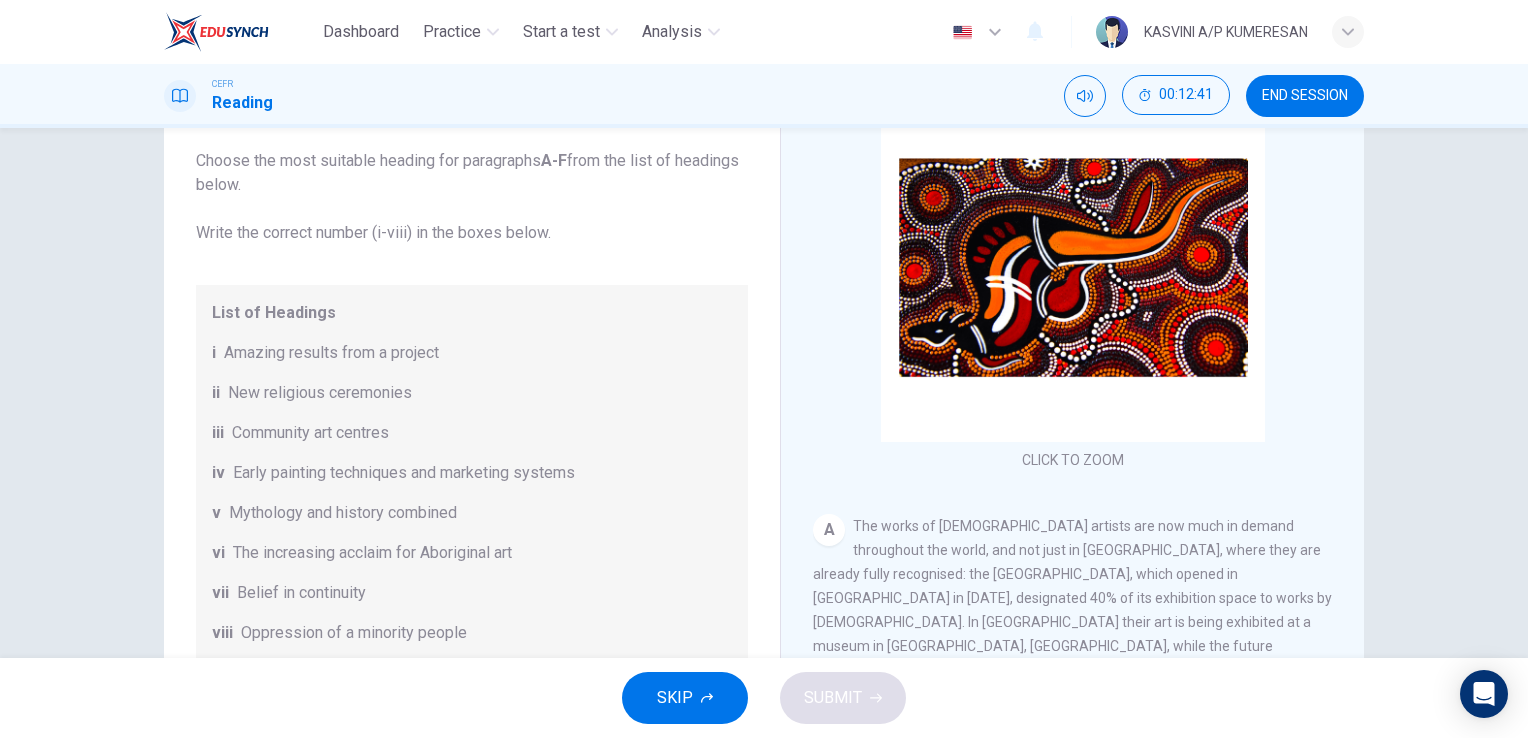 scroll, scrollTop: 164, scrollLeft: 0, axis: vertical 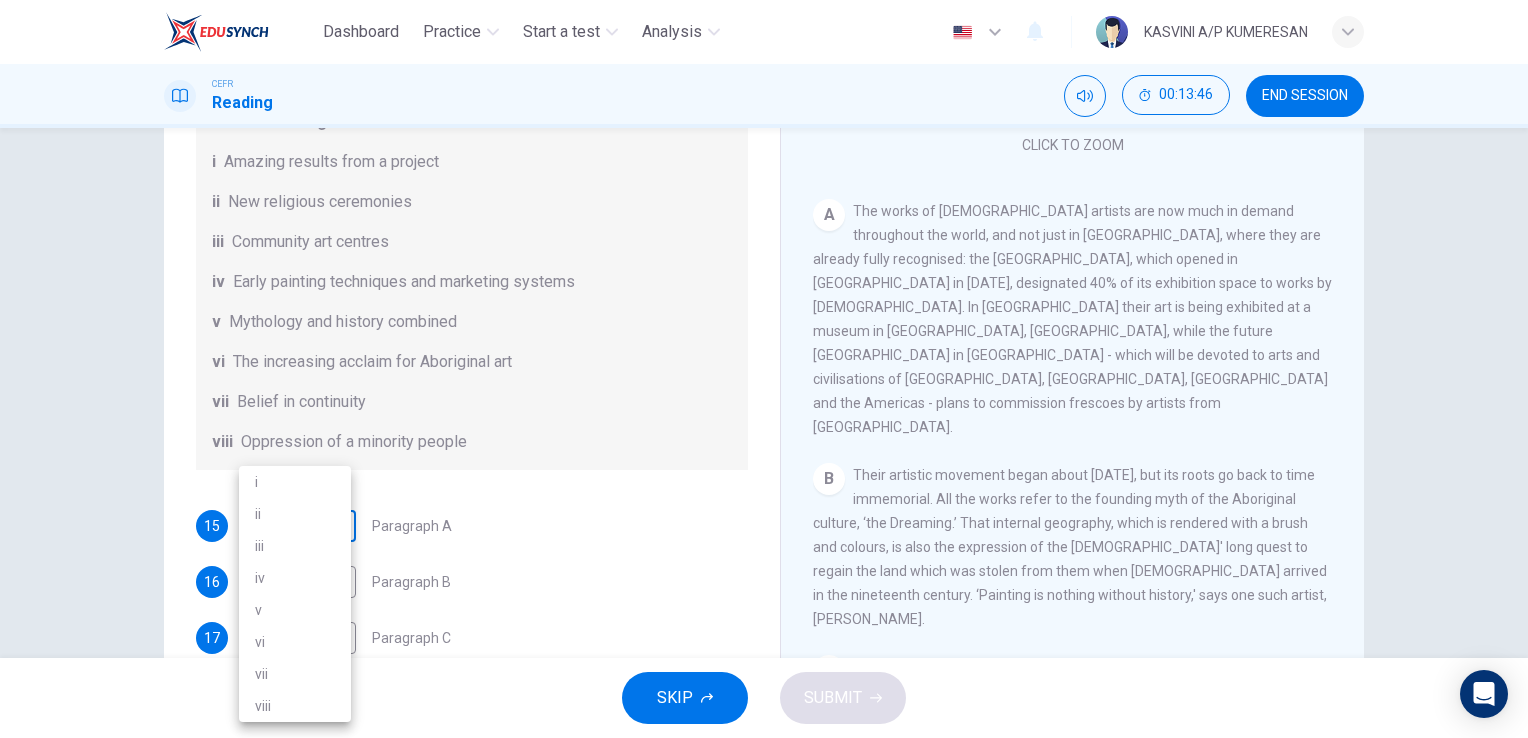 click on "Dashboard Practice Start a test Analysis English en ​ KASVINI A/P KUMERESAN CEFR Reading 00:13:46 END SESSION Questions 15 - 20 The Reading Passage has eight paragraphs  A-H .
Choose the most suitable heading for paragraphs  A-F  from the list of headings below.
Write the correct number (i-viii) in the boxes below. List of Headings i Amazing results from a project ii New religious ceremonies iii Community art centres iv Early painting techniques and marketing systems v Mythology and history combined vi The increasing acclaim for Aboriginal art vii Belief in continuity viii Oppression of a minority people 15 ​ ​ Paragraph A 16 ​ ​ Paragraph B 17 ​ ​ Paragraph C 18 ​ ​ Paragraph D 19 ​ ​ Paragraph E 20 ​ ​ Paragraph F Painters of Time CLICK TO ZOOM Click to Zoom A B C D E F G H  [DATE], Aboriginal painting has become a great success. Some works sell for more than $25,000, and exceptional items may fetch as much as $180,000 in [GEOGRAPHIC_DATA]. SKIP SUBMIT
Dashboard Practice Analysis" at bounding box center (764, 369) 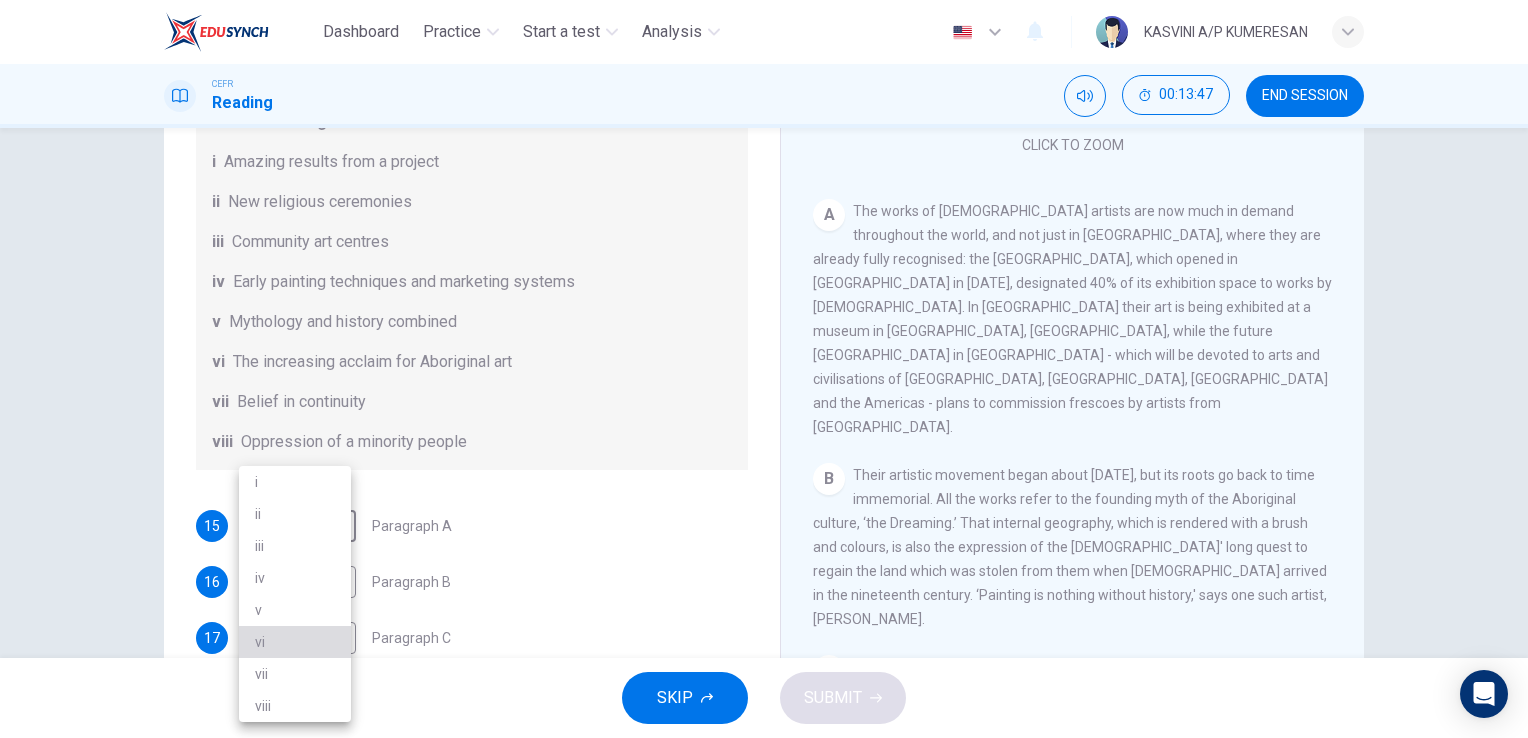 click on "vi" at bounding box center (295, 642) 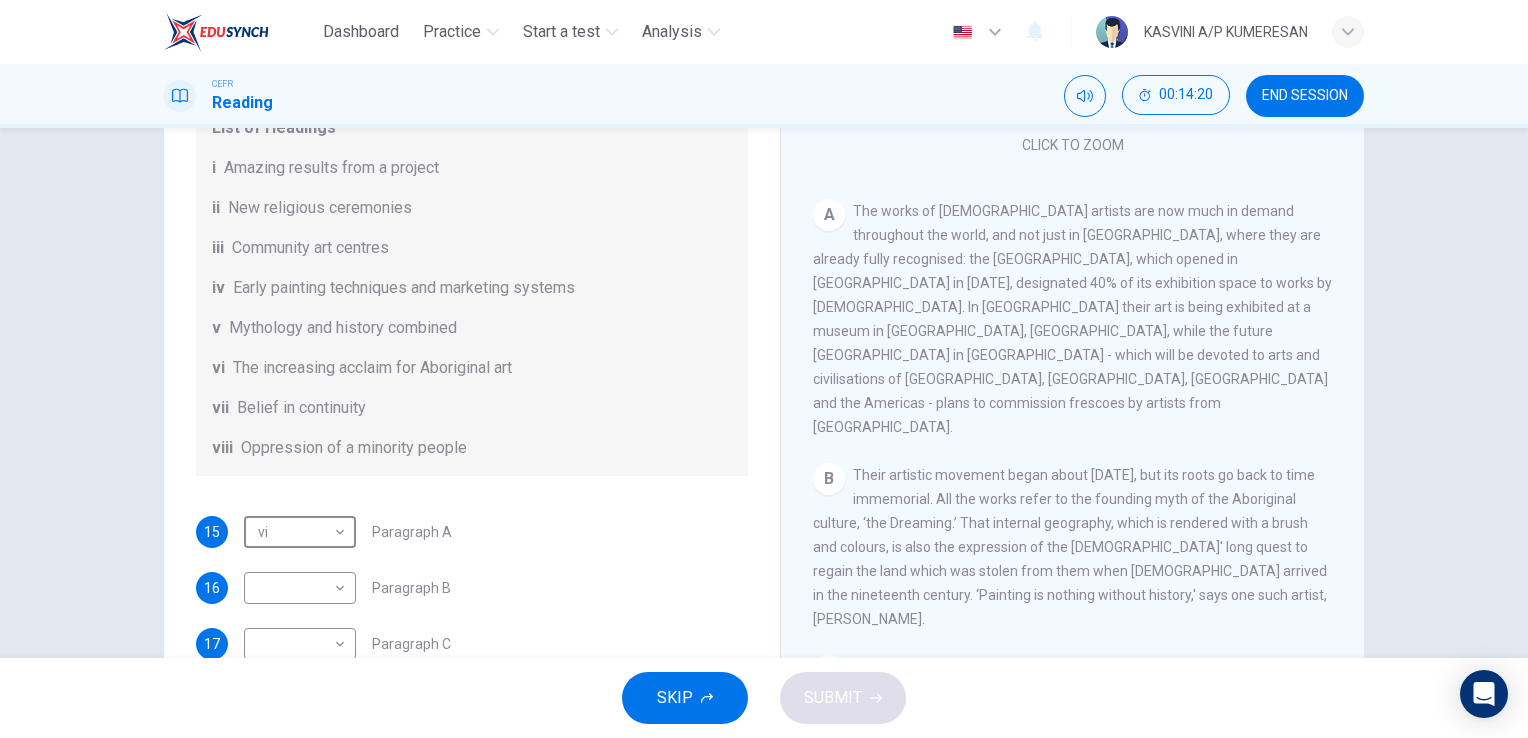 scroll, scrollTop: 185, scrollLeft: 0, axis: vertical 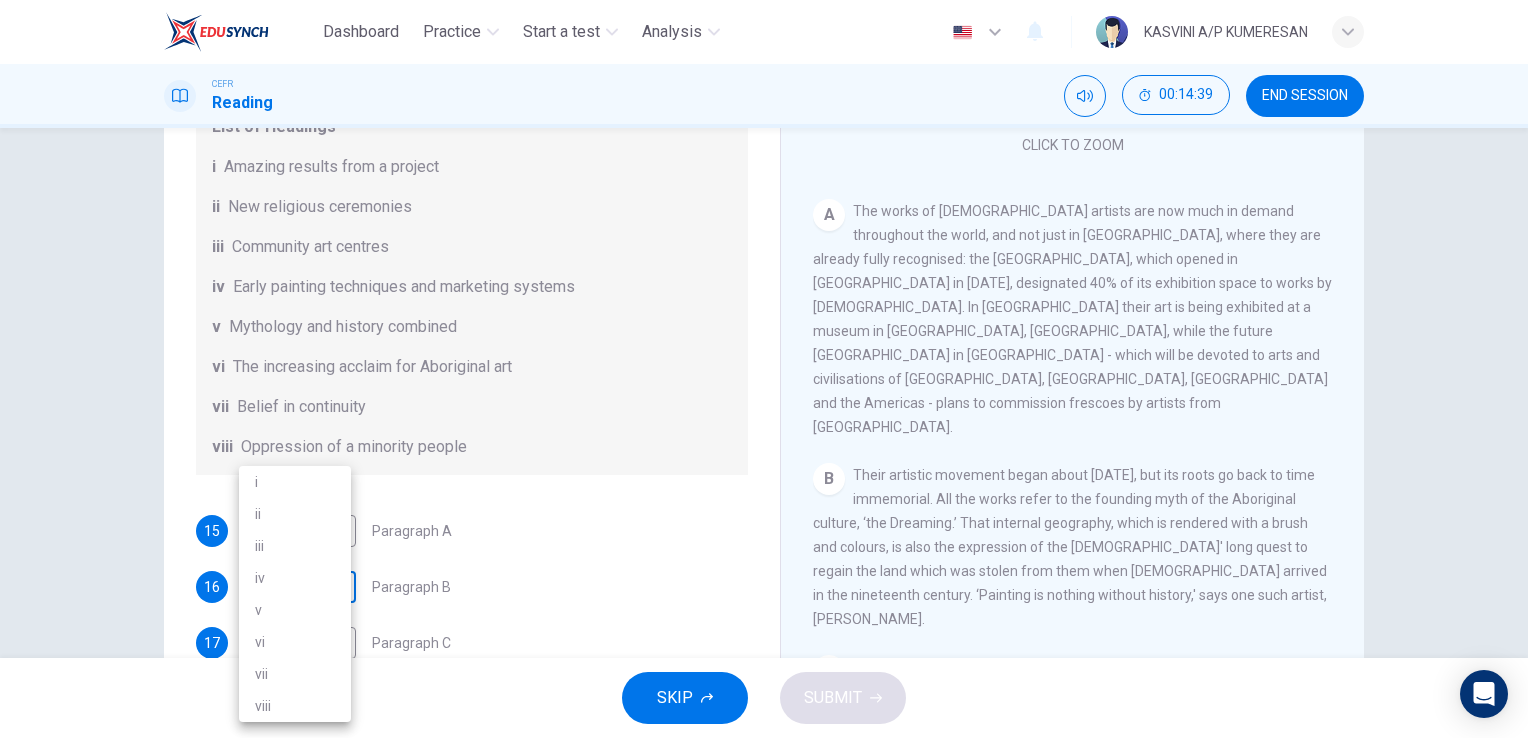 click on "Dashboard Practice Start a test Analysis English en ​ KASVINI A/P KUMERESAN CEFR Reading 00:14:39 END SESSION Questions 15 - 20 The Reading Passage has eight paragraphs  A-H .
Choose the most suitable heading for paragraphs  A-F  from the list of headings below.
Write the correct number (i-viii) in the boxes below. List of Headings i Amazing results from a project ii New religious ceremonies iii Community art centres iv Early painting techniques and marketing systems v Mythology and history combined vi The increasing acclaim for Aboriginal art vii Belief in continuity viii Oppression of a minority people 15 vi vi ​ Paragraph A 16 ​ ​ Paragraph B 17 ​ ​ Paragraph C 18 ​ ​ Paragraph D 19 ​ ​ Paragraph E 20 ​ ​ Paragraph F Painters of Time CLICK TO ZOOM Click to Zoom A B C D E F G H  [DATE], Aboriginal painting has become a great success. Some works sell for more than $25,000, and exceptional items may fetch as much as $180,000 in [GEOGRAPHIC_DATA]. SKIP SUBMIT
Dashboard Practice 2025 i" at bounding box center [764, 369] 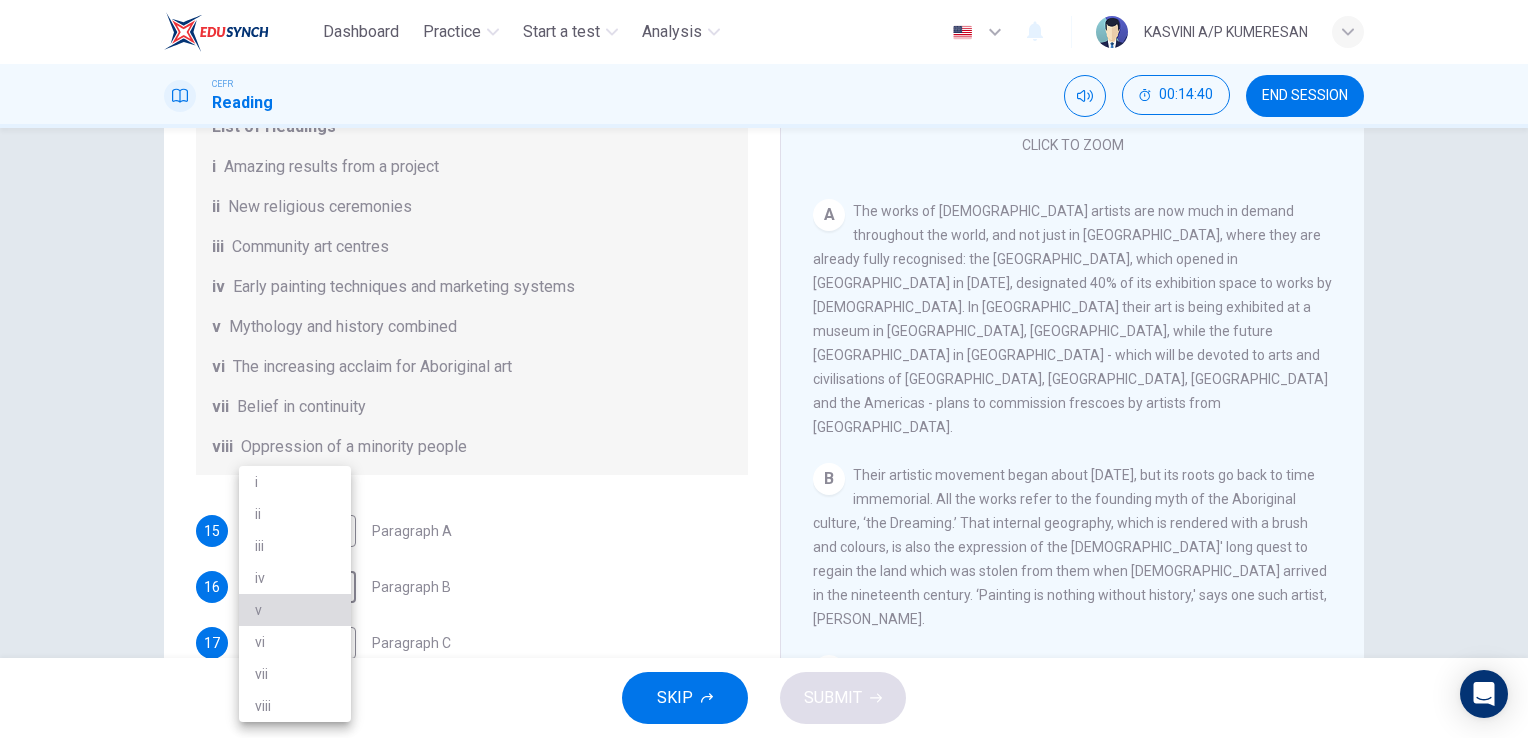 click on "v" at bounding box center (295, 610) 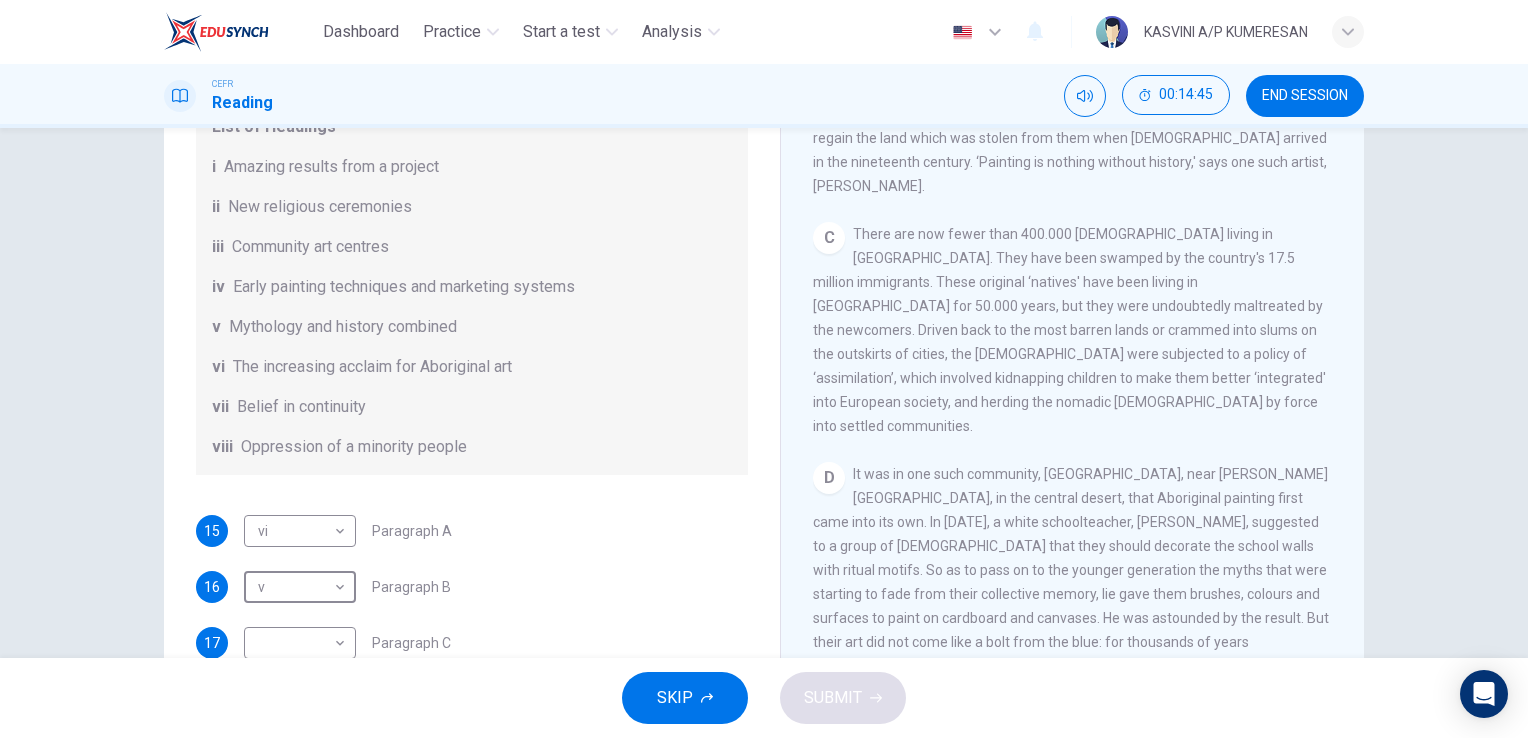 scroll, scrollTop: 750, scrollLeft: 0, axis: vertical 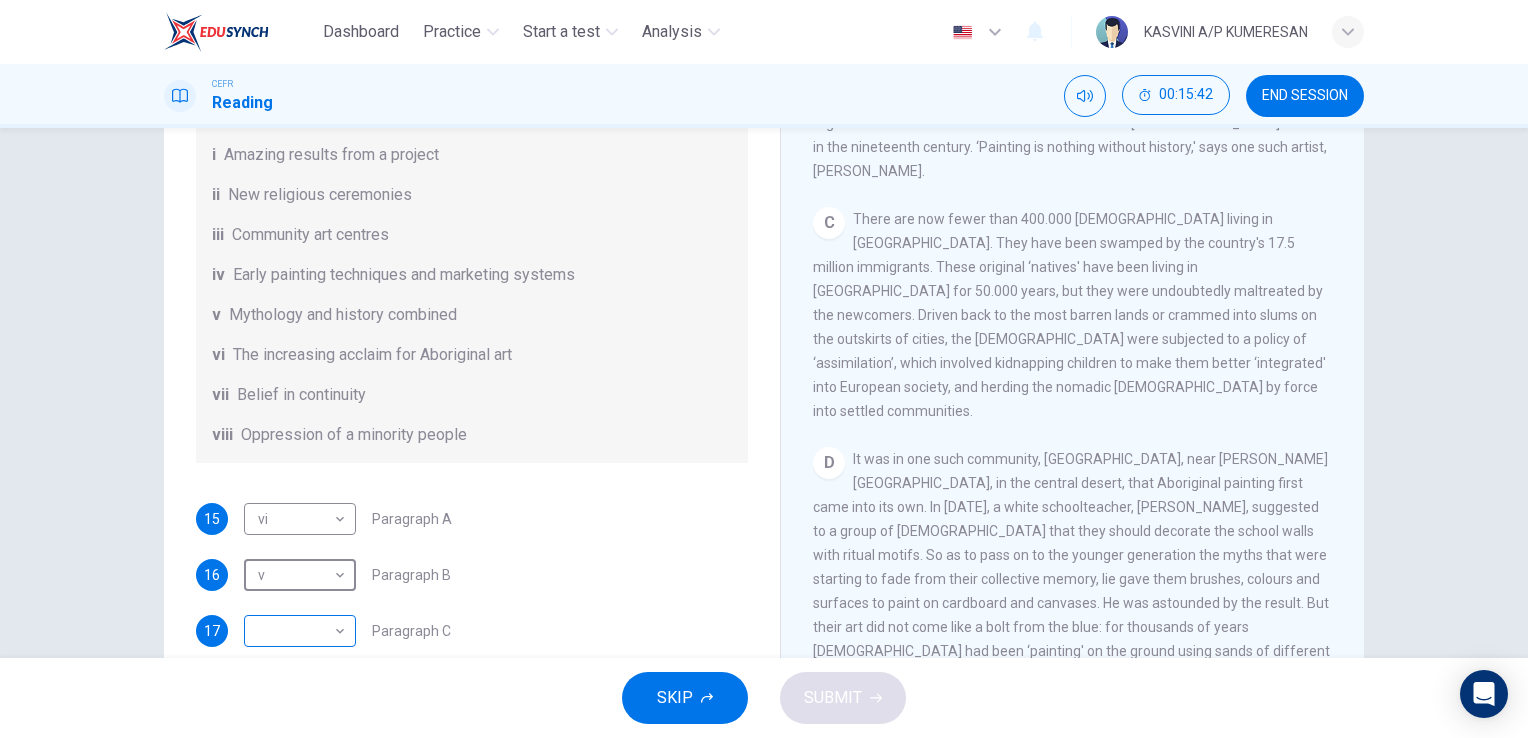 click on "Dashboard Practice Start a test Analysis English en ​ KASVINI A/P KUMERESAN CEFR Reading 00:15:42 END SESSION Questions 15 - 20 The Reading Passage has eight paragraphs  A-H .
Choose the most suitable heading for paragraphs  A-F  from the list of headings below.
Write the correct number (i-viii) in the boxes below. List of Headings i Amazing results from a project ii New religious ceremonies iii Community art centres iv Early painting techniques and marketing systems v Mythology and history combined vi The increasing acclaim for Aboriginal art vii Belief in continuity viii Oppression of a minority people 15 vi vi ​ Paragraph A 16 v v ​ Paragraph B 17 ​ ​ Paragraph C 18 ​ ​ Paragraph D 19 ​ ​ Paragraph E 20 ​ ​ Paragraph F Painters of Time CLICK TO ZOOM Click to Zoom A B C D E F G H  [DATE], Aboriginal painting has become a great success. Some works sell for more than $25,000, and exceptional items may fetch as much as $180,000 in [GEOGRAPHIC_DATA]. SKIP SUBMIT
Dashboard Practice 2025" at bounding box center (764, 369) 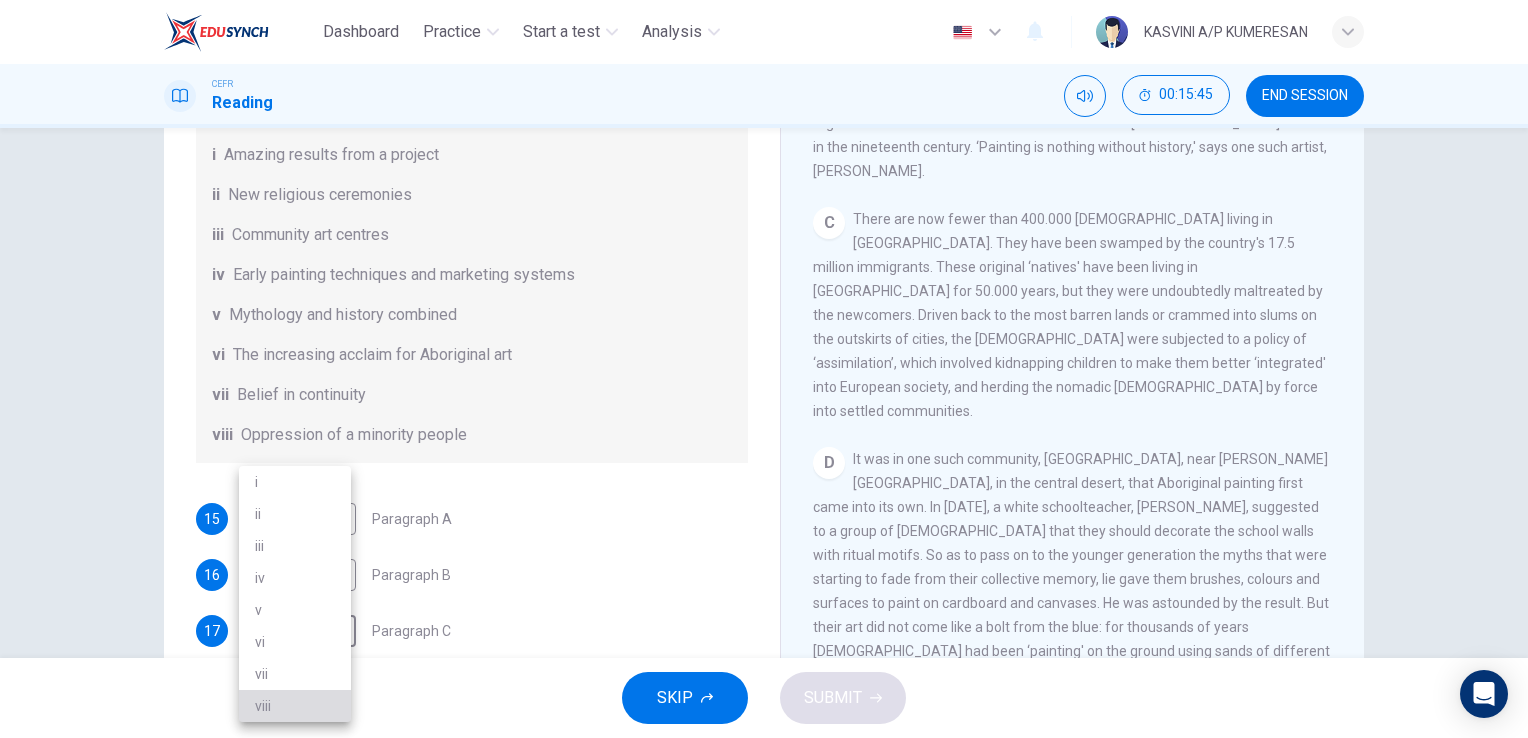 click on "viii" at bounding box center [295, 706] 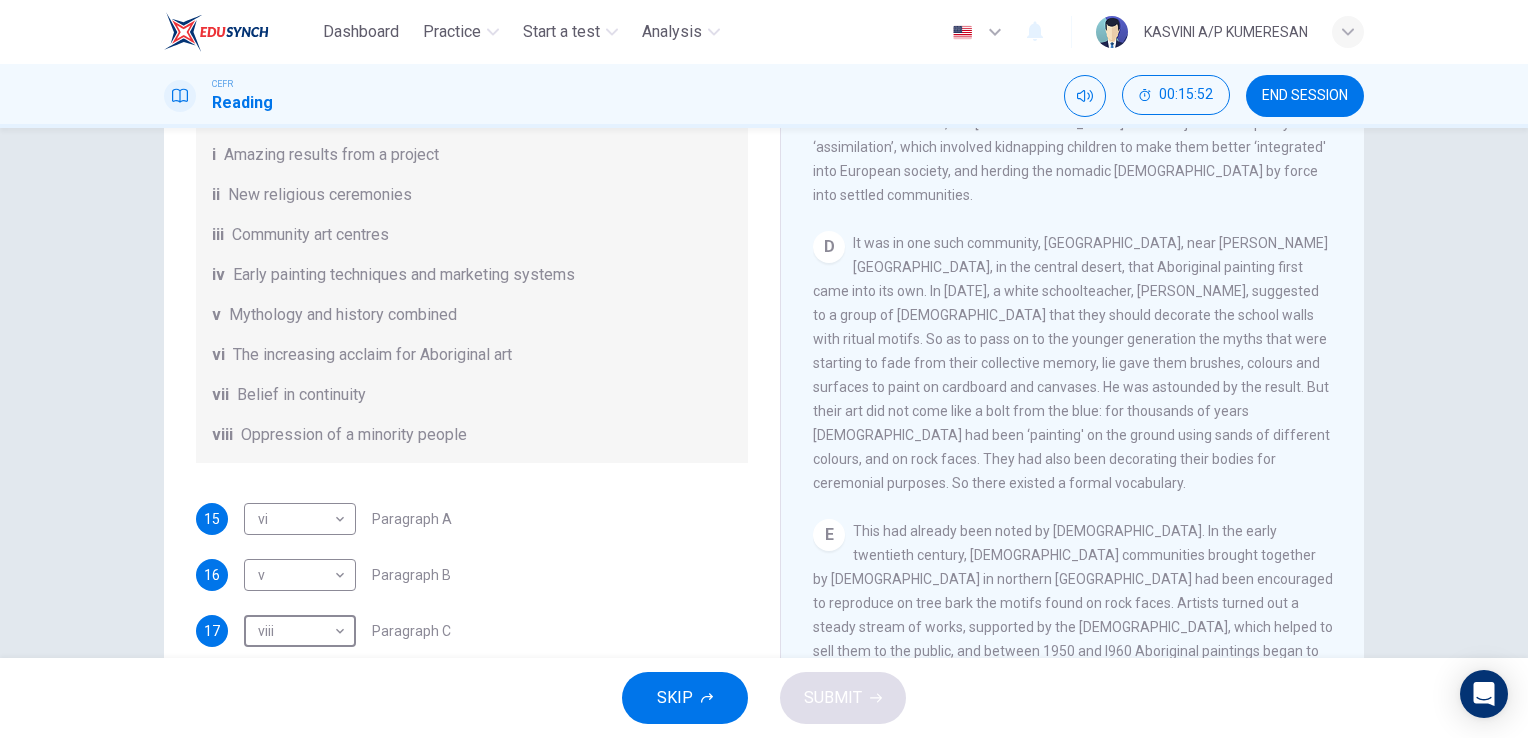 scroll, scrollTop: 972, scrollLeft: 0, axis: vertical 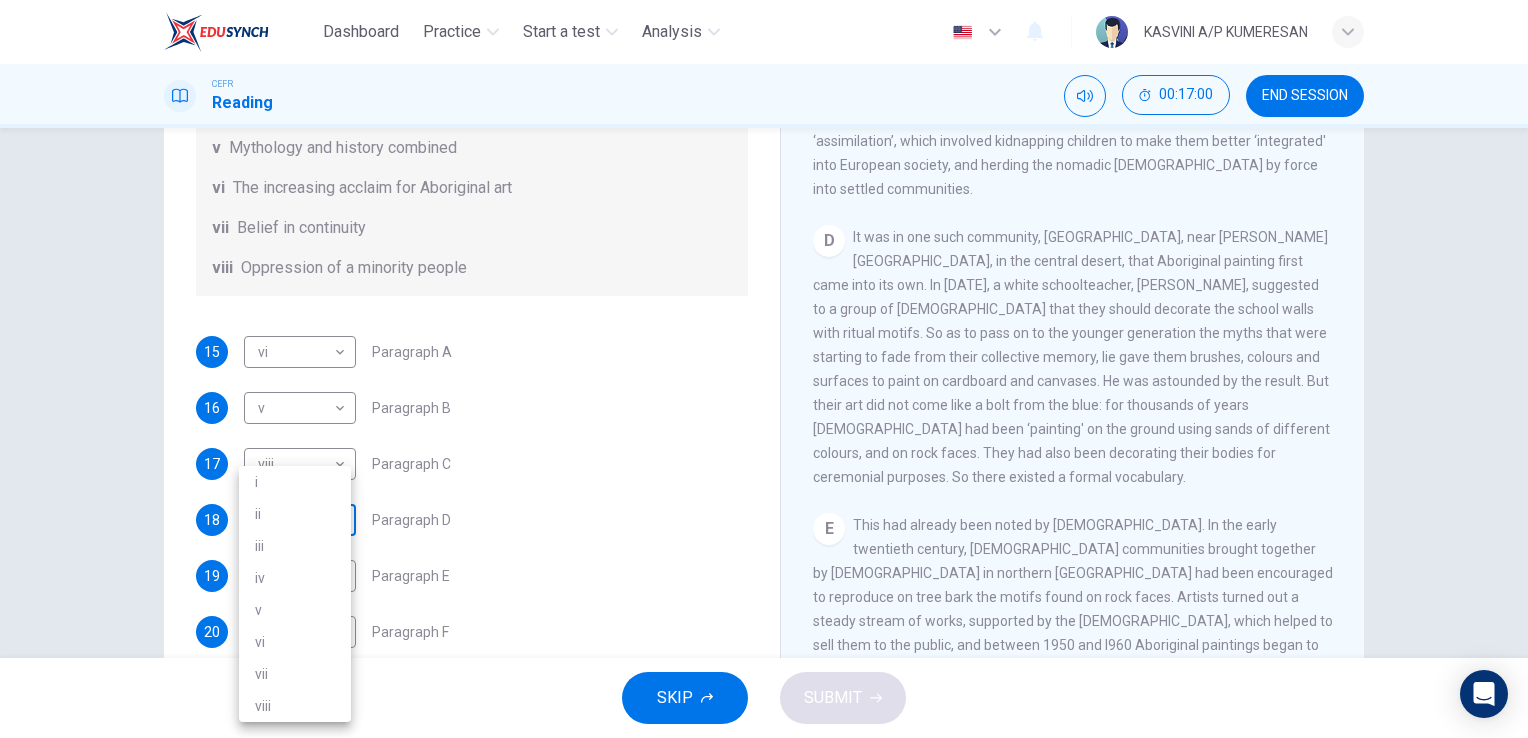 click on "Dashboard Practice Start a test Analysis English en ​ KASVINI A/P KUMERESAN CEFR Reading 00:17:00 END SESSION Questions 15 - 20 The Reading Passage has eight paragraphs  A-H .
Choose the most suitable heading for paragraphs  A-F  from the list of headings below.
Write the correct number (i-viii) in the boxes below. List of Headings i Amazing results from a project ii New religious ceremonies iii Community art centres iv Early painting techniques and marketing systems v Mythology and history combined vi The increasing acclaim for Aboriginal art vii Belief in continuity viii Oppression of a minority people 15 vi vi ​ Paragraph A 16 v v ​ Paragraph B 17 viii viii ​ Paragraph C 18 ​ ​ Paragraph D 19 ​ ​ Paragraph E 20 ​ ​ Paragraph F Painters of Time CLICK TO ZOOM Click to Zoom A B C D E F G H  [DATE], Aboriginal painting has become a great success. Some works sell for more than $25,000, and exceptional items may fetch as much as $180,000 in [GEOGRAPHIC_DATA]. SKIP SUBMIT
Dashboard Practice i" at bounding box center (764, 369) 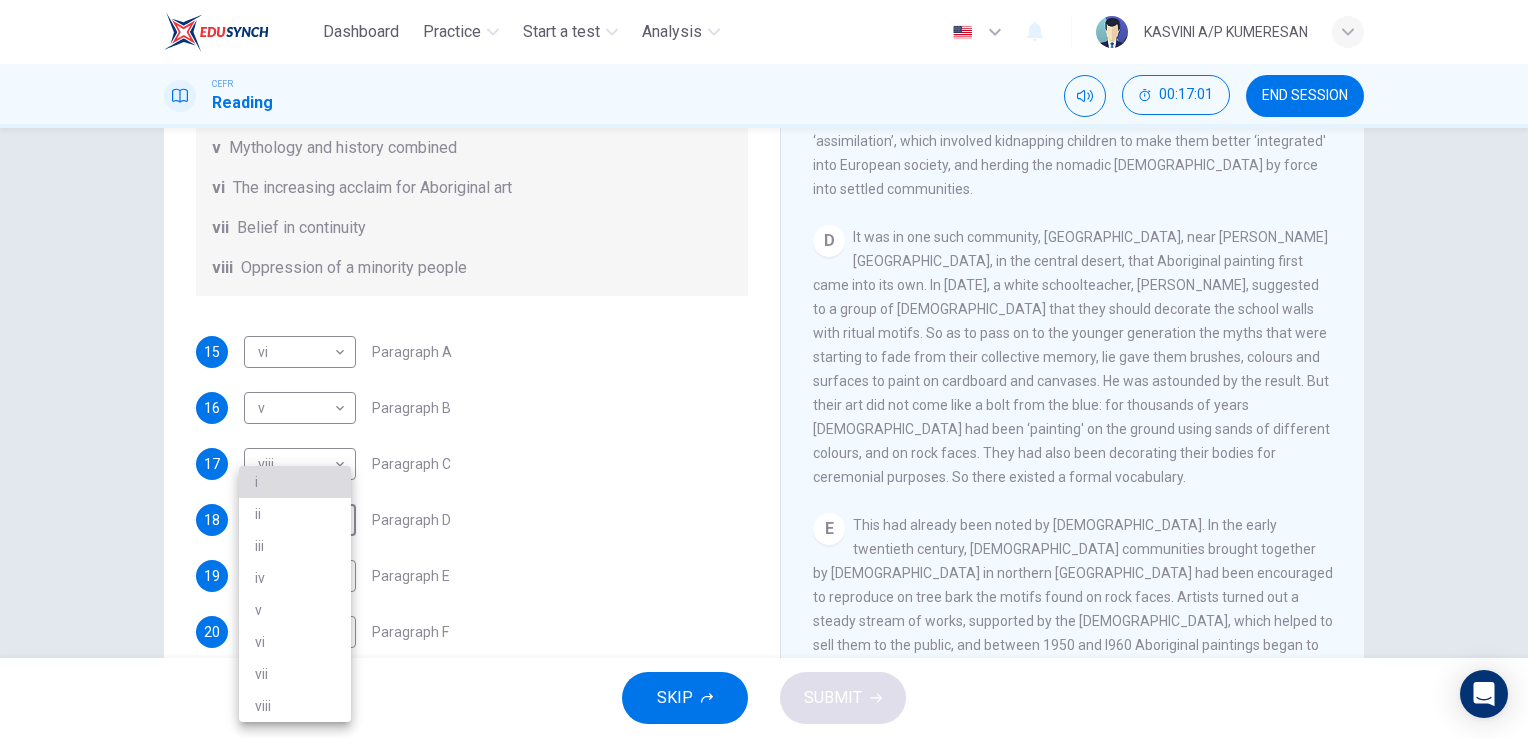 click on "i" at bounding box center [295, 482] 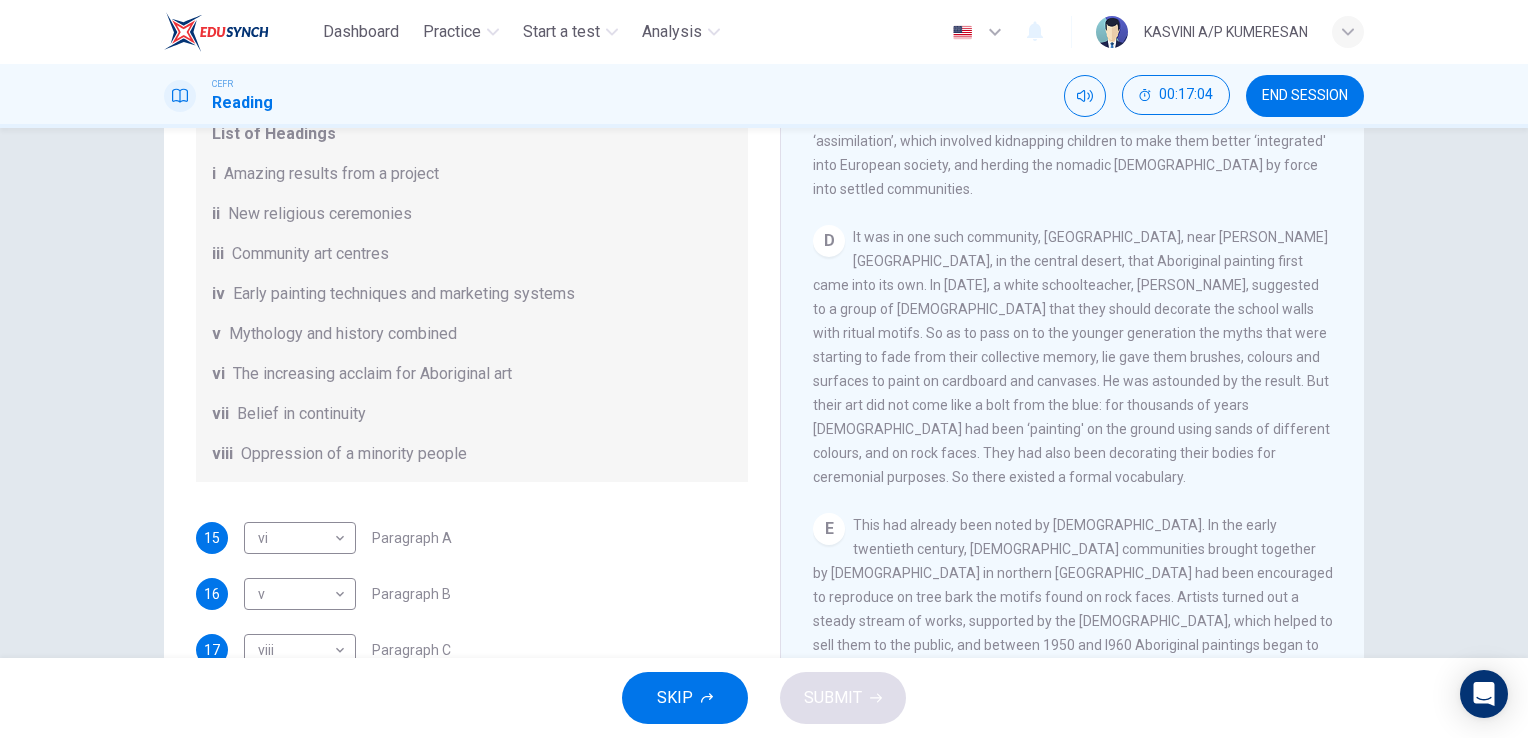 scroll, scrollTop: 164, scrollLeft: 0, axis: vertical 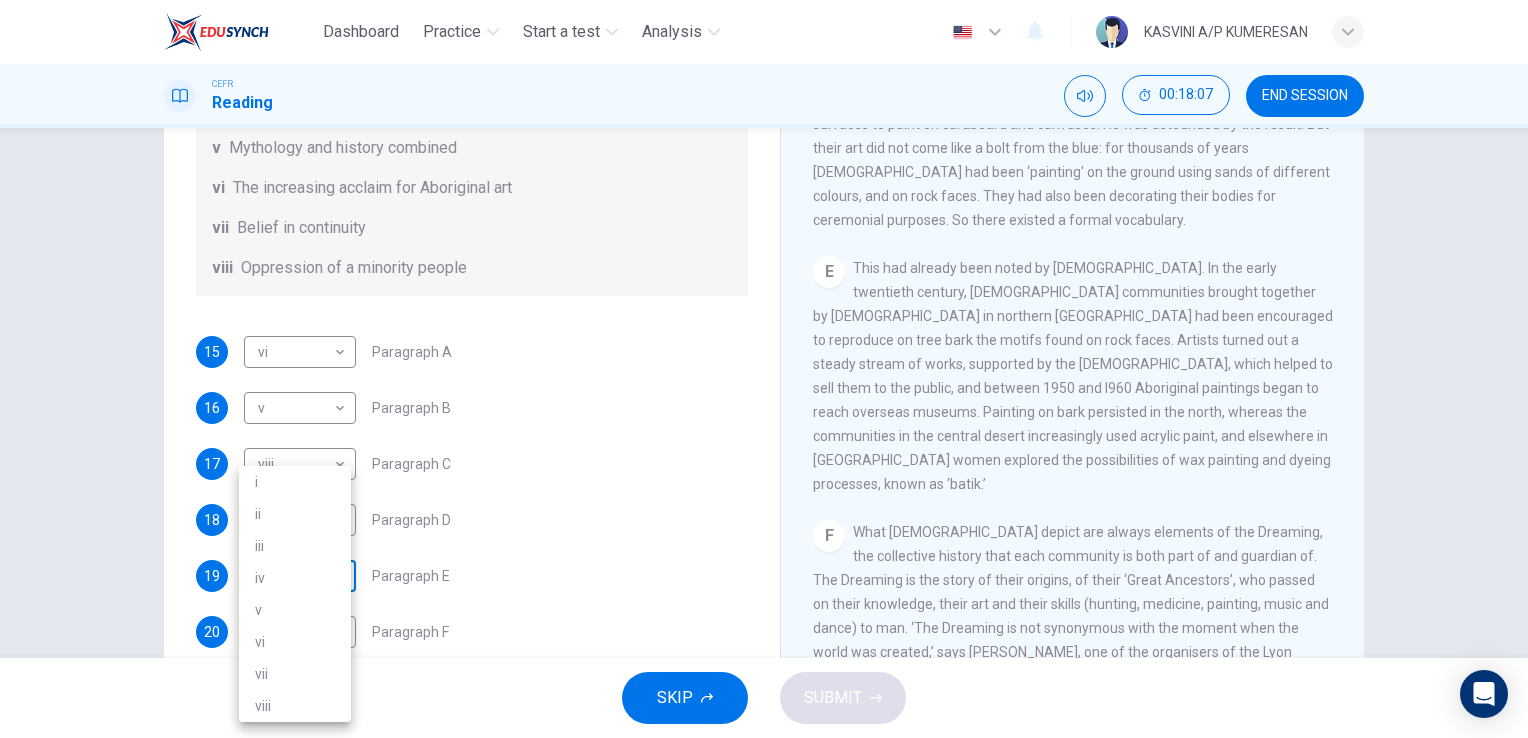 click on "Dashboard Practice Start a test Analysis English en ​ KASVINI A/P KUMERESAN CEFR Reading 00:18:07 END SESSION Questions 15 - 20 The Reading Passage has eight paragraphs  A-H .
Choose the most suitable heading for paragraphs  A-F  from the list of headings below.
Write the correct number (i-viii) in the boxes below. List of Headings i Amazing results from a project ii New religious ceremonies iii Community art centres iv Early painting techniques and marketing systems v Mythology and history combined vi The increasing acclaim for Aboriginal art vii Belief in continuity viii Oppression of a minority people 15 vi vi ​ Paragraph A 16 v v ​ Paragraph B 17 viii viii ​ Paragraph C 18 i i ​ Paragraph D 19 ​ ​ Paragraph E 20 ​ ​ Paragraph F Painters of Time CLICK TO ZOOM Click to Zoom A B C D E F G H  [DATE], Aboriginal painting has become a great success. Some works sell for more than $25,000, and exceptional items may fetch as much as $180,000 in [GEOGRAPHIC_DATA]. SKIP SUBMIT
Dashboard Practice i" at bounding box center (764, 369) 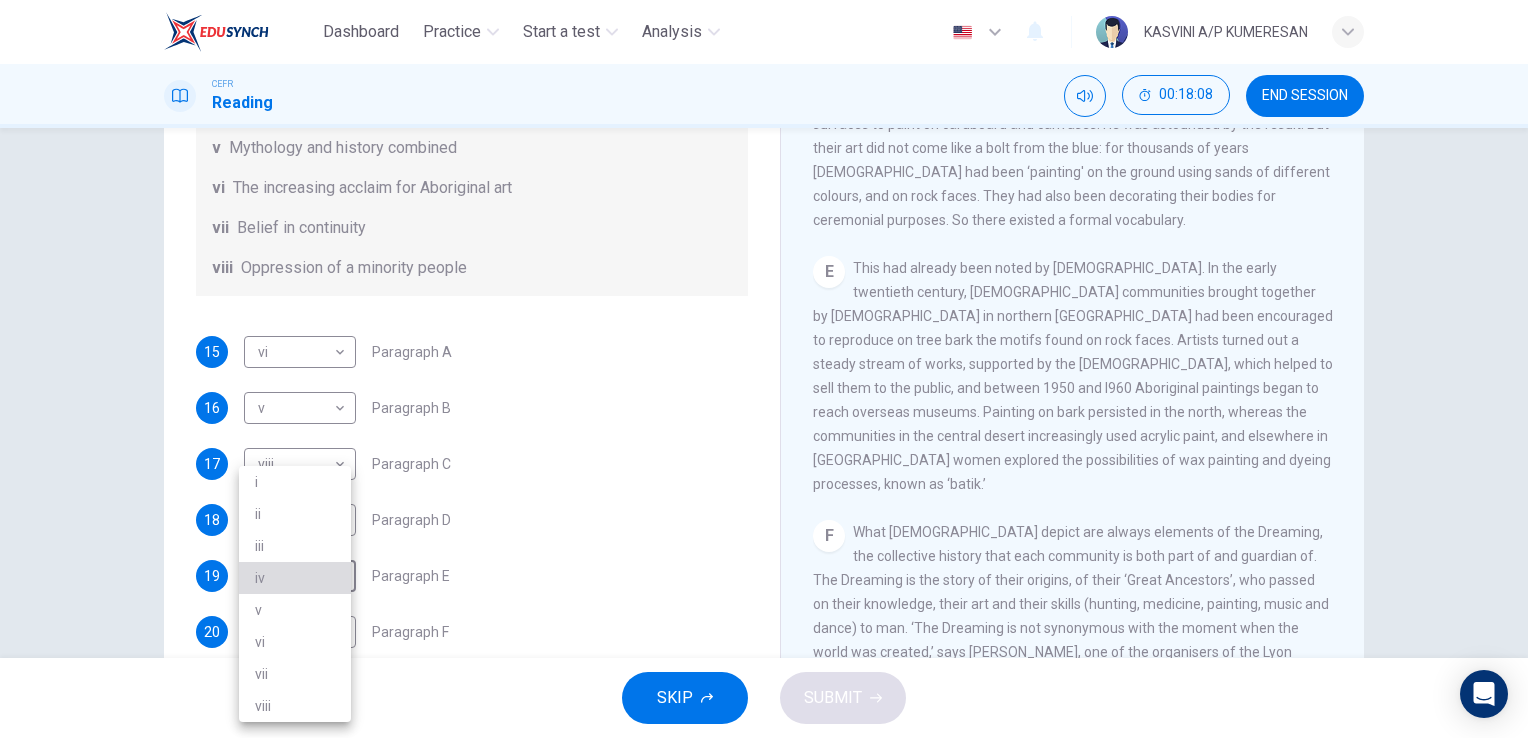 click on "iv" at bounding box center [295, 578] 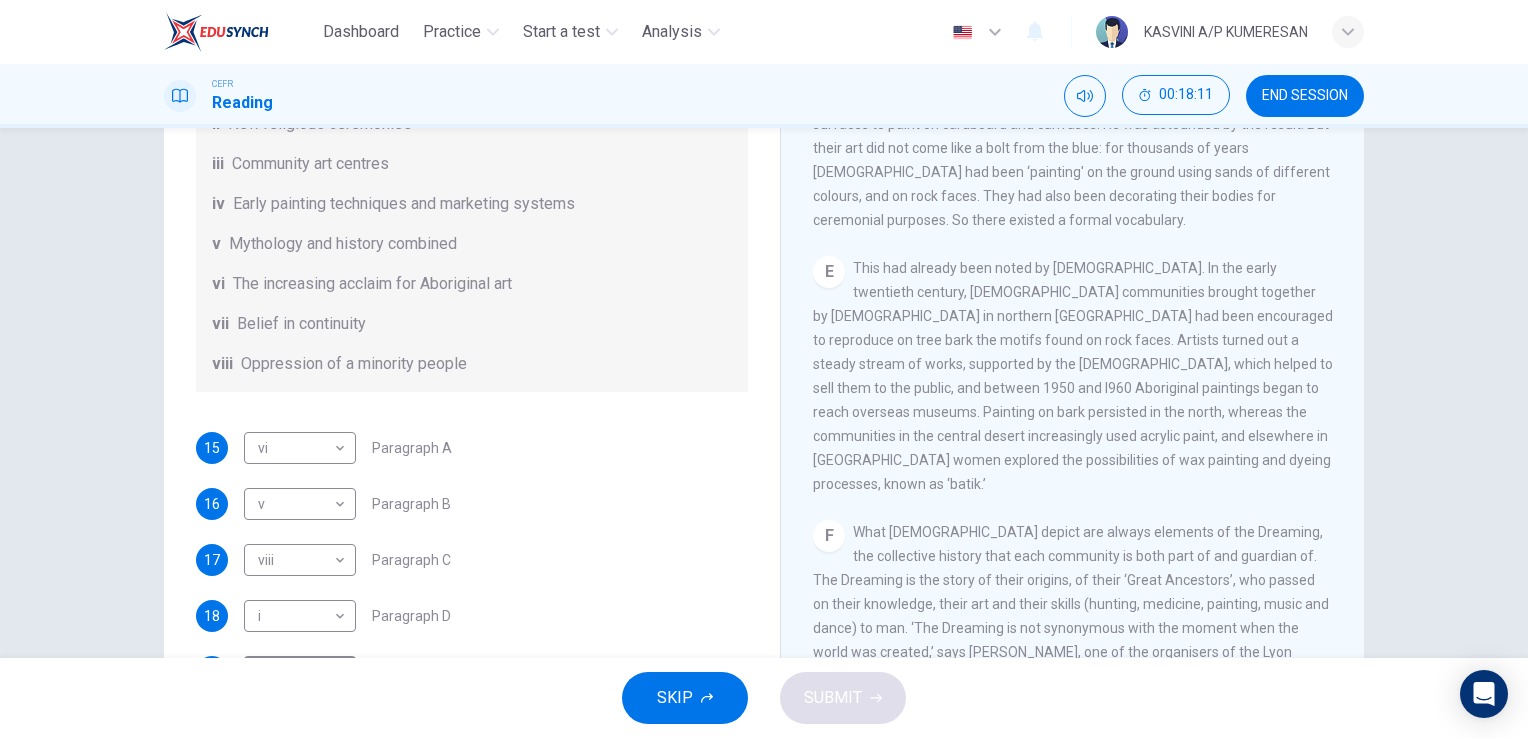 scroll, scrollTop: 254, scrollLeft: 0, axis: vertical 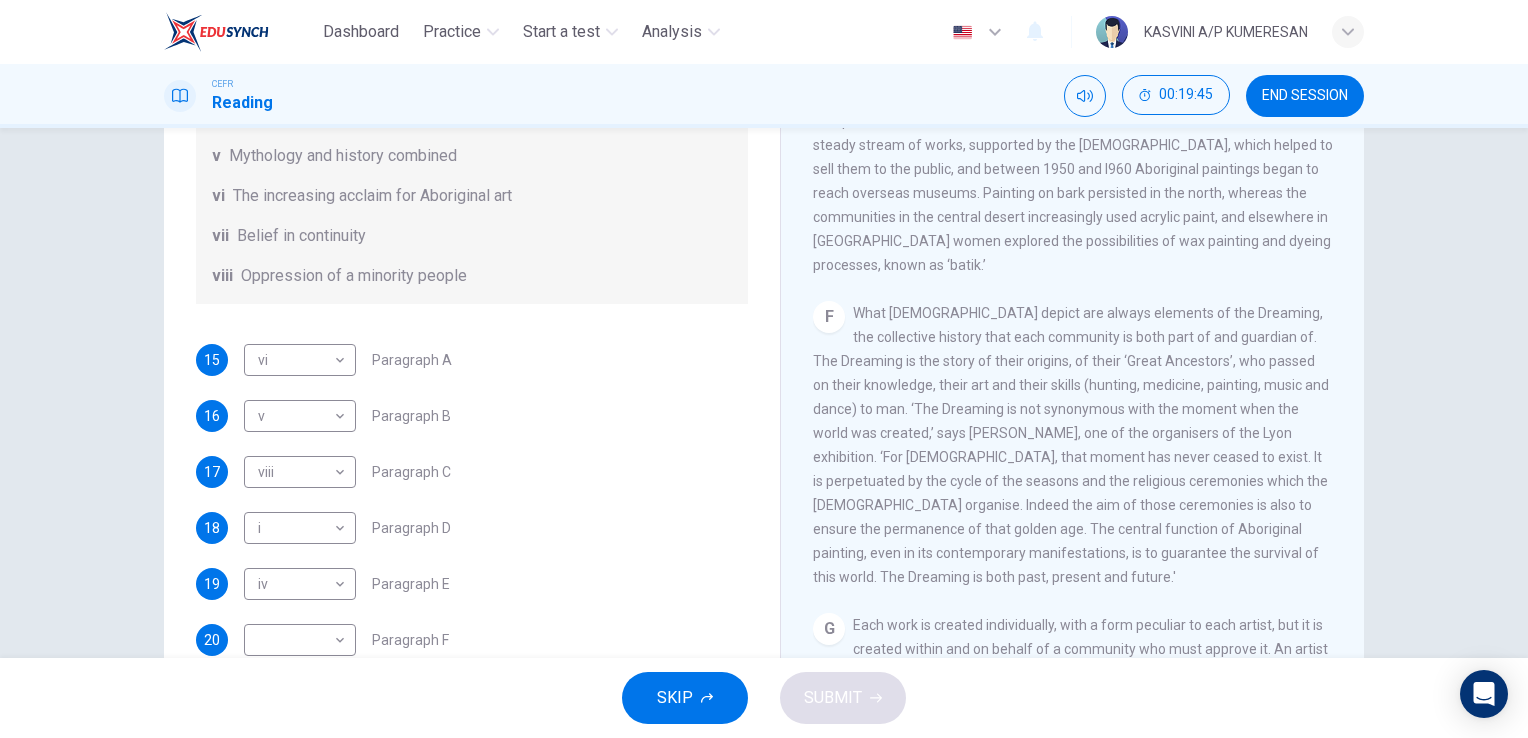 drag, startPoint x: 758, startPoint y: 350, endPoint x: 761, endPoint y: 492, distance: 142.0317 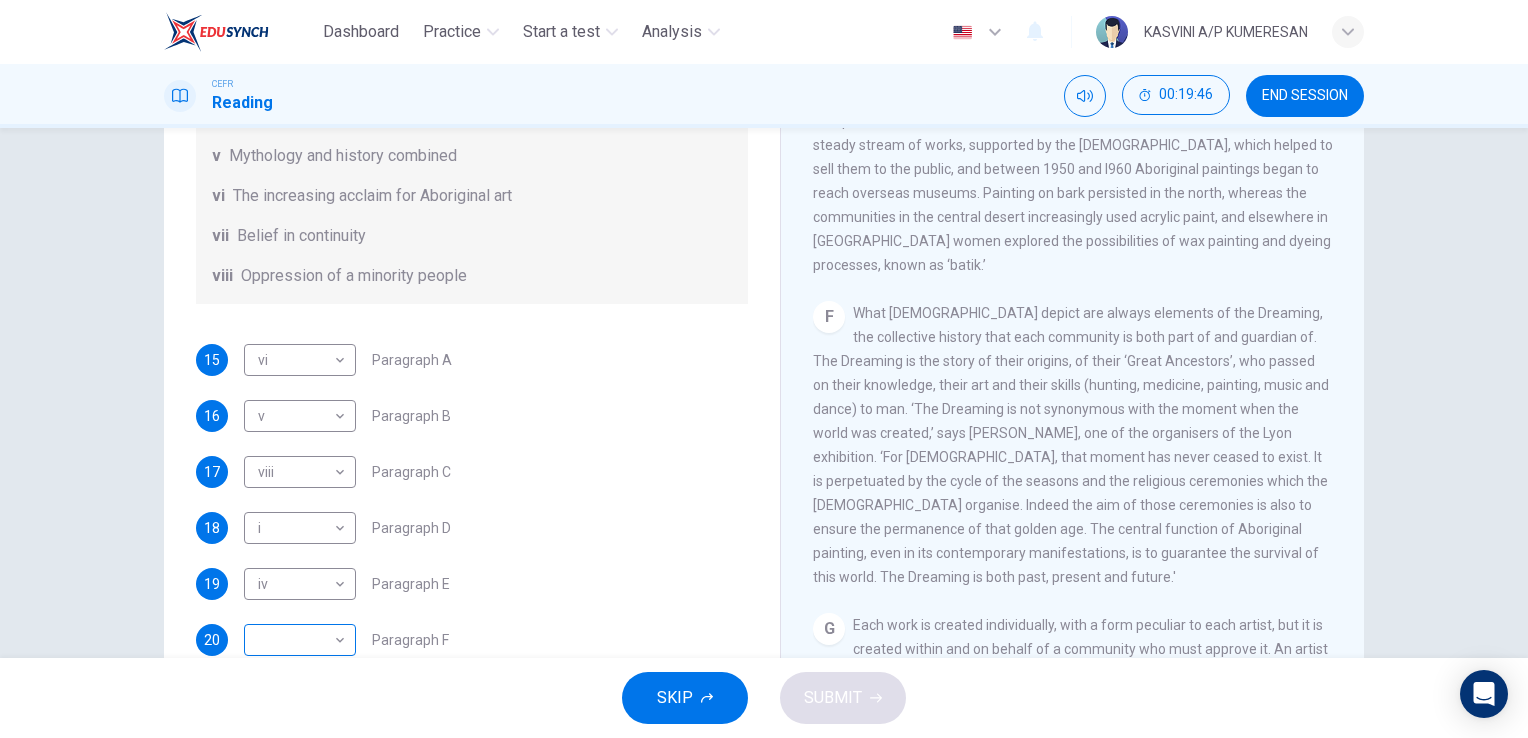 scroll, scrollTop: 177, scrollLeft: 0, axis: vertical 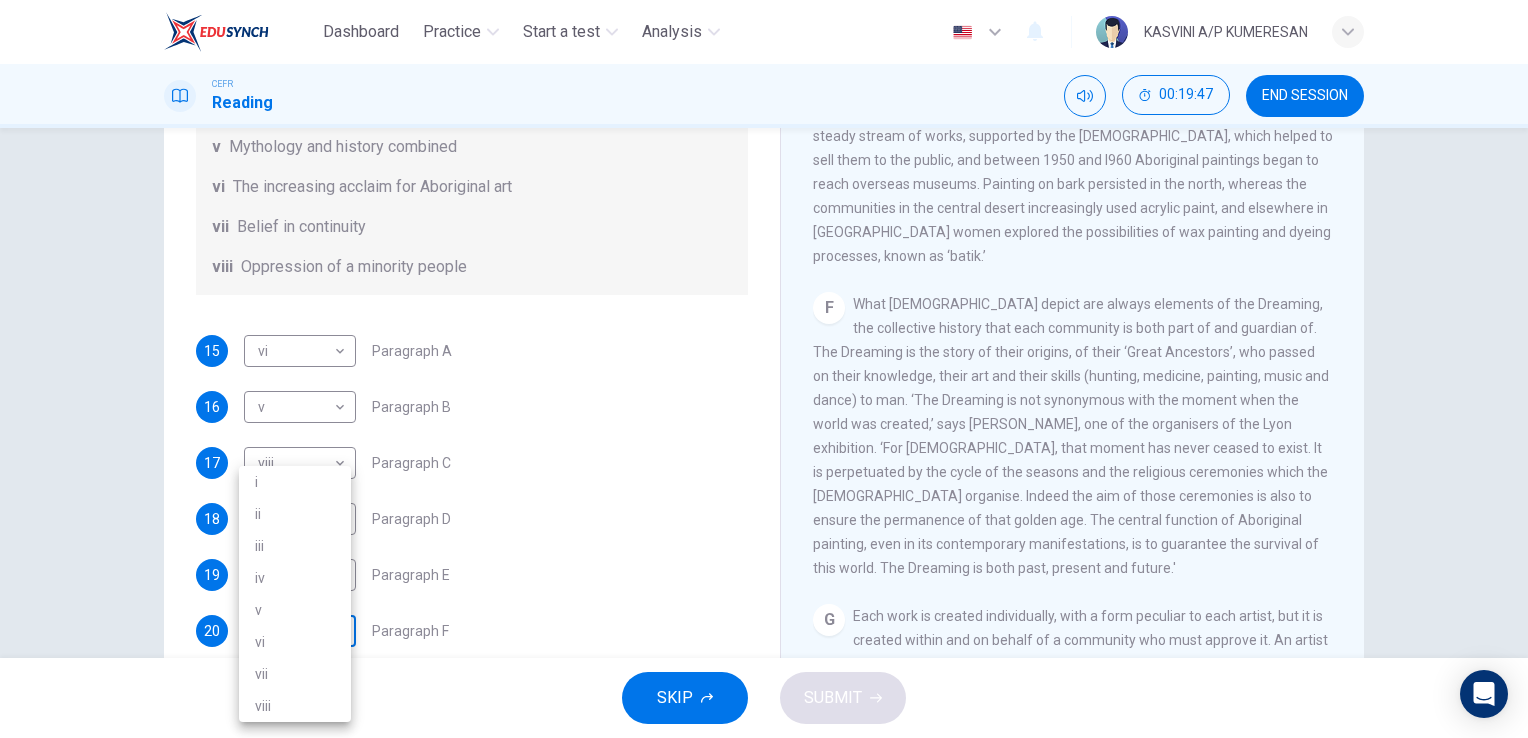 click on "Dashboard Practice Start a test Analysis English en ​ KASVINI A/P KUMERESAN CEFR Reading 00:19:47 END SESSION Questions 15 - 20 The Reading Passage has eight paragraphs  A-H .
Choose the most suitable heading for paragraphs  A-F  from the list of headings below.
Write the correct number (i-viii) in the boxes below. List of Headings i Amazing results from a project ii New religious ceremonies iii Community art centres iv Early painting techniques and marketing systems v Mythology and history combined vi The increasing acclaim for Aboriginal art vii Belief in continuity viii Oppression of a minority people 15 vi vi ​ Paragraph A 16 v v ​ Paragraph B 17 viii viii ​ Paragraph C 18 i i ​ Paragraph D 19 iv iv ​ Paragraph E 20 ​ ​ Paragraph F Painters of Time CLICK TO ZOOM Click to Zoom A B C D E F G H  [DATE], Aboriginal painting has become a great success. Some works sell for more than $25,000, and exceptional items may fetch as much as $180,000 in [GEOGRAPHIC_DATA]. SKIP SUBMIT
Dashboard Practice" at bounding box center [764, 369] 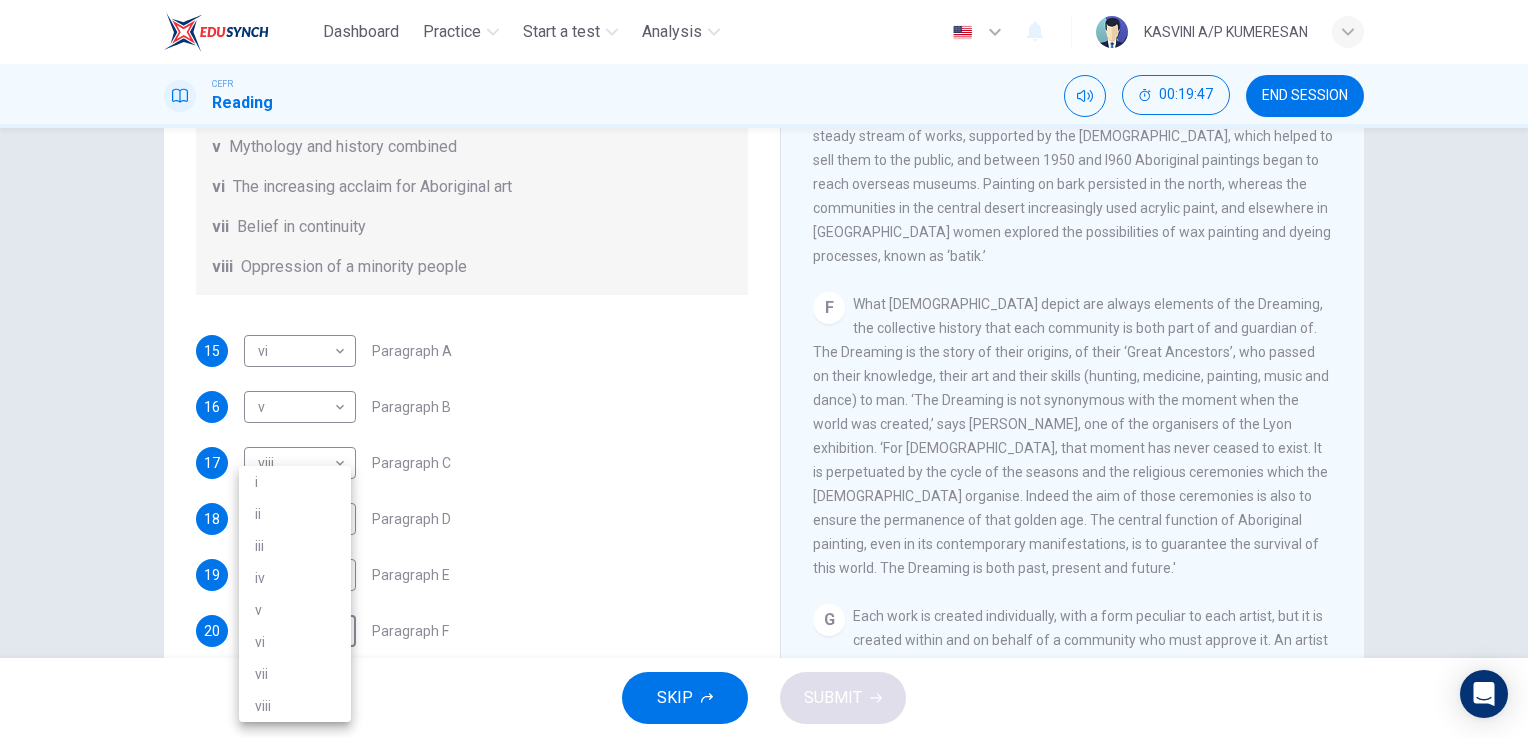 click on "vii" at bounding box center (295, 674) 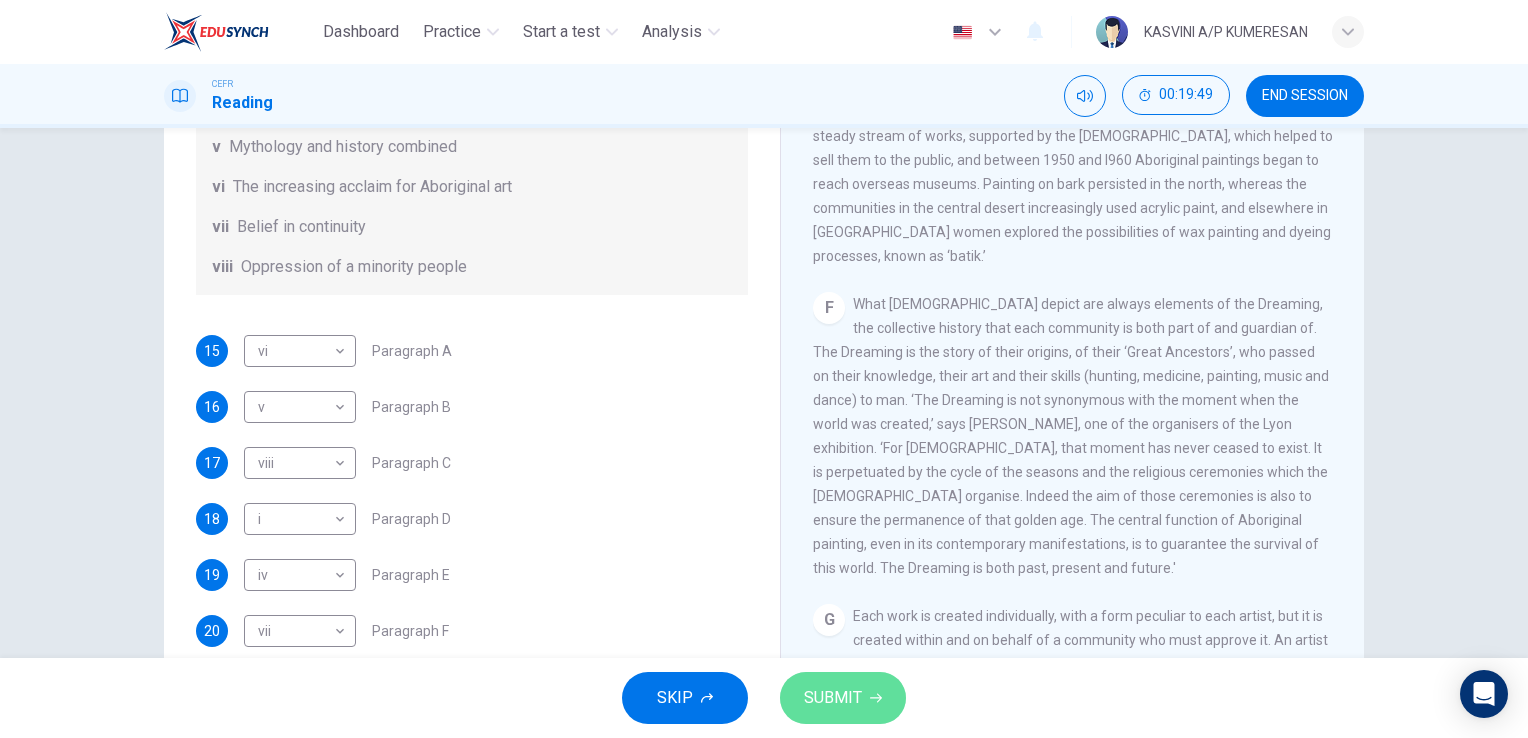 click on "SUBMIT" at bounding box center [833, 698] 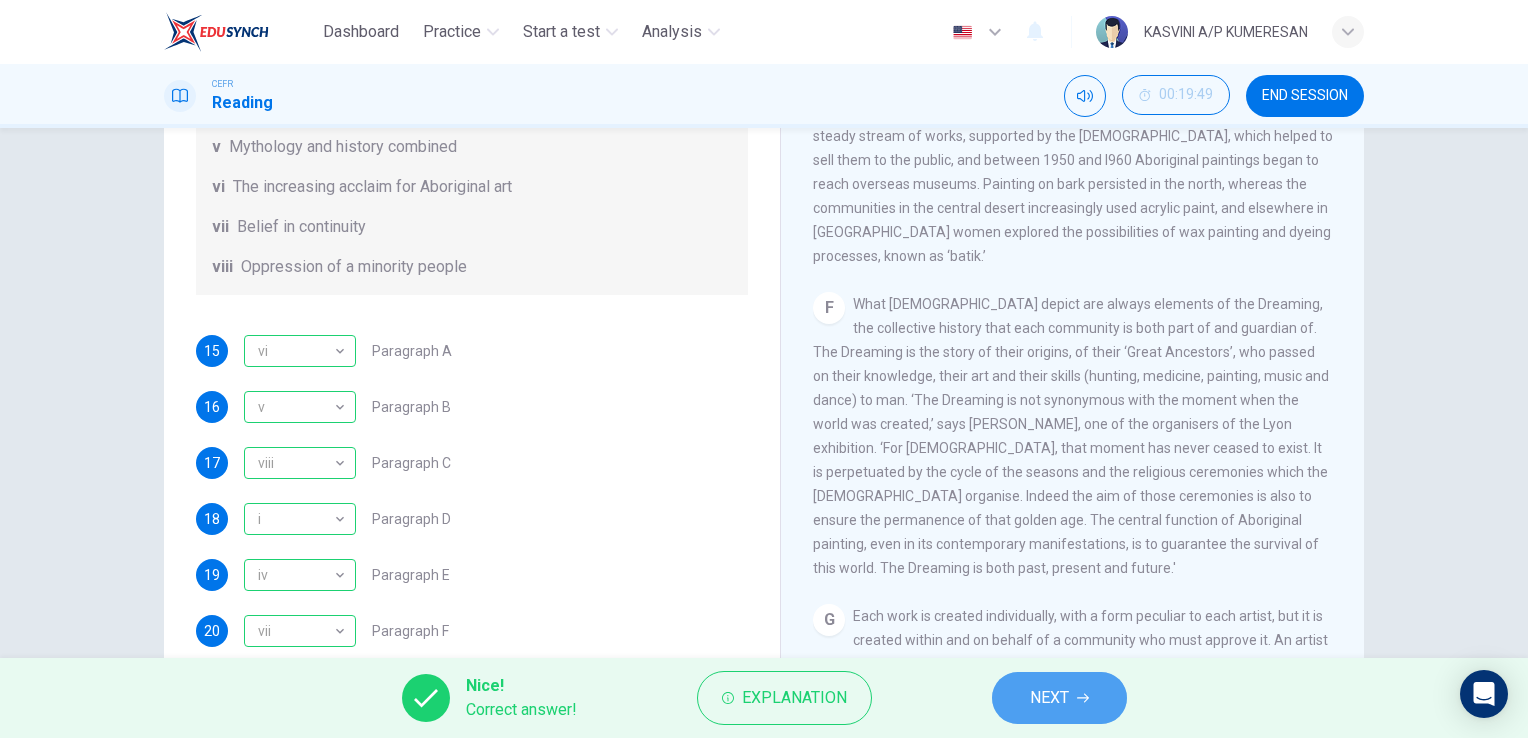click on "NEXT" at bounding box center [1049, 698] 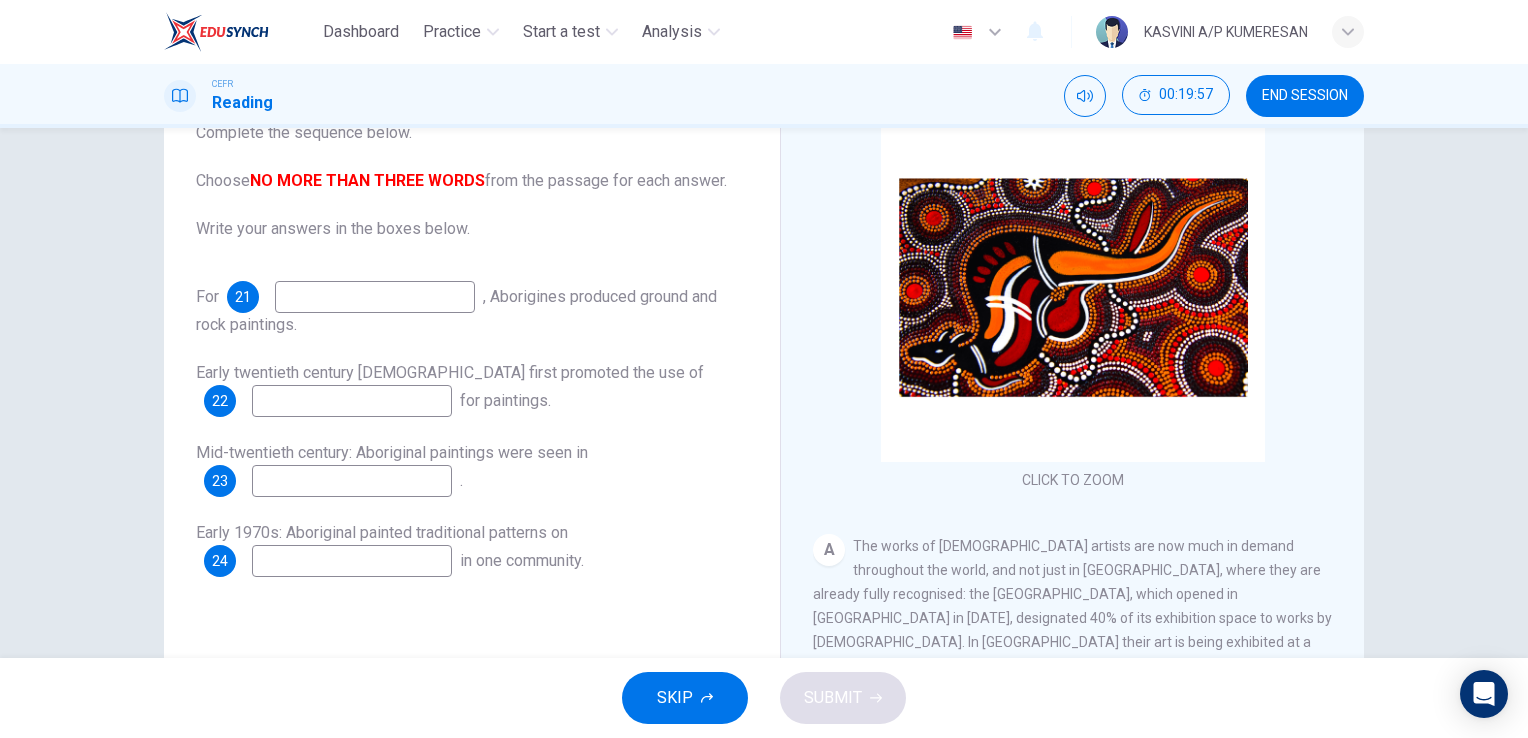scroll, scrollTop: 144, scrollLeft: 0, axis: vertical 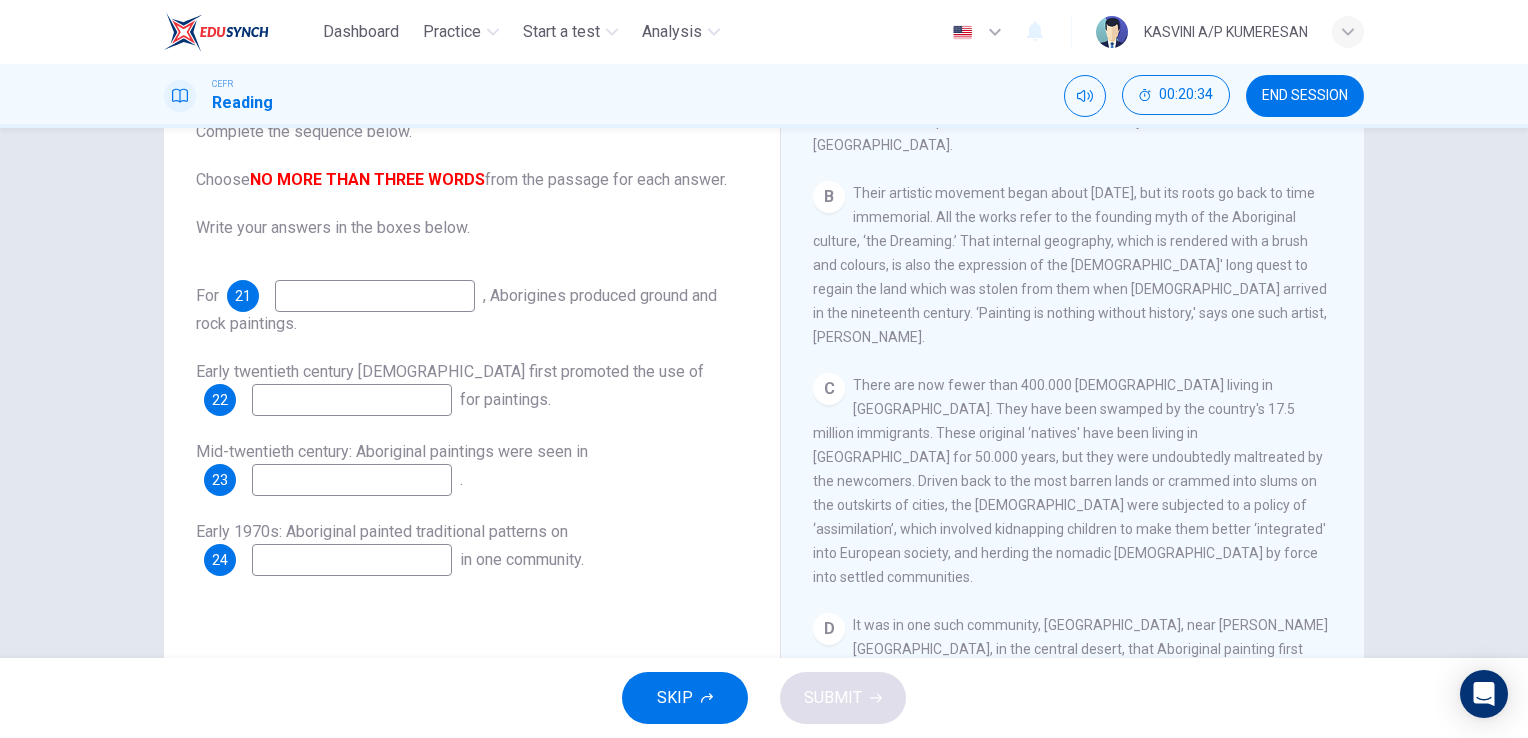 drag, startPoint x: 1353, startPoint y: 374, endPoint x: 1346, endPoint y: 318, distance: 56.435802 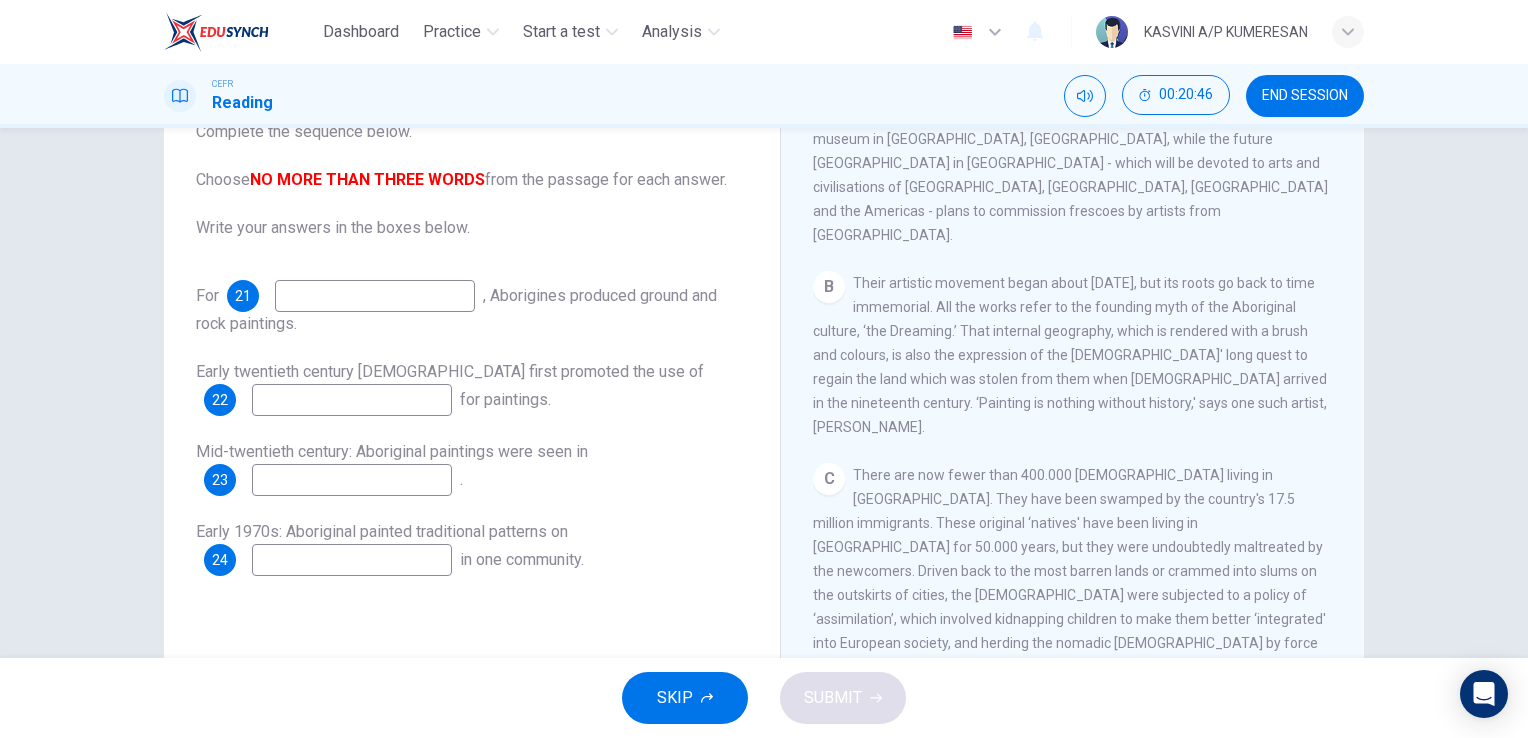 scroll, scrollTop: 533, scrollLeft: 0, axis: vertical 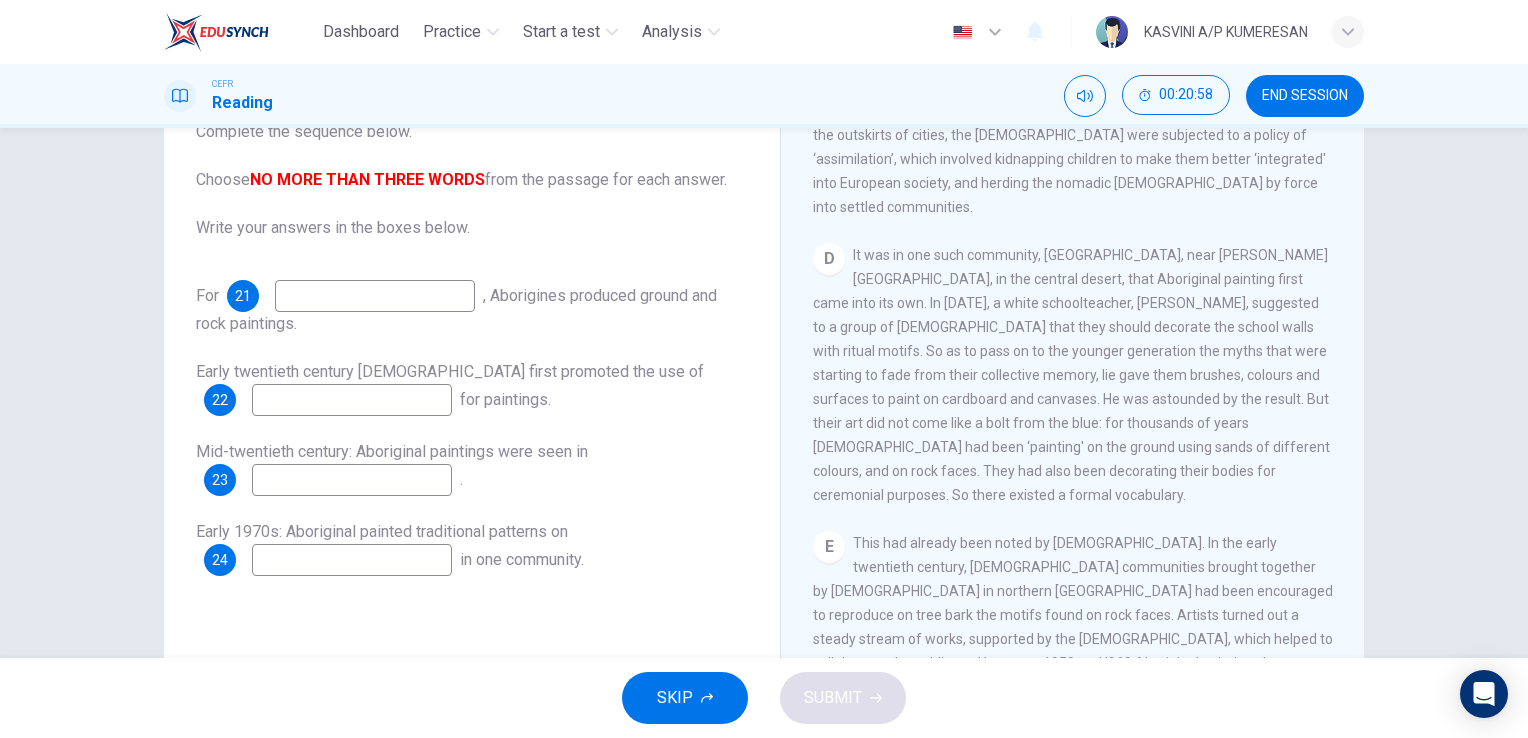 drag, startPoint x: 1352, startPoint y: 354, endPoint x: 1368, endPoint y: 406, distance: 54.405884 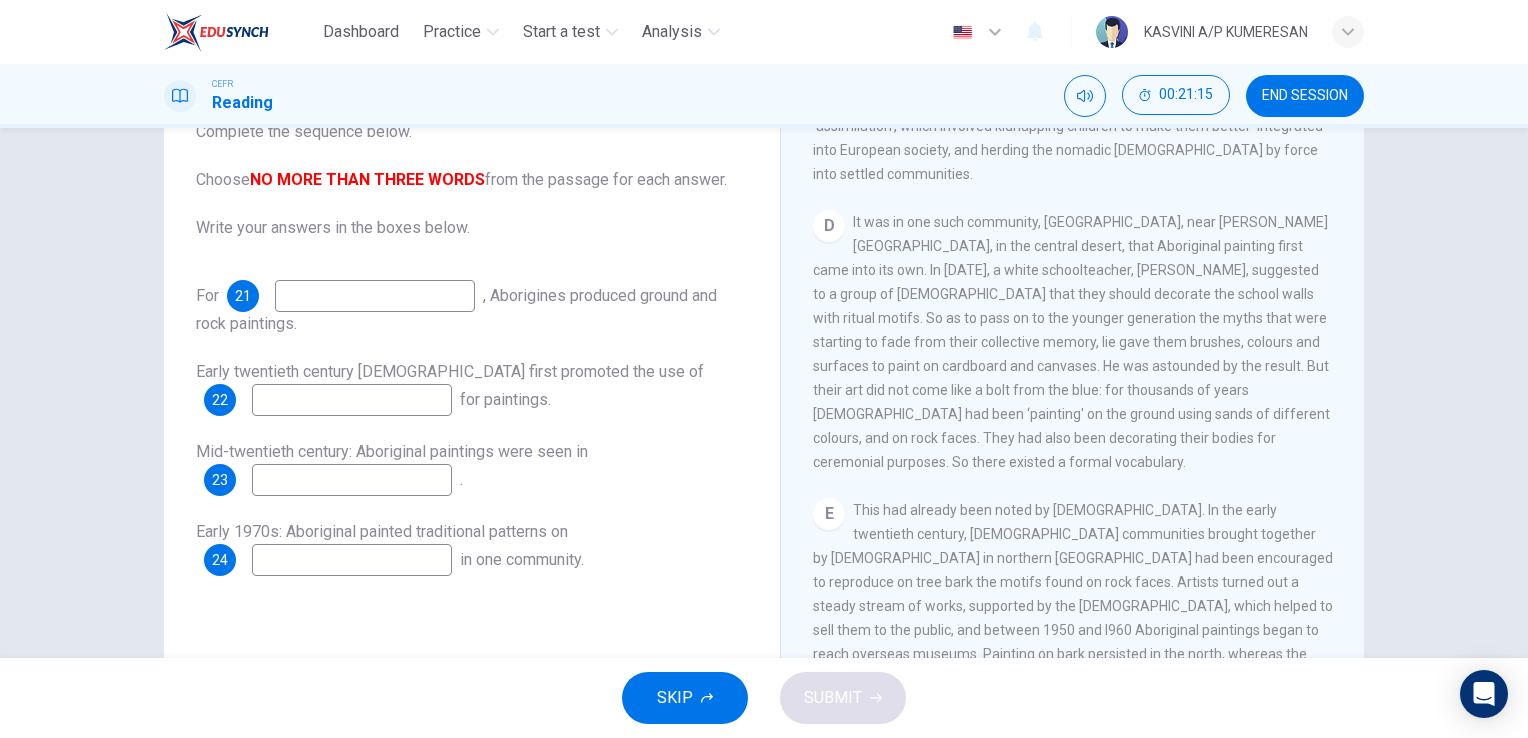 scroll, scrollTop: 1052, scrollLeft: 0, axis: vertical 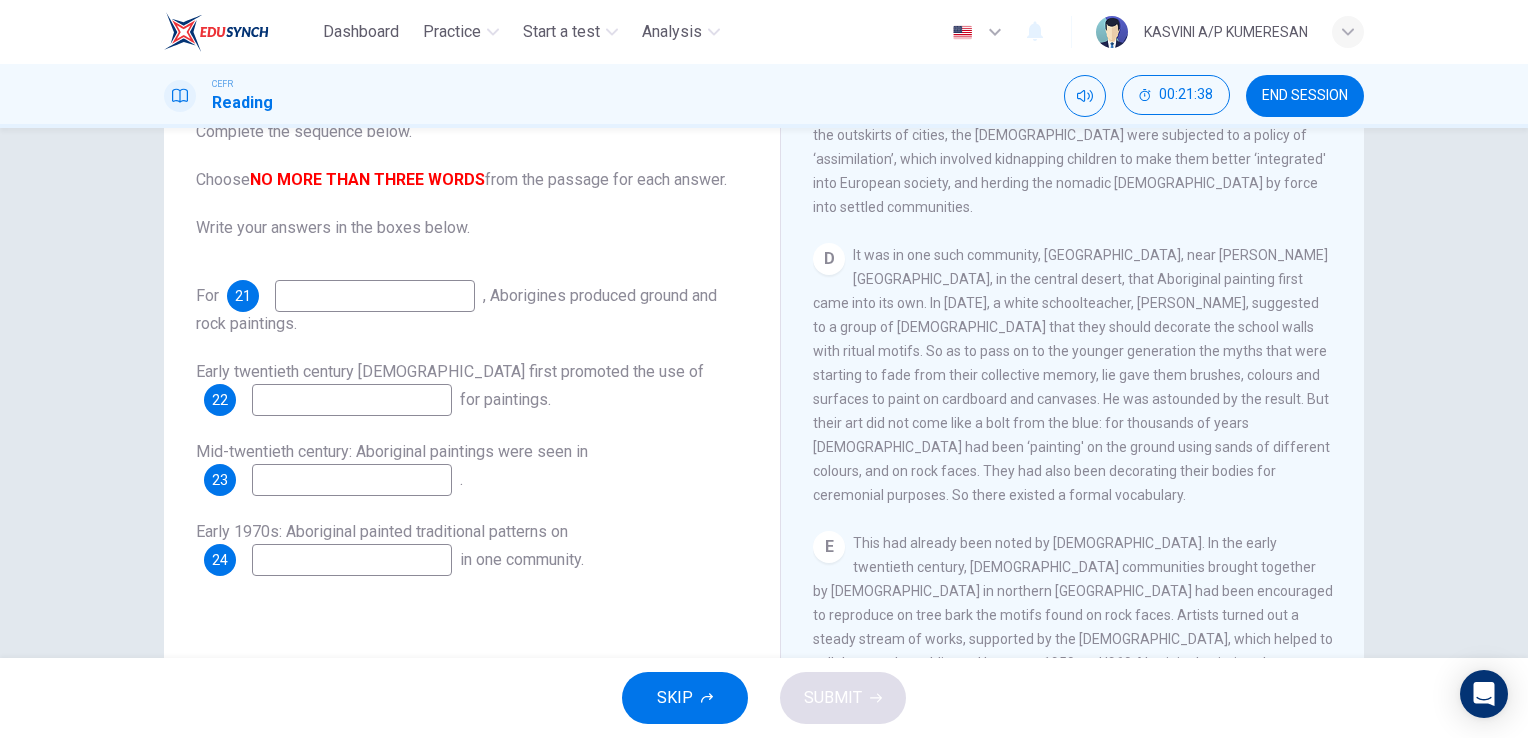 click at bounding box center (375, 296) 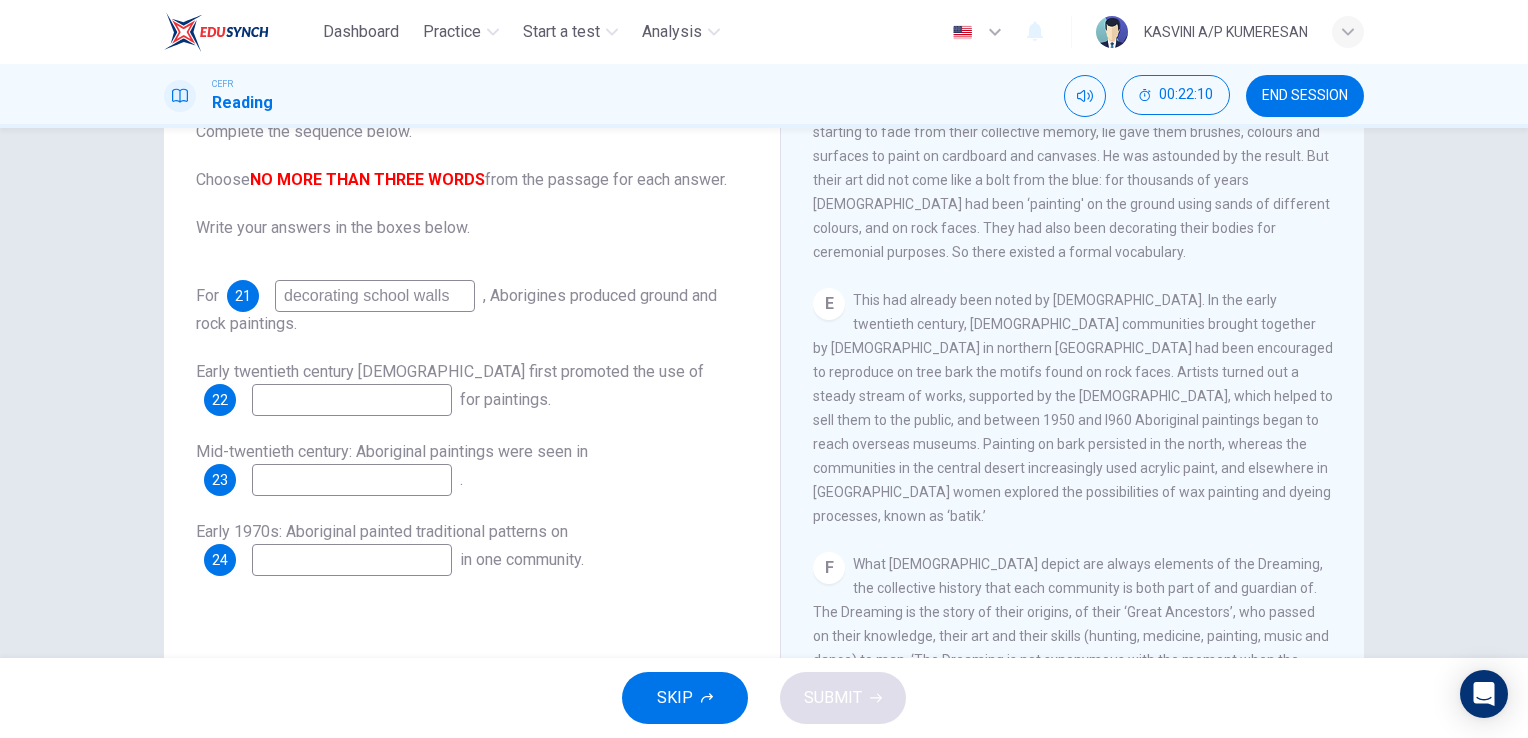 scroll, scrollTop: 1293, scrollLeft: 0, axis: vertical 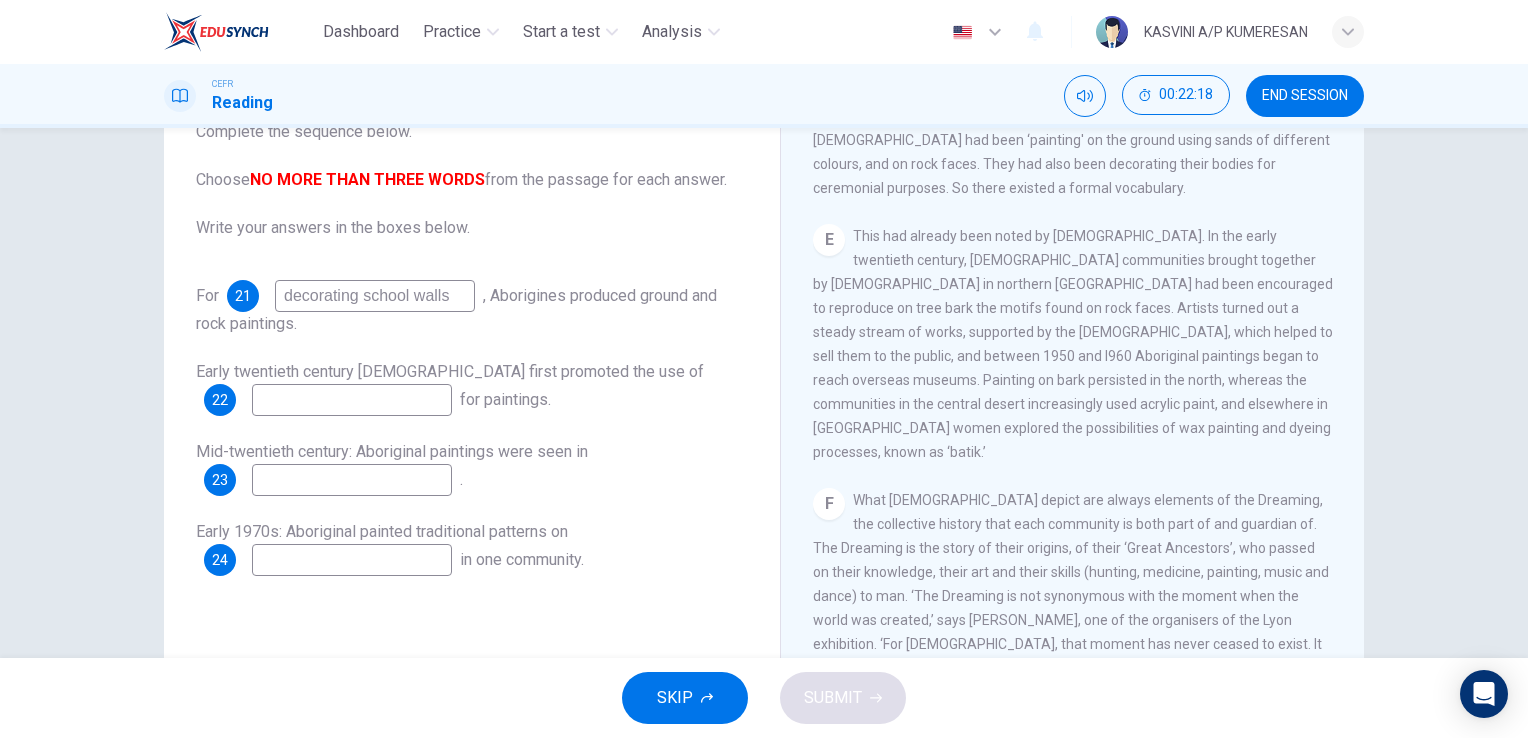 type on "decorating school walls" 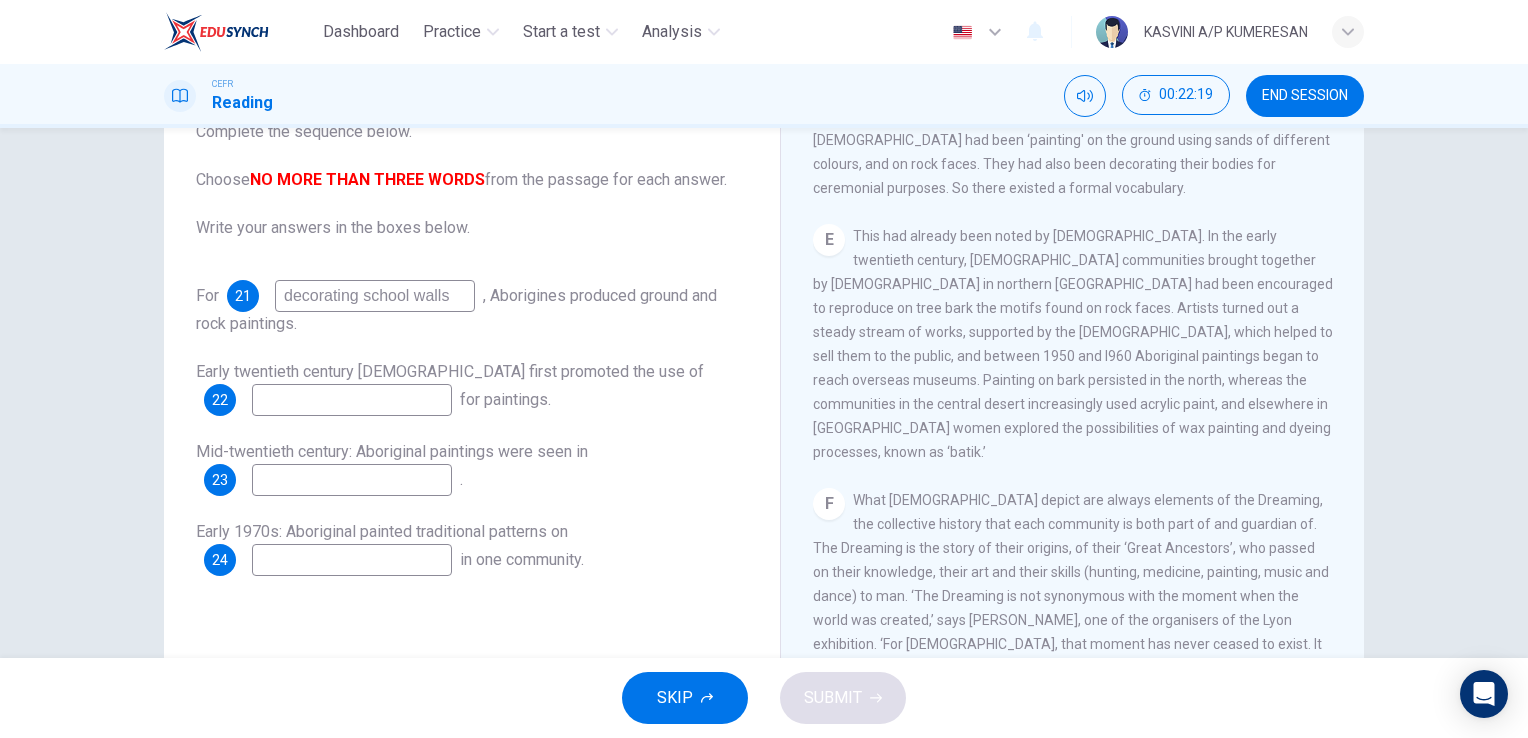 drag, startPoint x: 952, startPoint y: 187, endPoint x: 1024, endPoint y: 194, distance: 72.33948 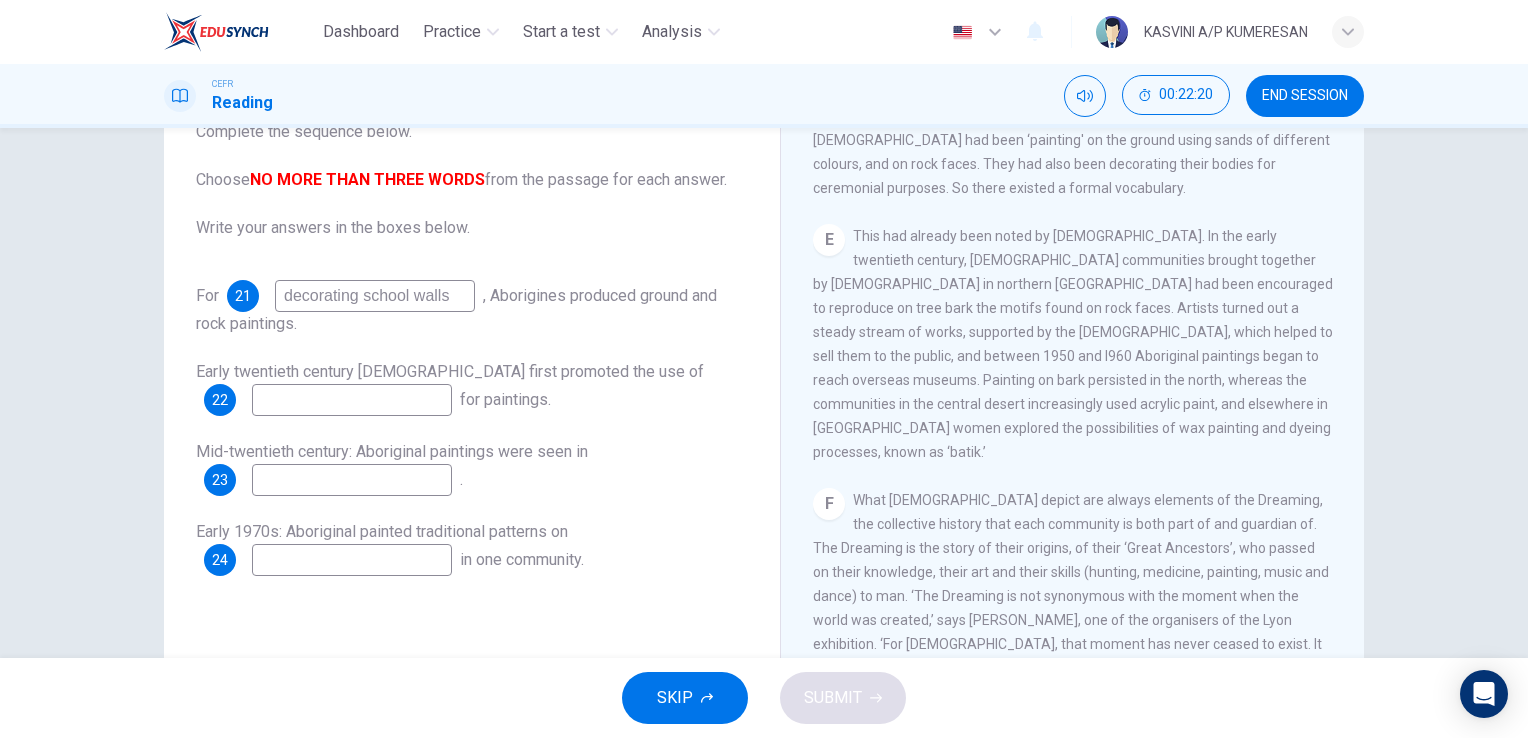 drag, startPoint x: 1024, startPoint y: 194, endPoint x: 1074, endPoint y: 198, distance: 50.159744 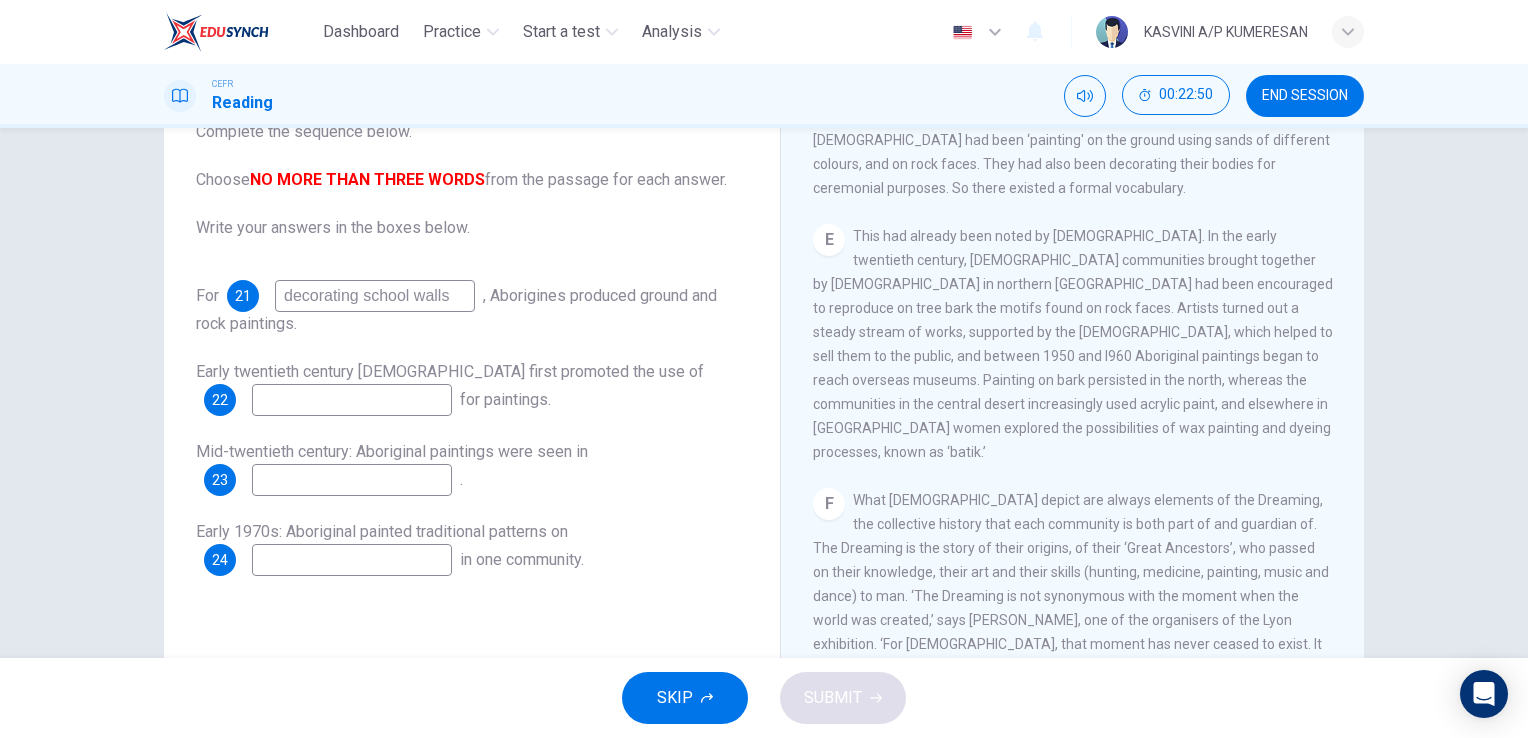 click at bounding box center [352, 400] 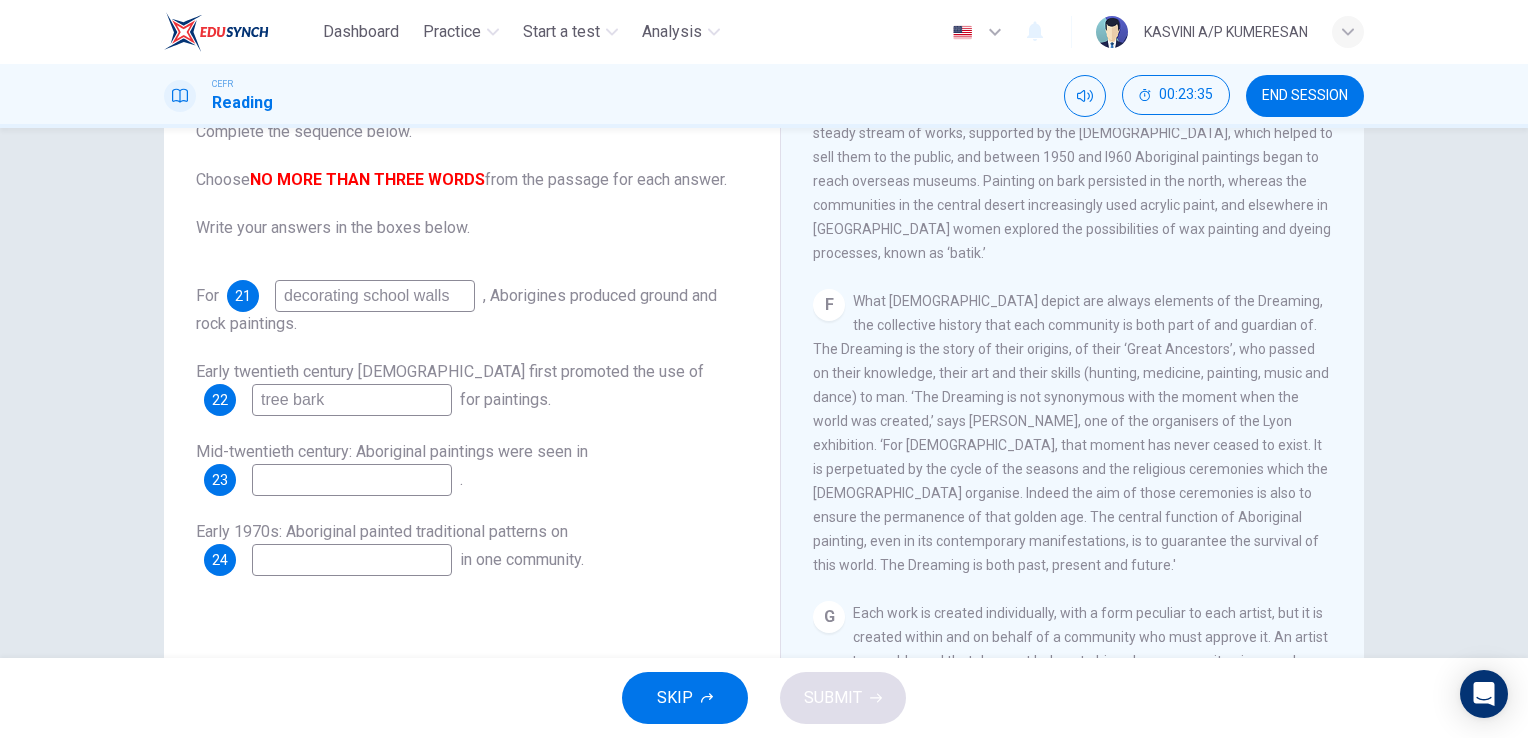 scroll, scrollTop: 1485, scrollLeft: 0, axis: vertical 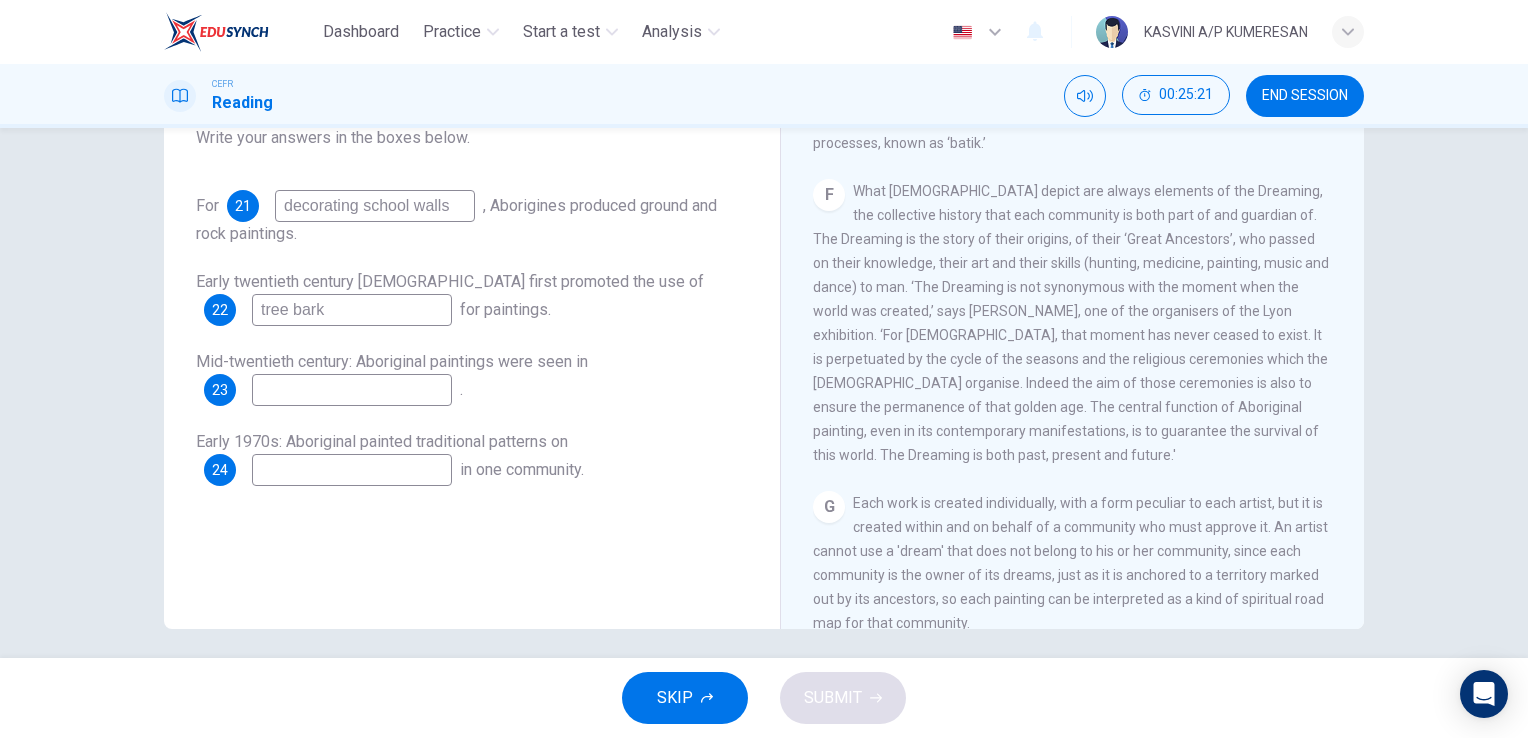 type on "tree bark" 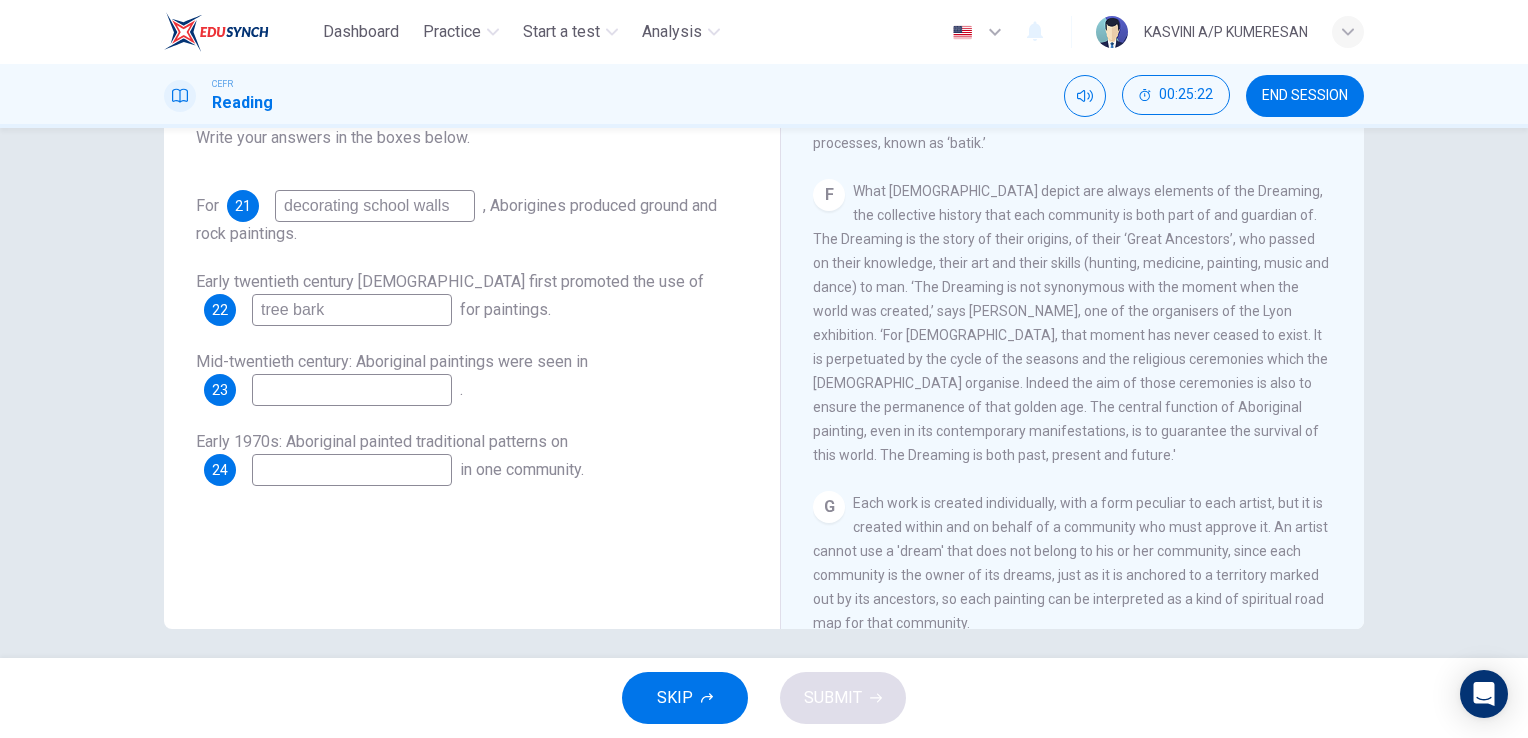 drag, startPoint x: 1340, startPoint y: 501, endPoint x: 1346, endPoint y: 452, distance: 49.365982 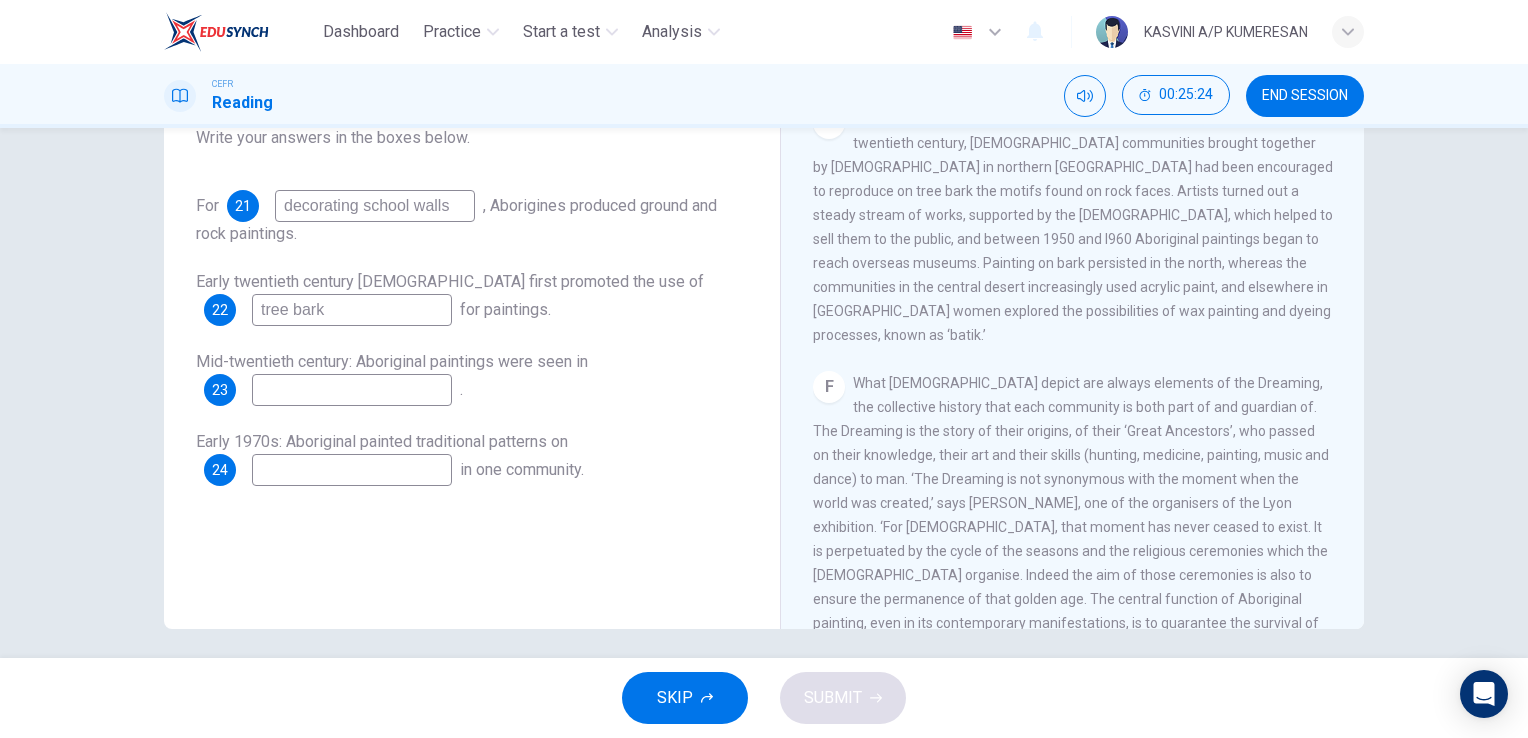 scroll, scrollTop: 1334, scrollLeft: 0, axis: vertical 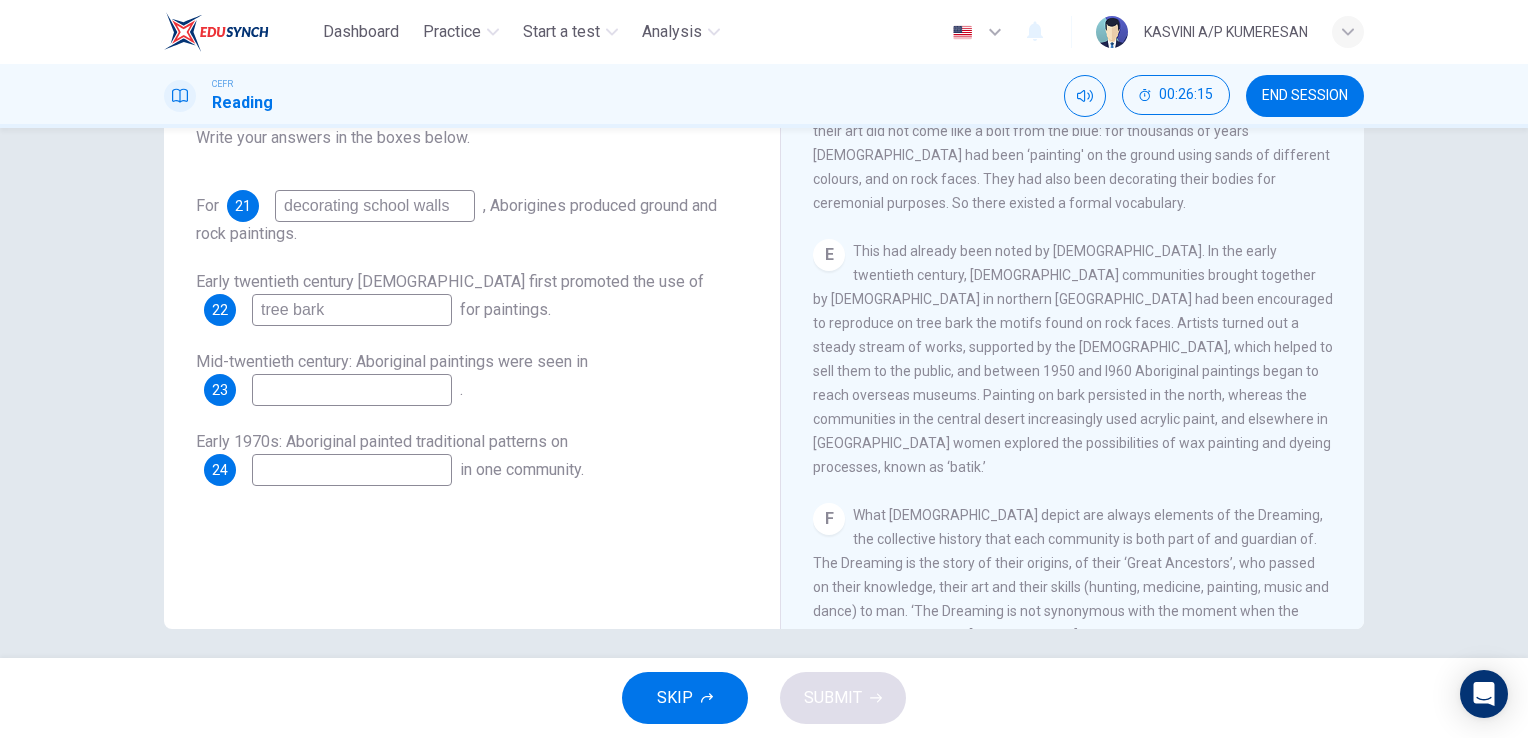 drag, startPoint x: 849, startPoint y: 261, endPoint x: 912, endPoint y: 261, distance: 63 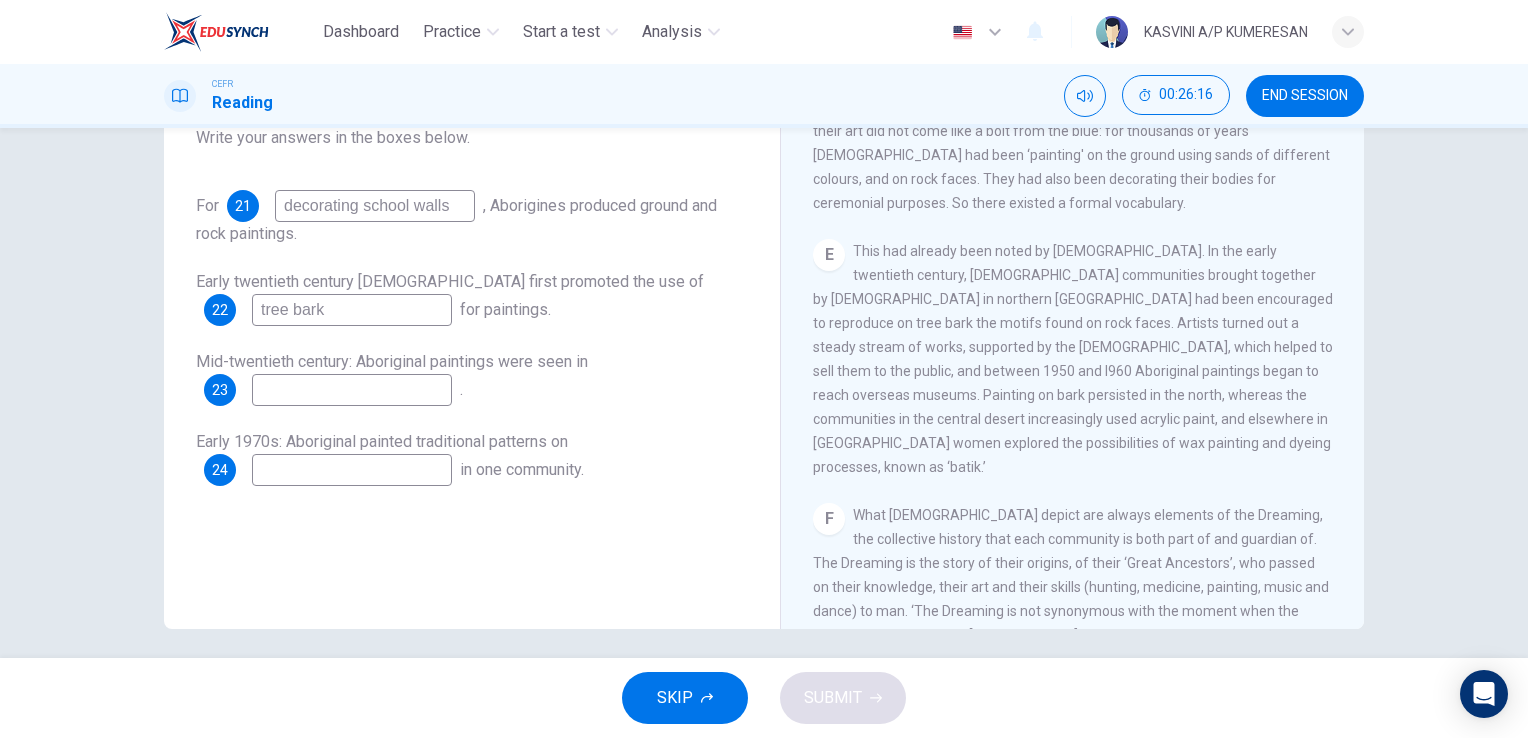 drag, startPoint x: 847, startPoint y: 247, endPoint x: 884, endPoint y: 248, distance: 37.01351 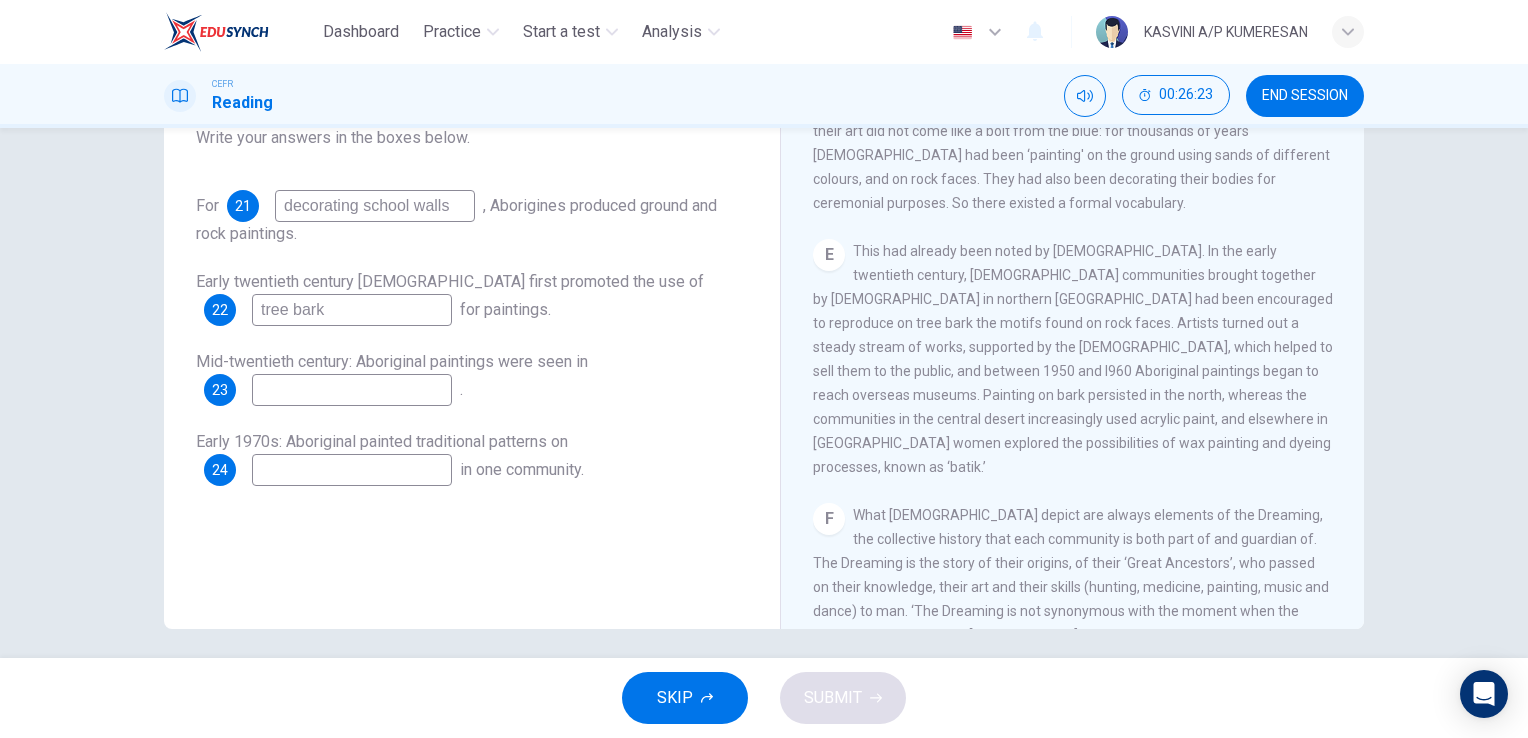 click at bounding box center [352, 390] 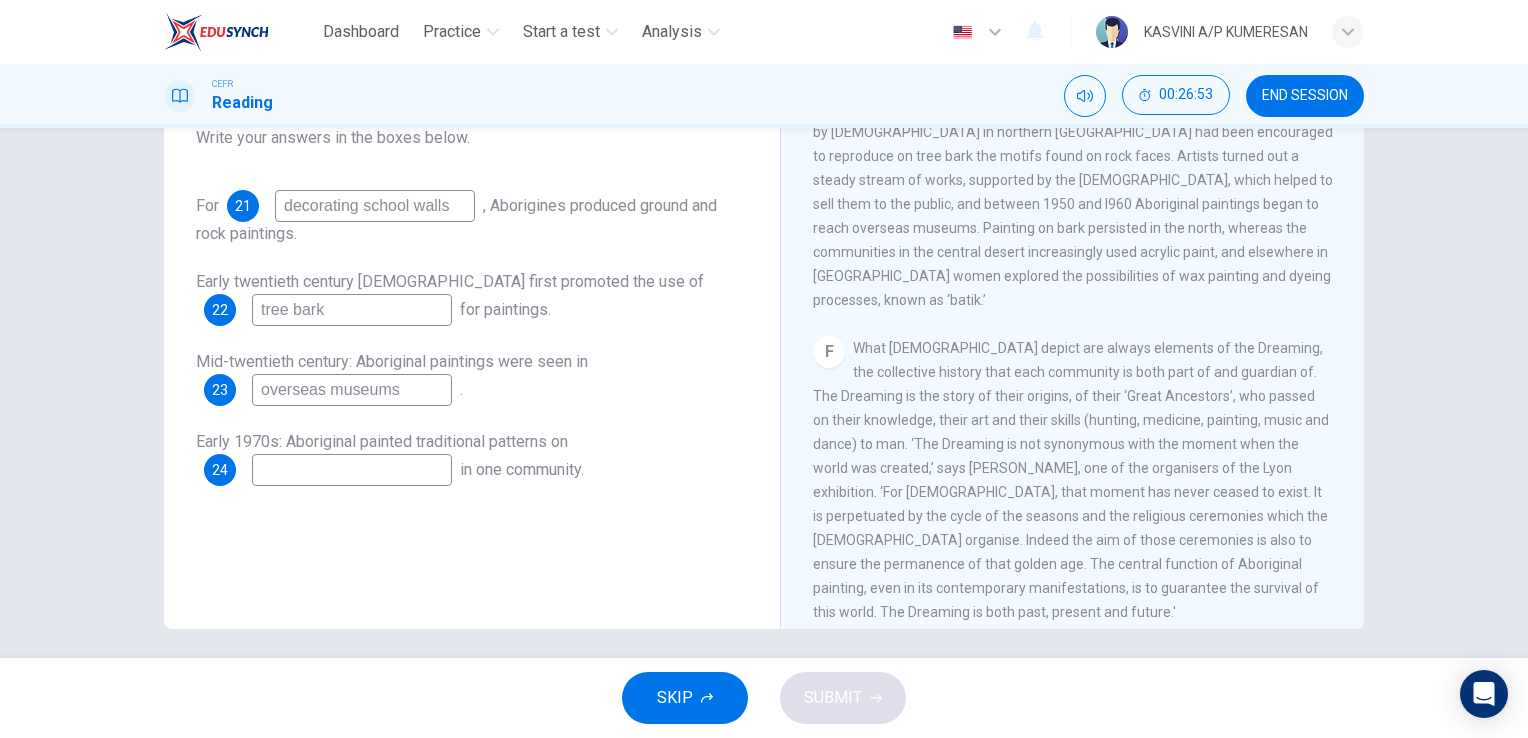scroll, scrollTop: 1358, scrollLeft: 0, axis: vertical 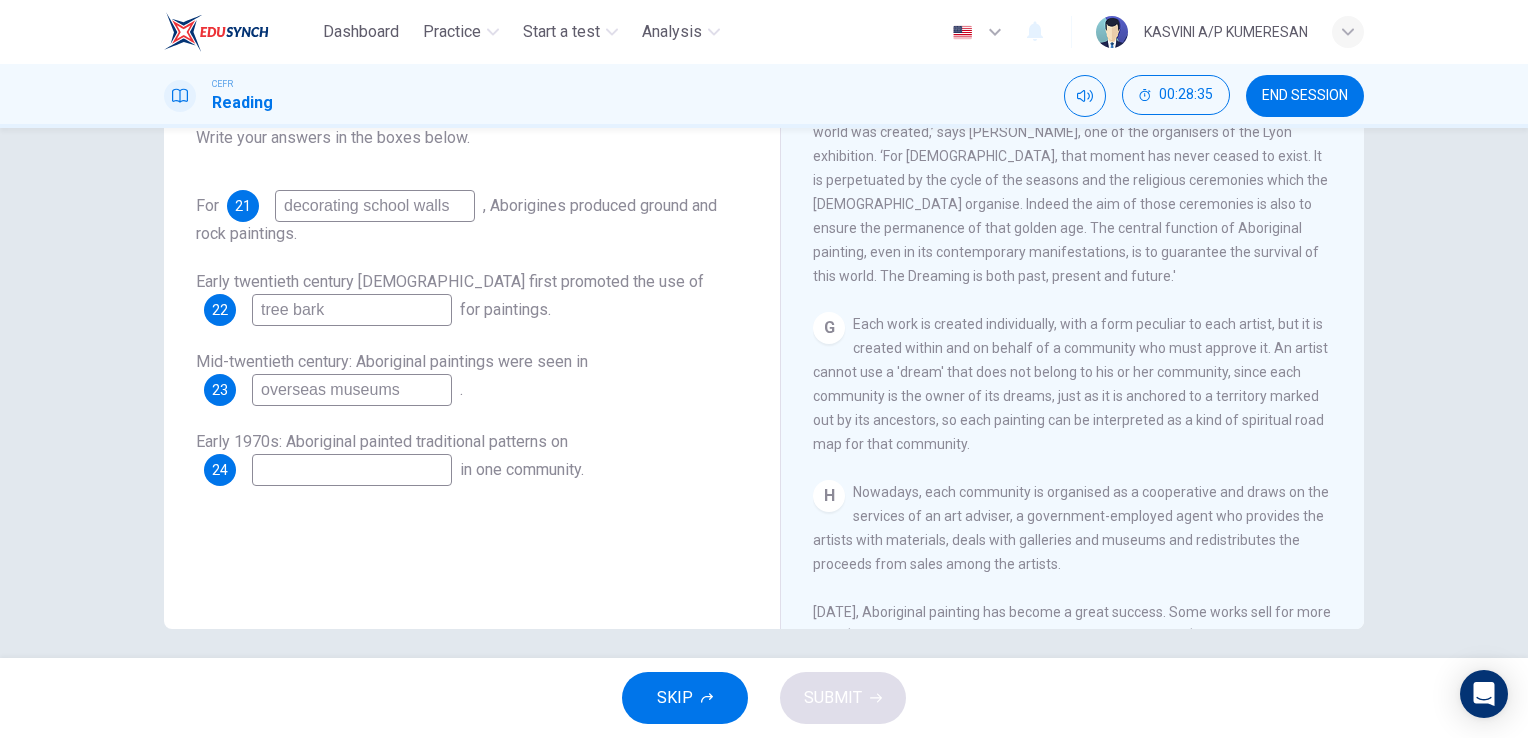type on "overseas museums" 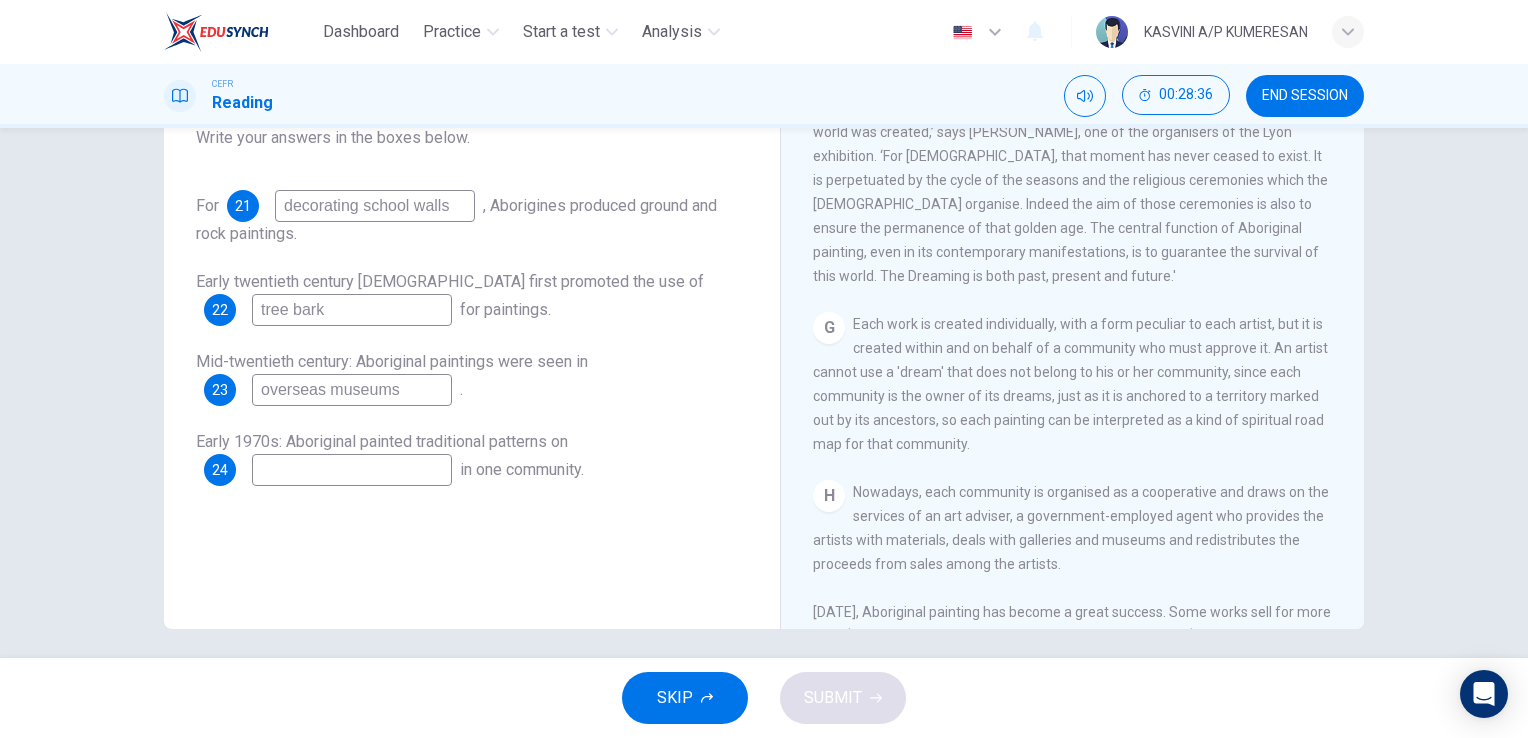 click at bounding box center [352, 470] 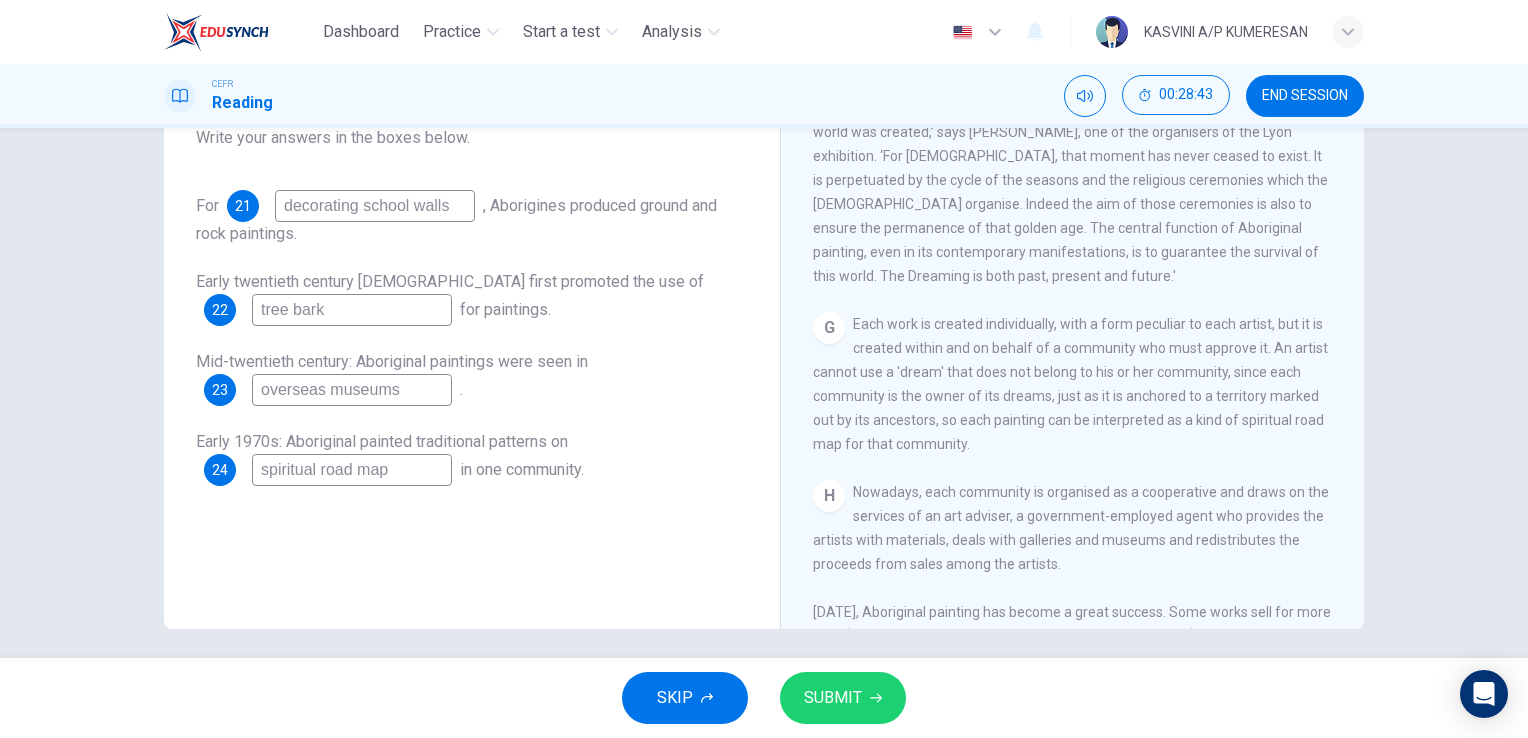type on "spiritual road map" 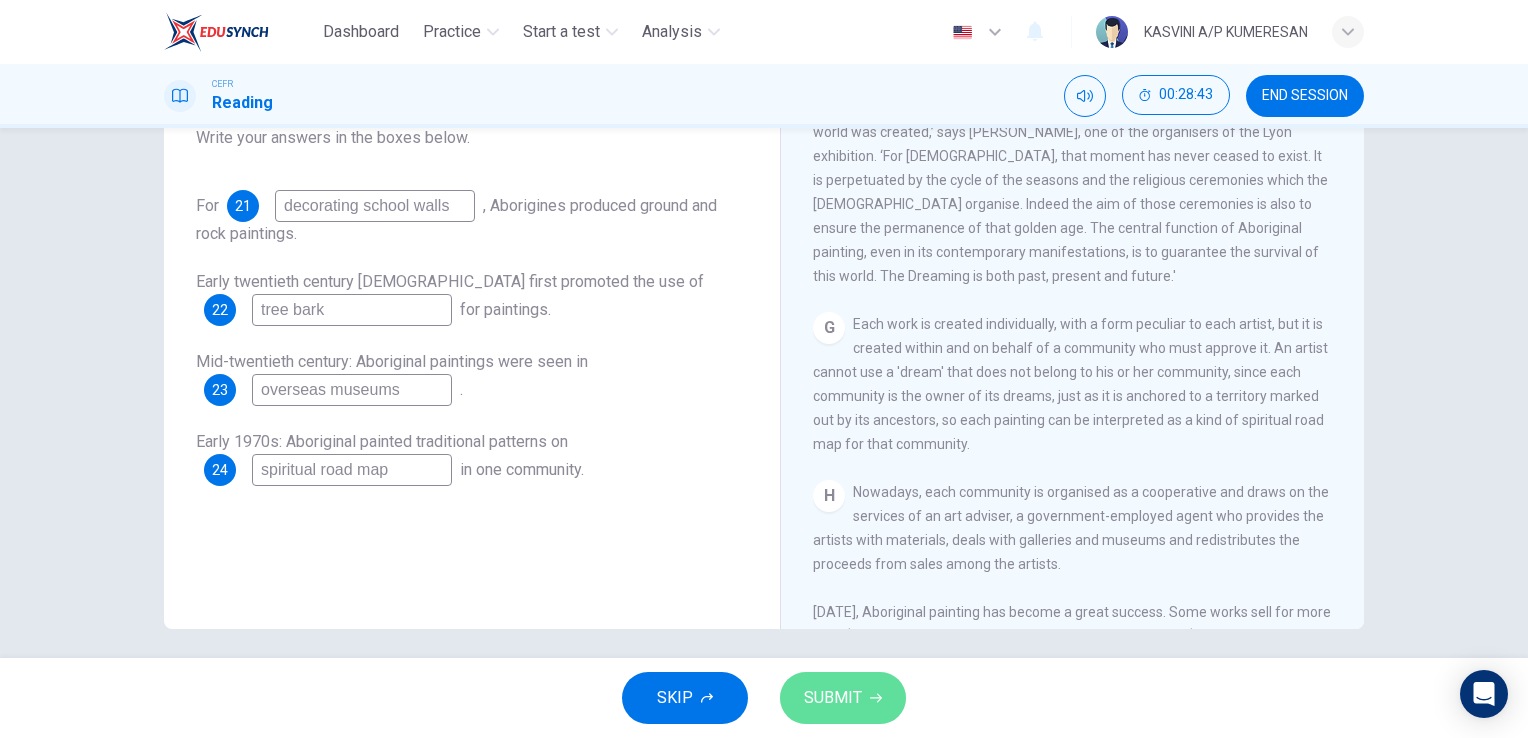 click on "SUBMIT" at bounding box center (833, 698) 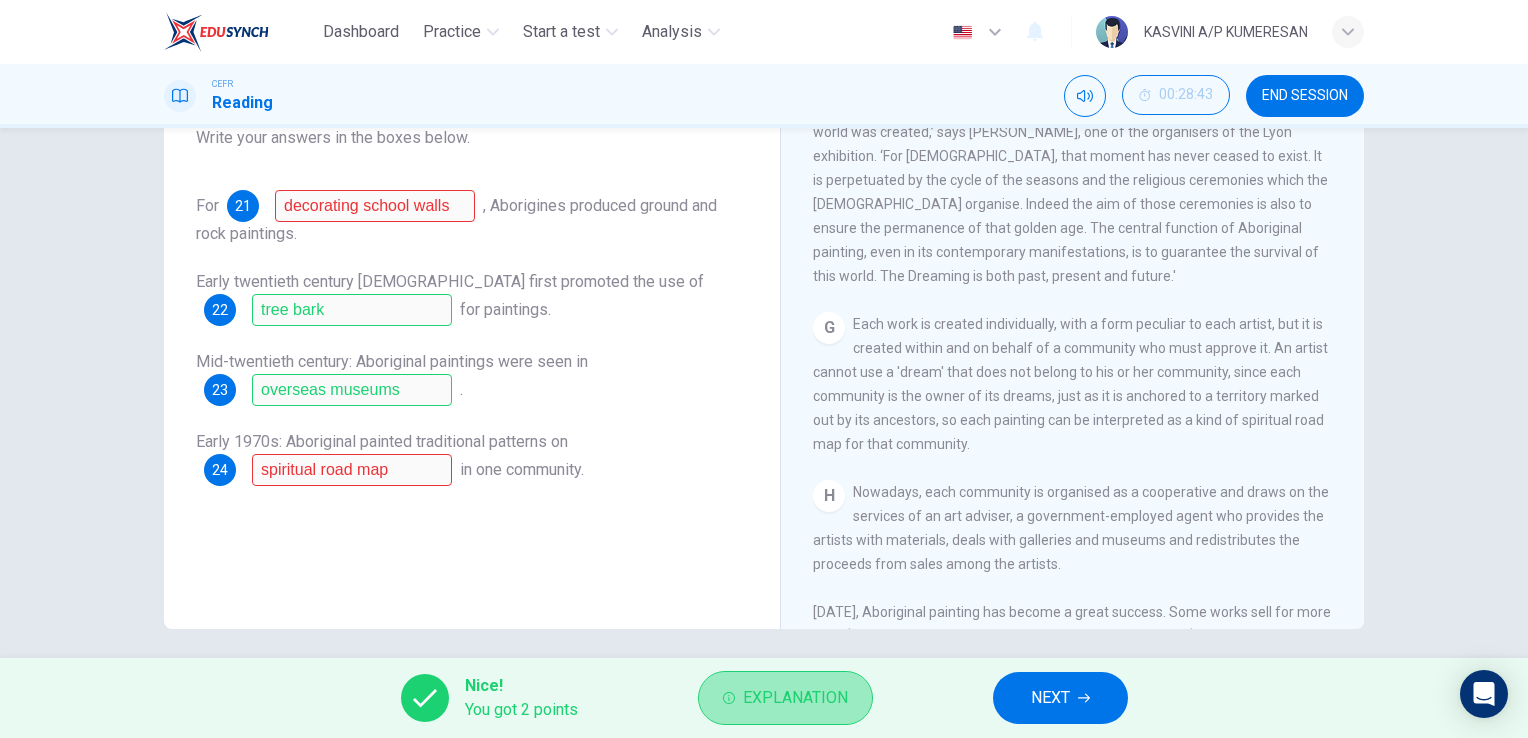 click on "Explanation" at bounding box center [795, 698] 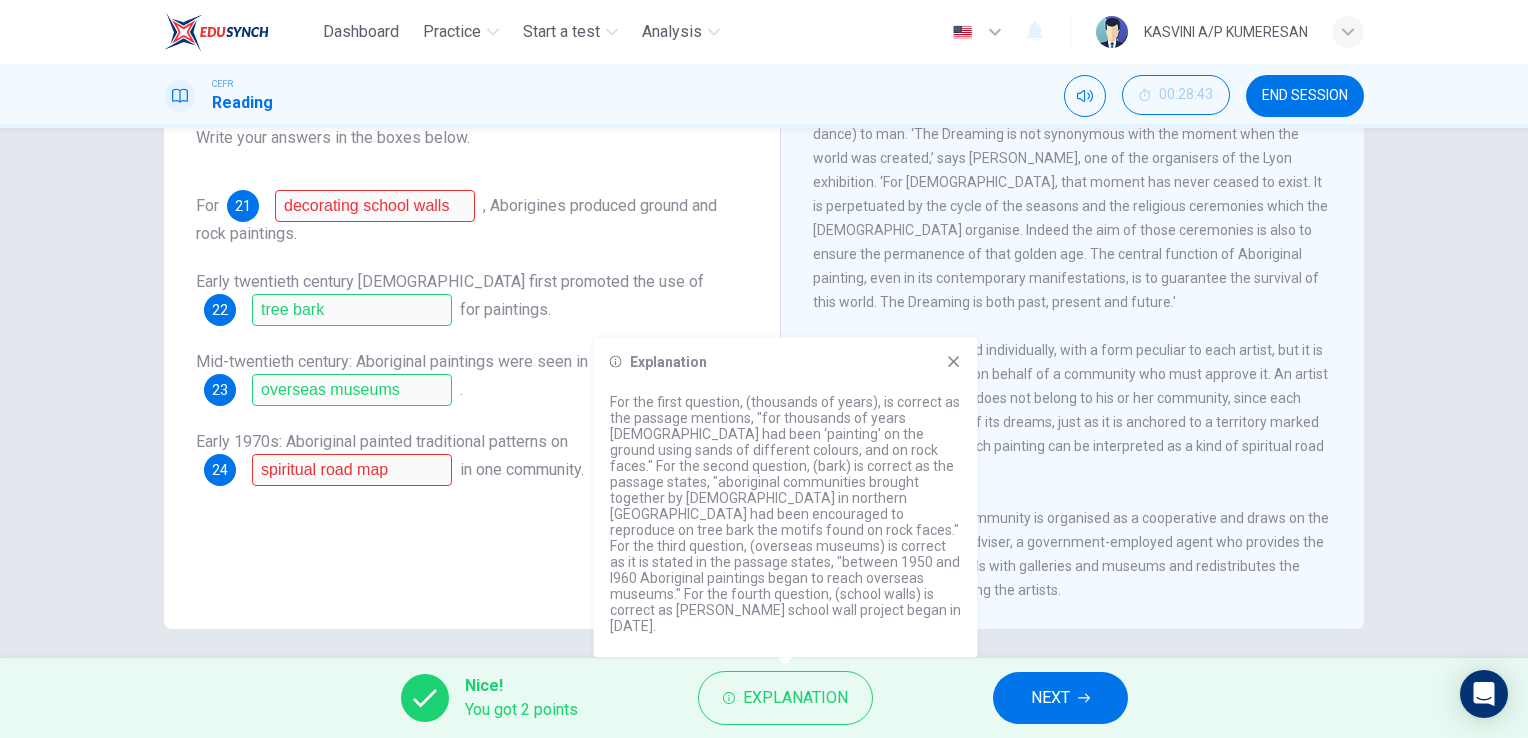 scroll, scrollTop: 1662, scrollLeft: 0, axis: vertical 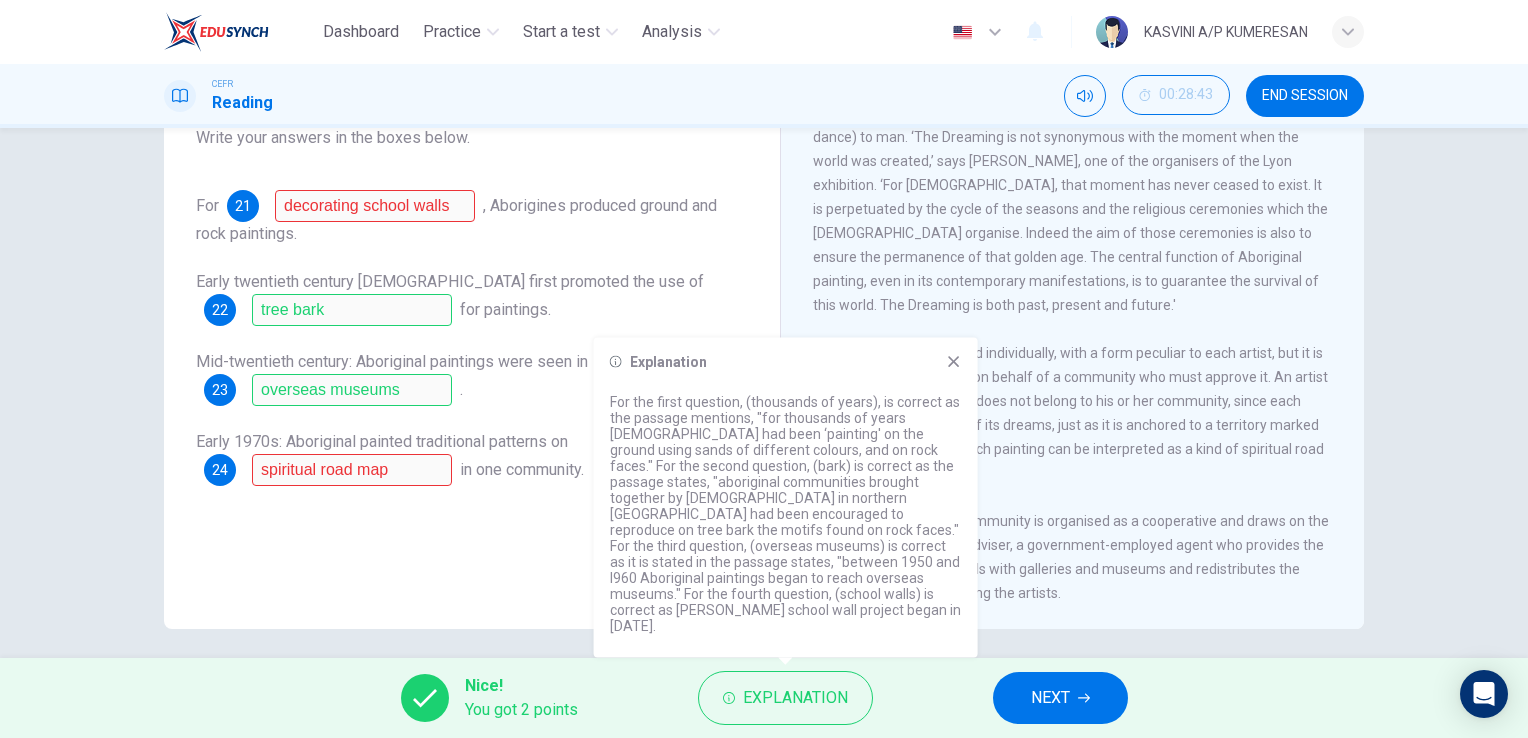 click on "Explanation" at bounding box center (786, 362) 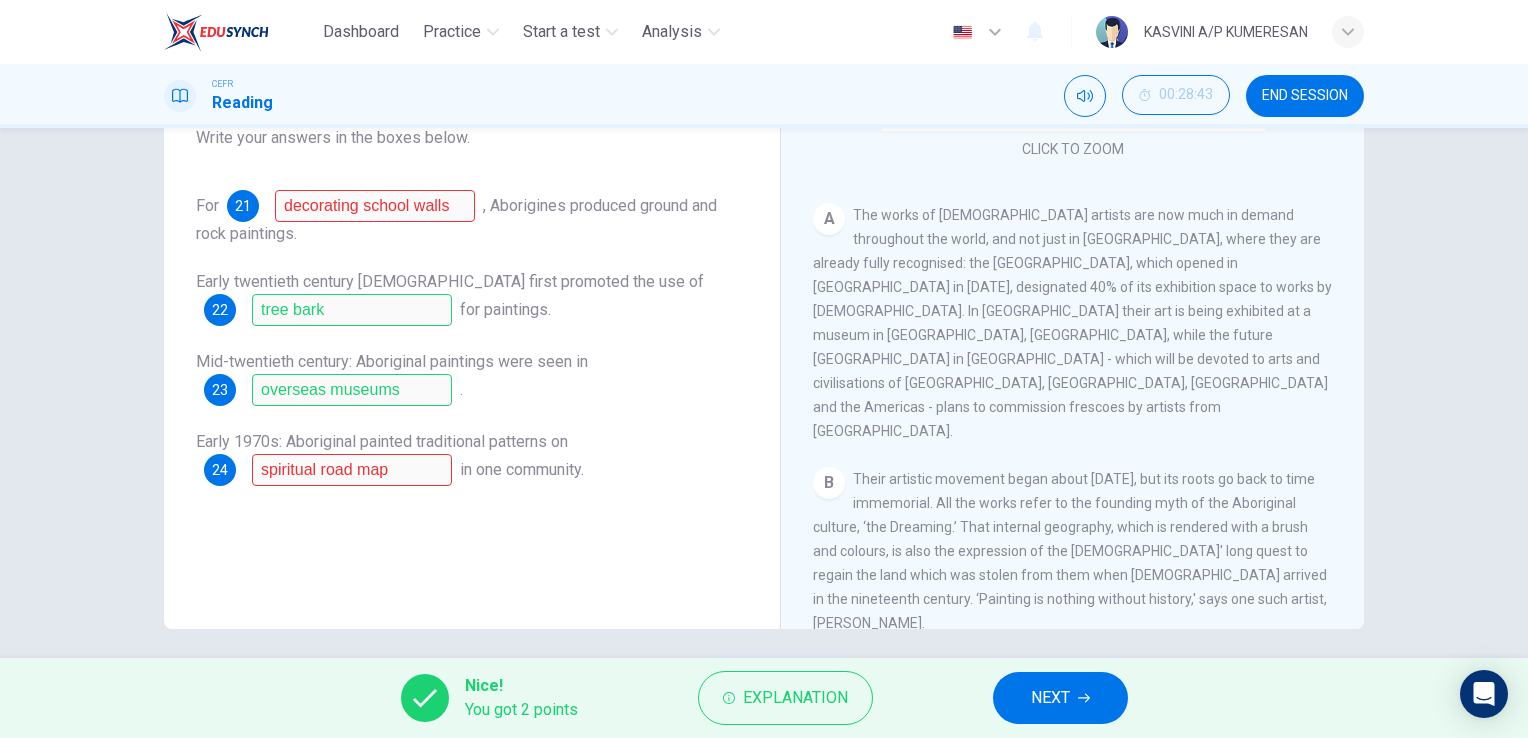 scroll, scrollTop: 237, scrollLeft: 0, axis: vertical 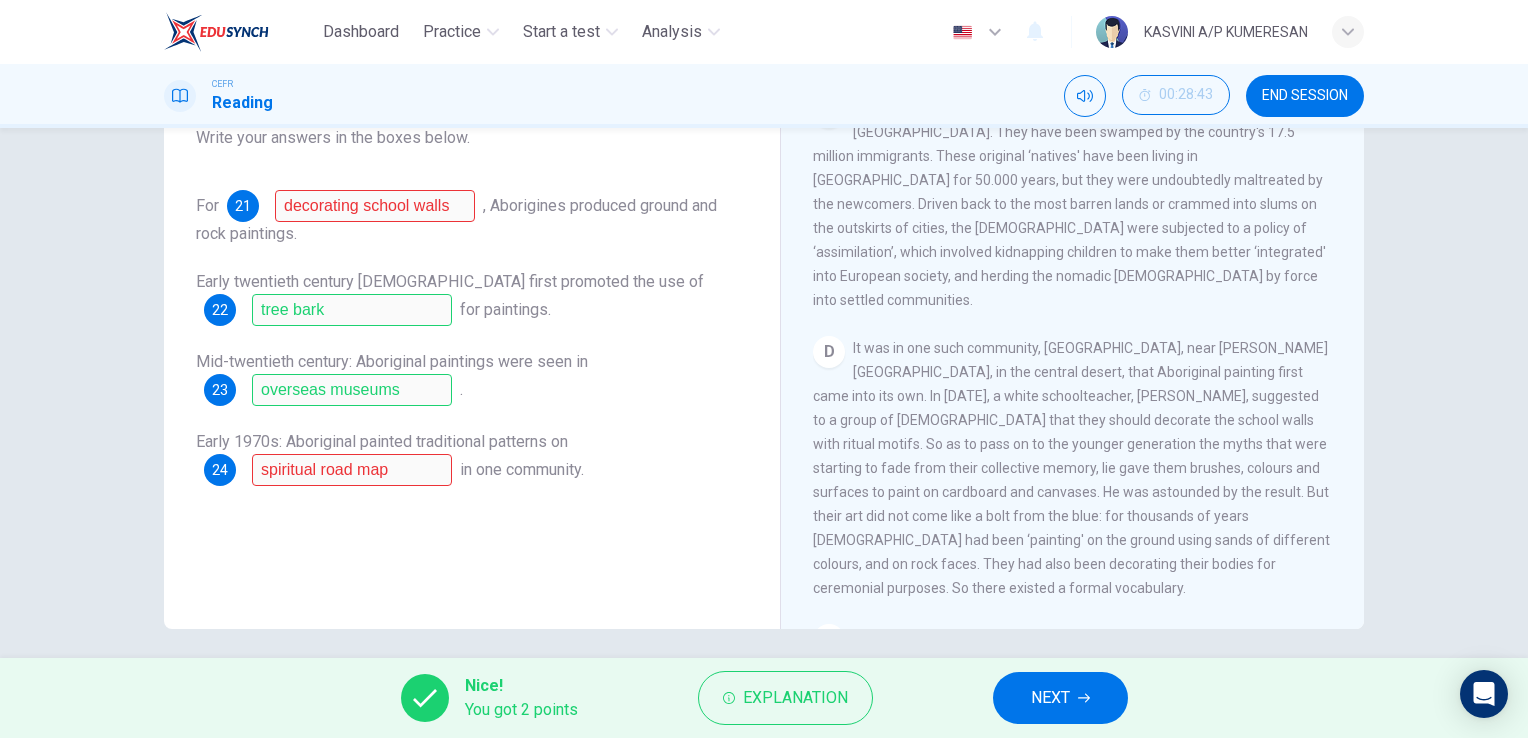 drag, startPoint x: 1035, startPoint y: 438, endPoint x: 955, endPoint y: 442, distance: 80.09994 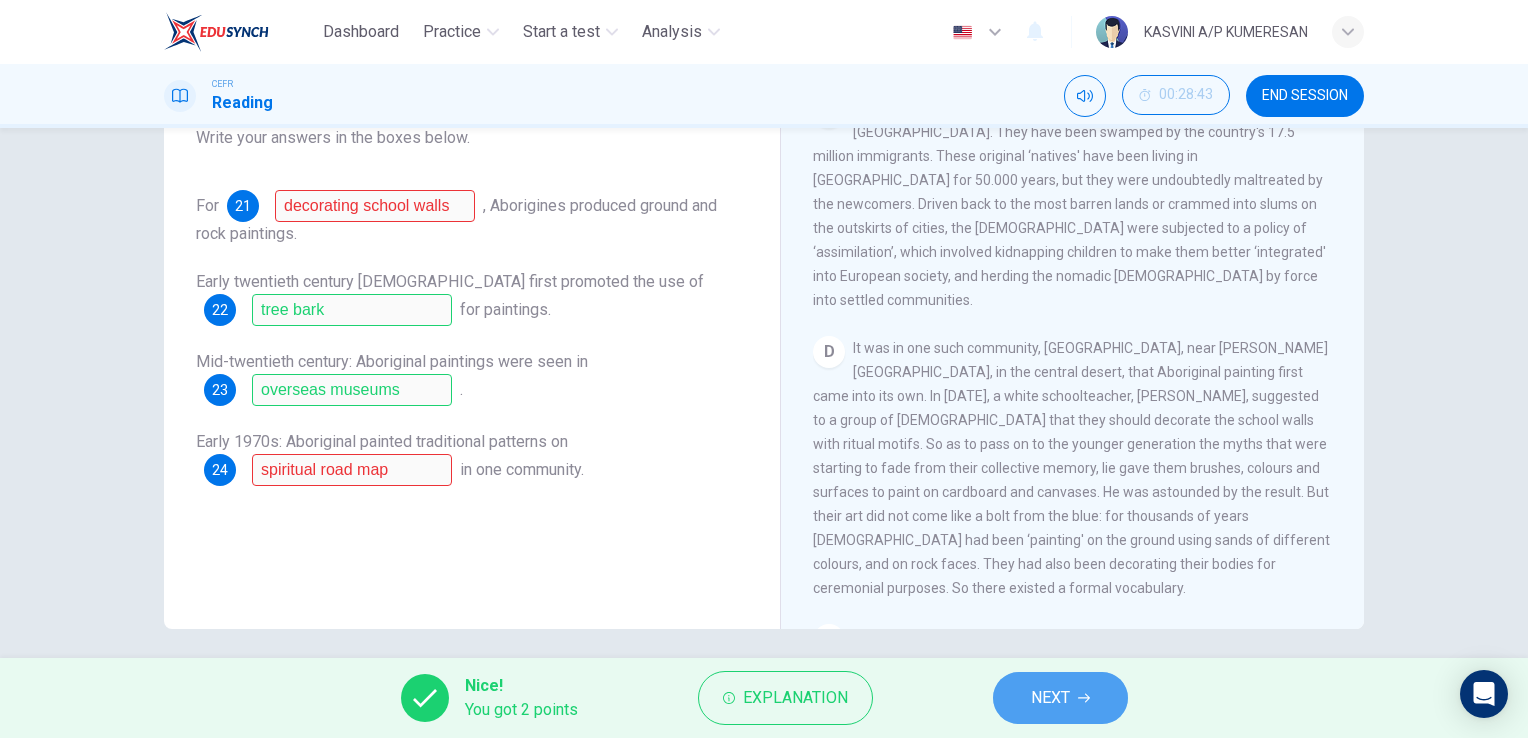 click on "NEXT" at bounding box center (1060, 698) 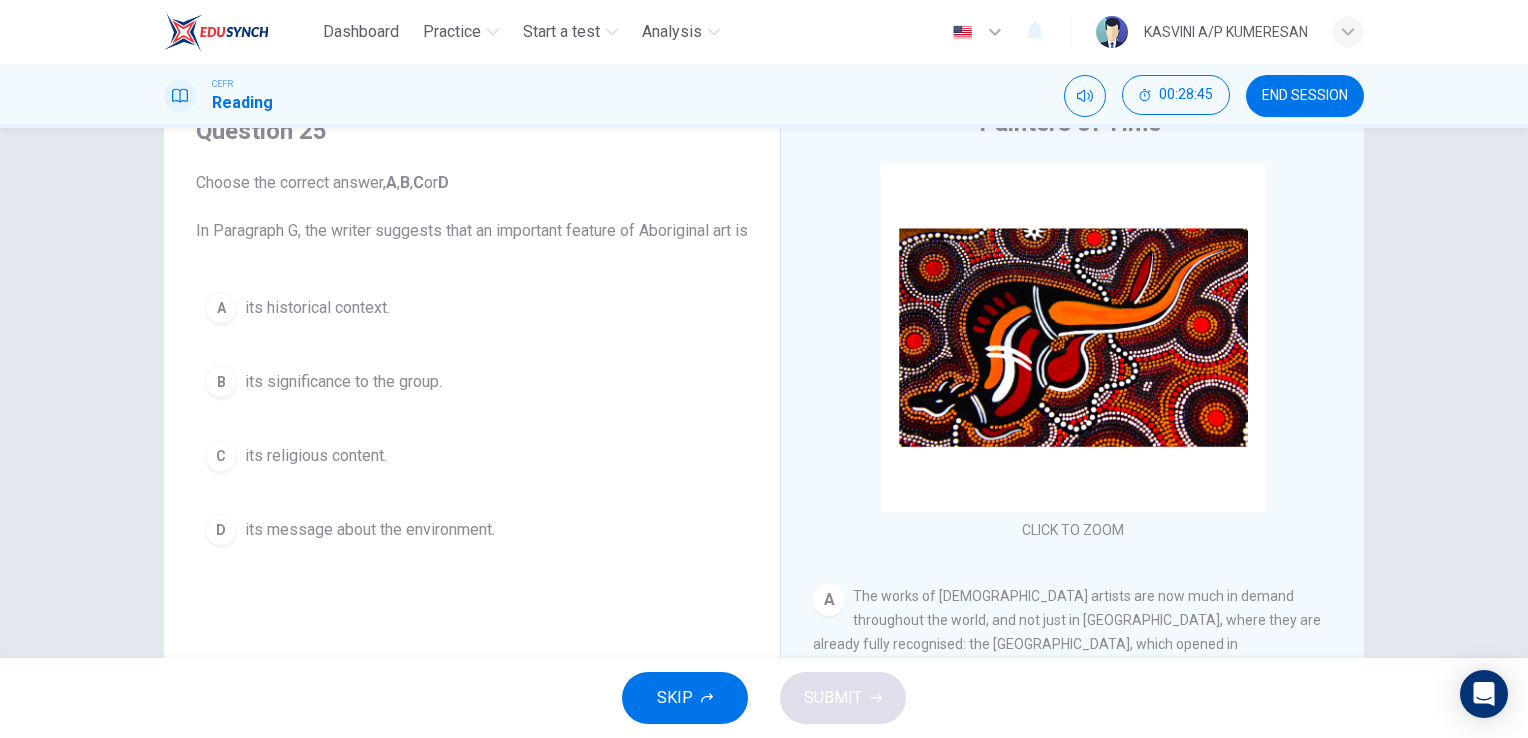 scroll, scrollTop: 89, scrollLeft: 0, axis: vertical 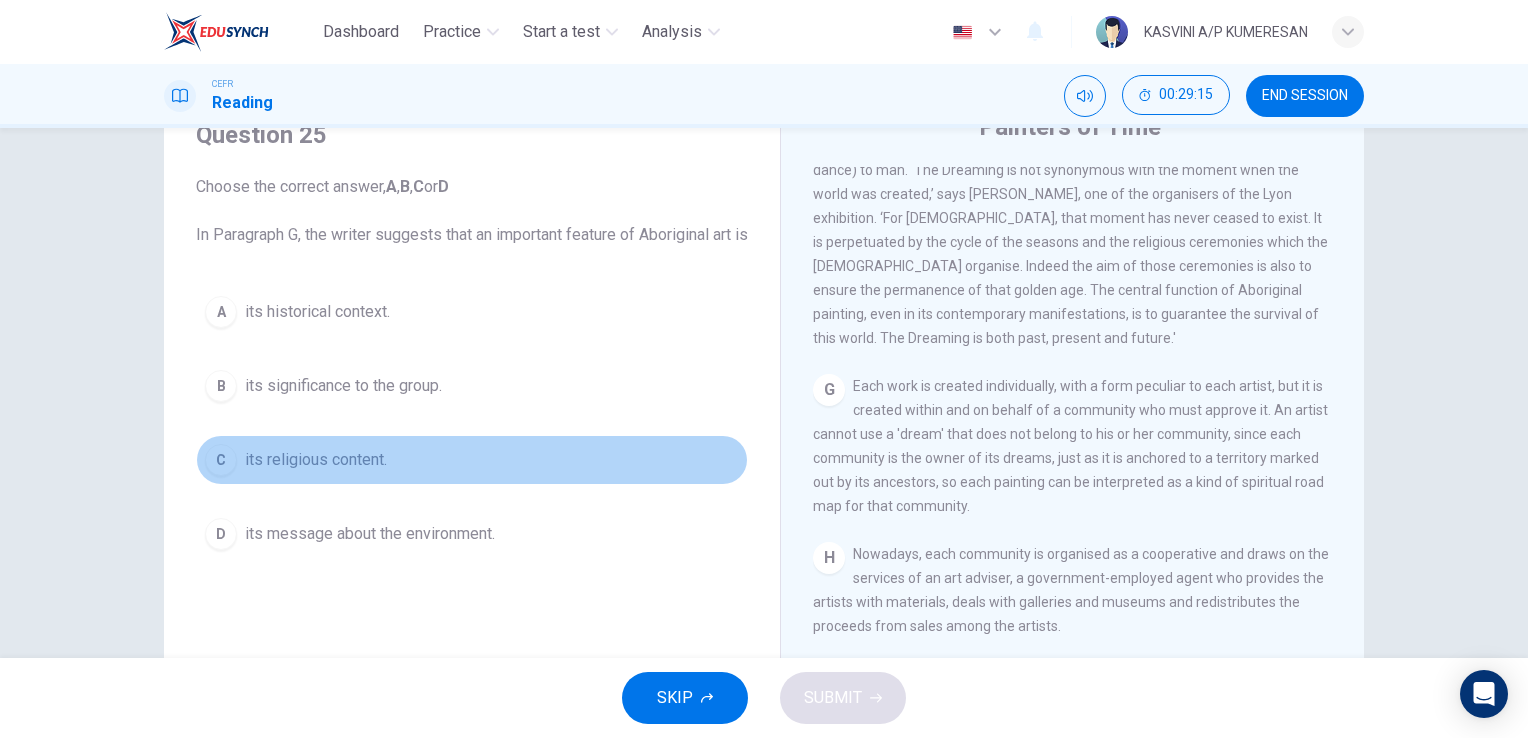 click on "C its religious content." at bounding box center [472, 460] 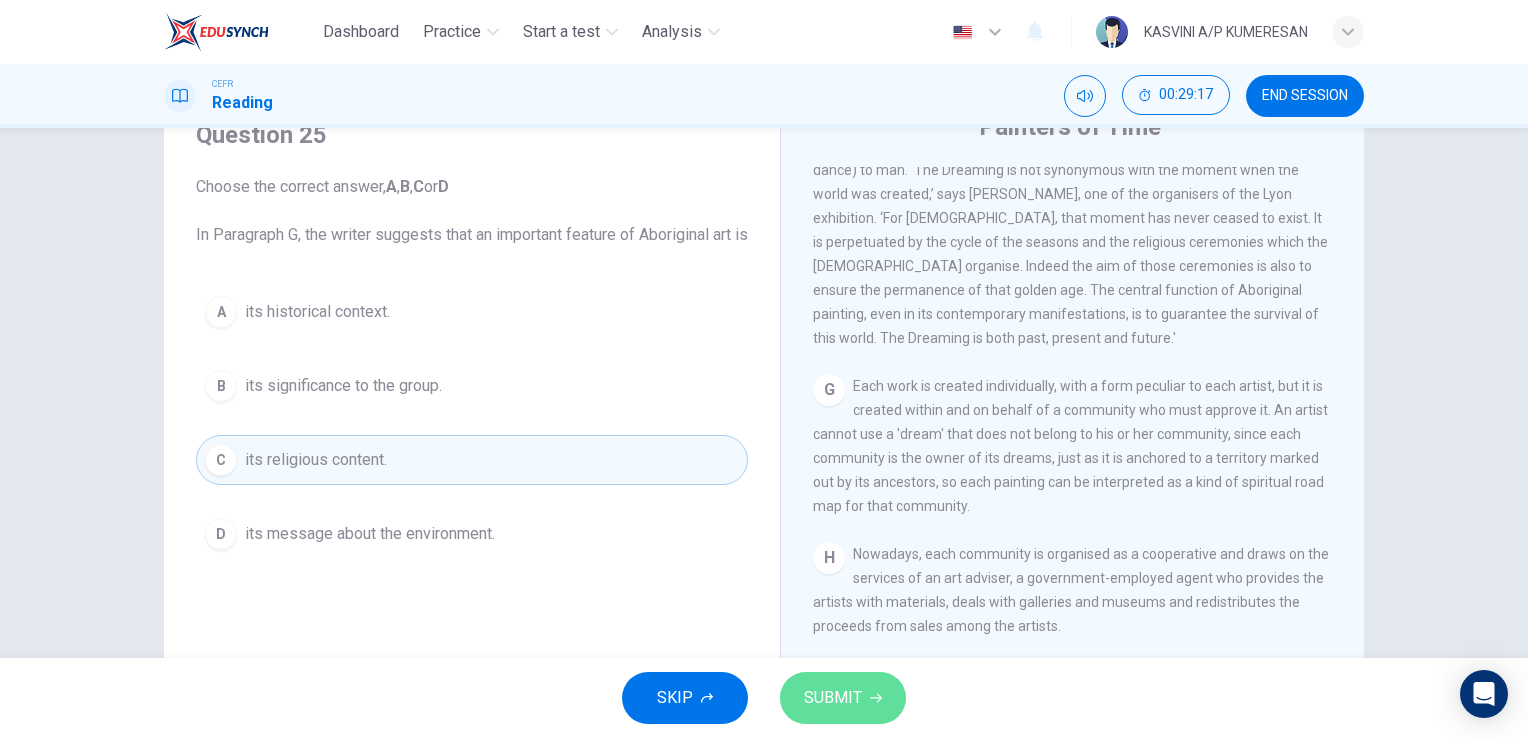 click on "SUBMIT" at bounding box center [833, 698] 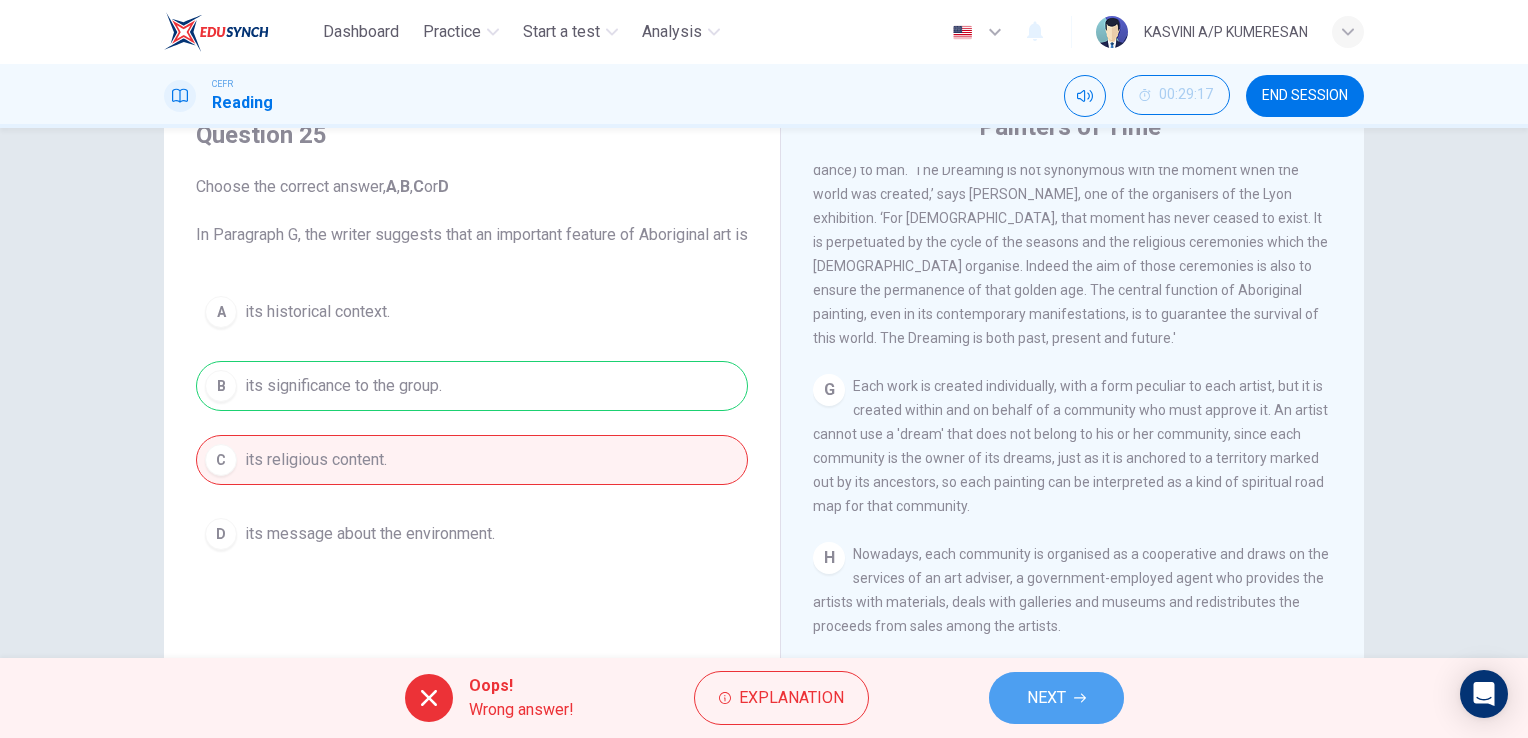 click on "NEXT" at bounding box center [1056, 698] 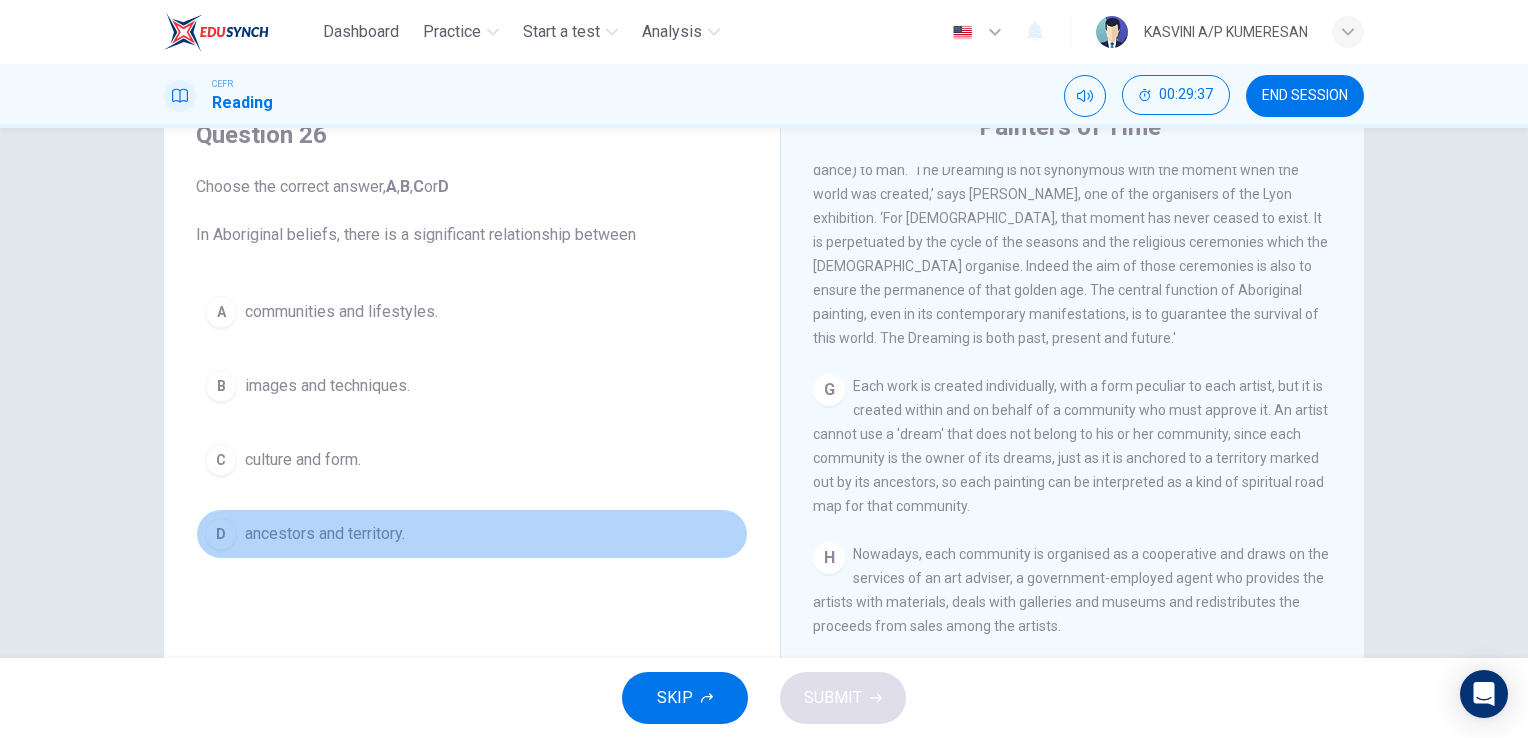 click on "ancestors and territory." at bounding box center (325, 534) 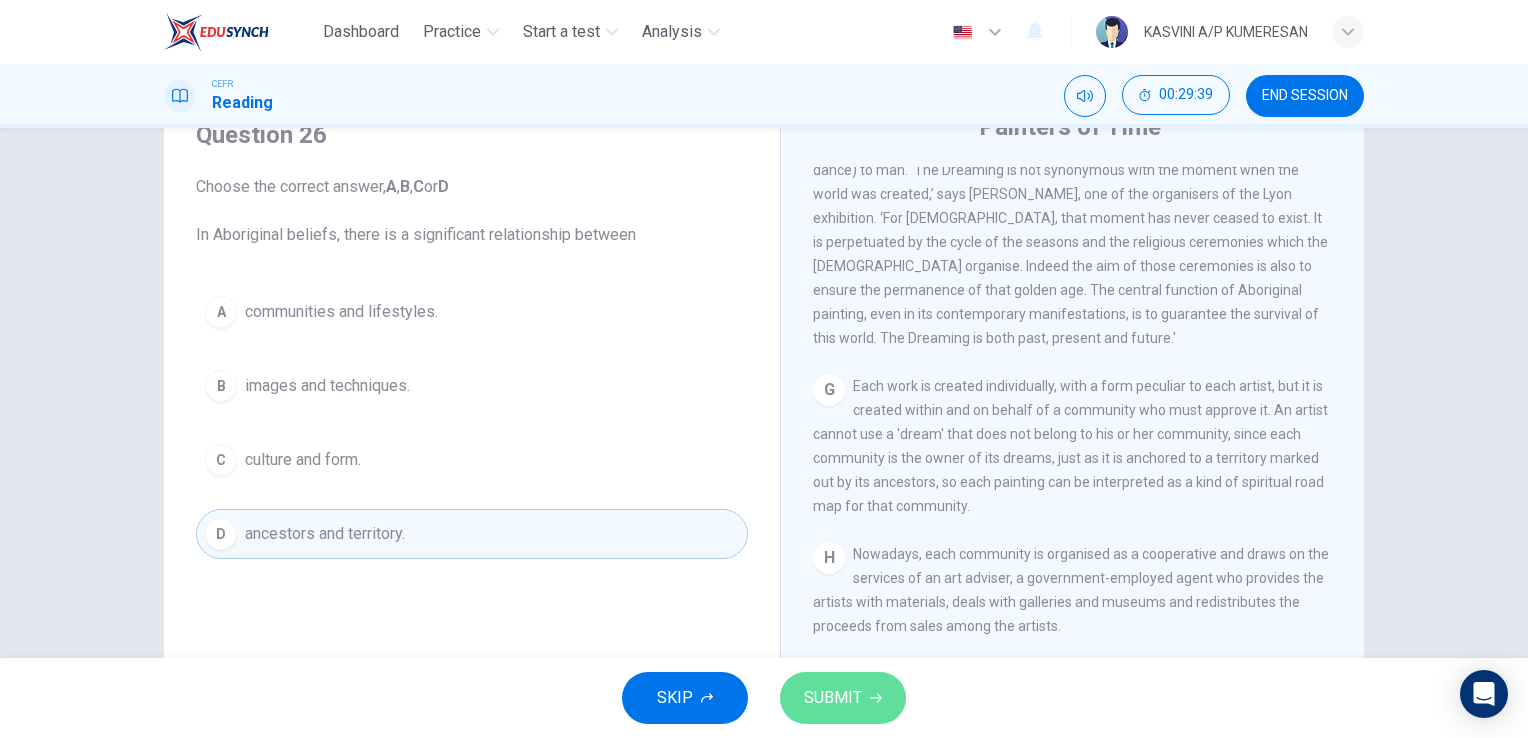 click on "SUBMIT" at bounding box center (843, 698) 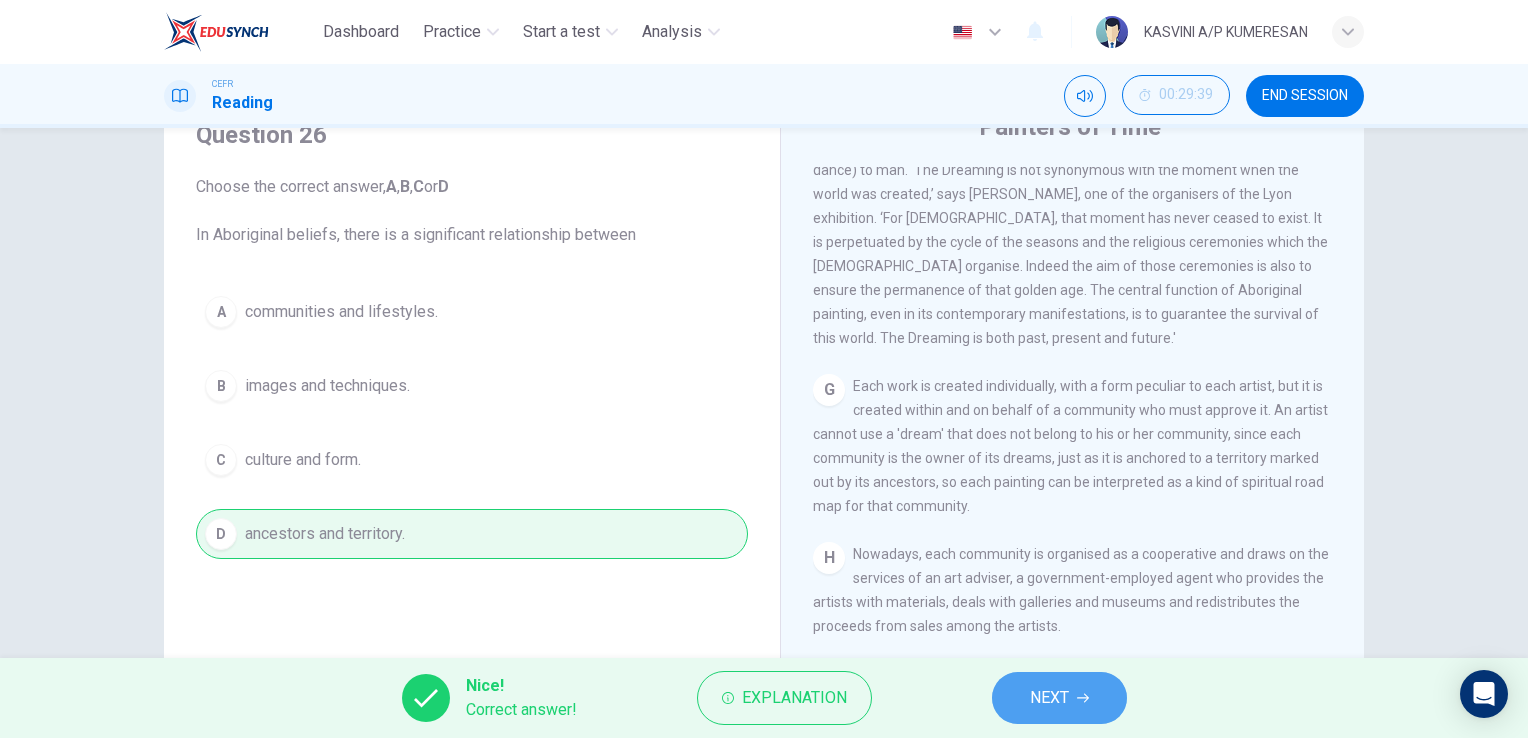 click on "NEXT" at bounding box center [1049, 698] 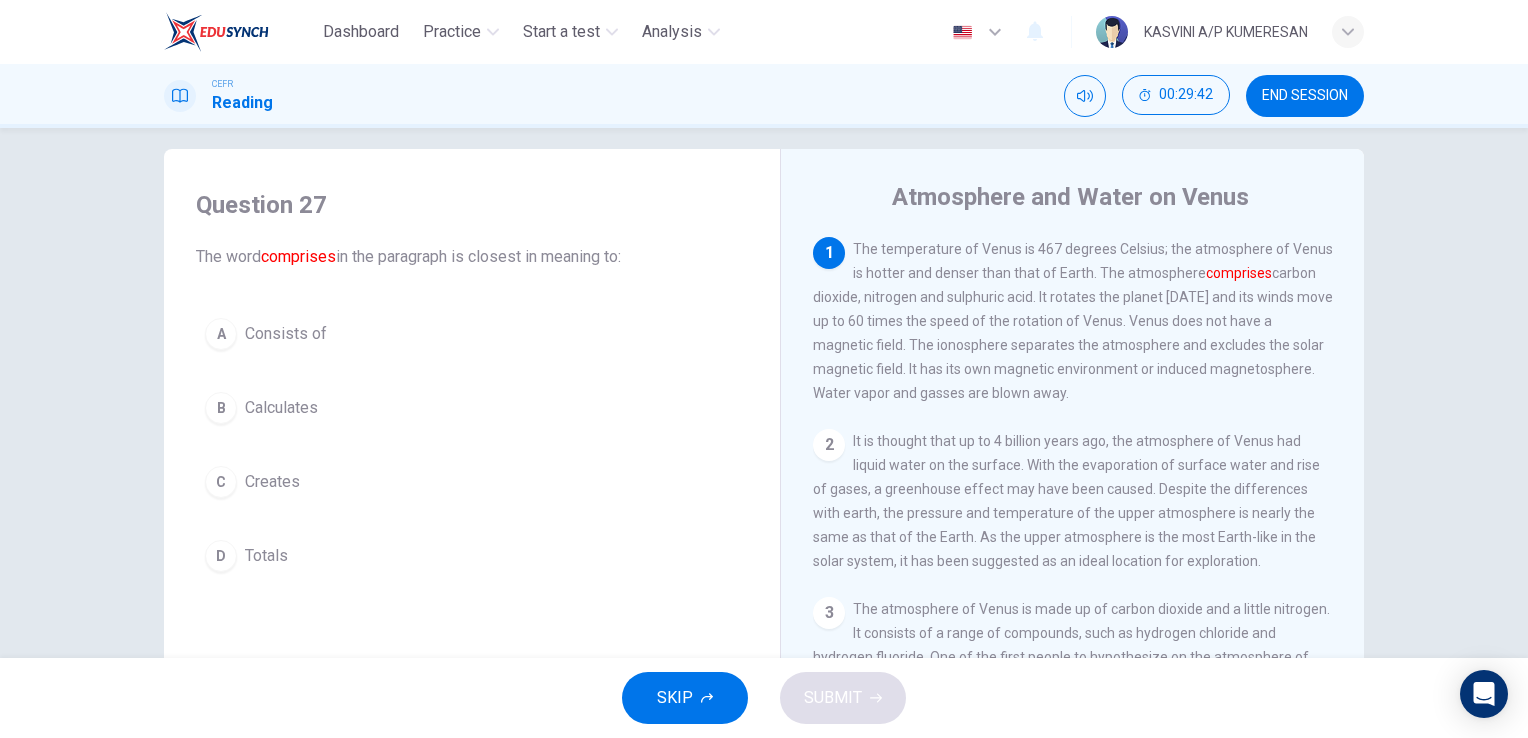 scroll, scrollTop: 0, scrollLeft: 0, axis: both 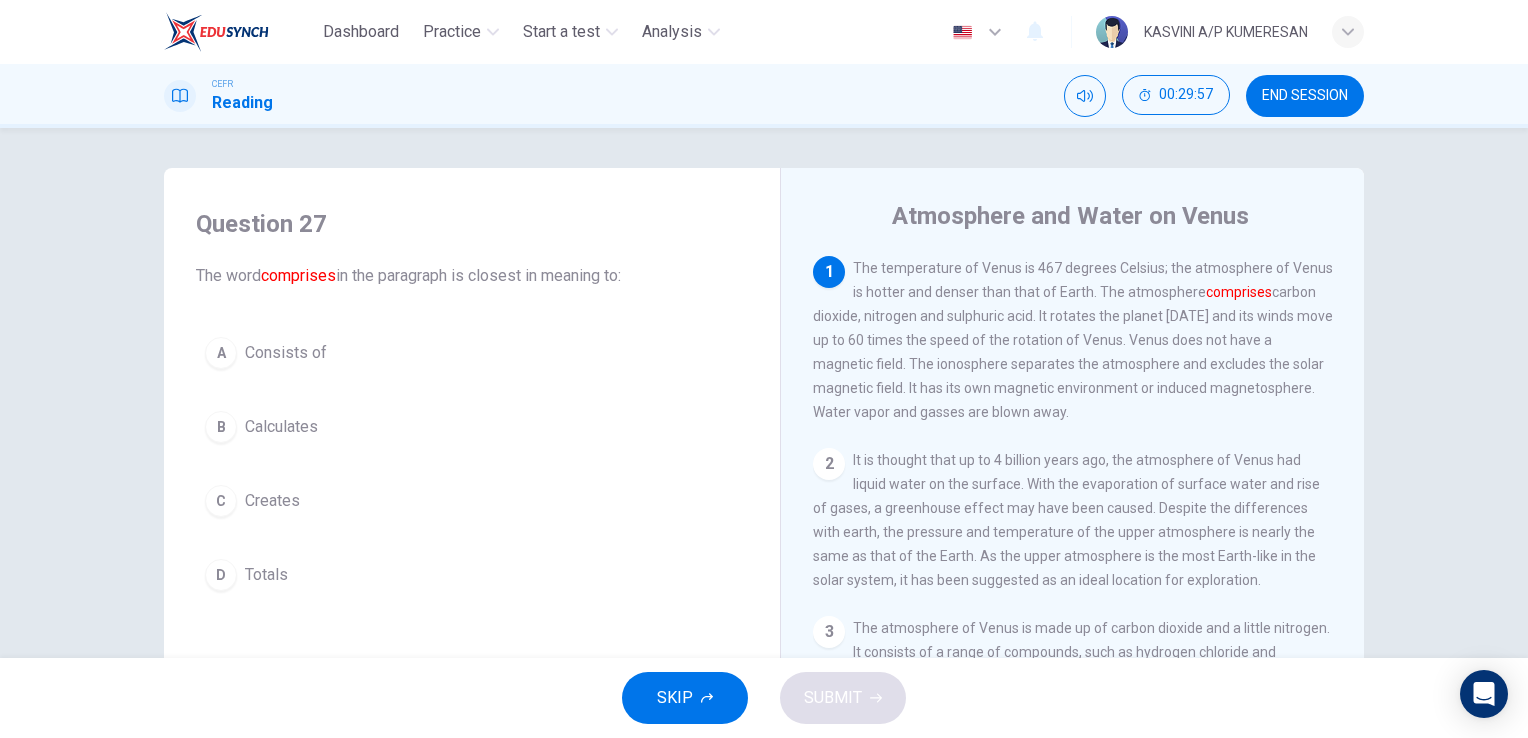 click on "A Consists of B Calculates C Creates D Totals" at bounding box center (472, 464) 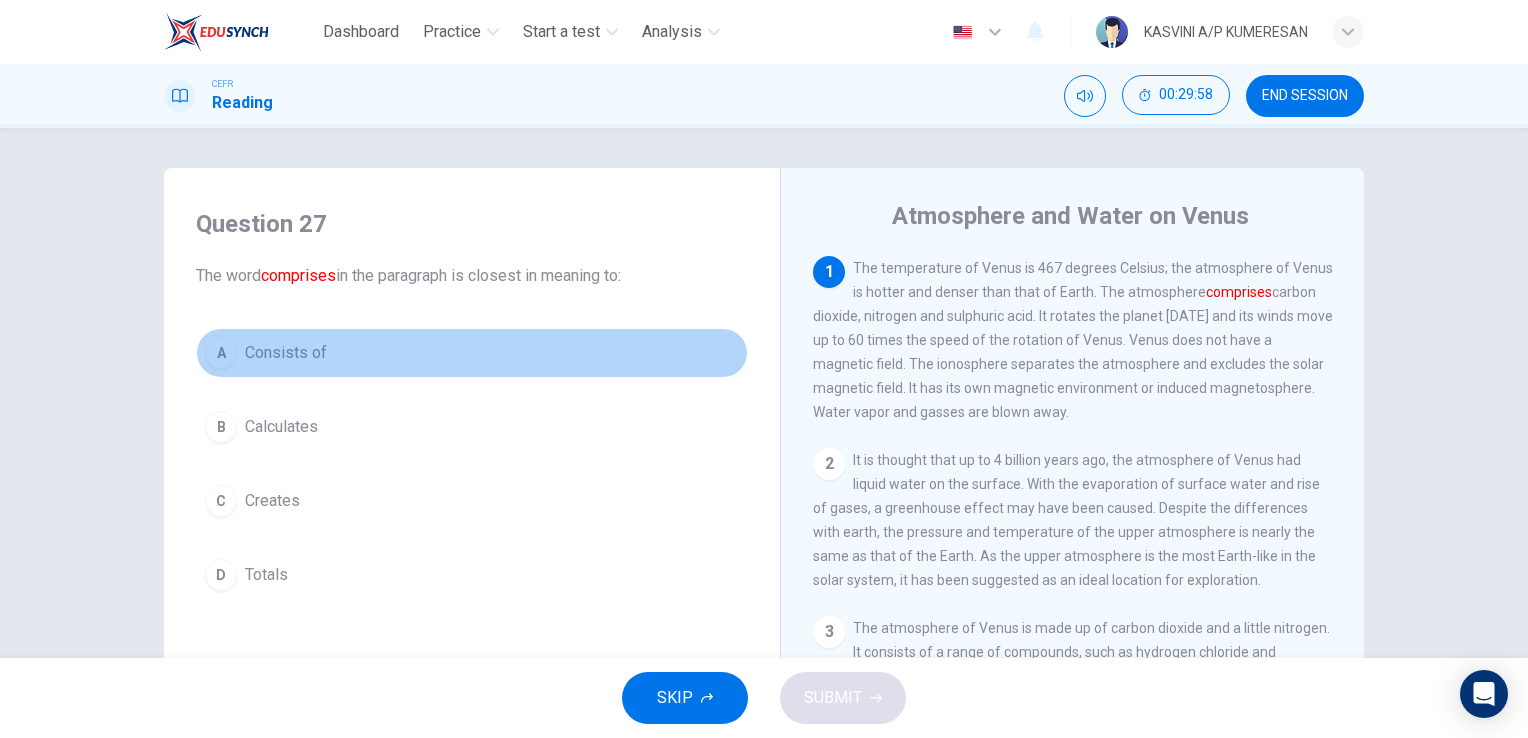click on "A" at bounding box center [221, 353] 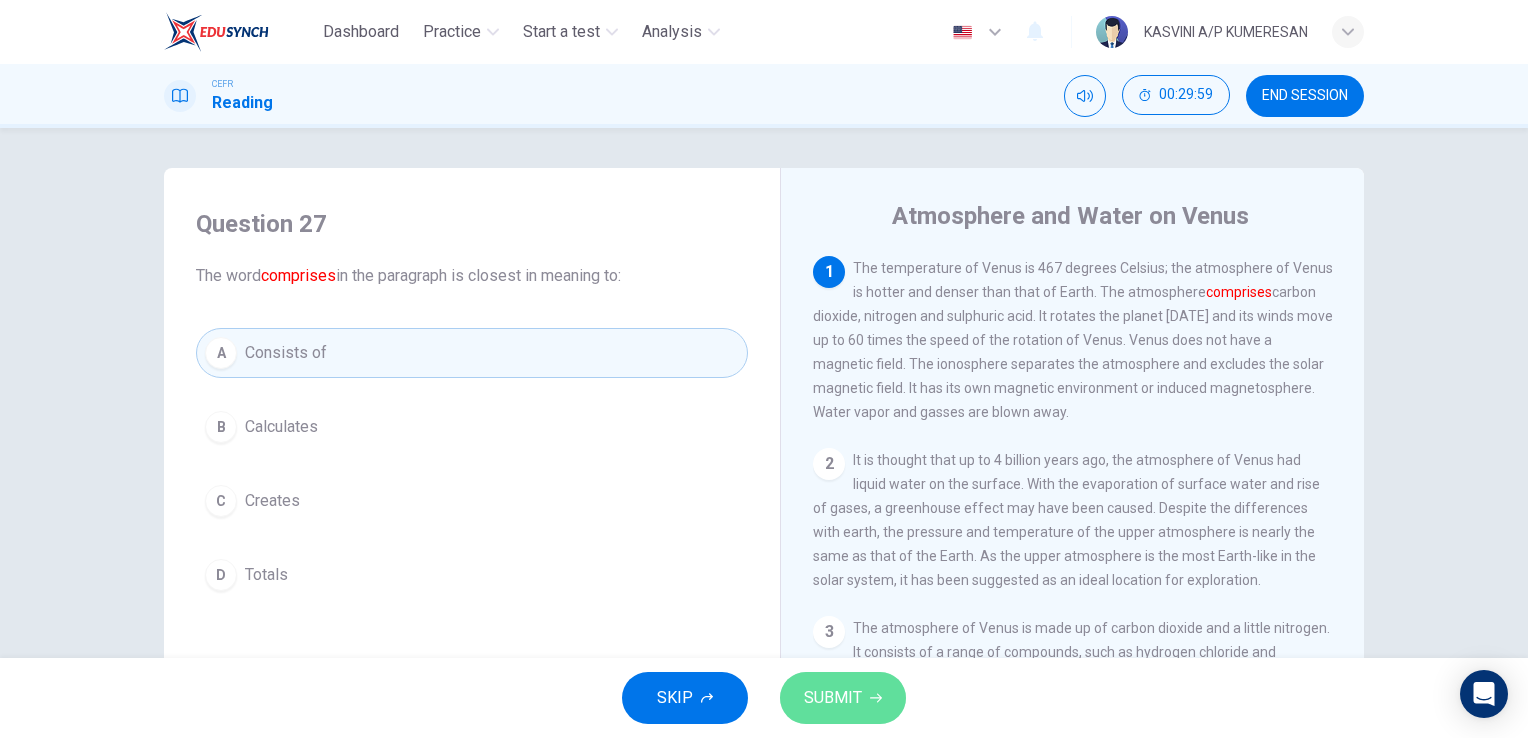 click on "SUBMIT" at bounding box center (843, 698) 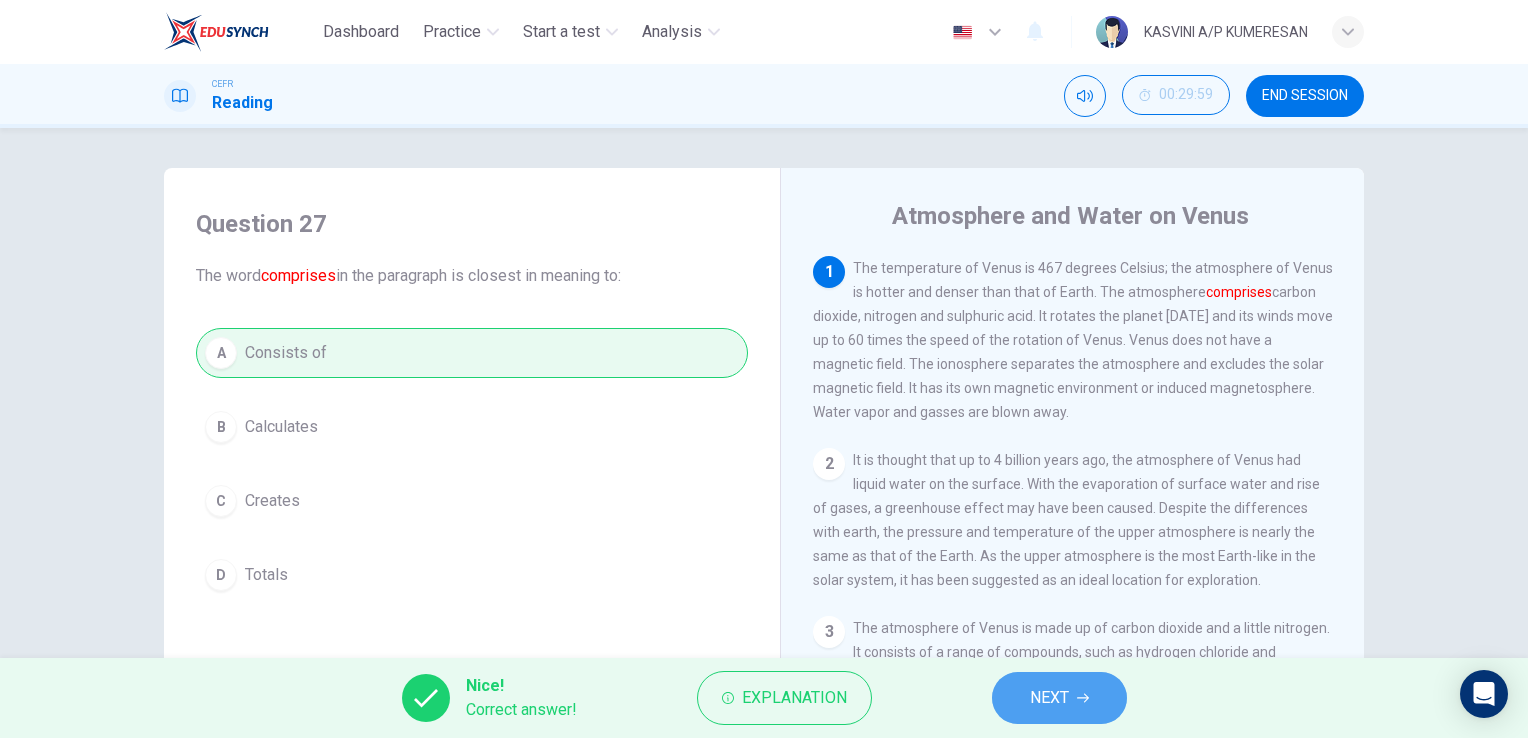 click on "NEXT" at bounding box center [1059, 698] 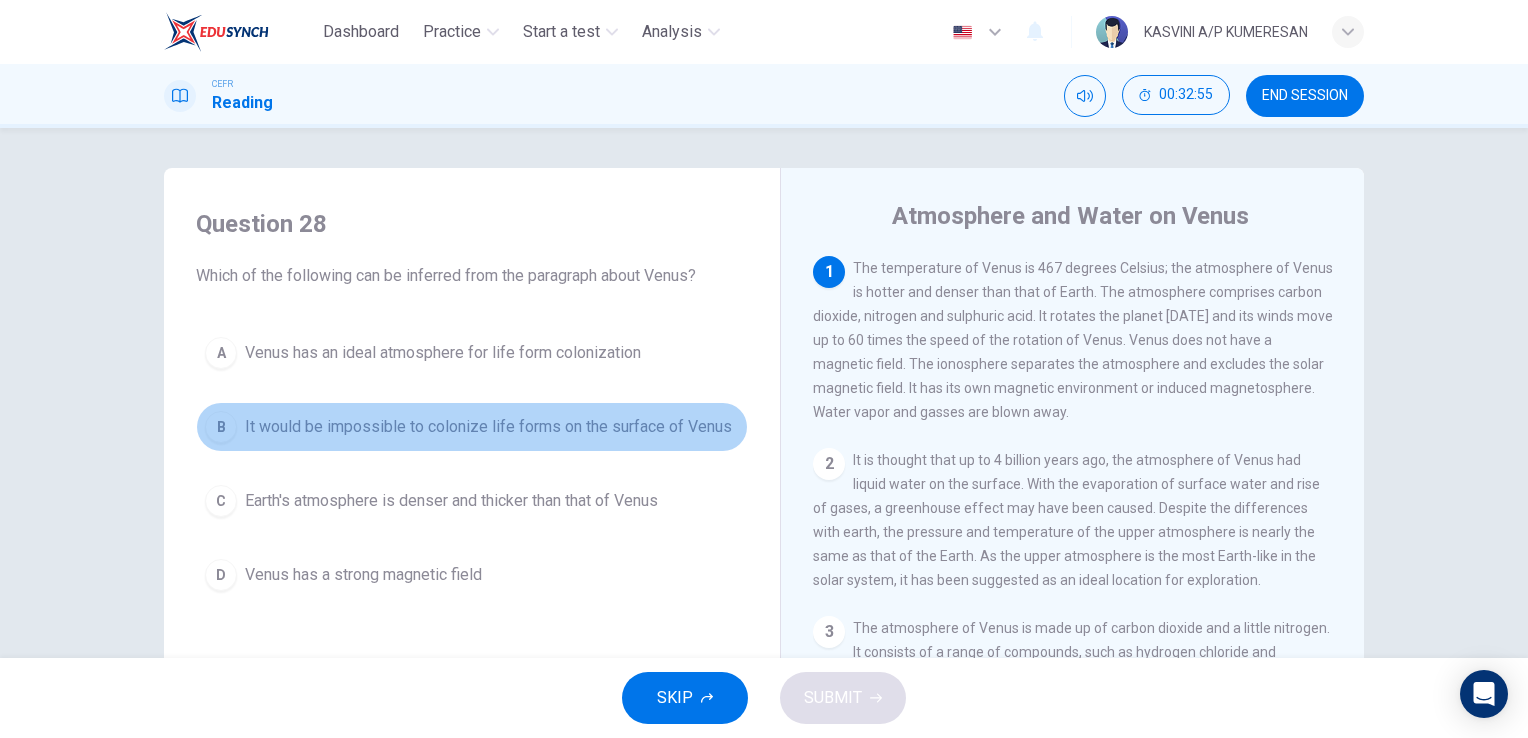 click on "It would be impossible to colonize life forms on the surface of Venus" at bounding box center [488, 427] 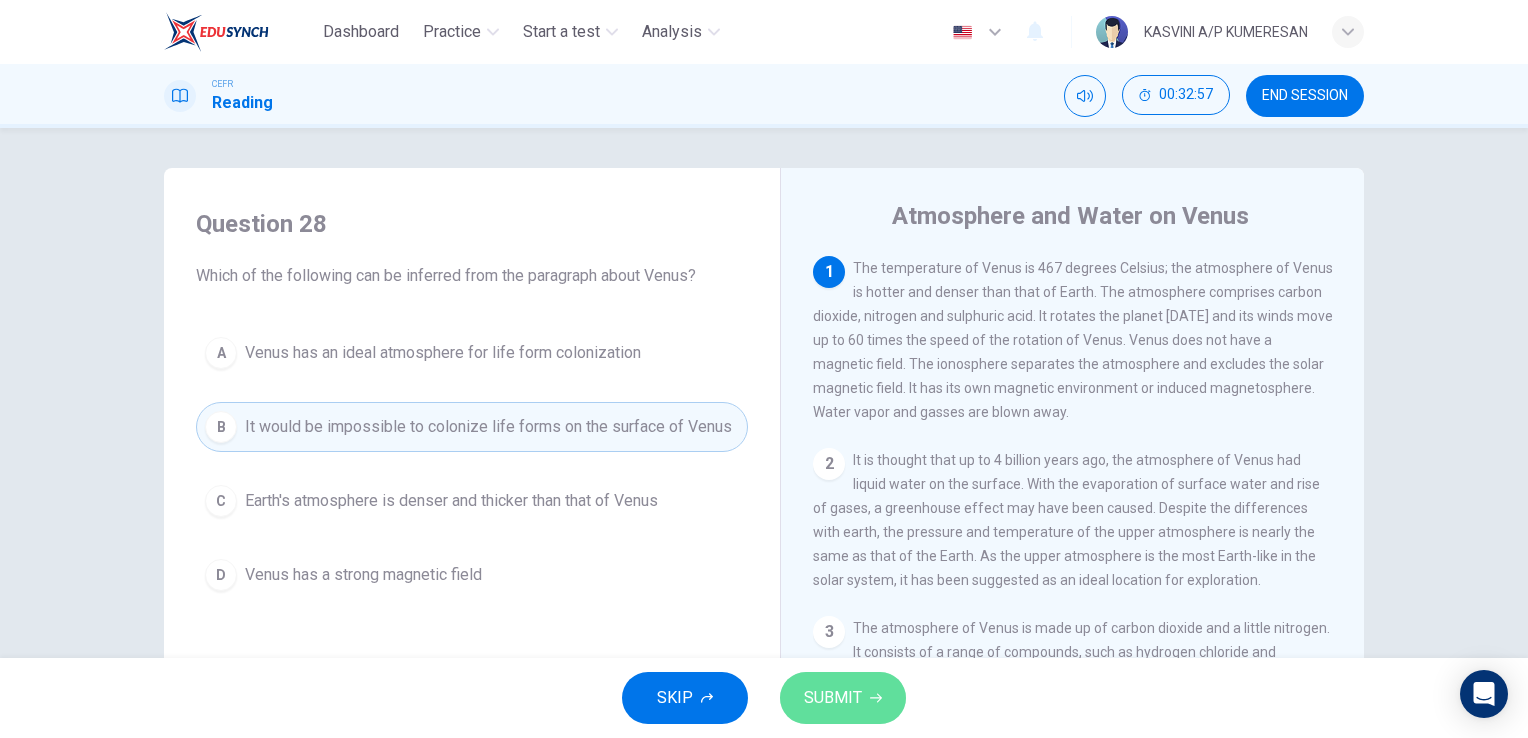 click on "SUBMIT" at bounding box center [843, 698] 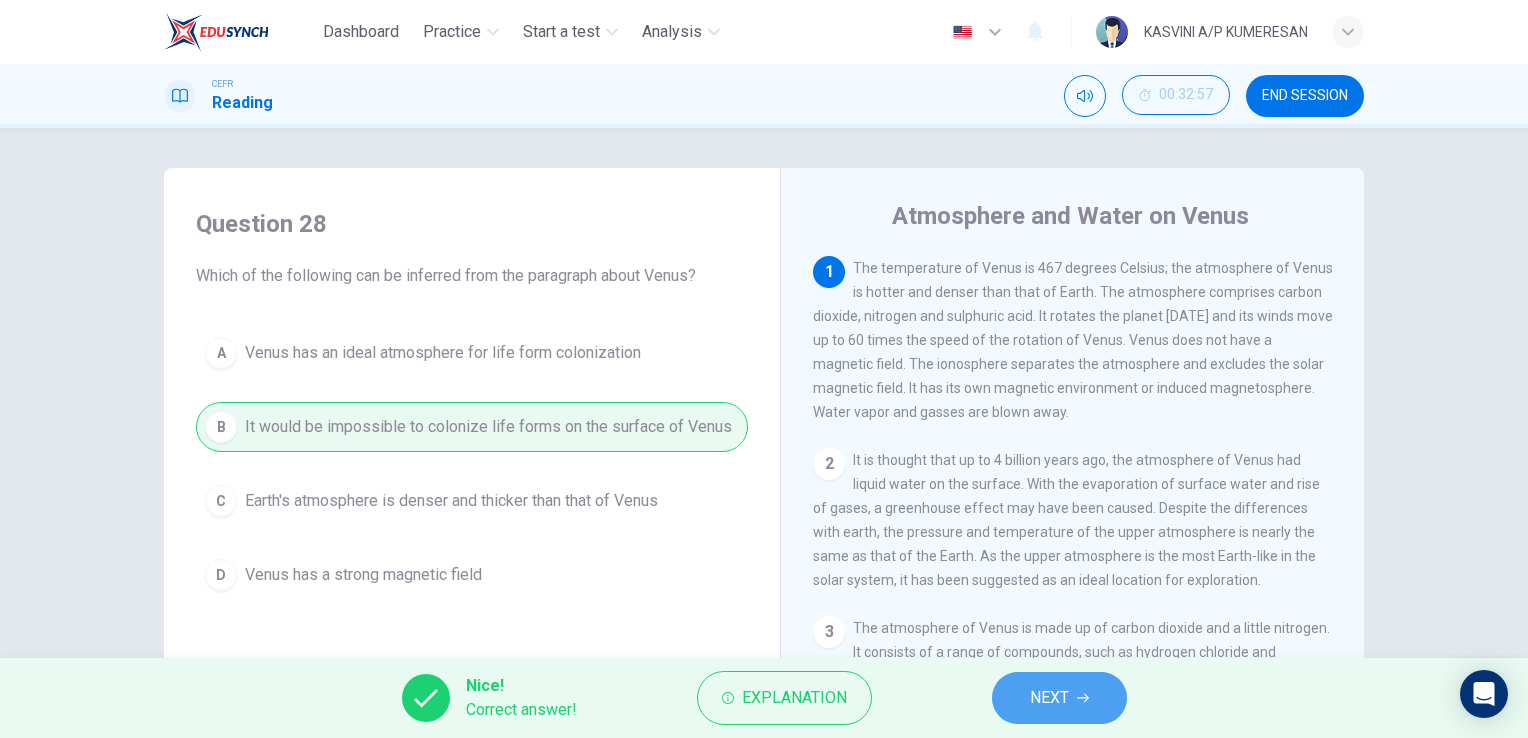 click on "NEXT" at bounding box center (1059, 698) 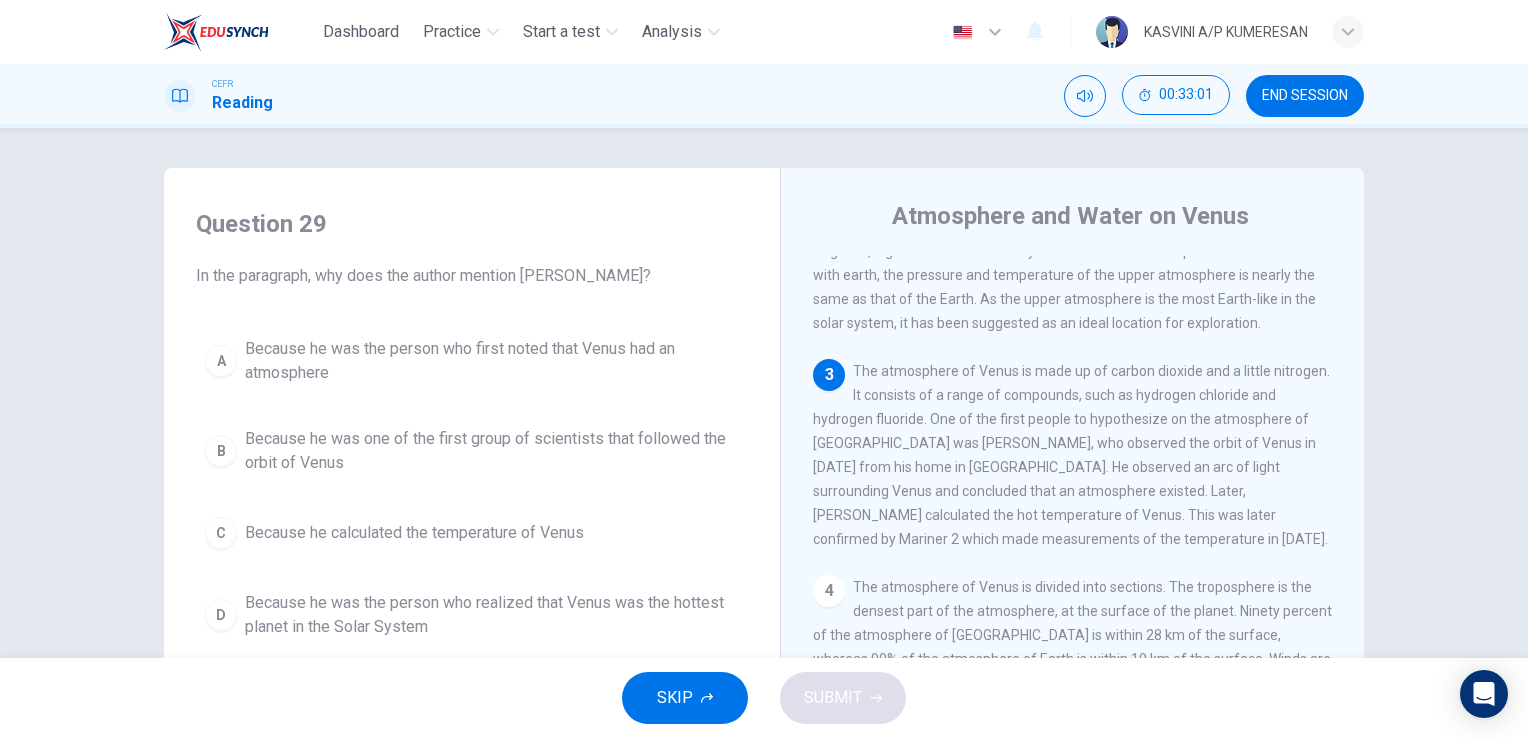 scroll, scrollTop: 264, scrollLeft: 0, axis: vertical 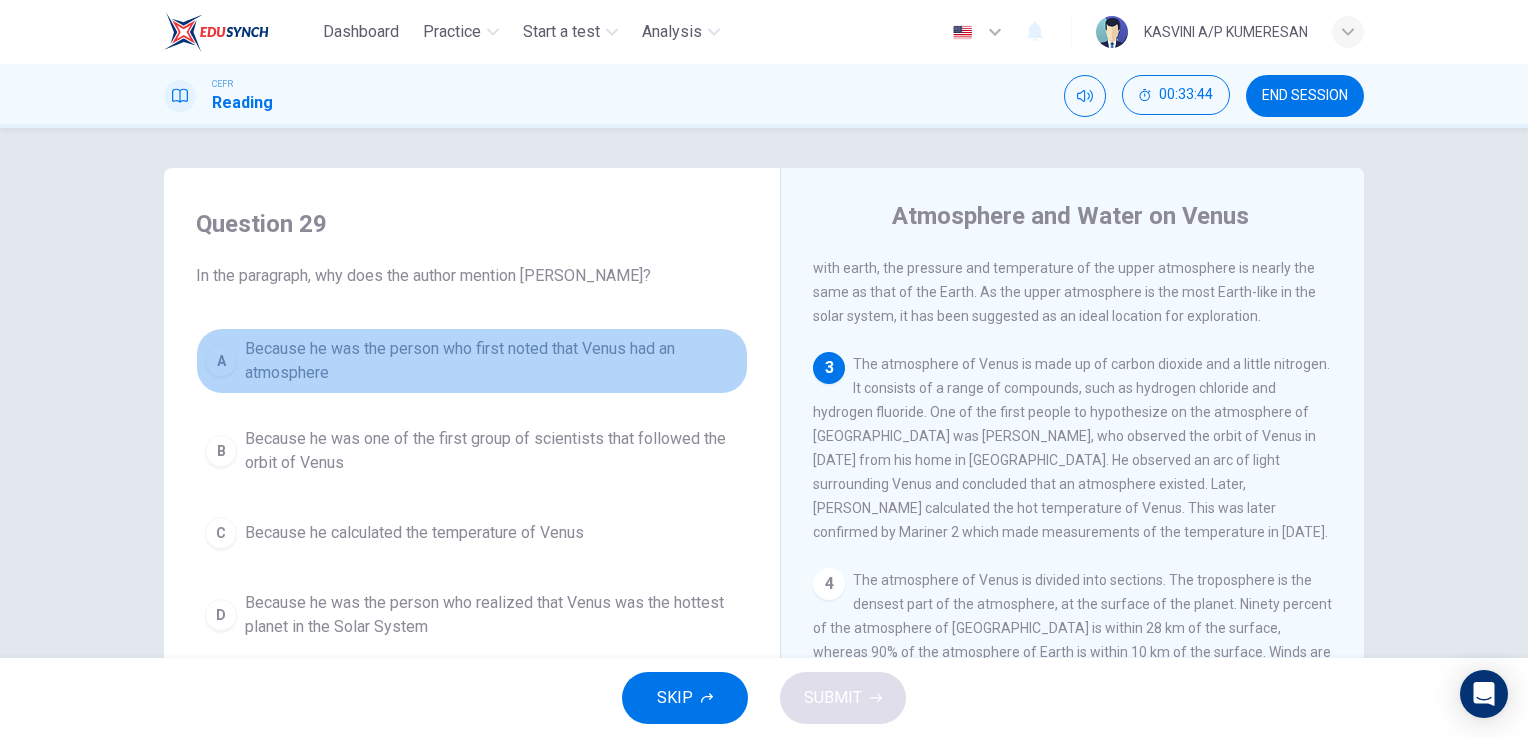 click on "Because he was the person who first noted that Venus had an atmosphere" at bounding box center (492, 361) 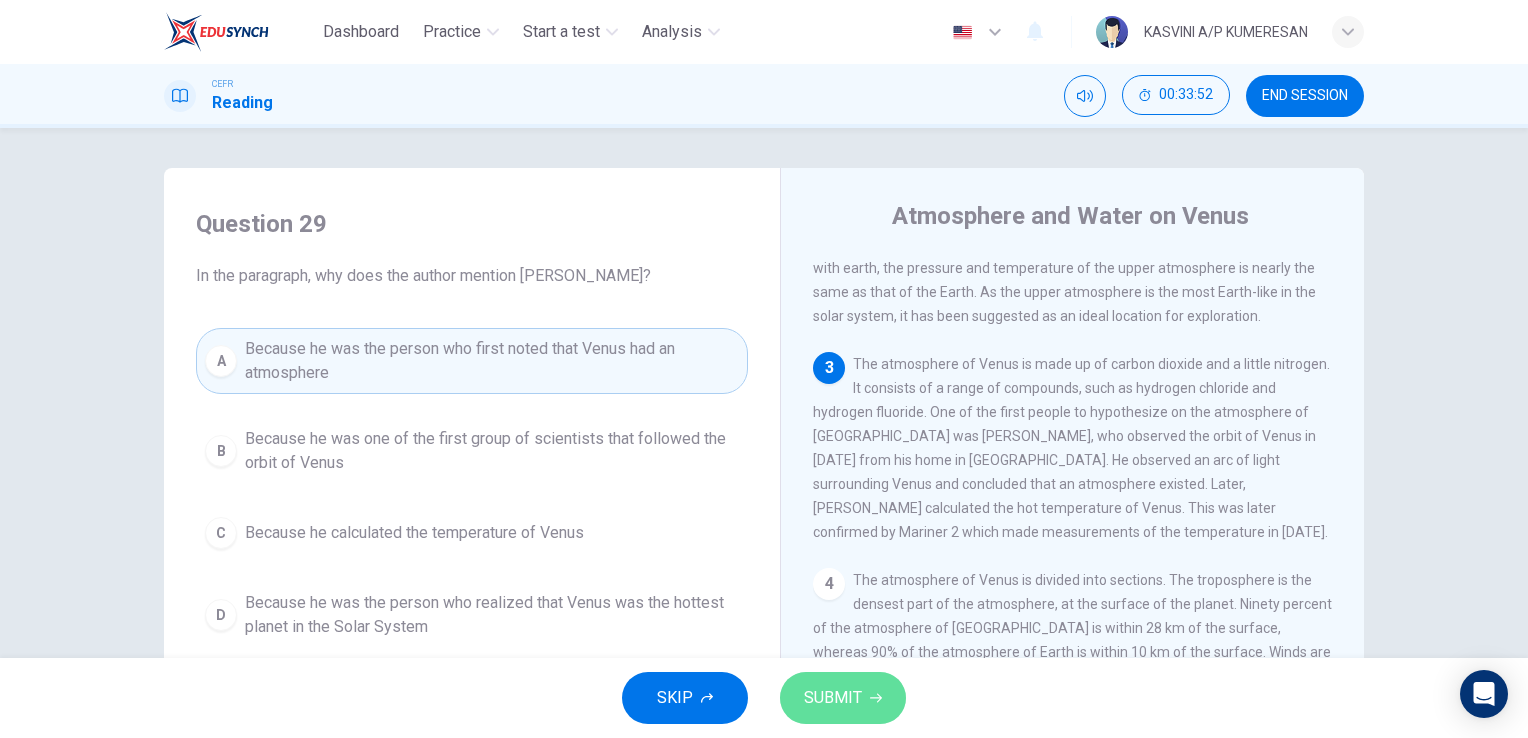click on "SUBMIT" at bounding box center [843, 698] 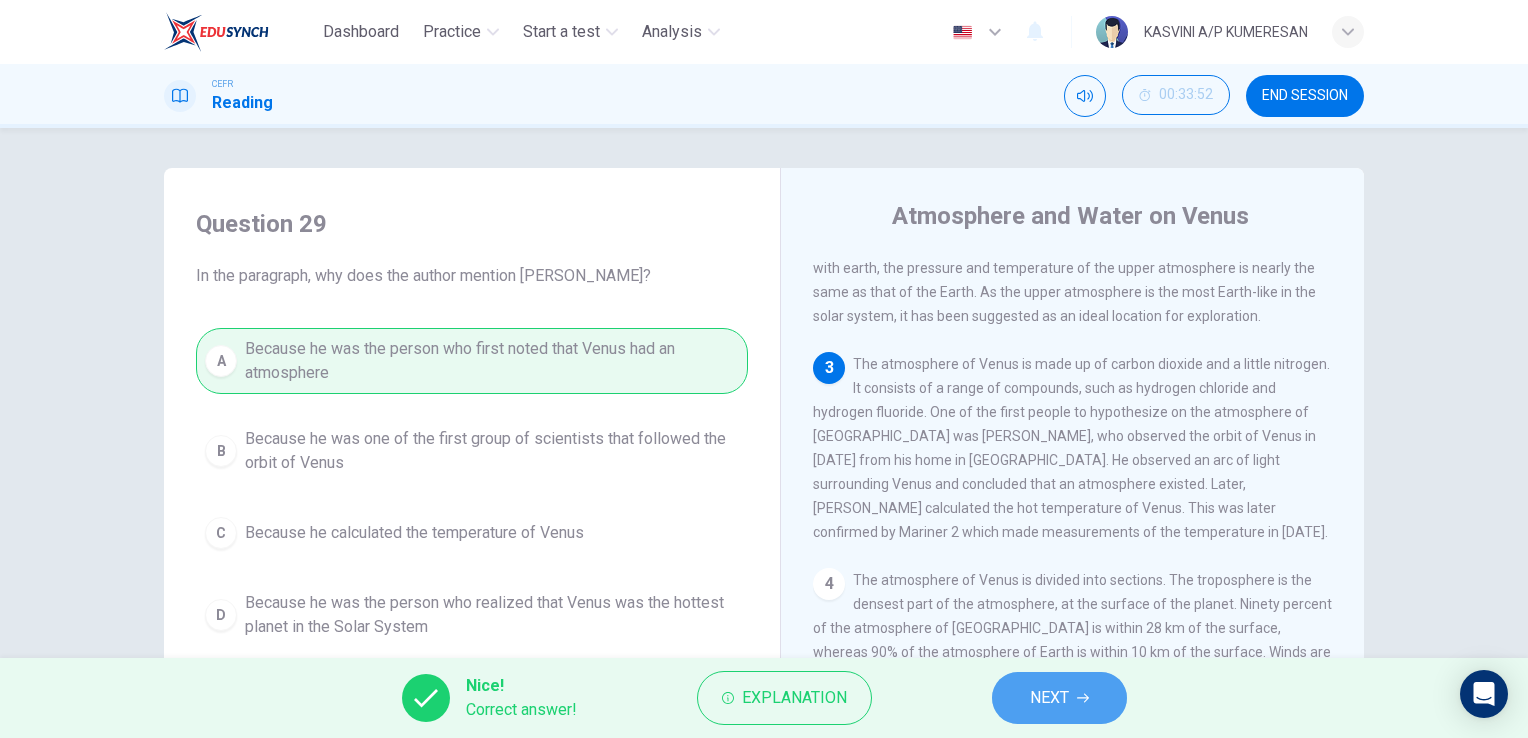 click on "NEXT" at bounding box center [1059, 698] 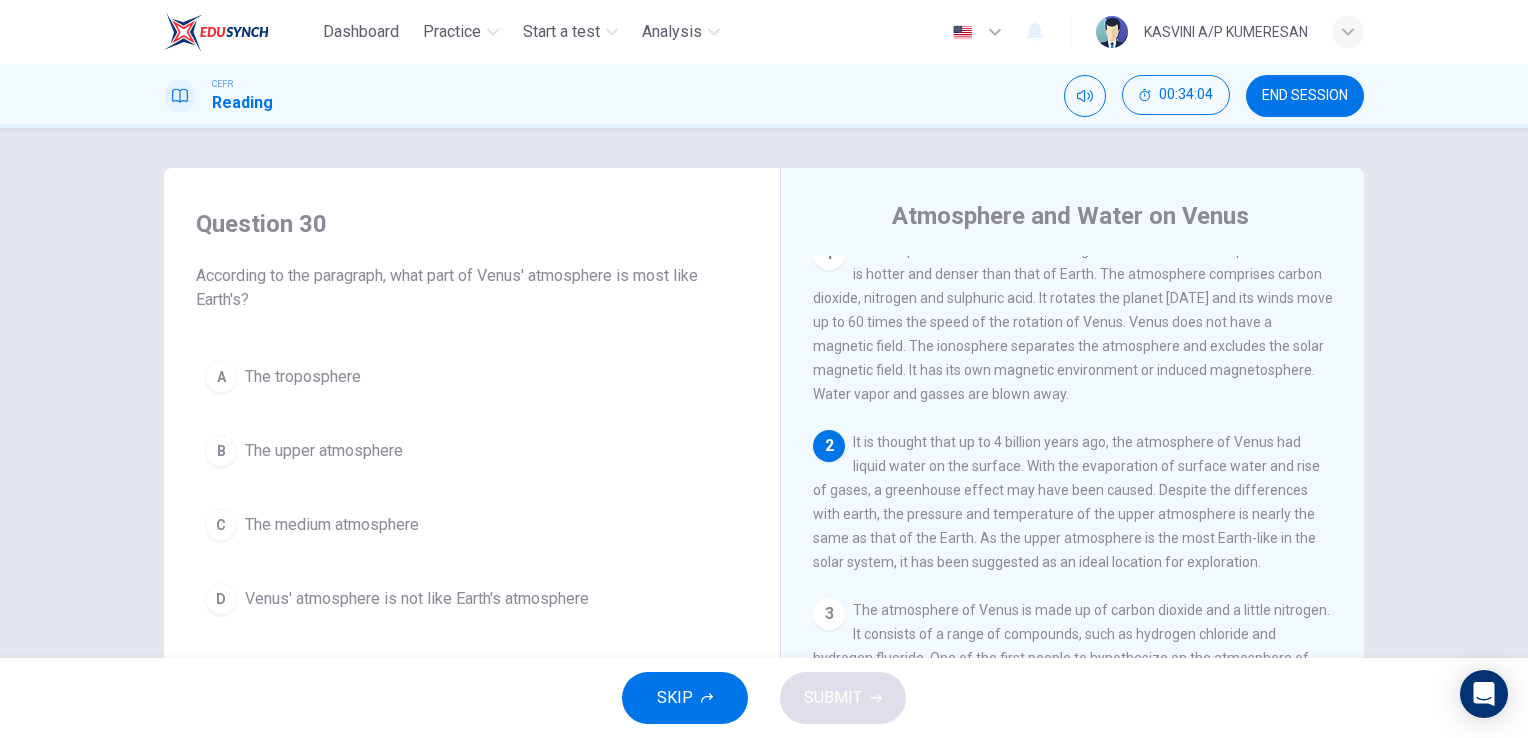 scroll, scrollTop: 19, scrollLeft: 0, axis: vertical 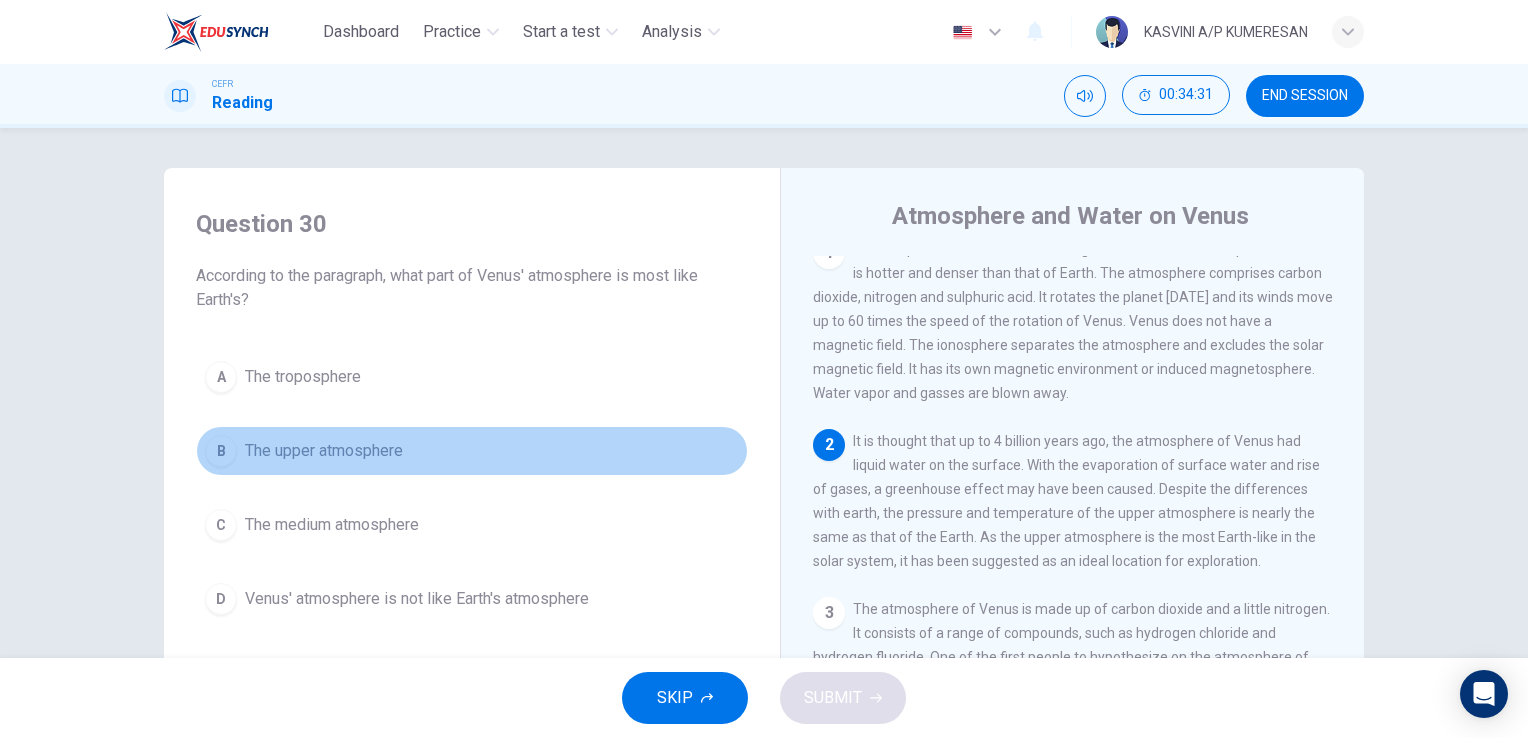 click on "The upper atmosphere" at bounding box center [324, 451] 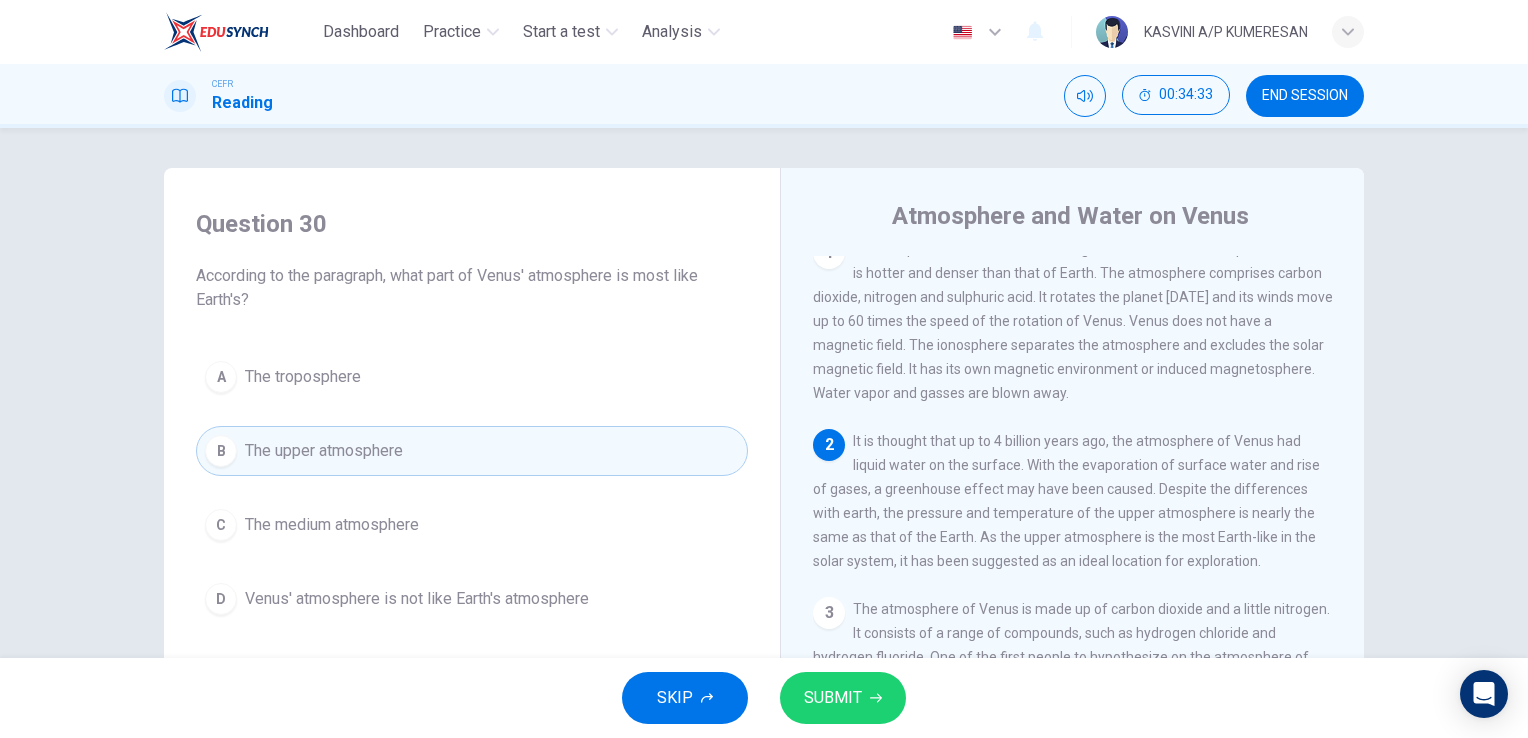 click on "SUBMIT" at bounding box center (833, 698) 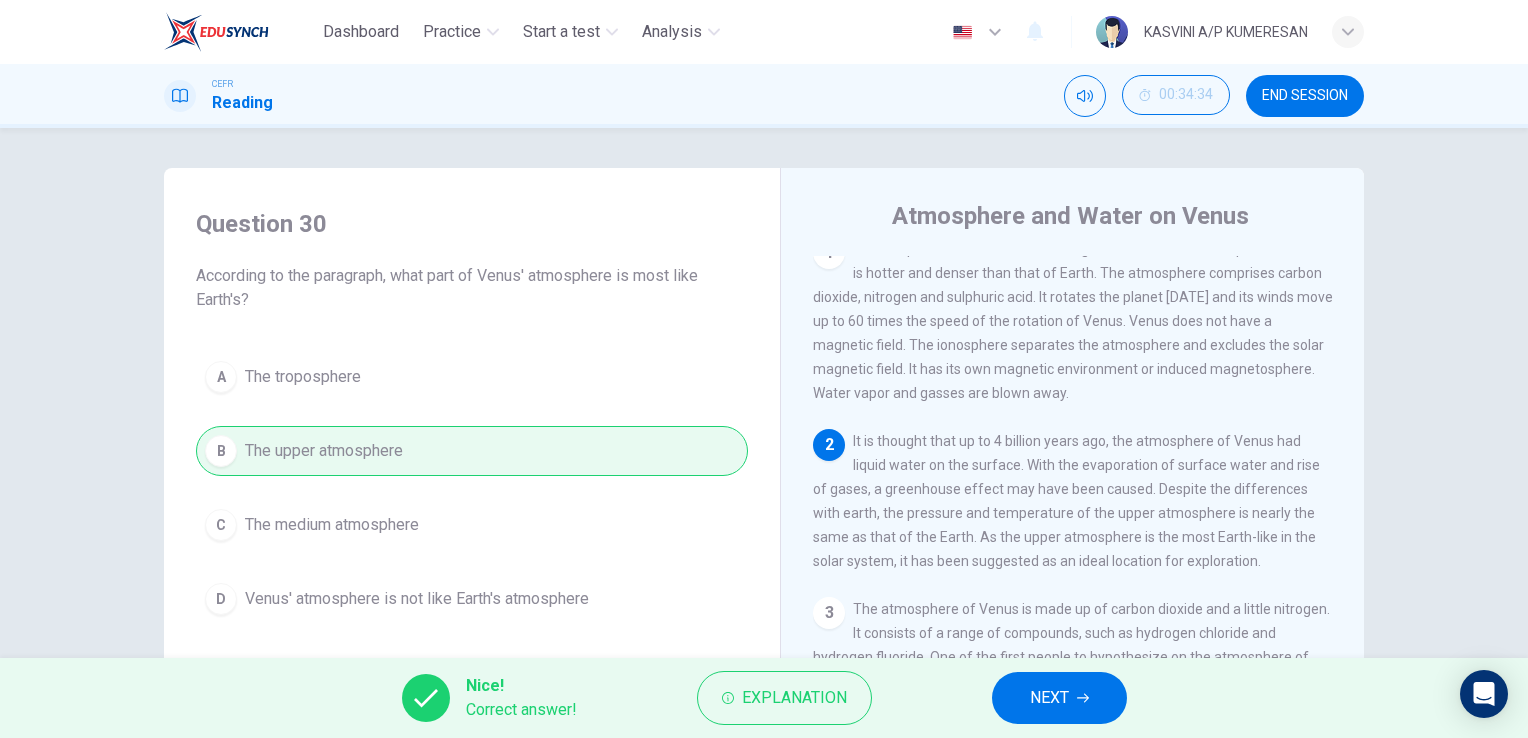 click on "NEXT" at bounding box center [1049, 698] 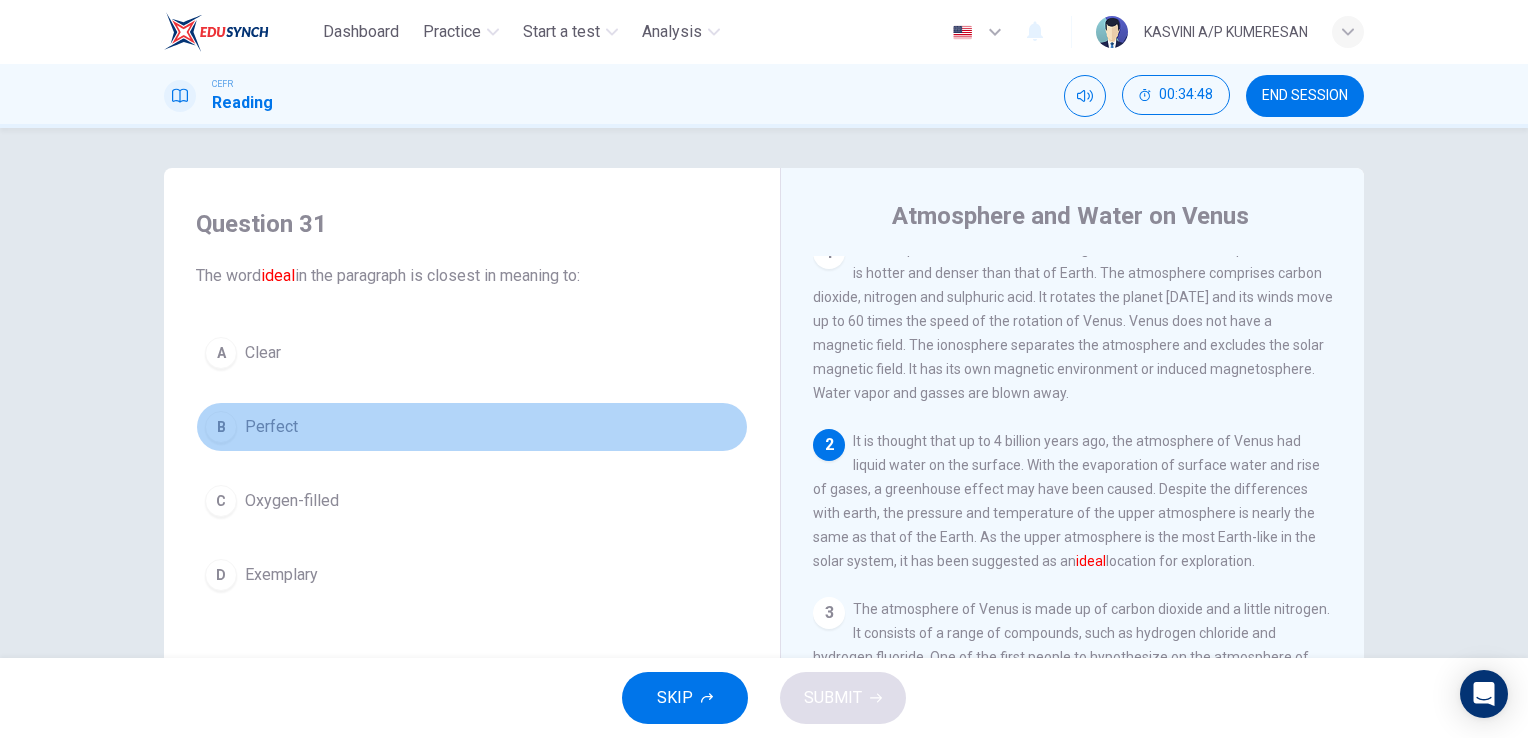 click on "Perfect" at bounding box center (271, 427) 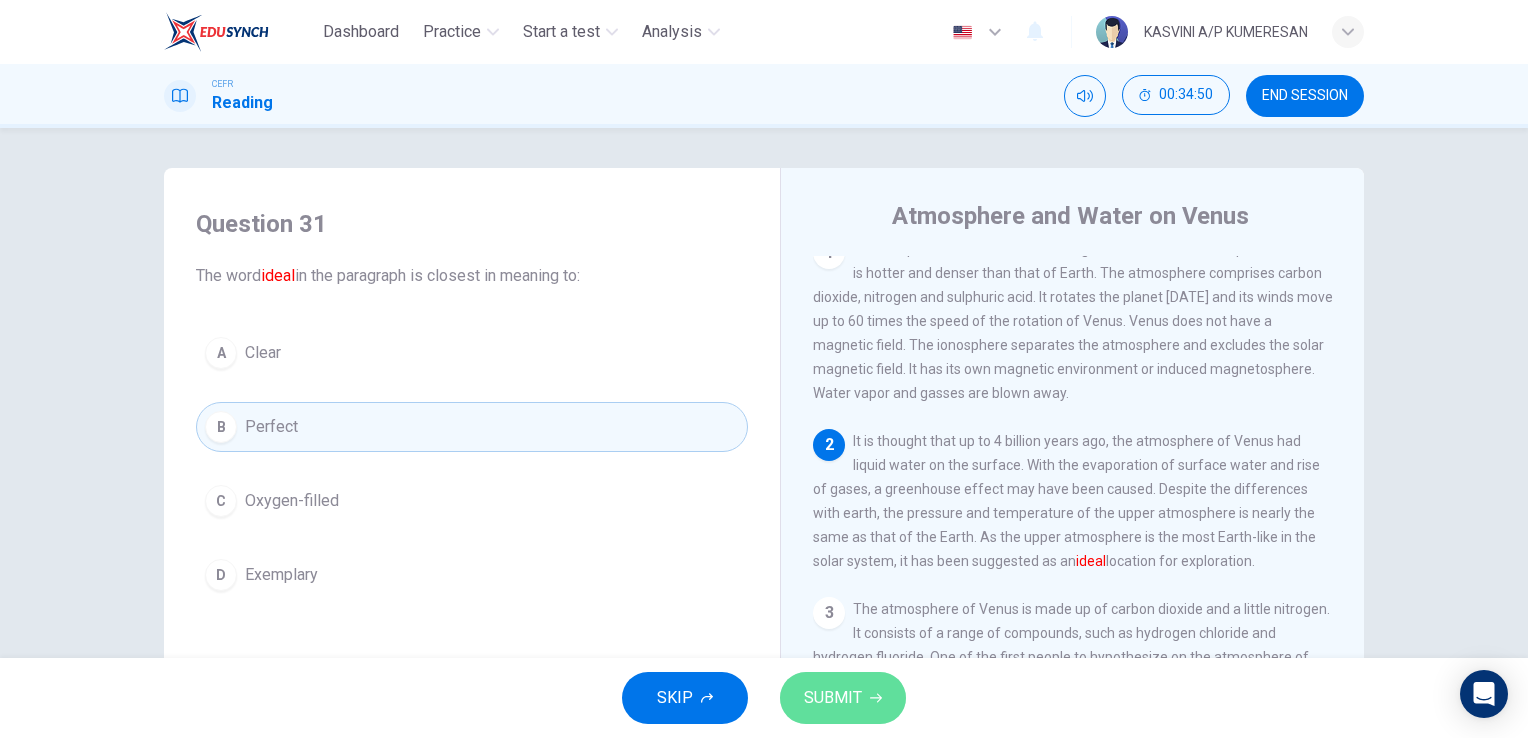 click on "SUBMIT" at bounding box center [843, 698] 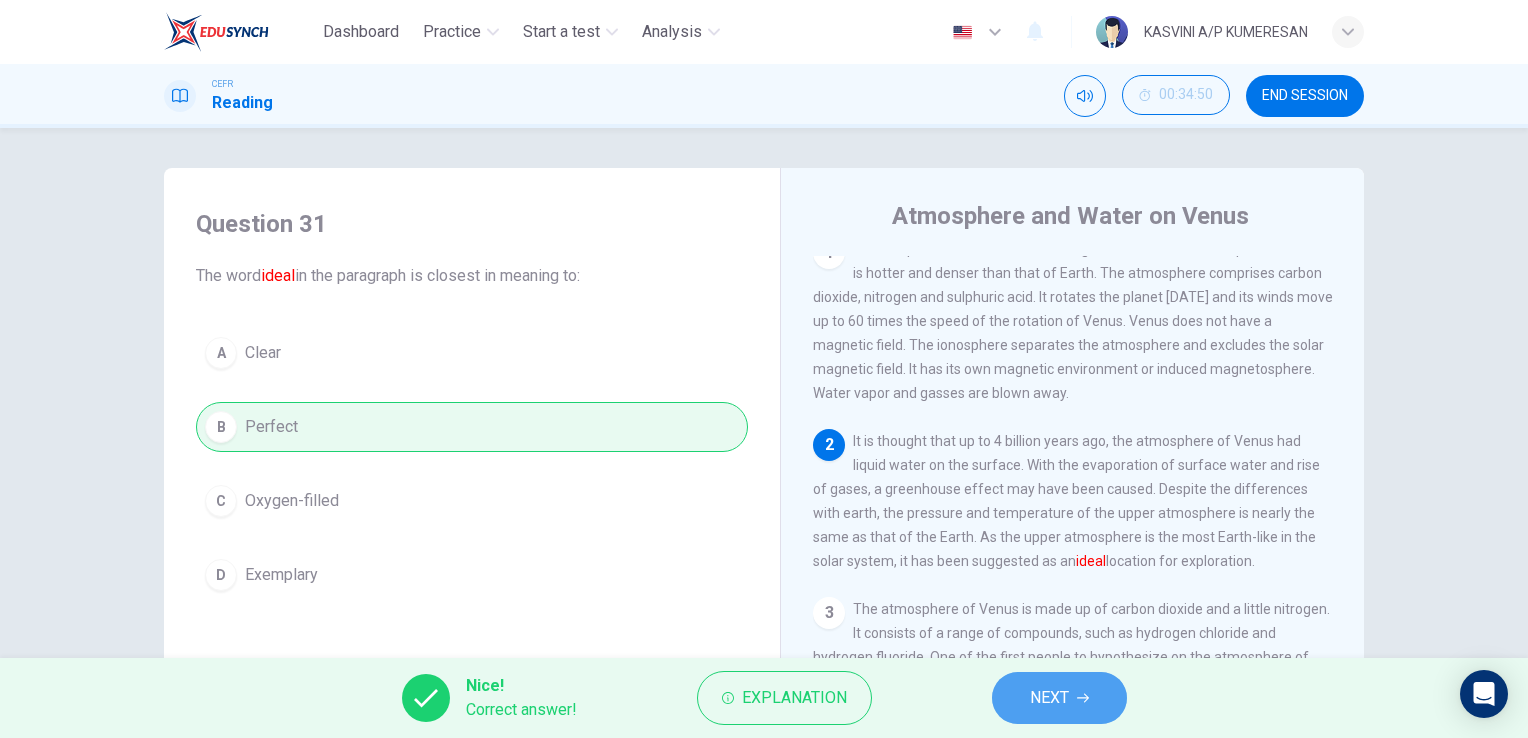 click on "NEXT" at bounding box center (1049, 698) 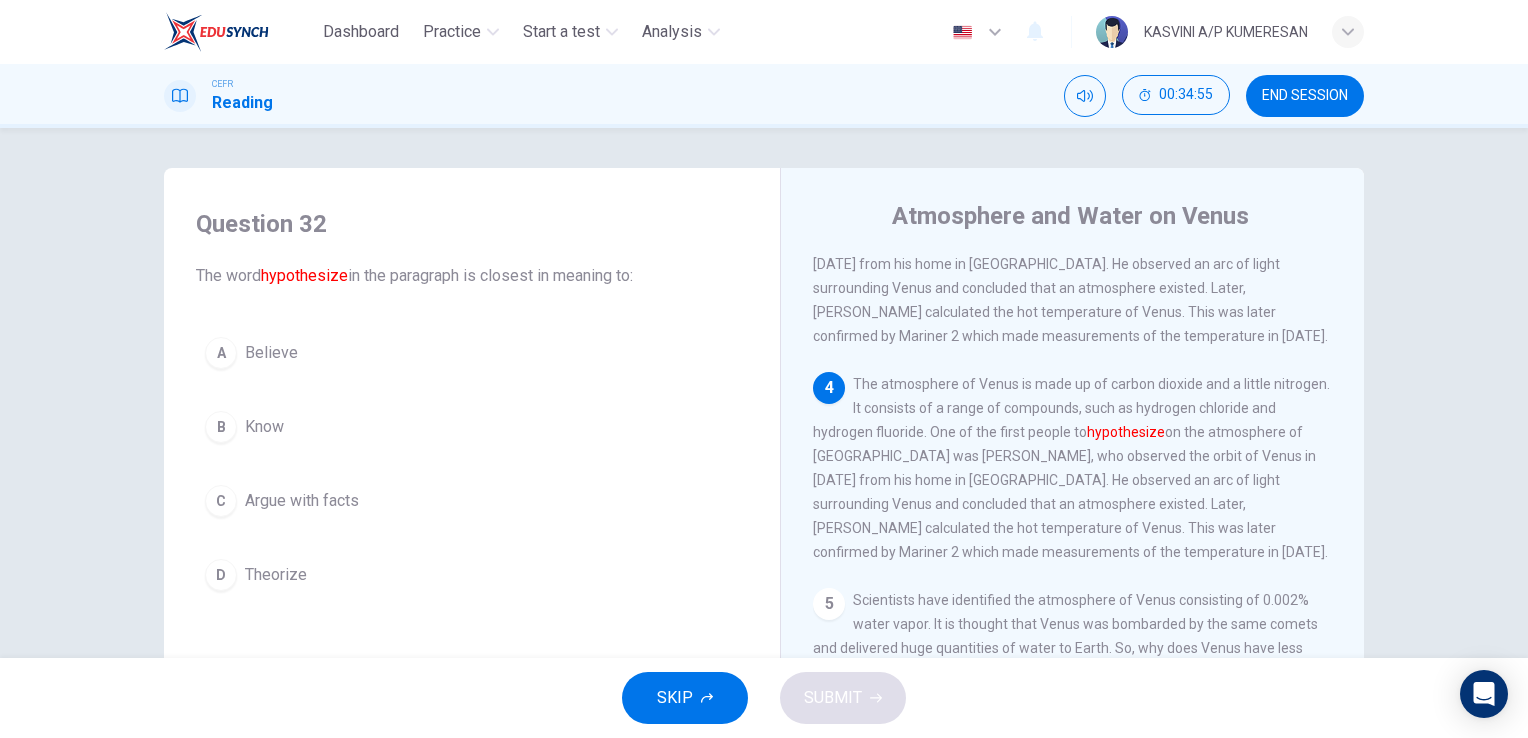scroll, scrollTop: 459, scrollLeft: 0, axis: vertical 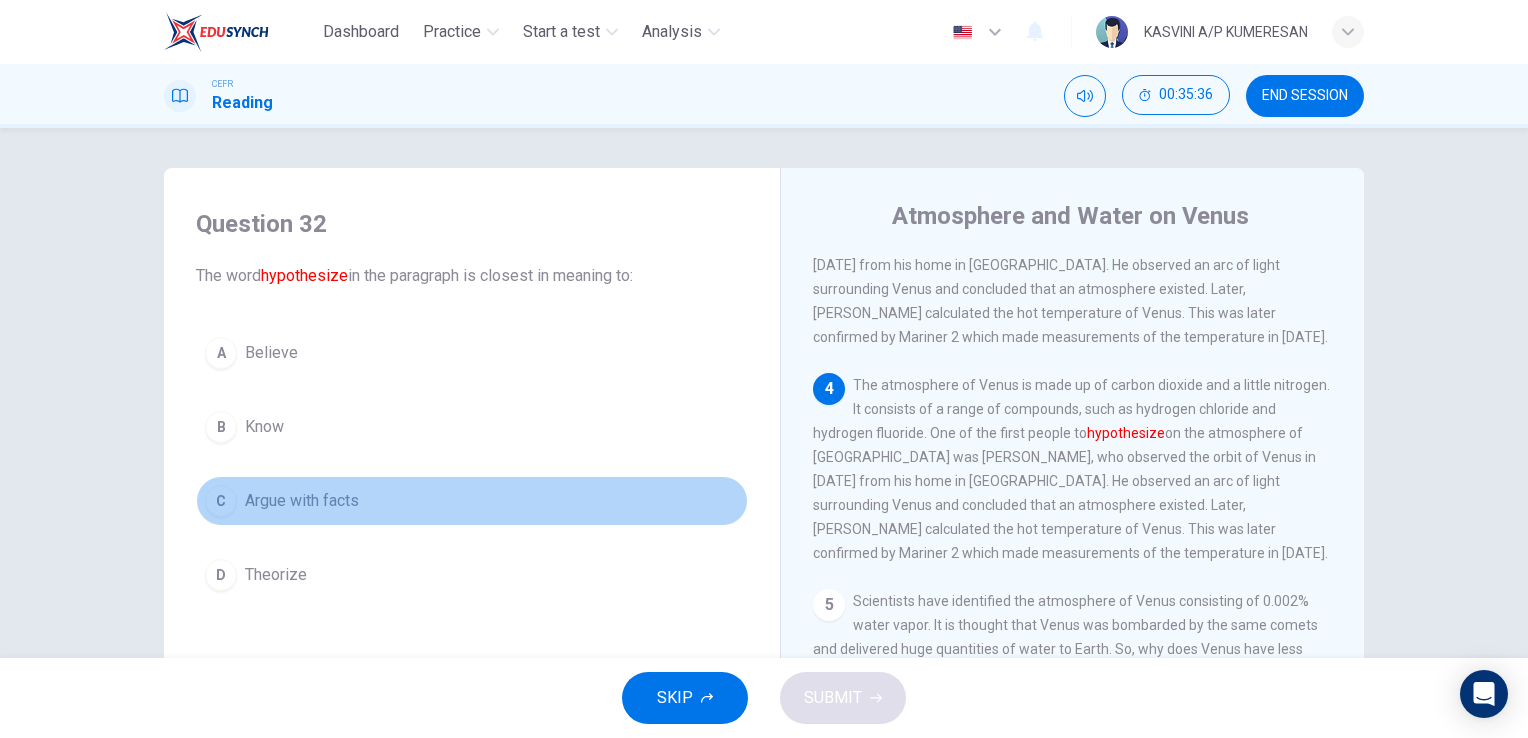 click on "C Argue with facts" at bounding box center [472, 501] 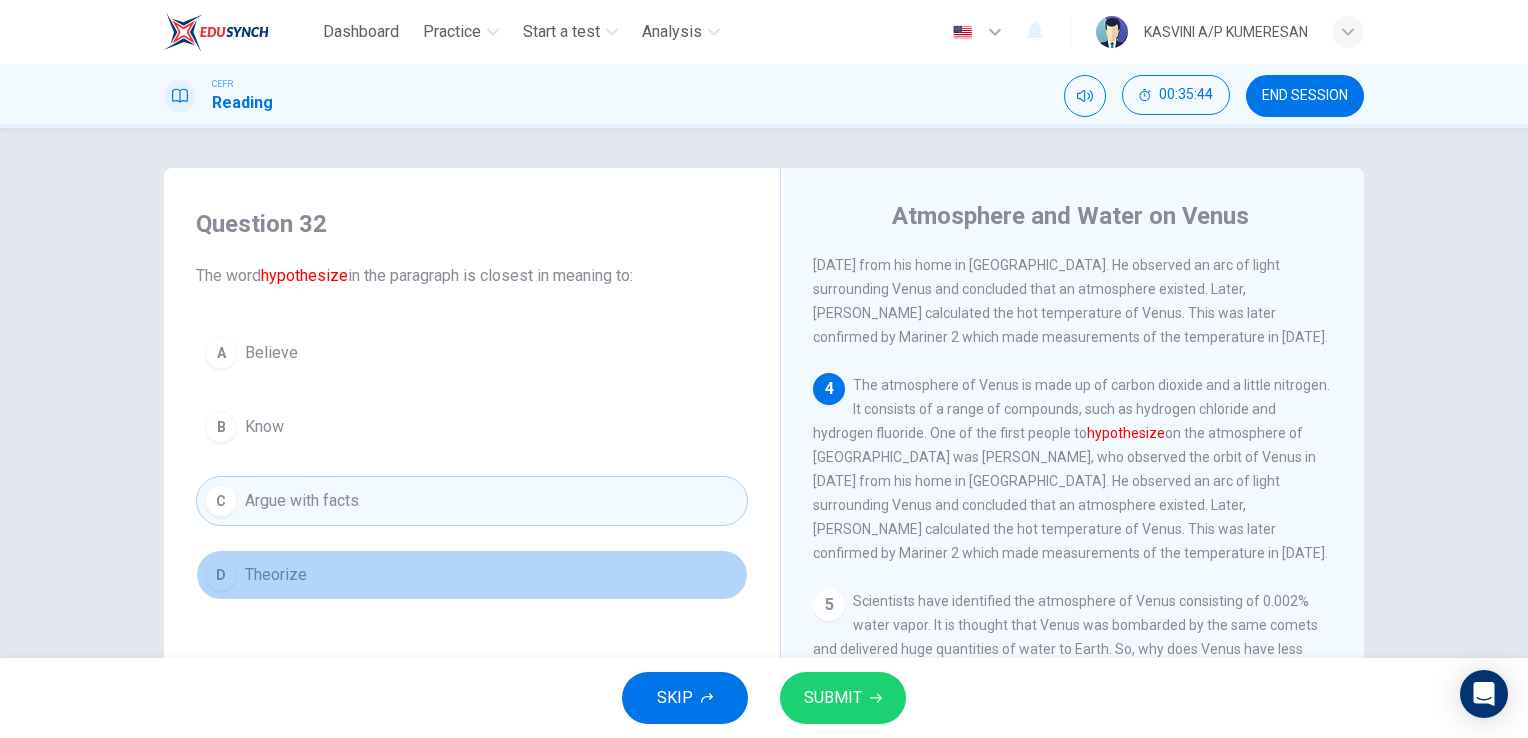 click on "D Theorize" at bounding box center (472, 575) 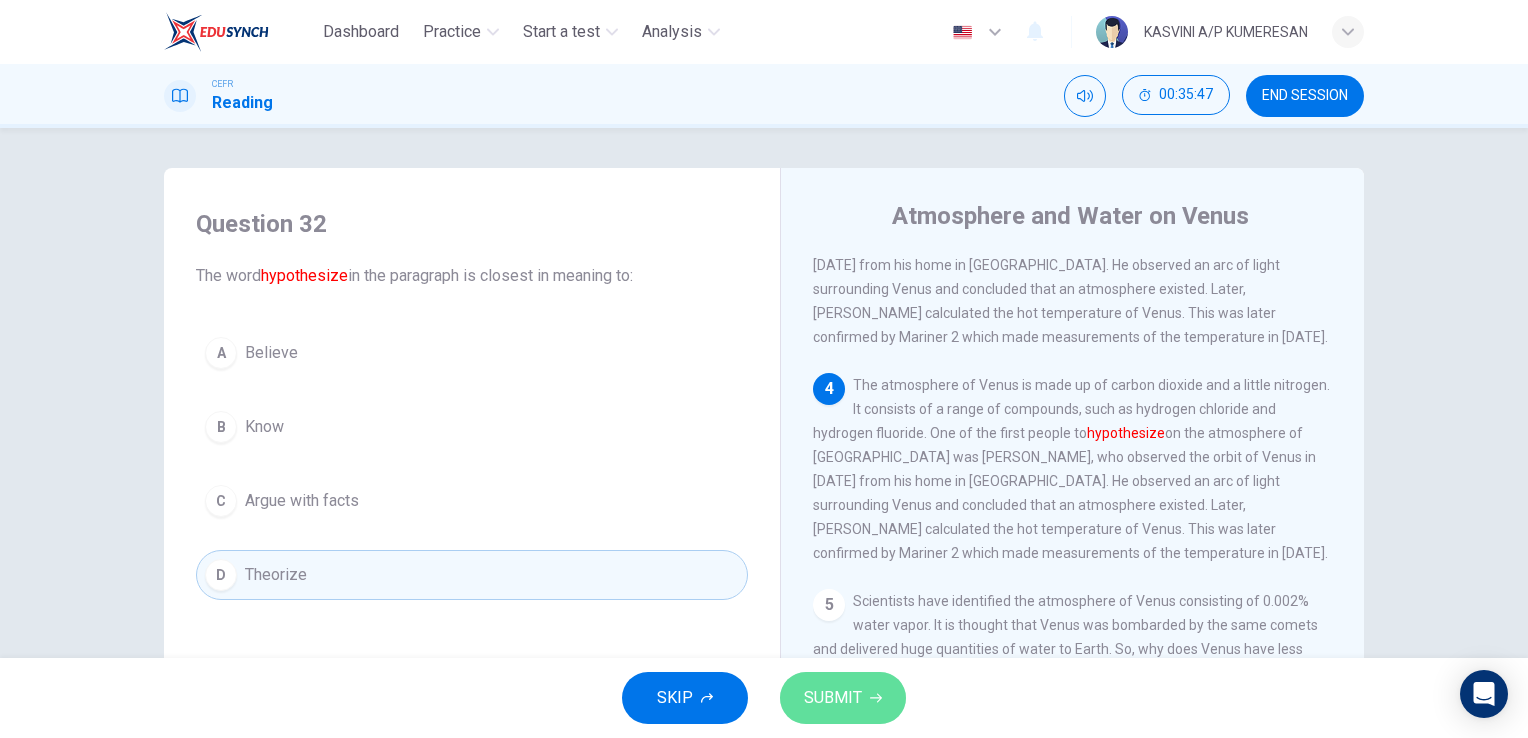 click 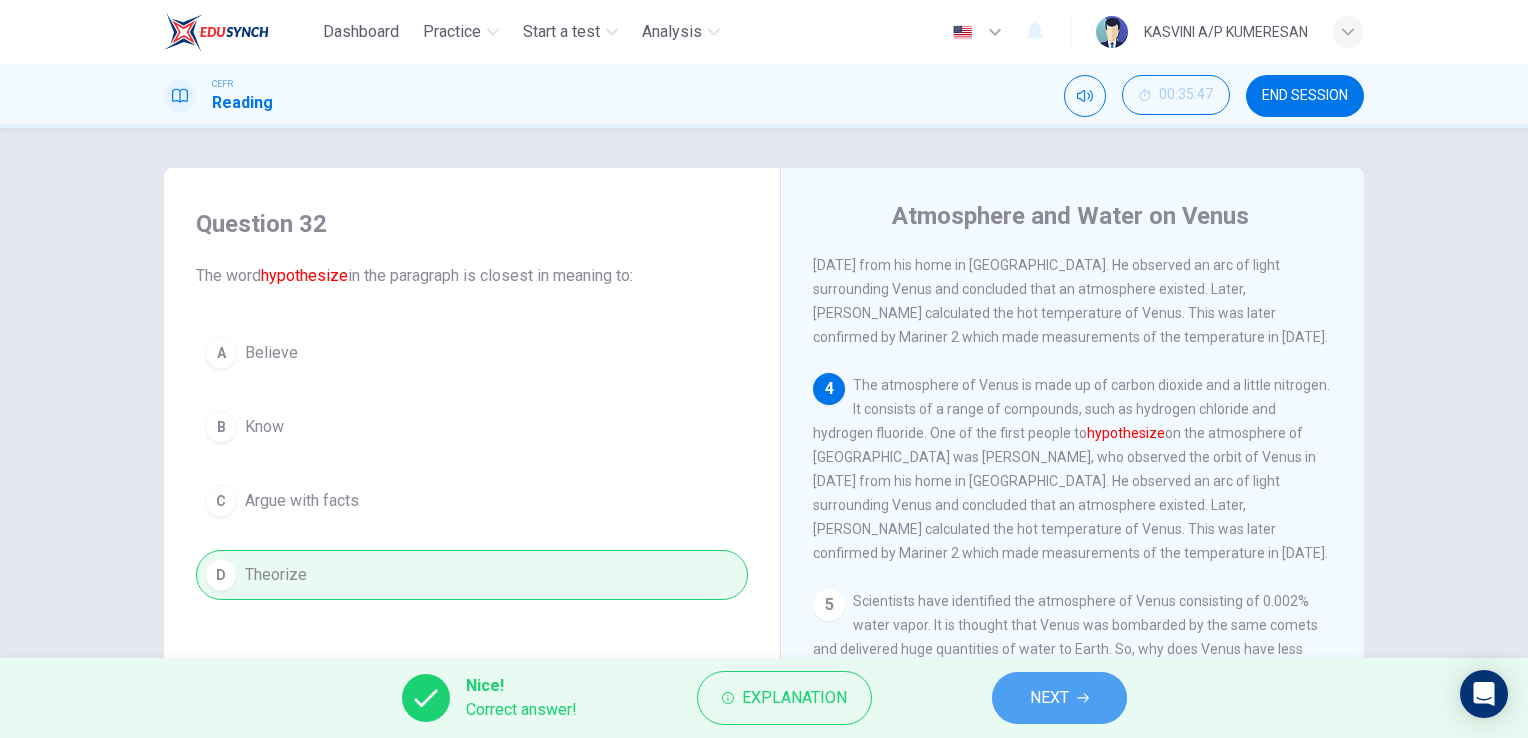 click on "NEXT" at bounding box center [1049, 698] 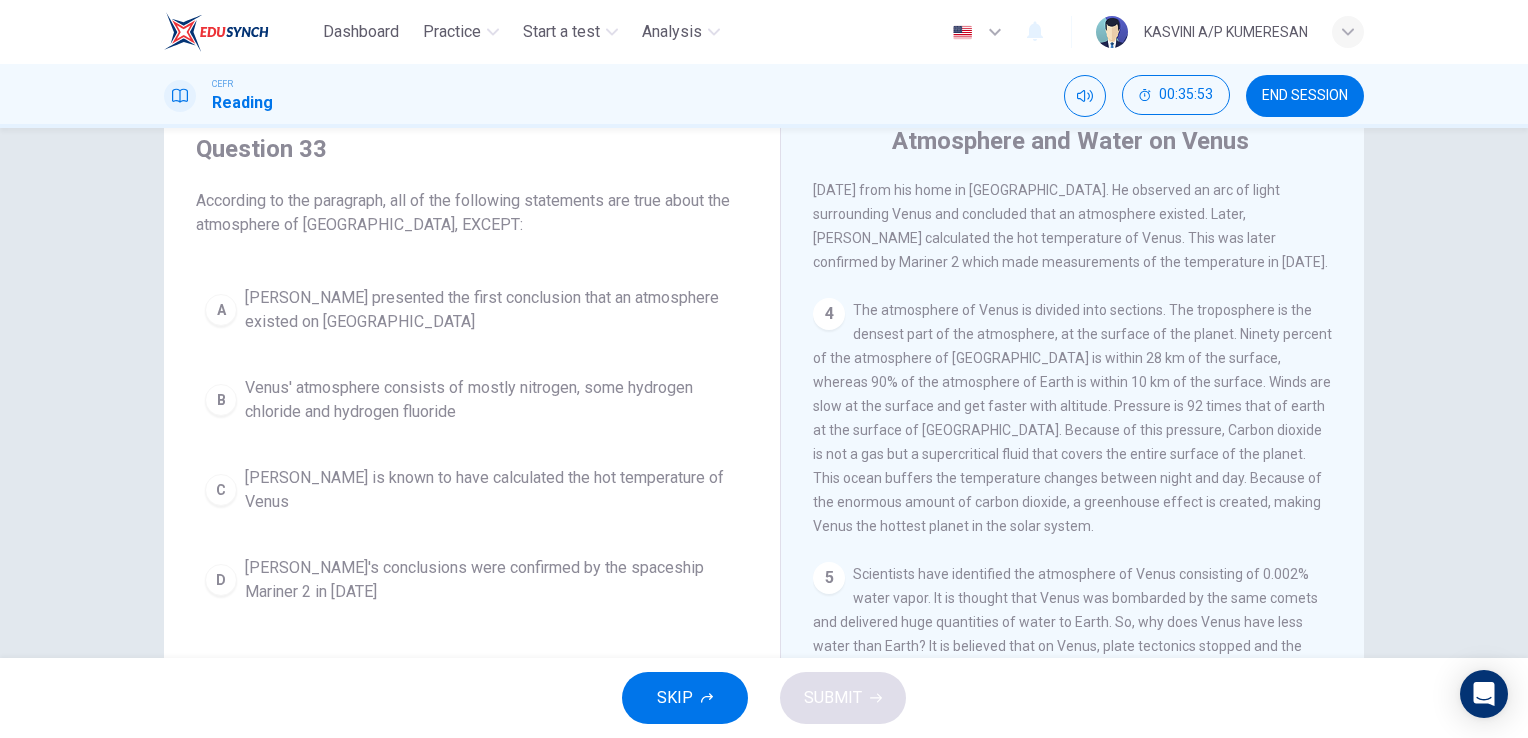 scroll, scrollTop: 60, scrollLeft: 0, axis: vertical 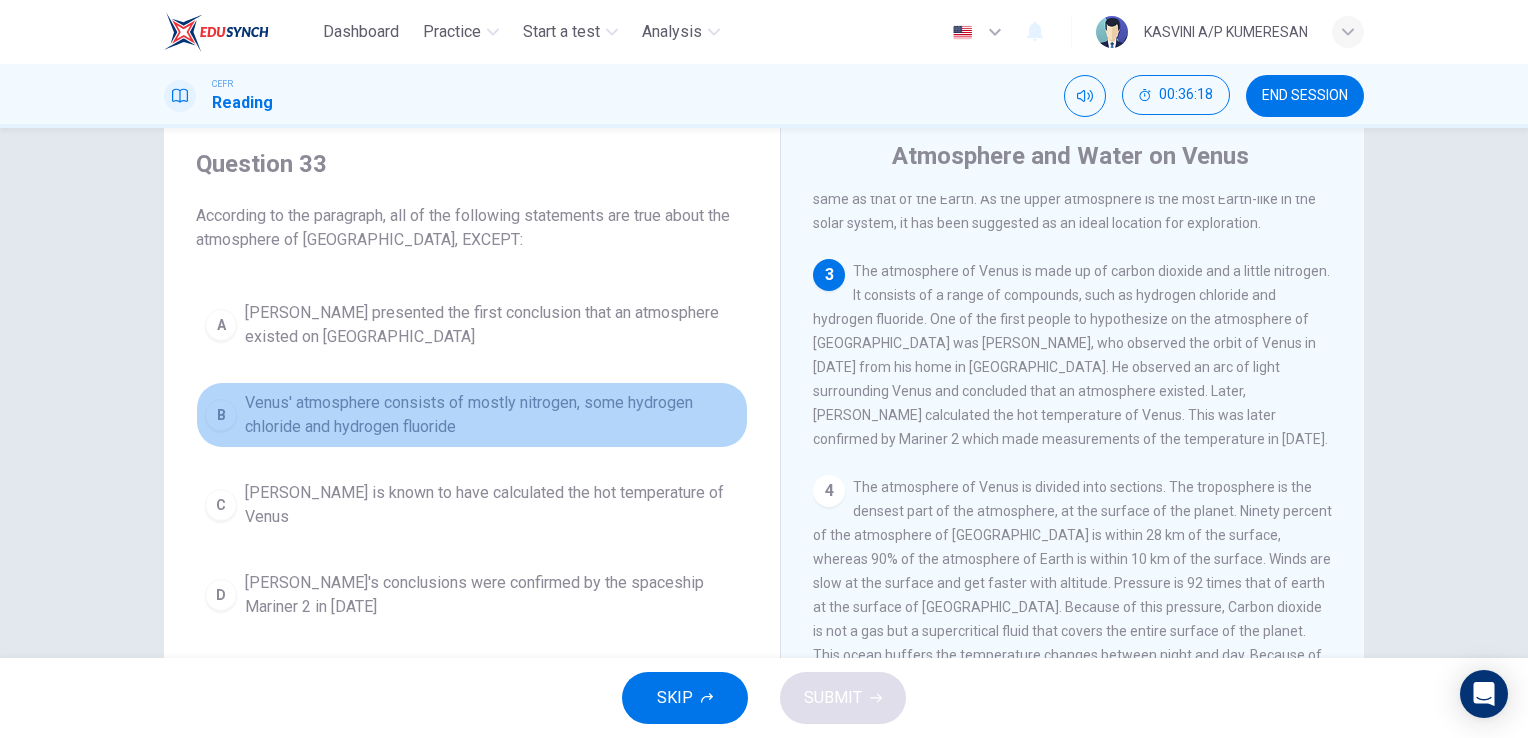 click on "Venus' atmosphere consists of mostly nitrogen, some hydrogen chloride and hydrogen fluoride" at bounding box center (492, 415) 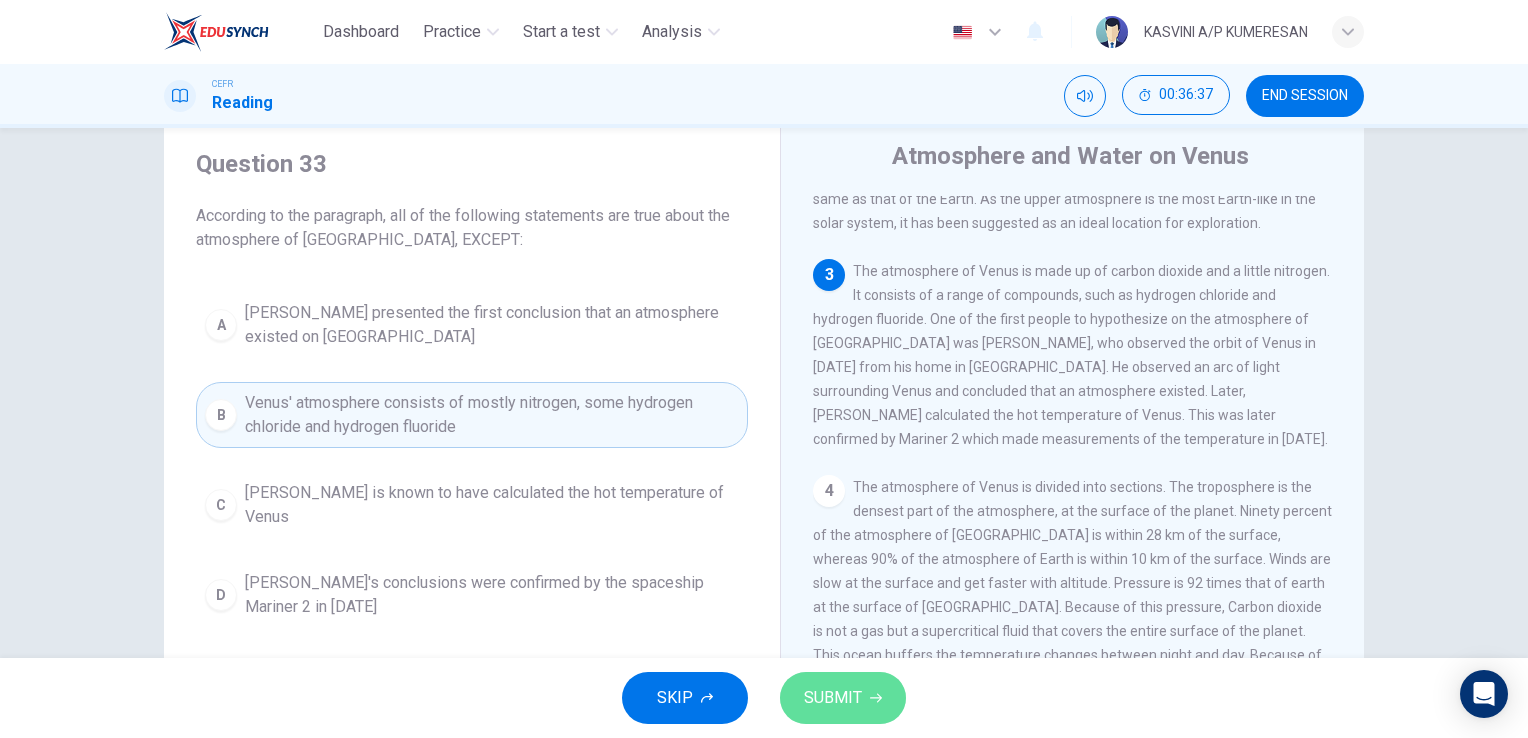 click on "SUBMIT" at bounding box center (833, 698) 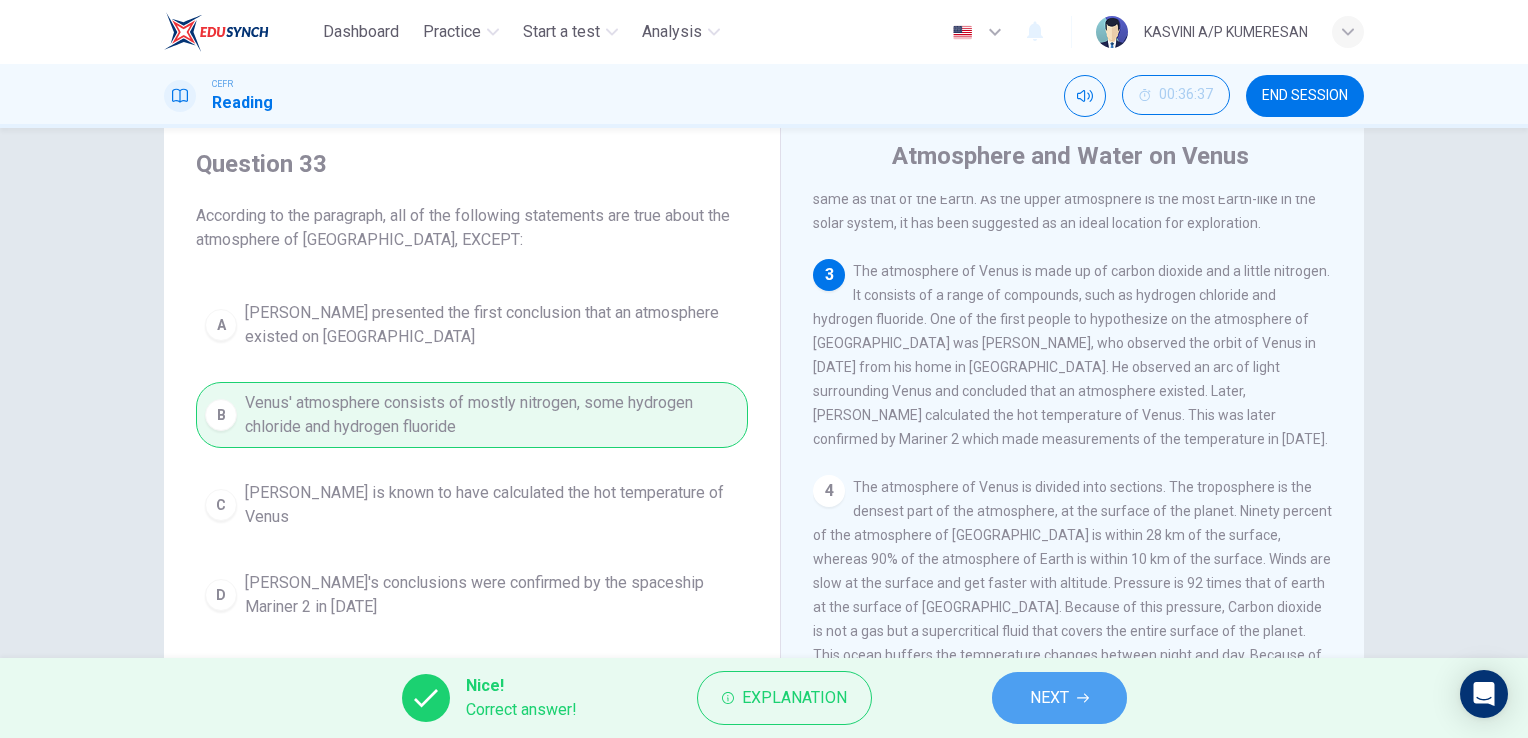 click on "NEXT" at bounding box center [1049, 698] 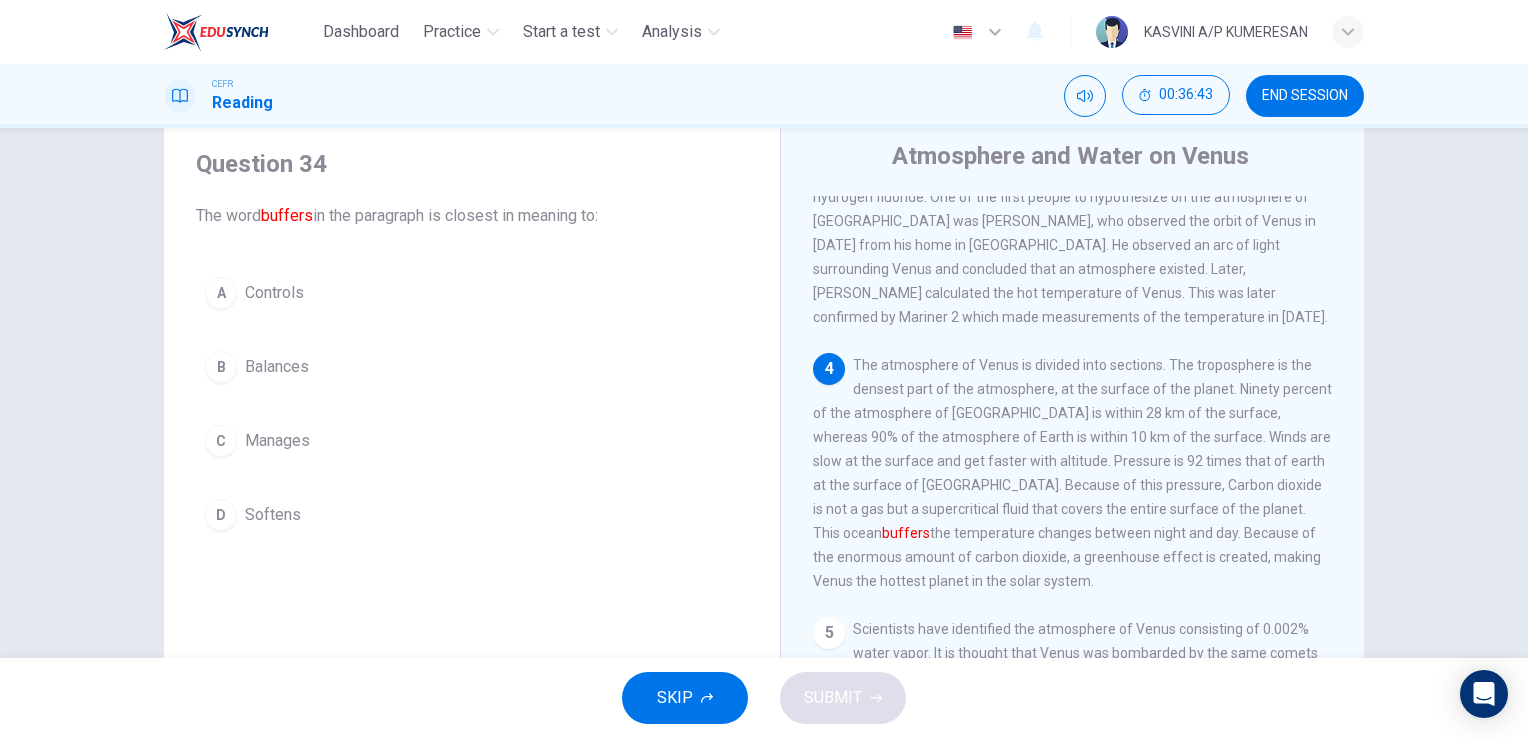 scroll, scrollTop: 421, scrollLeft: 0, axis: vertical 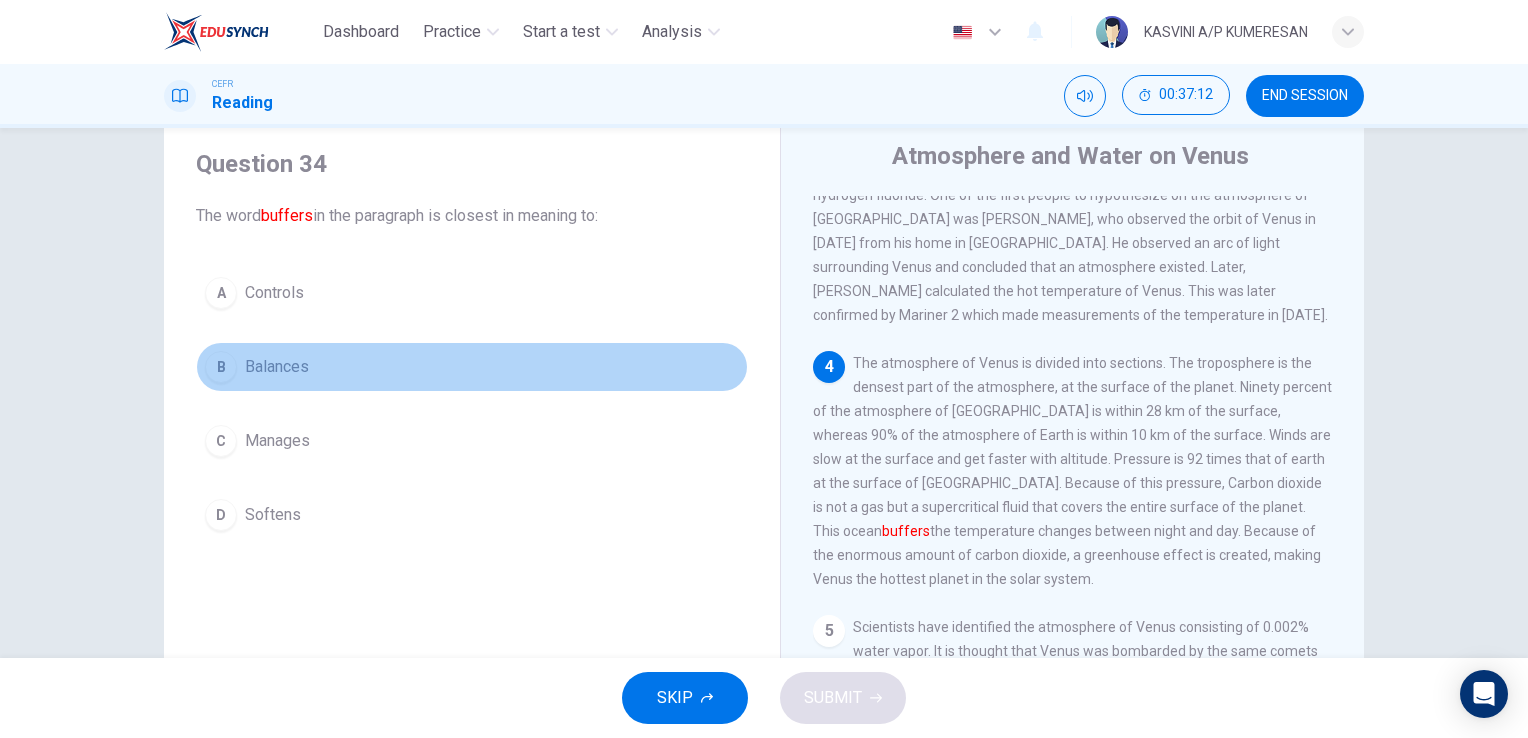 click on "B Balances" at bounding box center [472, 367] 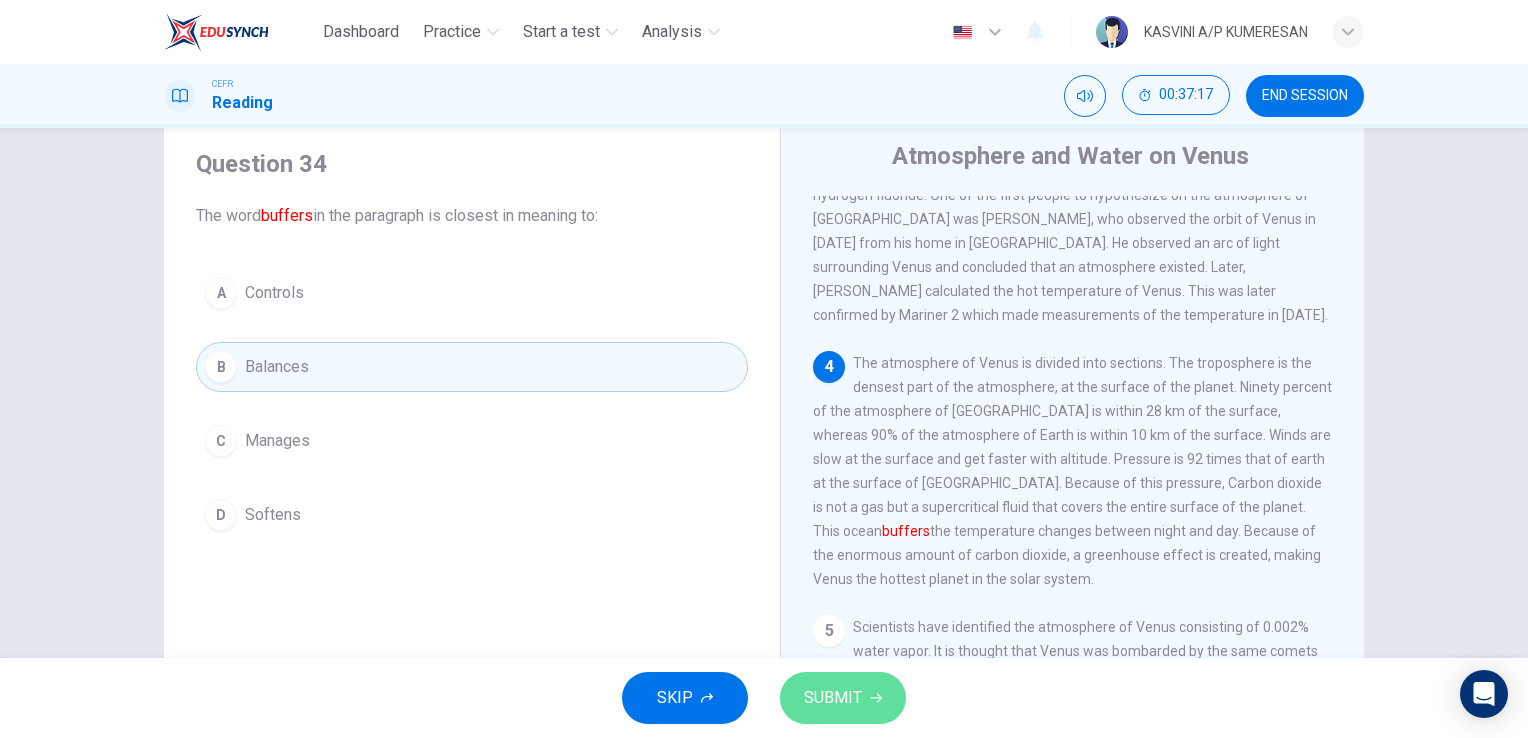 click on "SUBMIT" at bounding box center (833, 698) 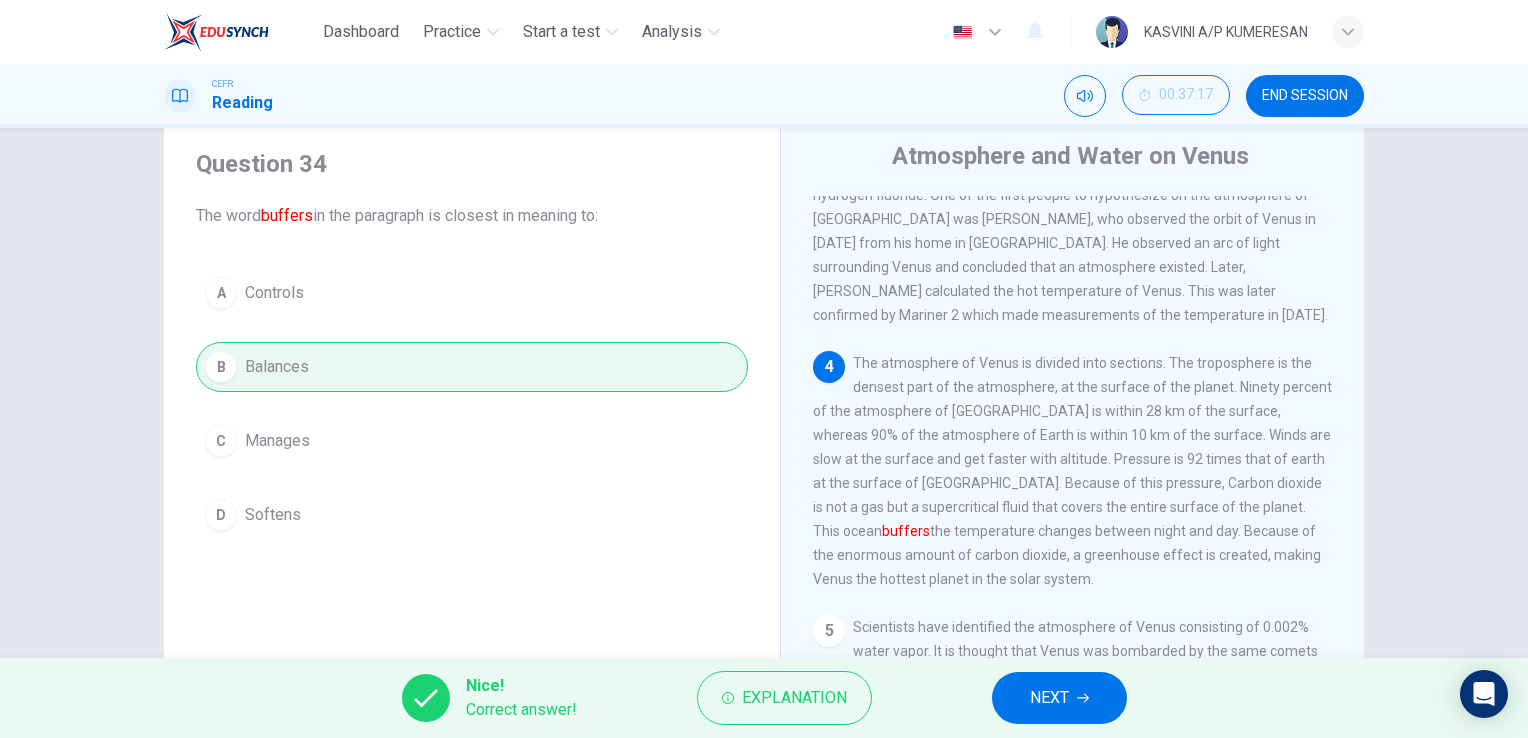 click on "NEXT" at bounding box center (1059, 698) 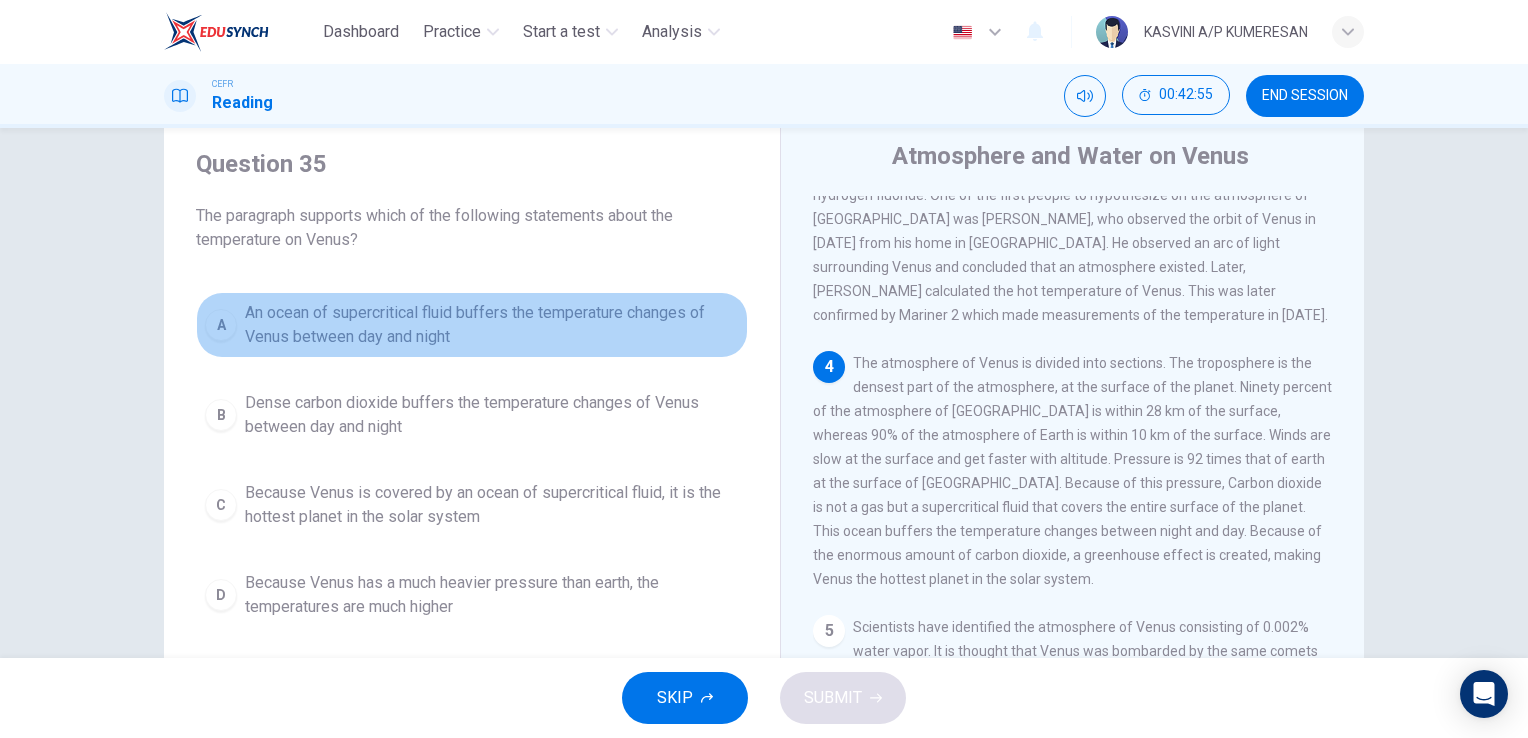click on "An ocean of supercritical fluid buffers the temperature changes of Venus between day and night" at bounding box center [492, 325] 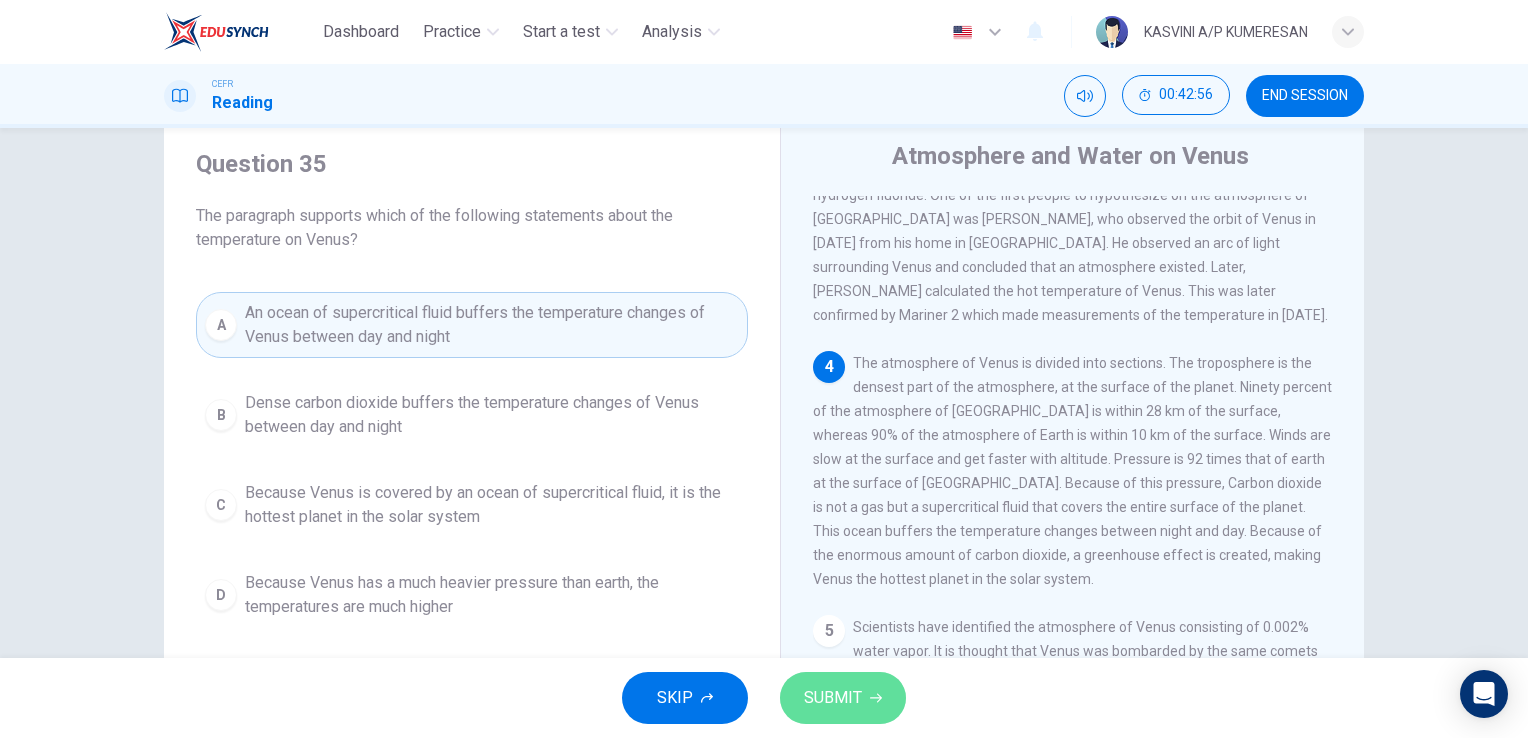 click on "SUBMIT" at bounding box center [833, 698] 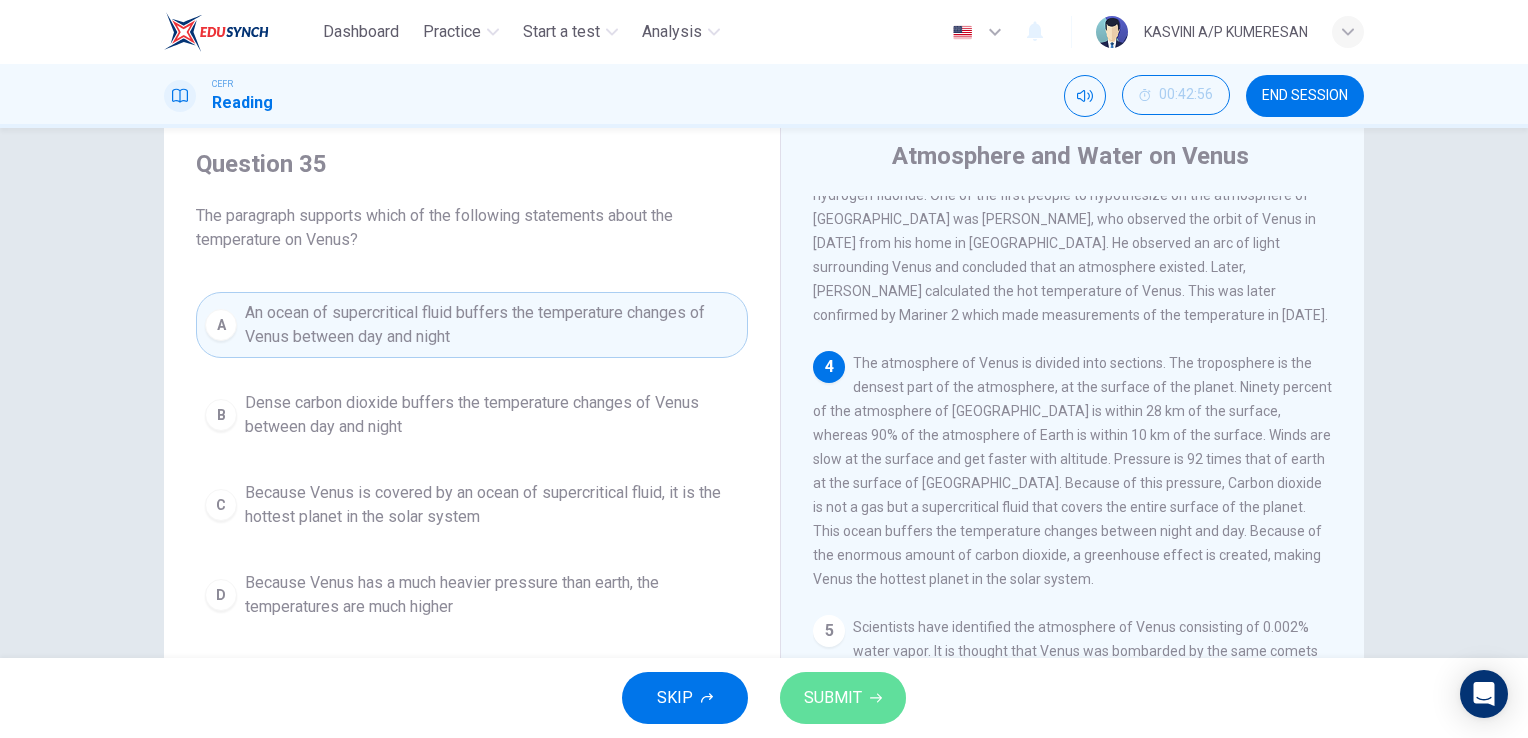 click on "SUBMIT" at bounding box center (833, 698) 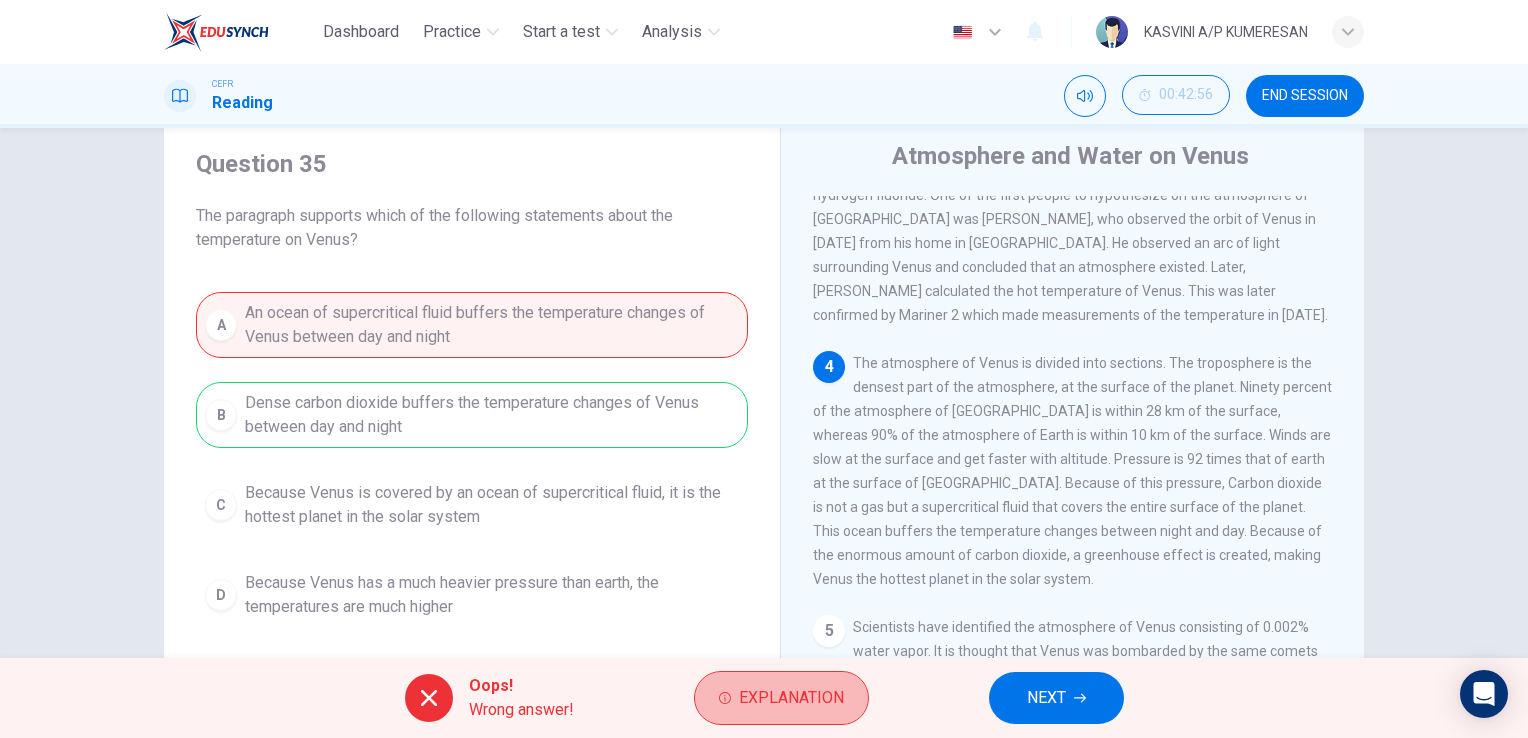 click on "Explanation" at bounding box center [781, 698] 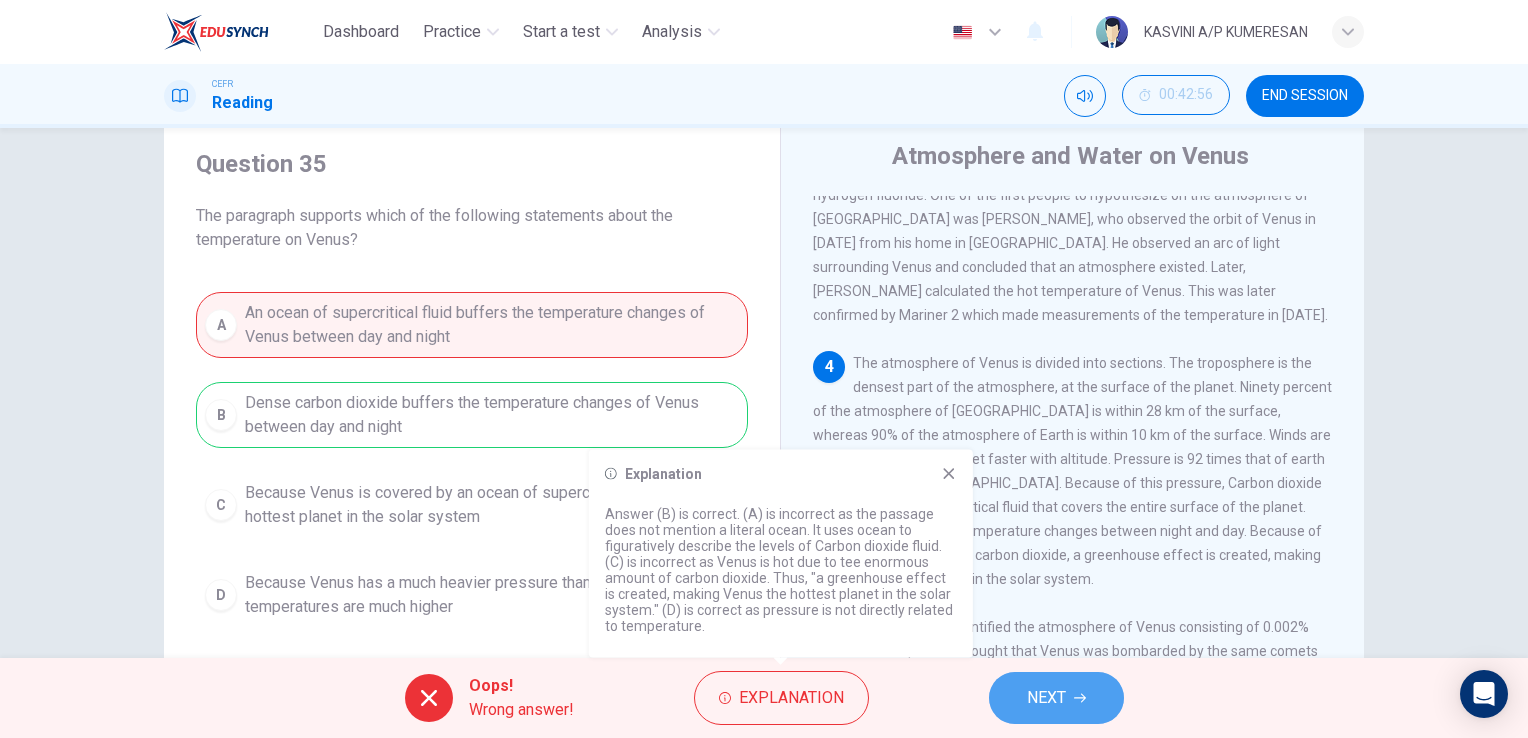 click on "NEXT" at bounding box center [1046, 698] 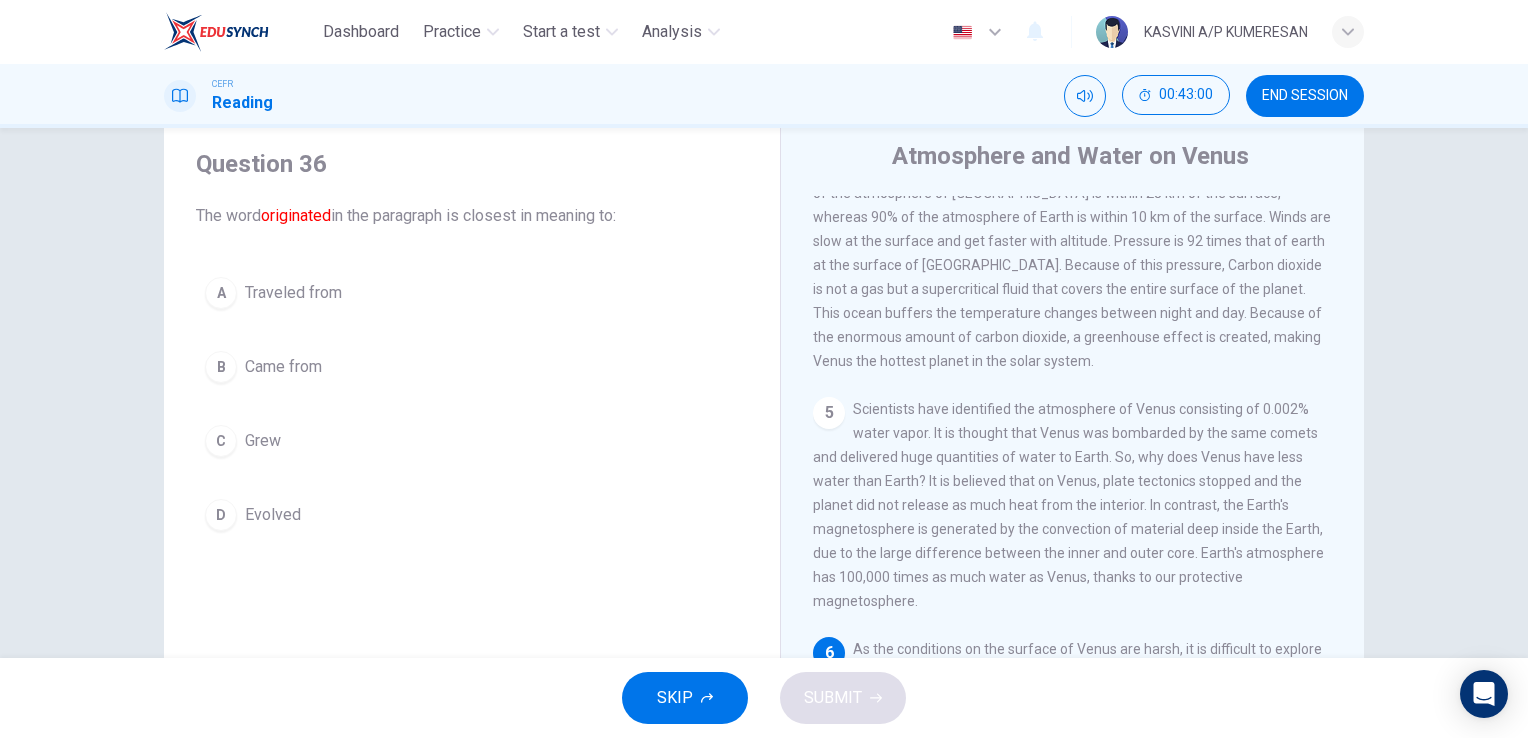scroll, scrollTop: 752, scrollLeft: 0, axis: vertical 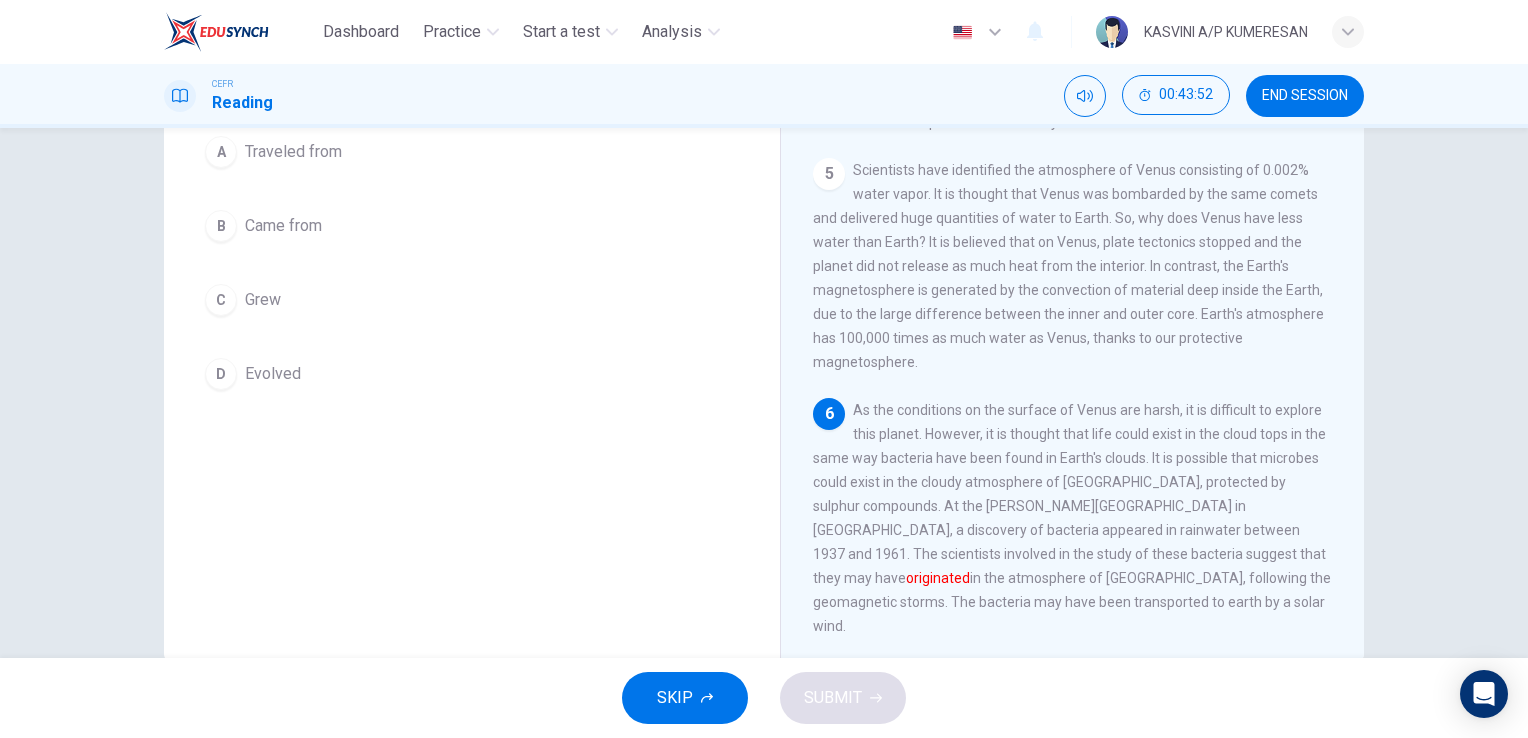 click on "A Traveled from B Came from C Grew D Evolved" at bounding box center [472, 263] 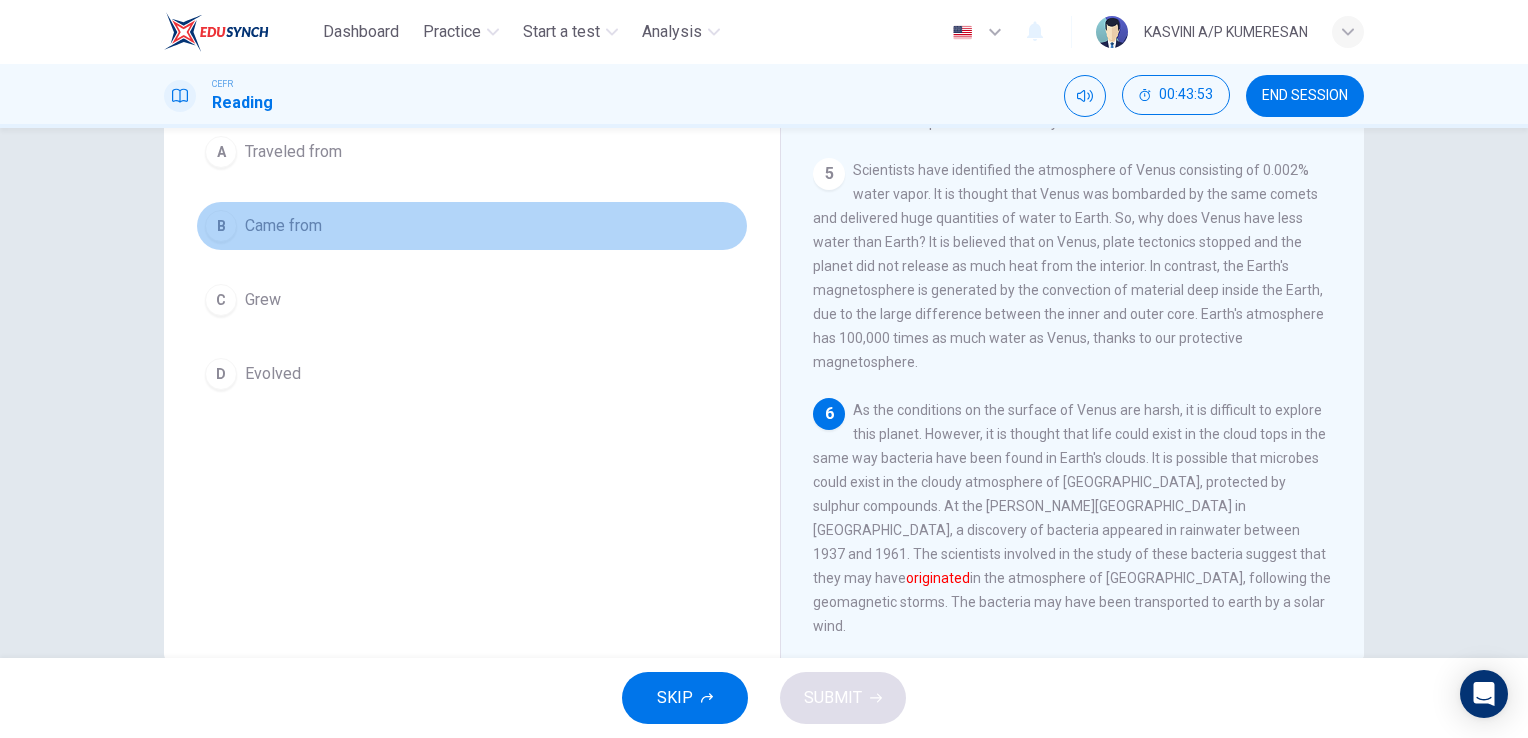 click on "B" at bounding box center (221, 226) 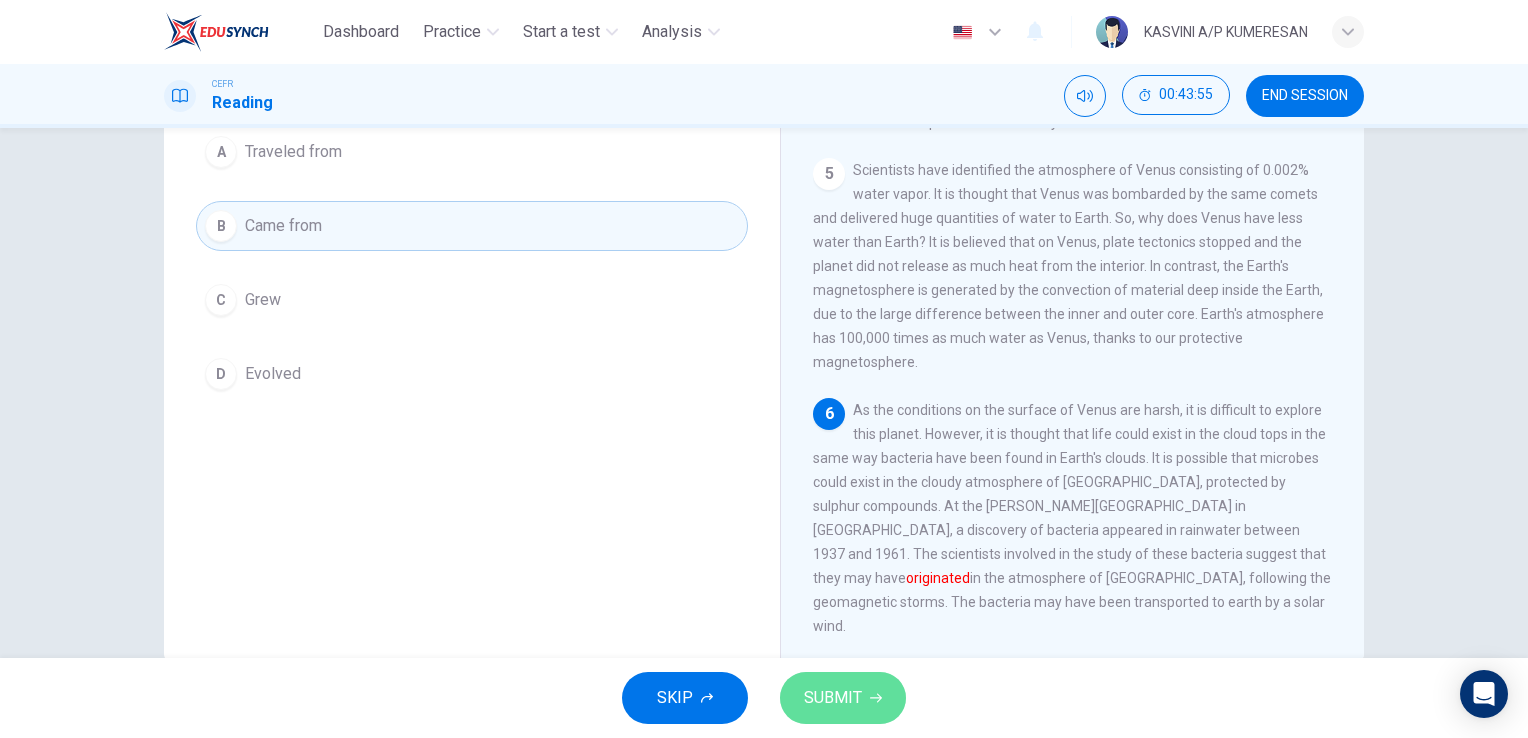 click on "SUBMIT" at bounding box center [843, 698] 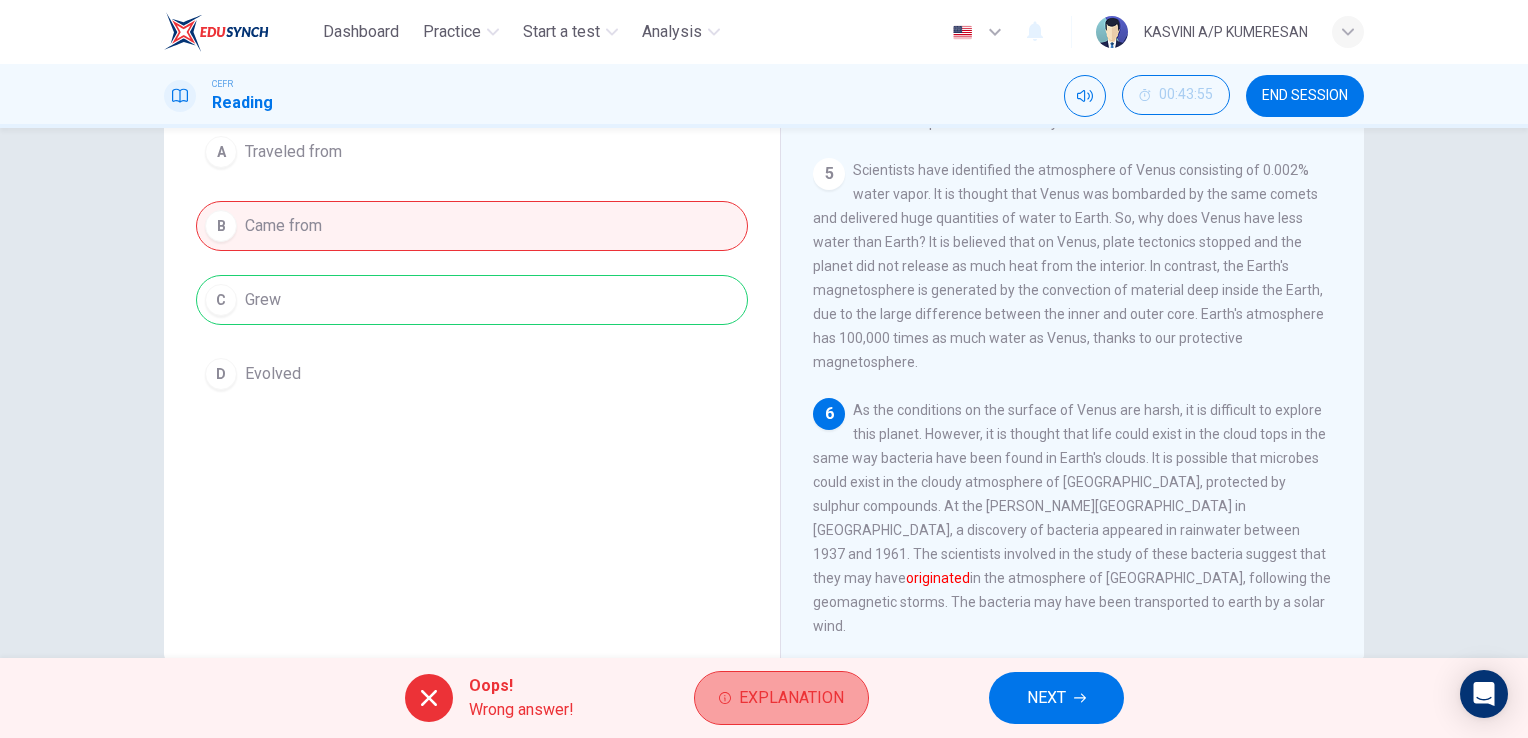 click on "Explanation" at bounding box center [781, 698] 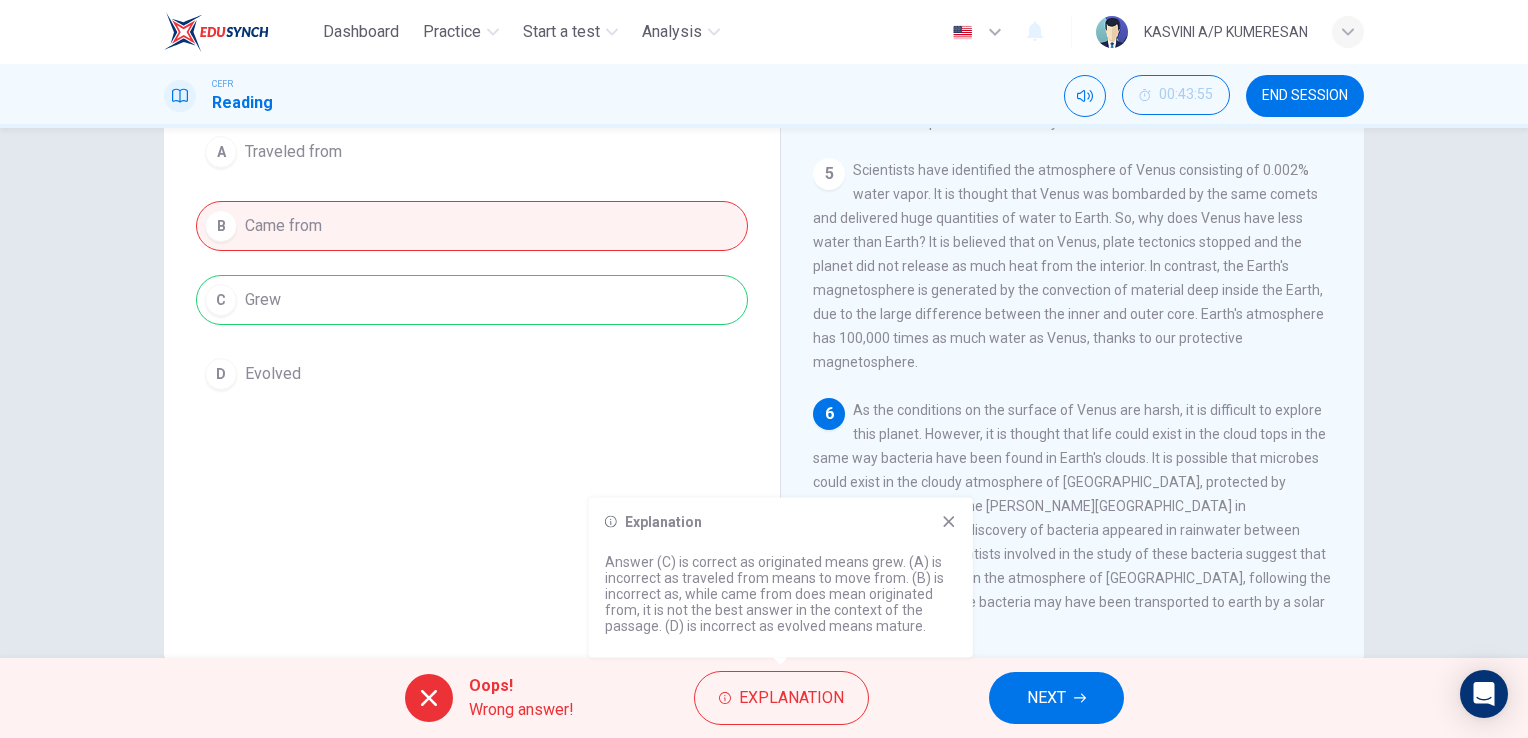 click on "NEXT" at bounding box center (1056, 698) 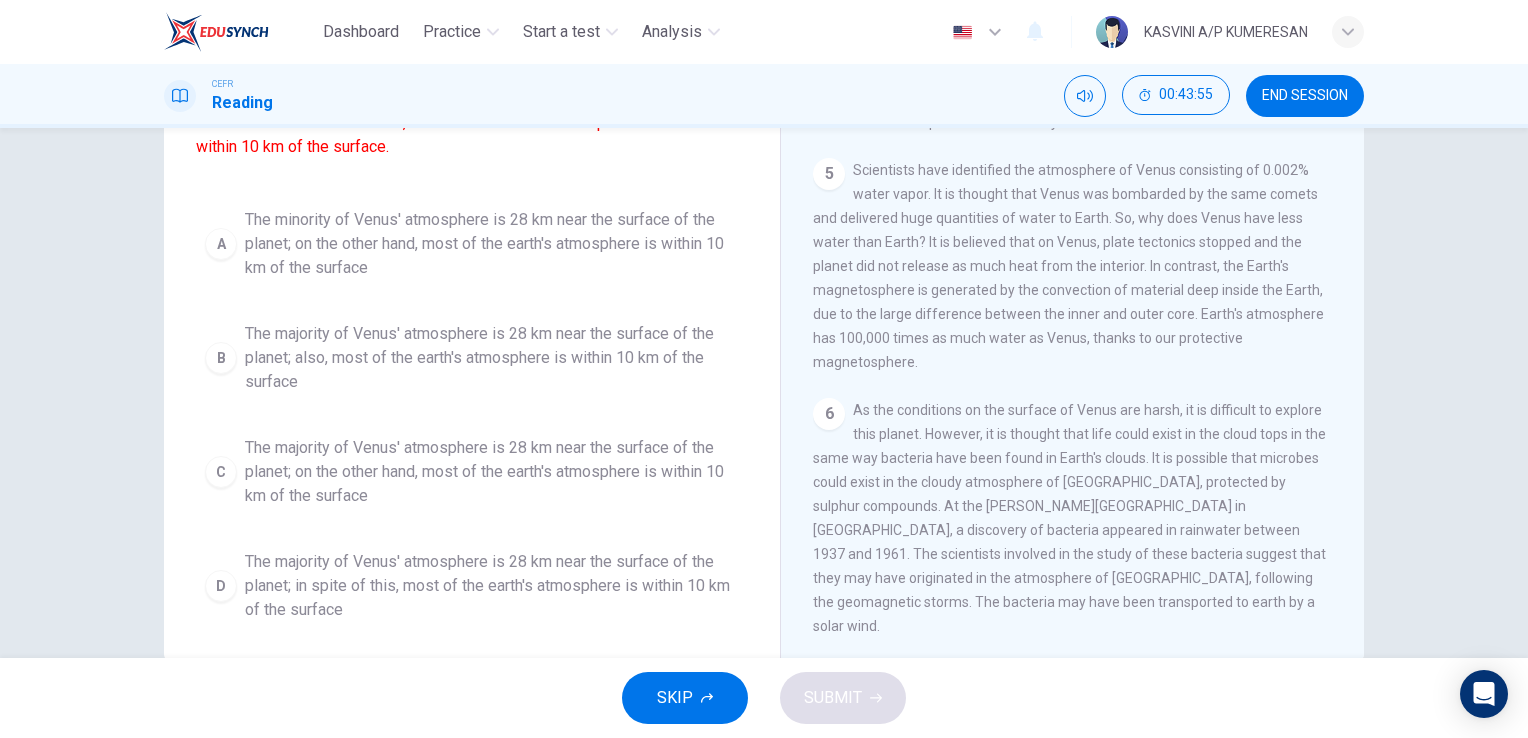scroll, scrollTop: 244, scrollLeft: 0, axis: vertical 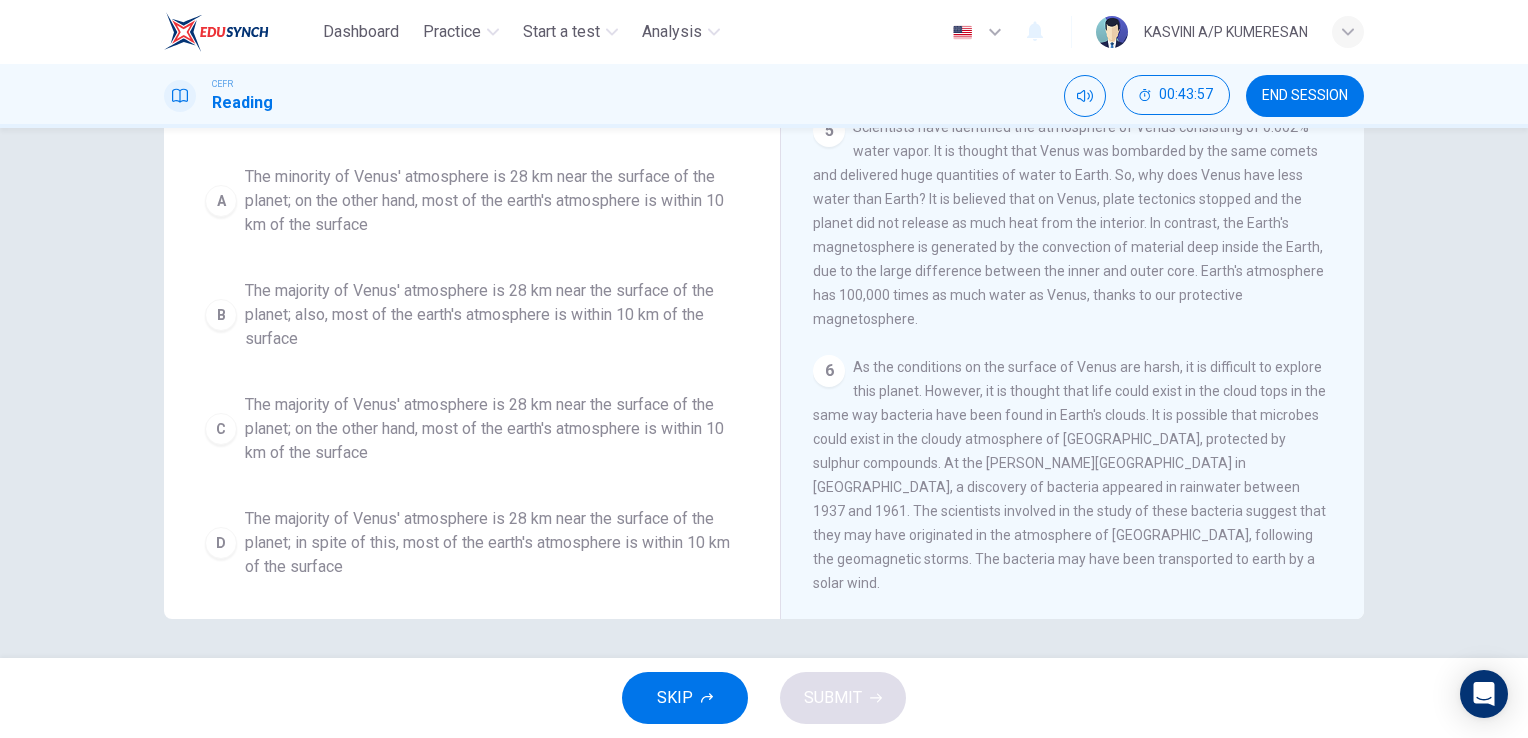 drag, startPoint x: 1516, startPoint y: 484, endPoint x: 1513, endPoint y: 375, distance: 109.041275 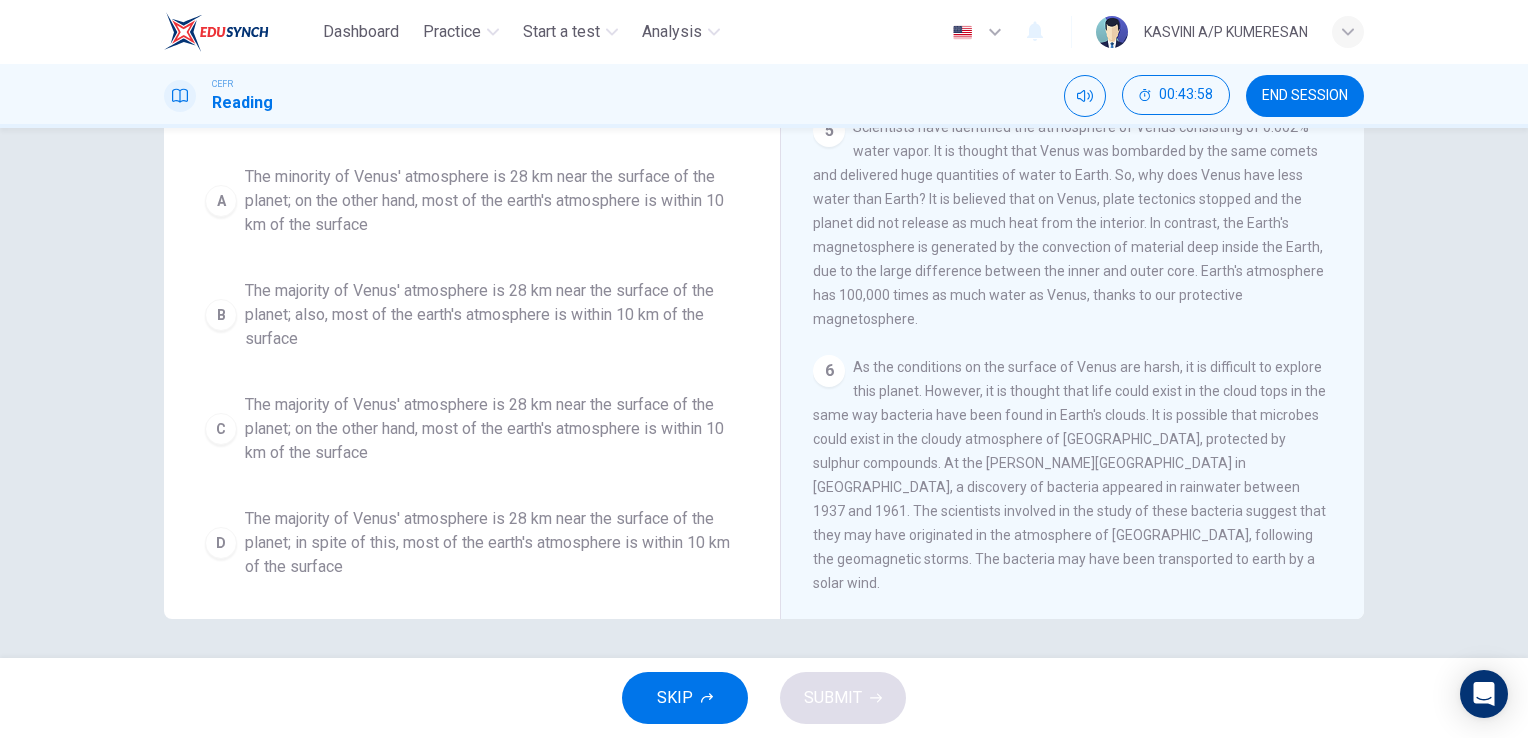 drag, startPoint x: 1513, startPoint y: 375, endPoint x: 1513, endPoint y: 364, distance: 11 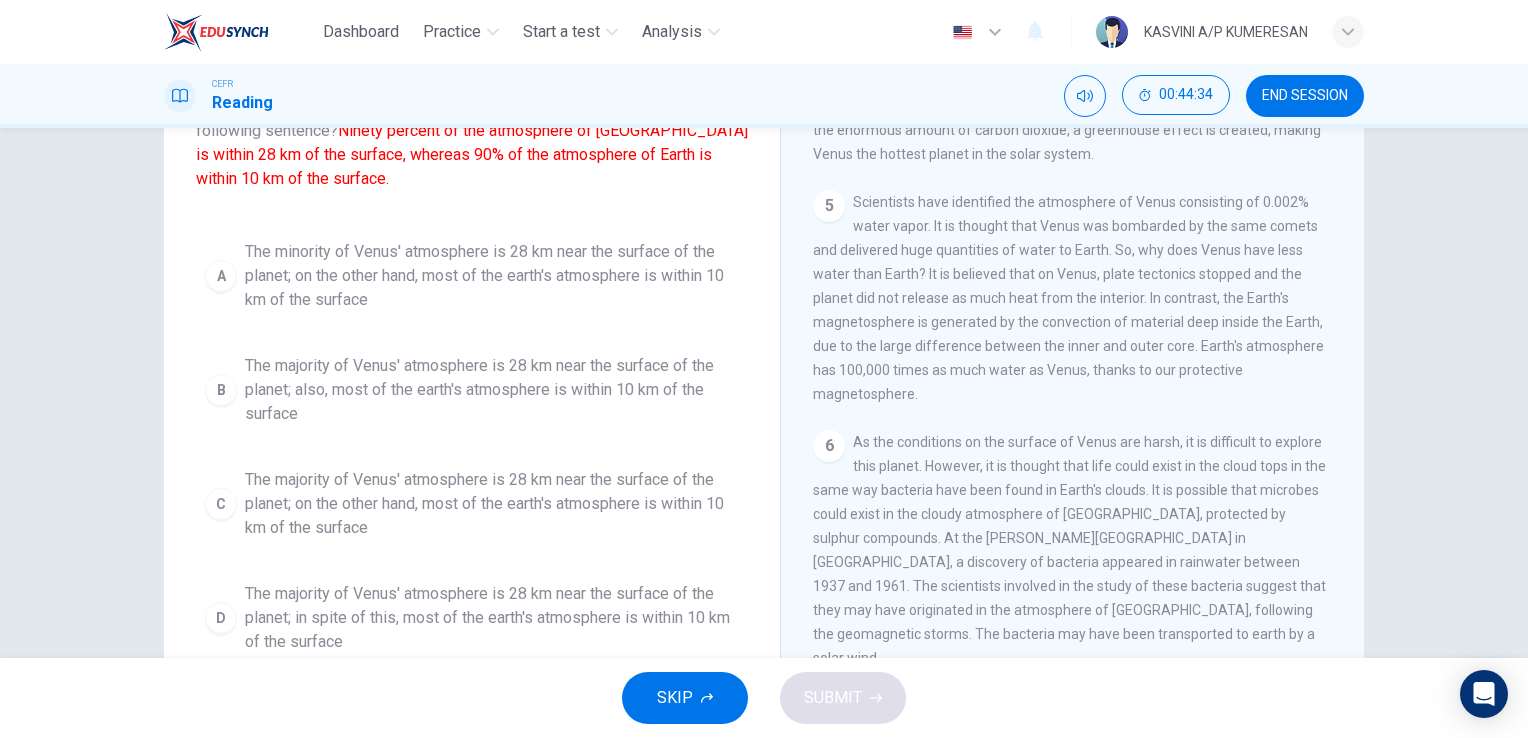 scroll, scrollTop: 171, scrollLeft: 0, axis: vertical 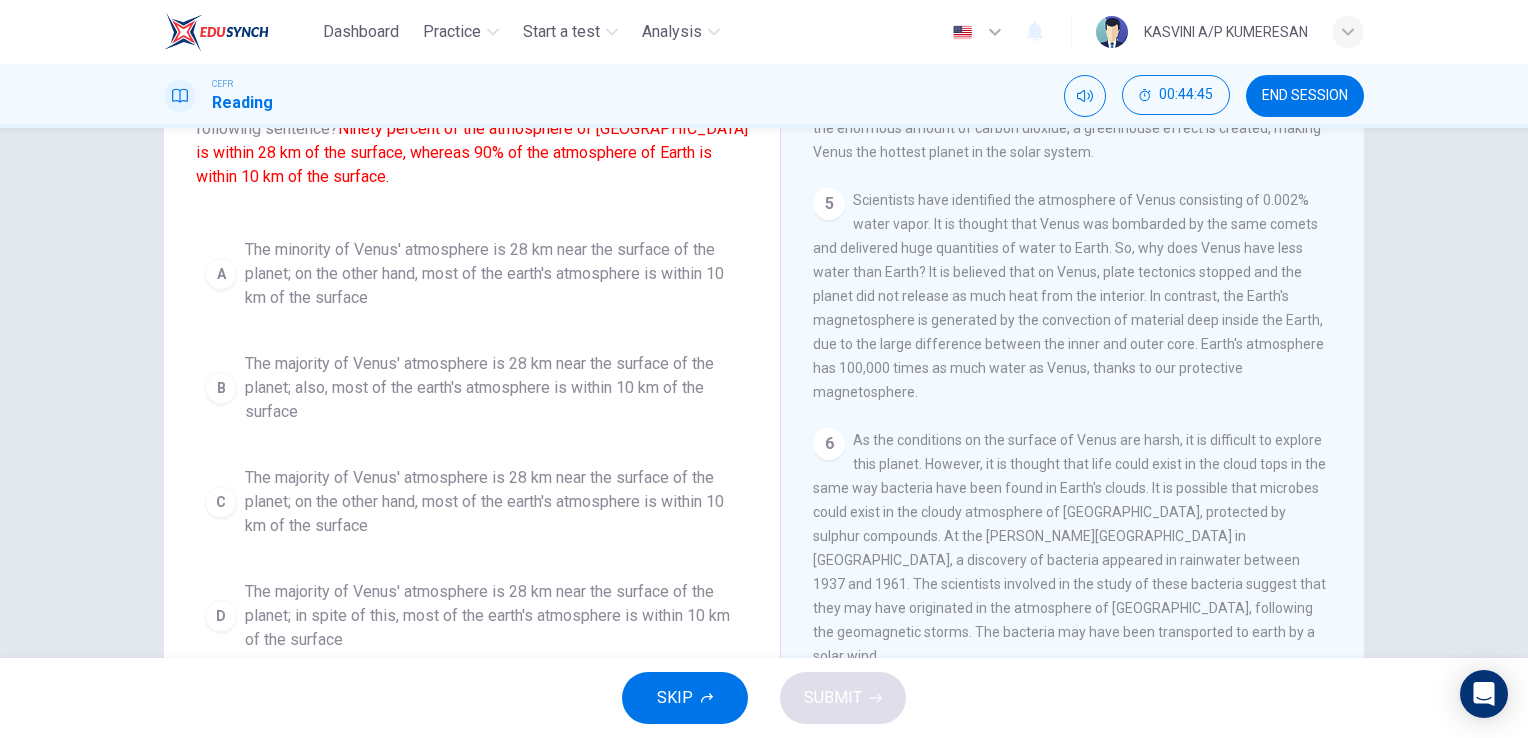 drag, startPoint x: 746, startPoint y: 415, endPoint x: 760, endPoint y: 410, distance: 14.866069 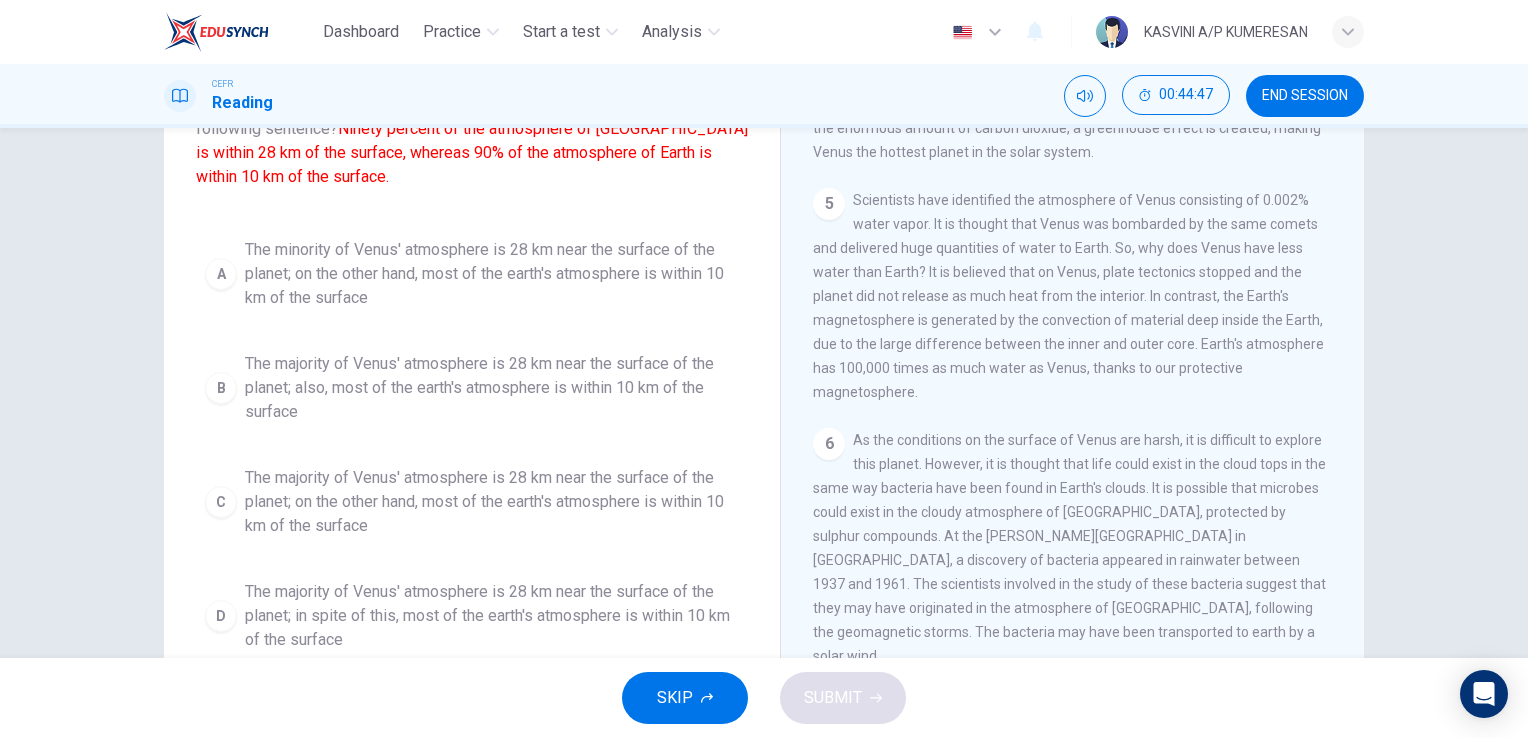 click on "Question 37 Which of the sentences below best expresses the essential information in the following sentence?
Ninety percent of the atmosphere of [GEOGRAPHIC_DATA] is within 28 km of the surface, whereas 90% of the atmosphere of Earth is within 10 km of the surface. A The minority of Venus' atmosphere is 28 km near the surface of the planet; on the other hand, most of the earth's atmosphere is within 10 km of the surface B The majority of Venus' atmosphere is 28 km near the surface of the planet; also, most of the earth's atmosphere is within 10 km of the surface C The majority of Venus' atmosphere is 28 km near the surface of the planet; on the other hand, most of the earth's atmosphere is within 10 km of the surface D The majority of Venus' atmosphere is 28 km near the surface of the planet; in spite of this, most of the earth's atmosphere is within 10 km of the surface Atmosphere and Water on Venus 1 2 3 4 5 6" at bounding box center [764, 344] 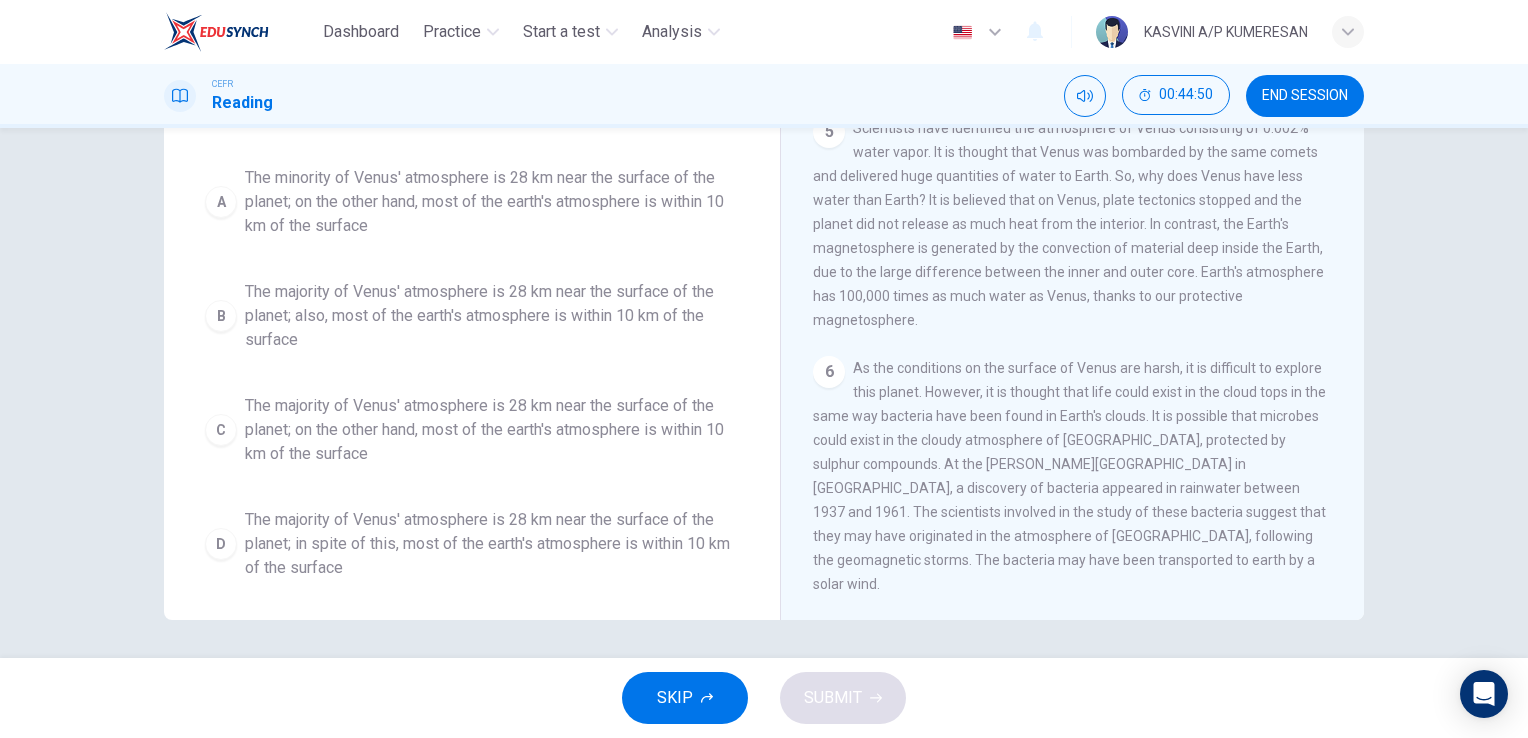 scroll, scrollTop: 244, scrollLeft: 0, axis: vertical 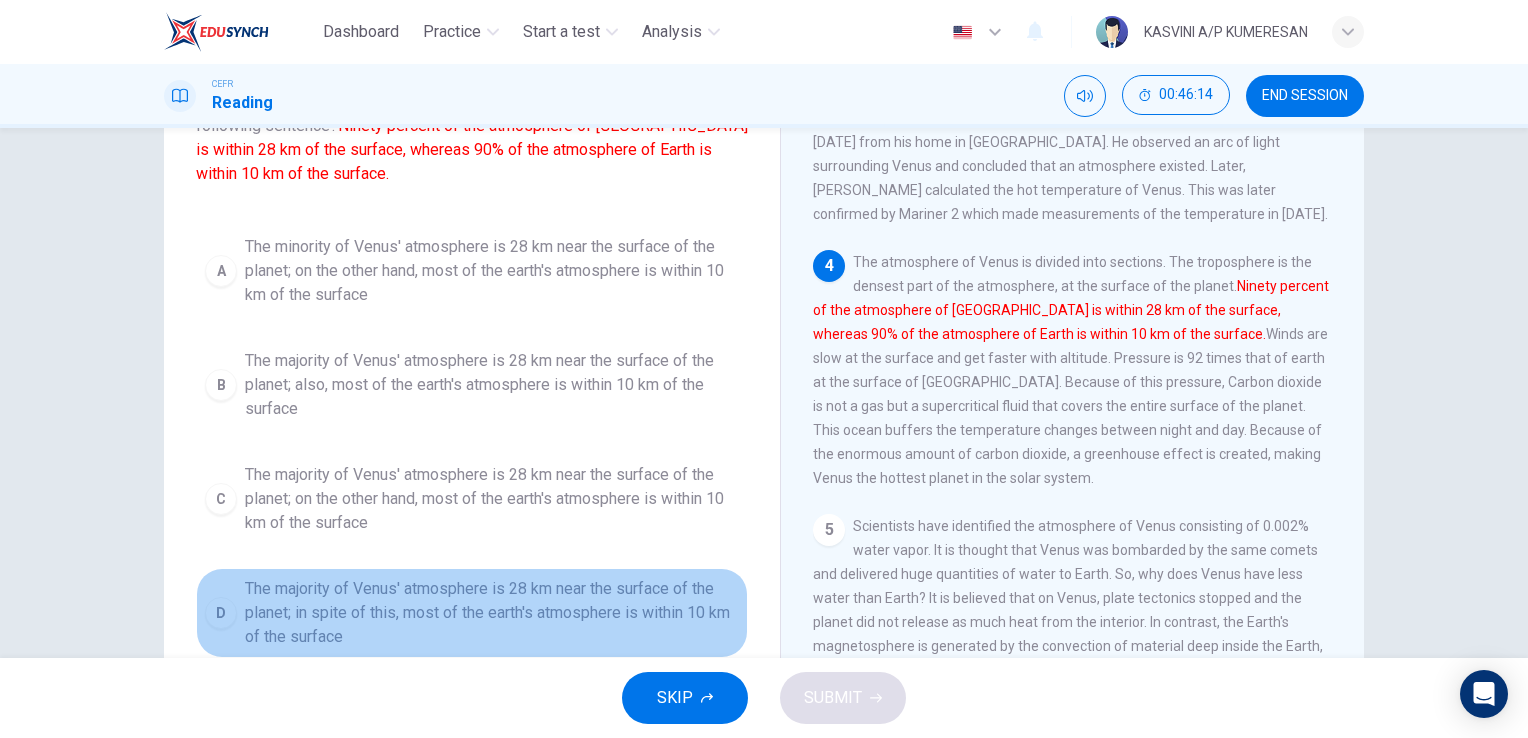 click on "The majority of Venus' atmosphere is 28 km near the surface of the planet; in spite of this, most of the earth's atmosphere is within 10 km of the surface" at bounding box center (492, 613) 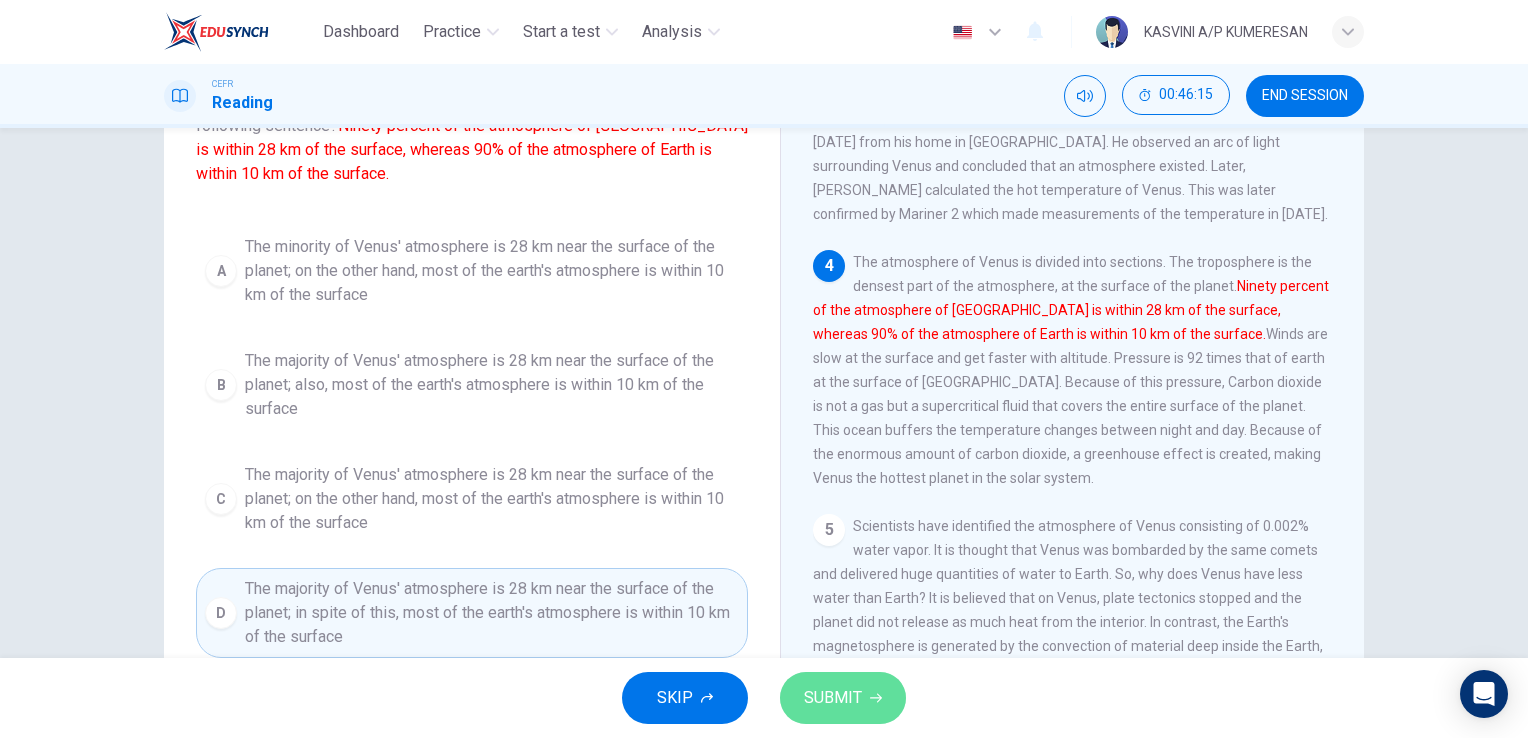 click on "SUBMIT" at bounding box center [843, 698] 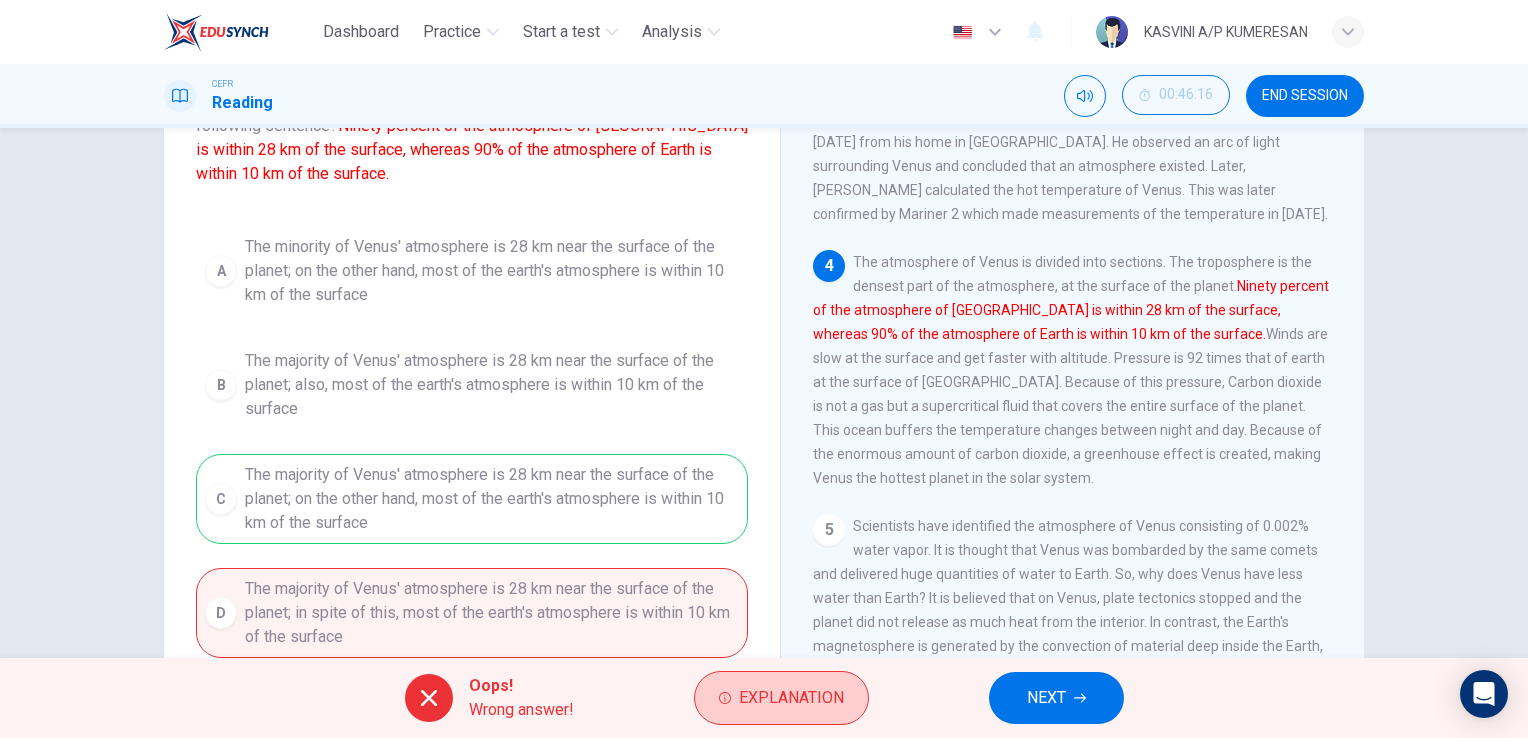 drag, startPoint x: 874, startPoint y: 686, endPoint x: 802, endPoint y: 704, distance: 74.215904 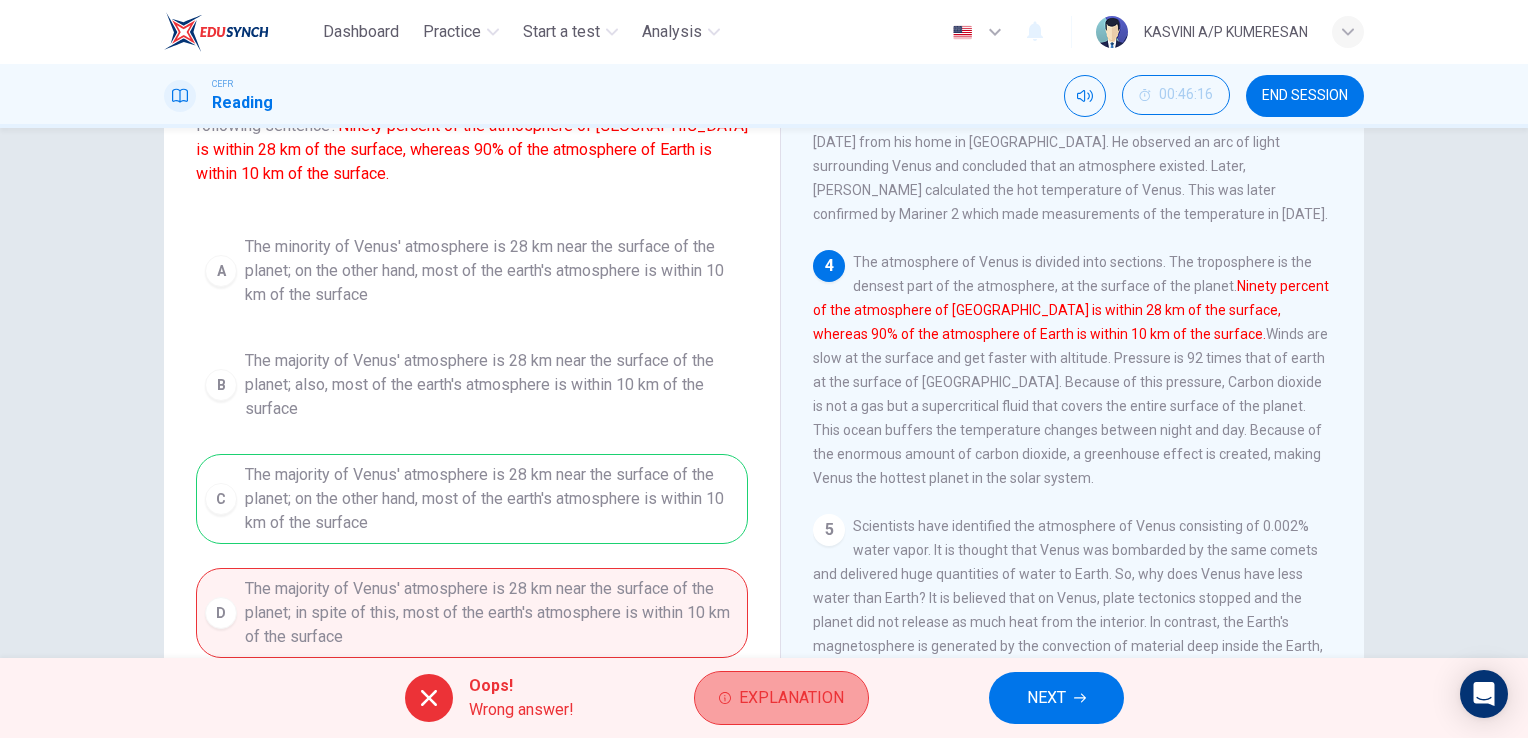 click on "Explanation" at bounding box center (791, 698) 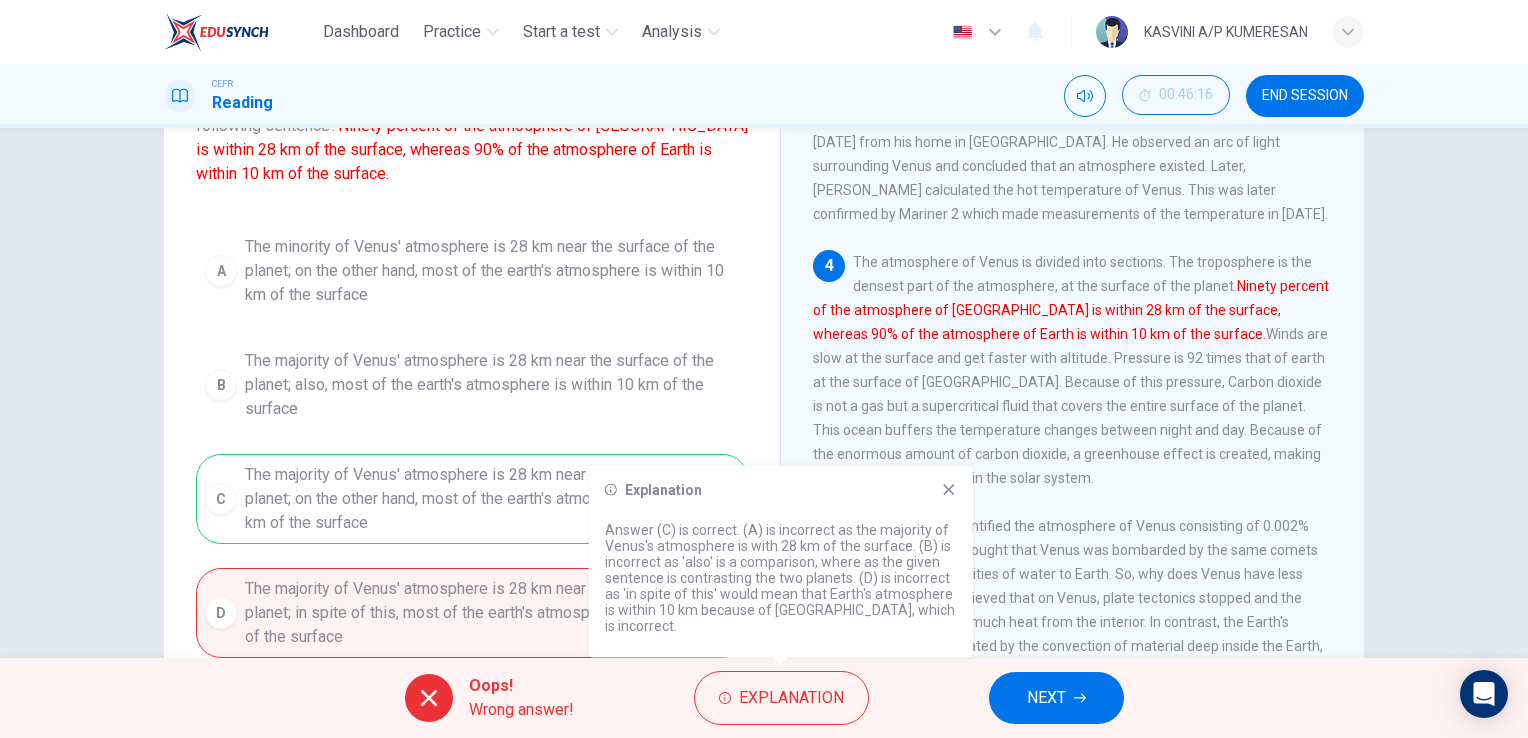 click 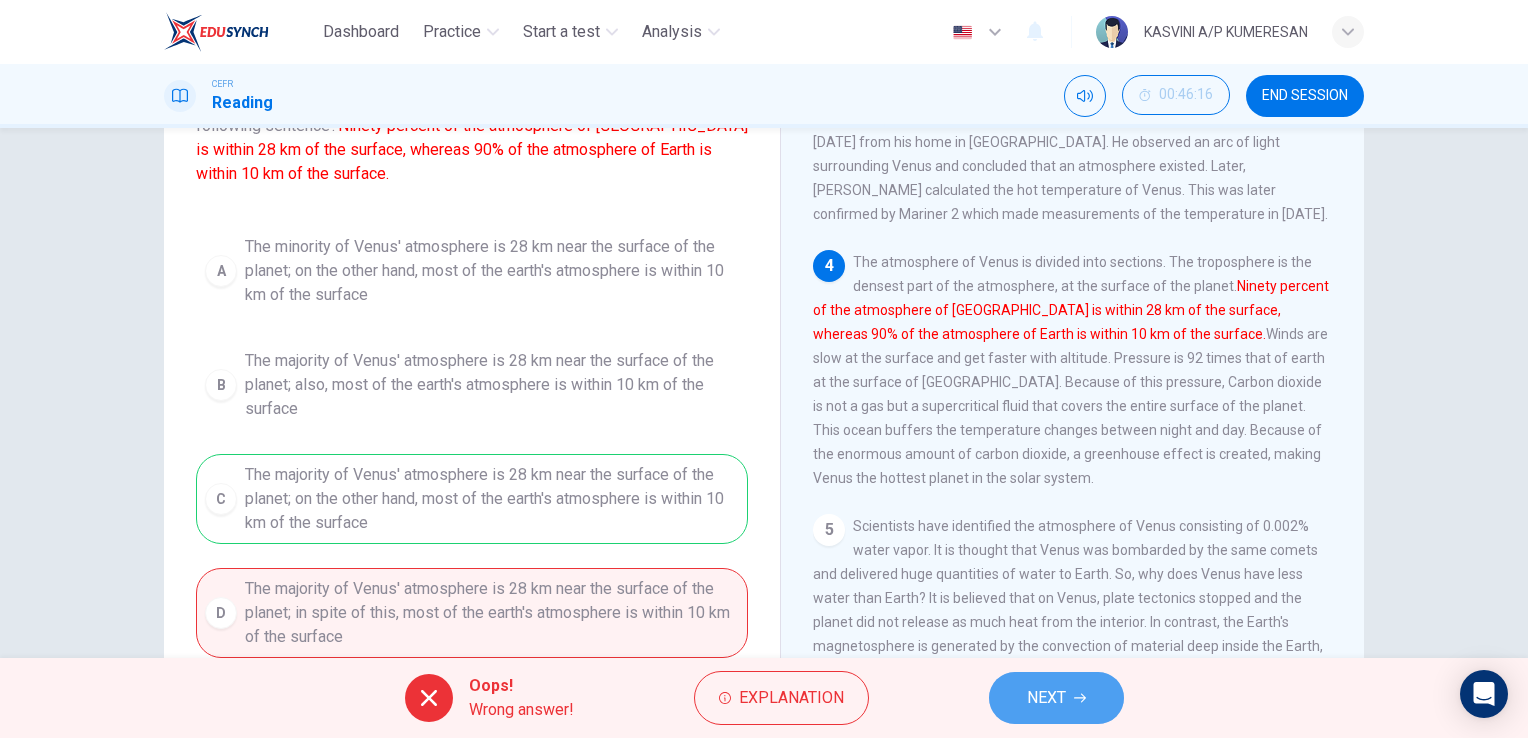 click on "NEXT" at bounding box center [1056, 698] 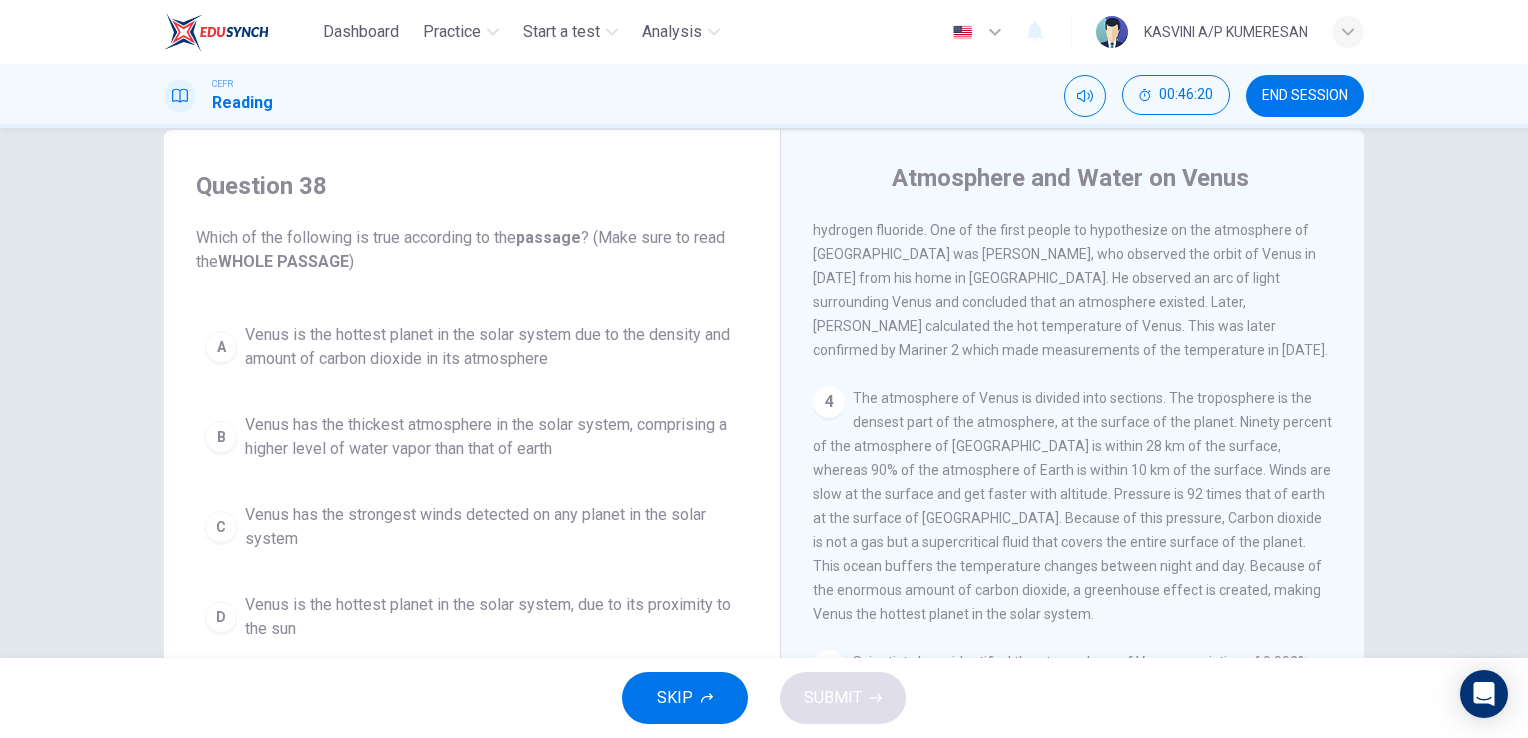 scroll, scrollTop: 42, scrollLeft: 0, axis: vertical 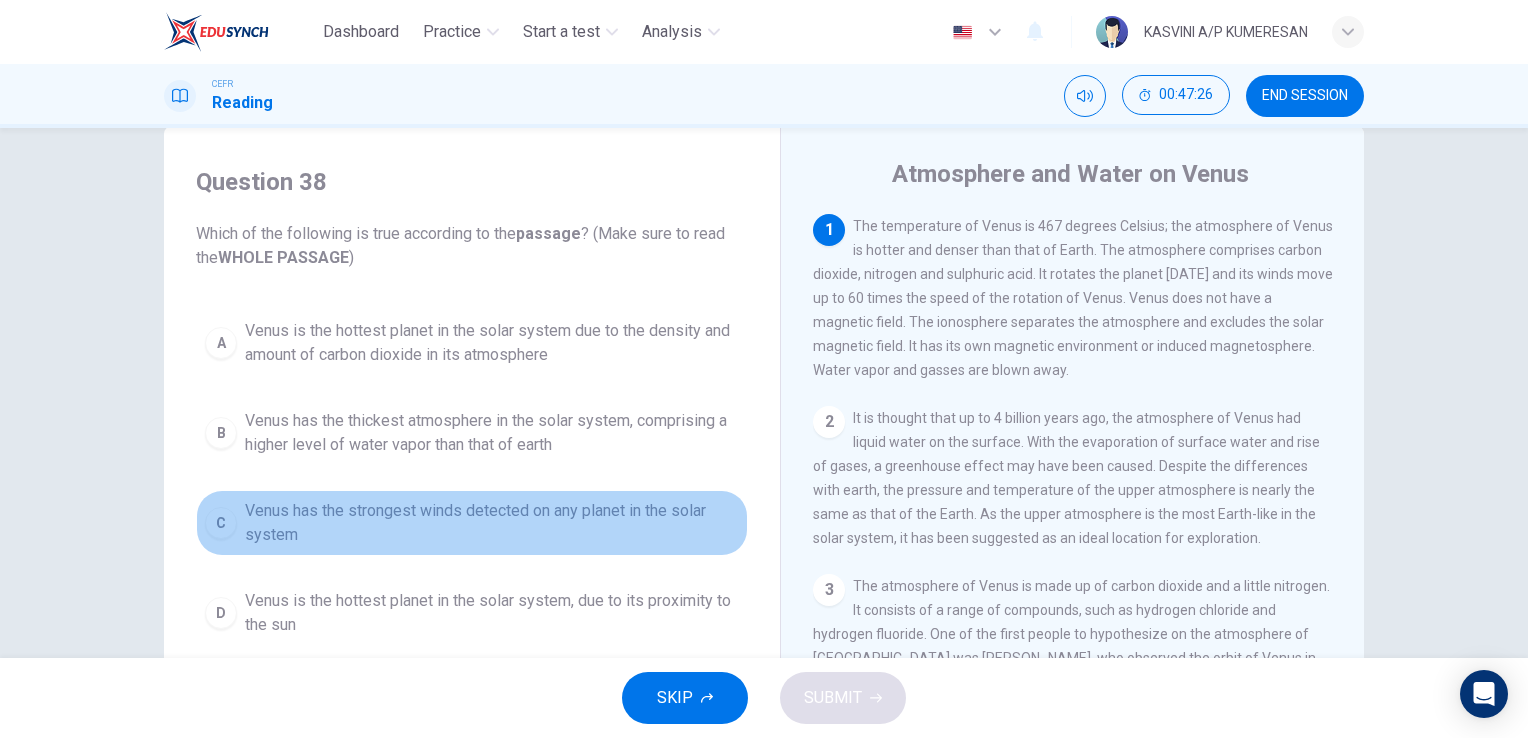 click on "Venus has the strongest winds detected on any planet in the solar system" at bounding box center (492, 523) 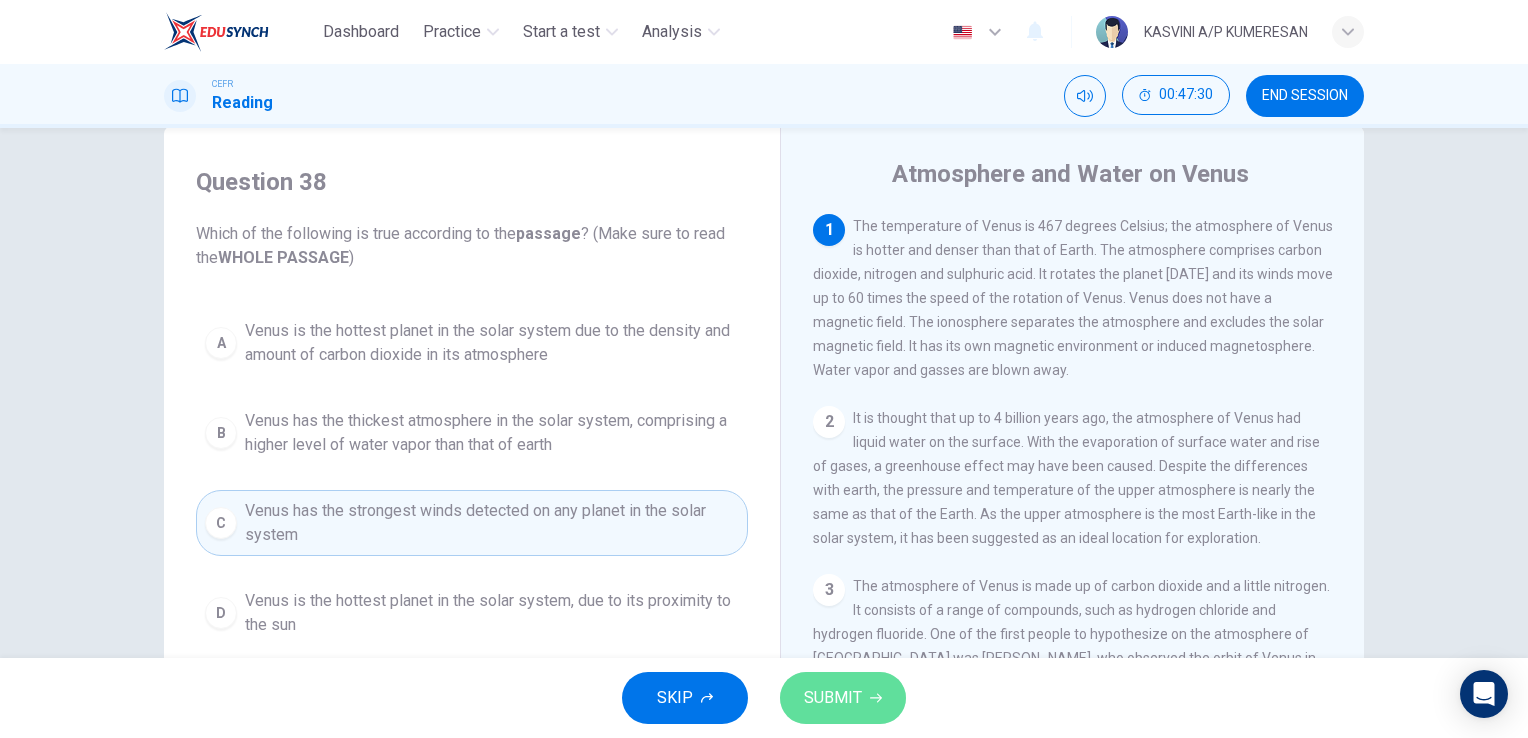 click on "SUBMIT" at bounding box center (843, 698) 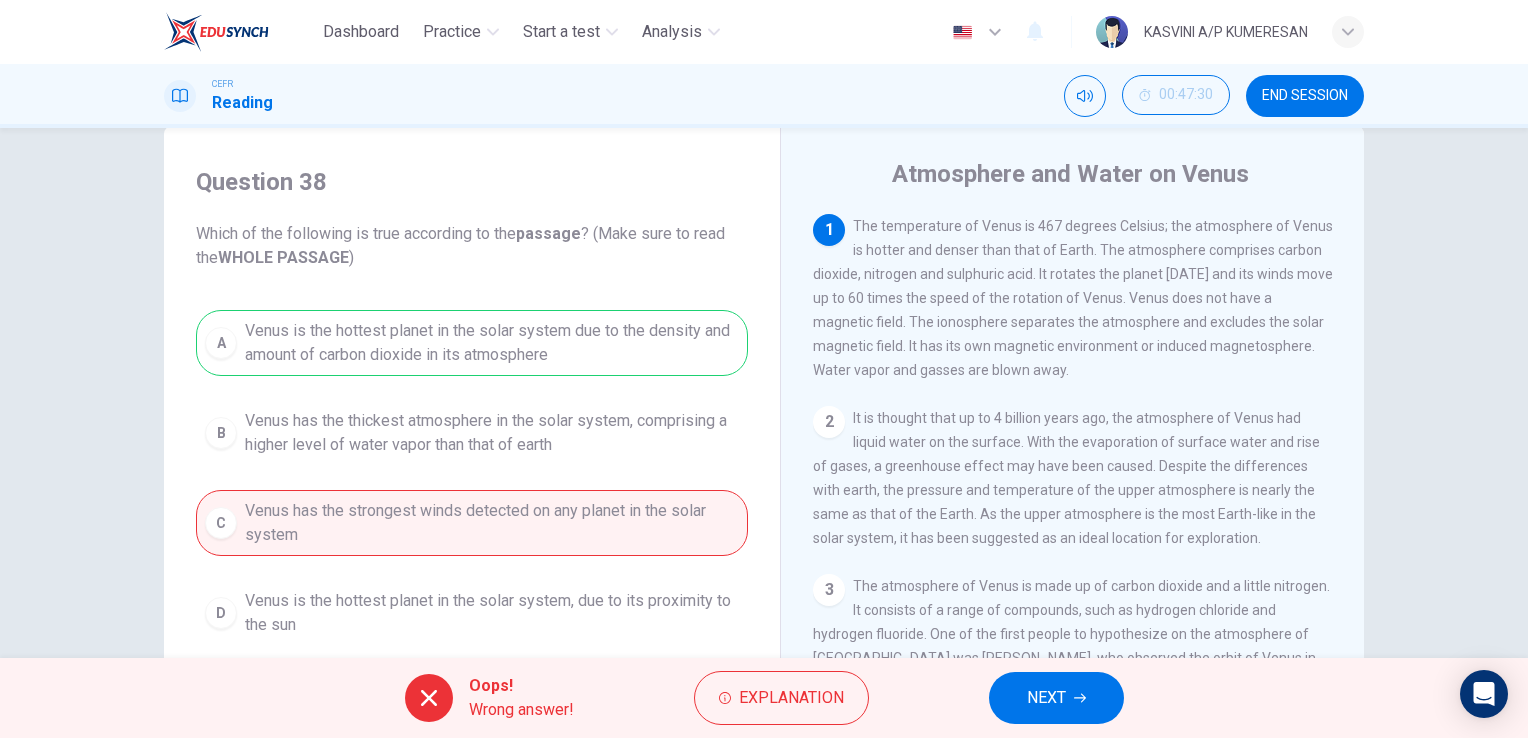 click on "Explanation" at bounding box center [781, 698] 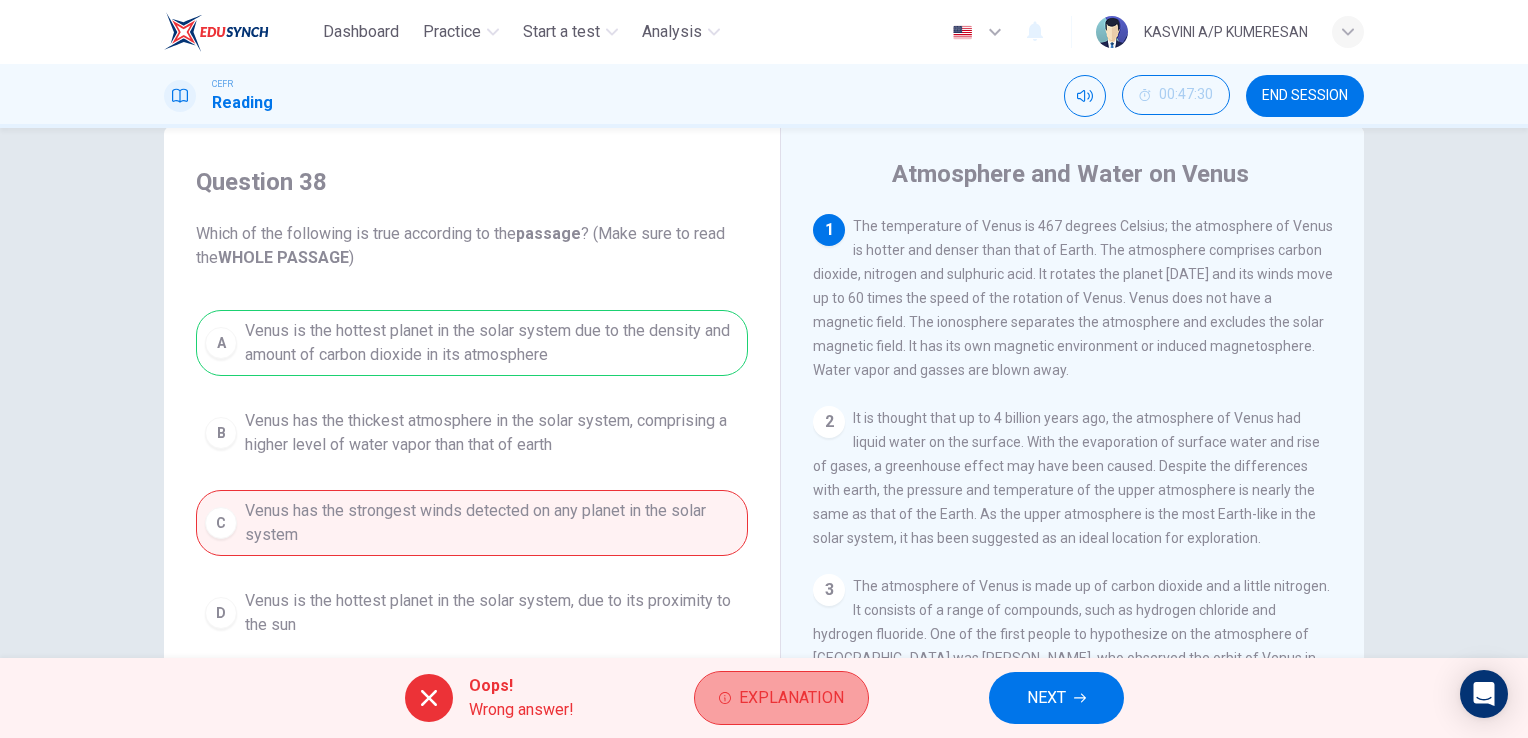 click on "Explanation" at bounding box center (781, 698) 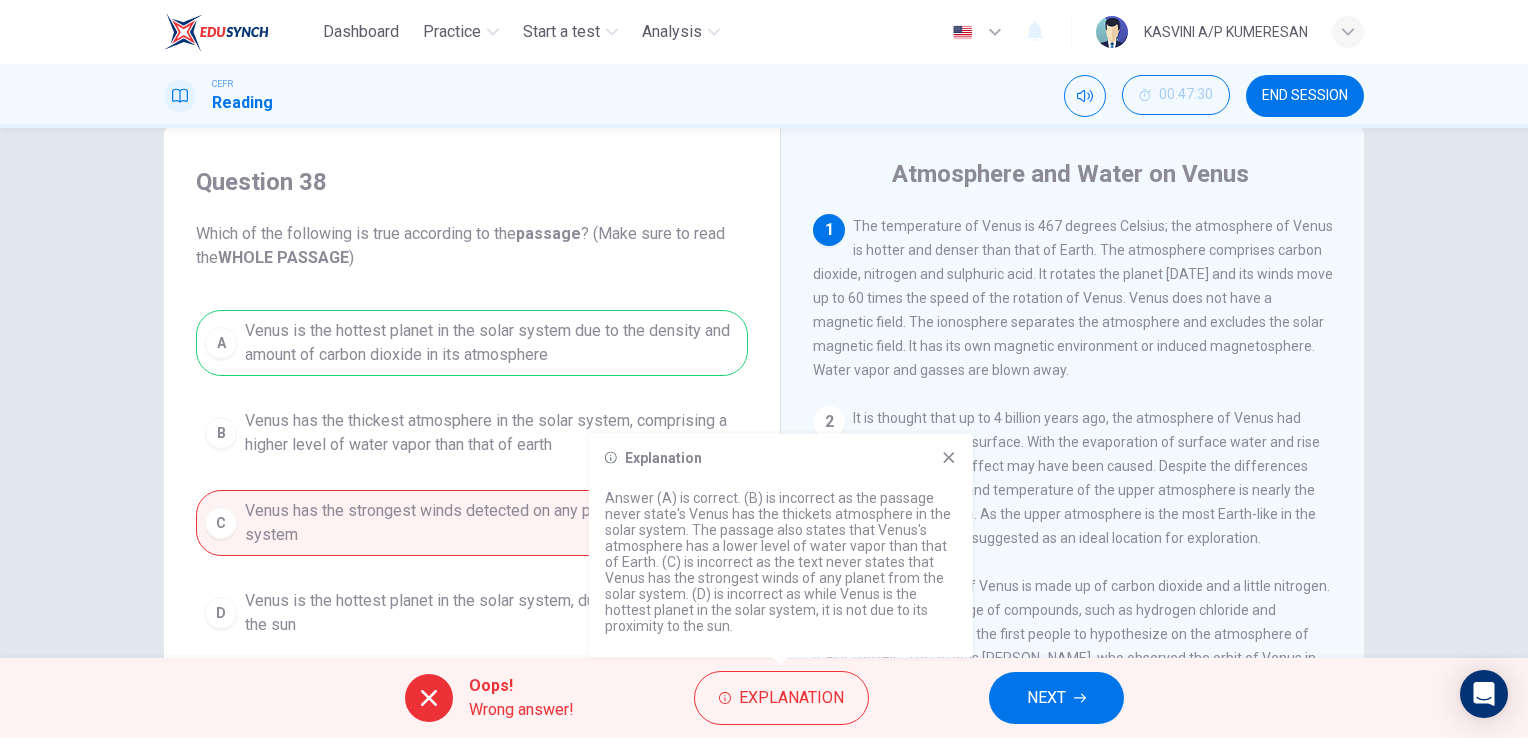 click 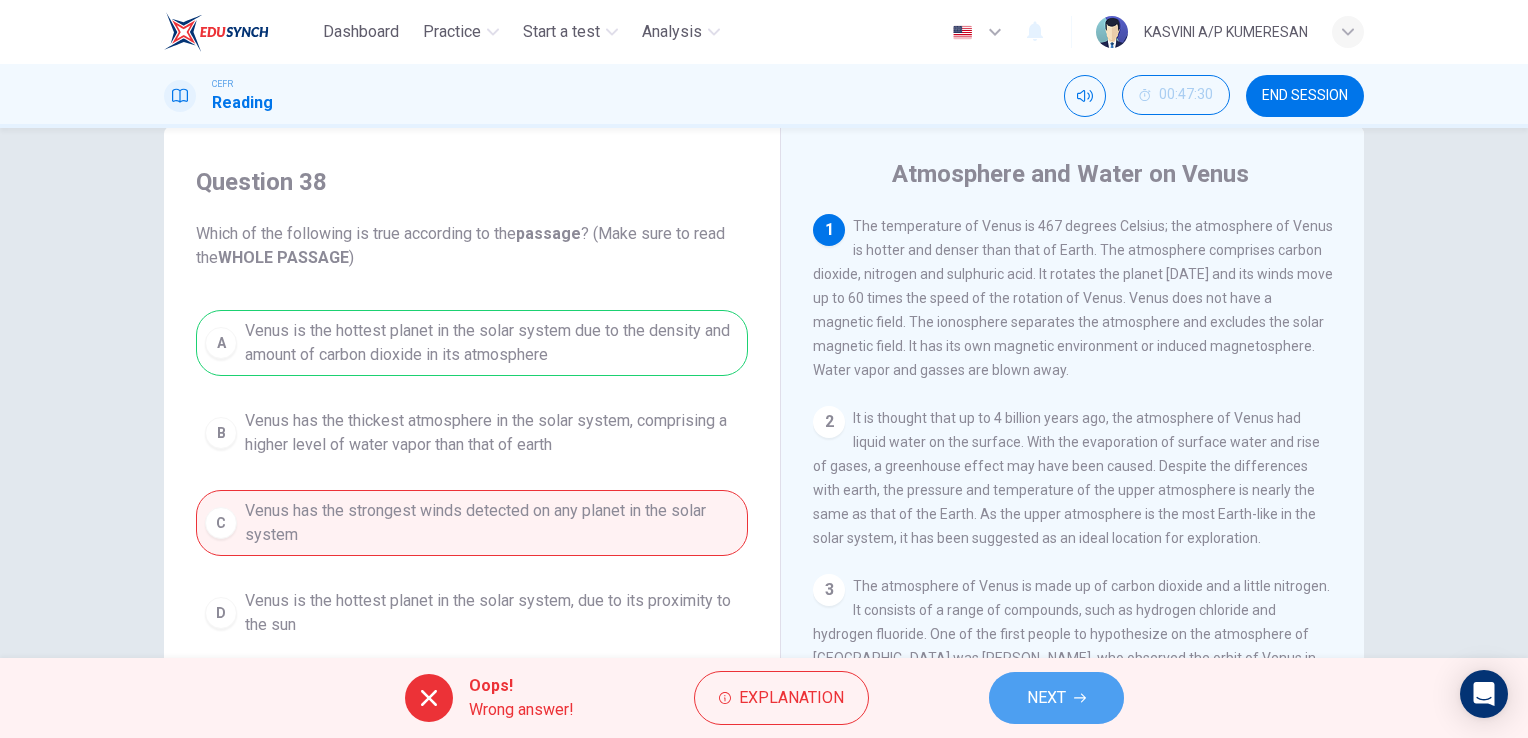 click on "NEXT" at bounding box center [1046, 698] 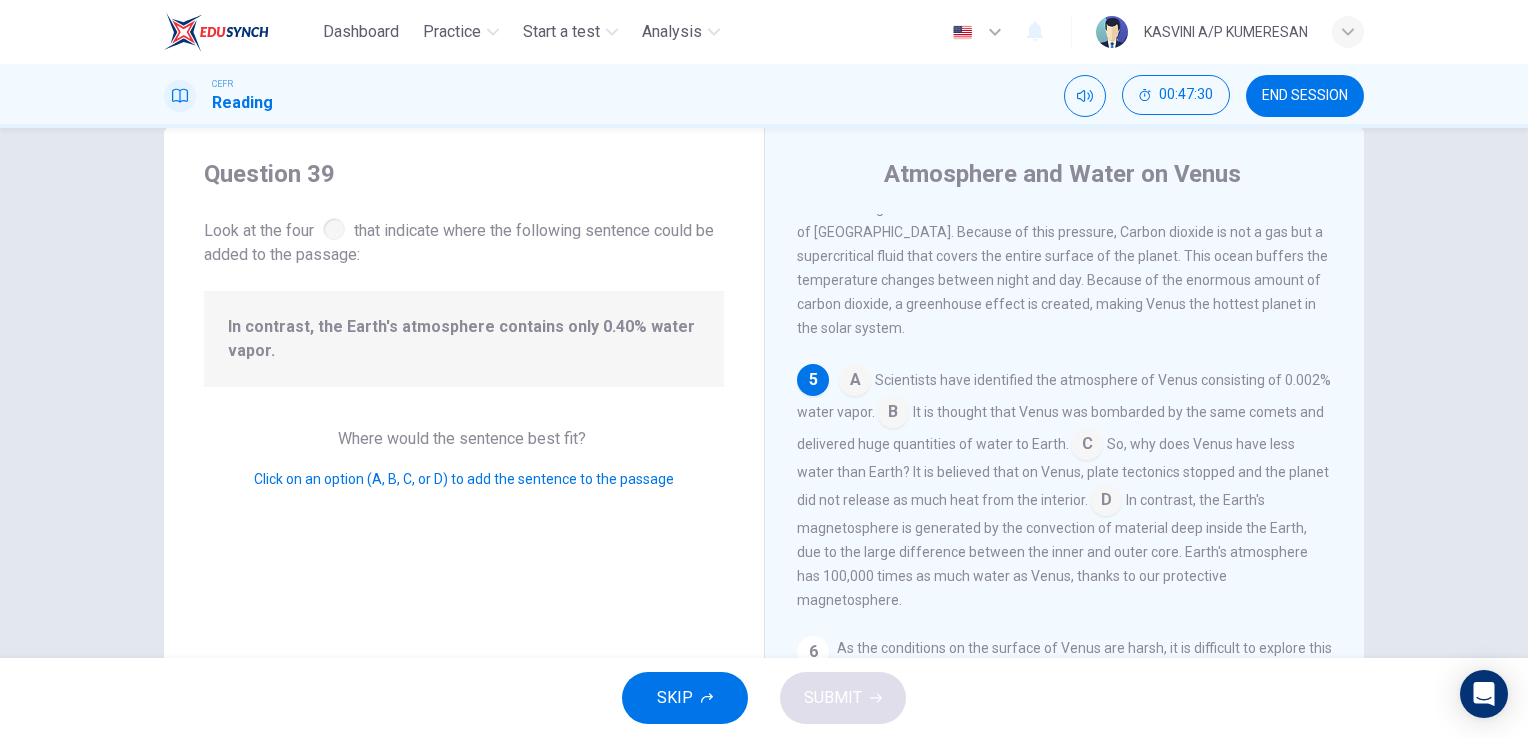 scroll, scrollTop: 737, scrollLeft: 0, axis: vertical 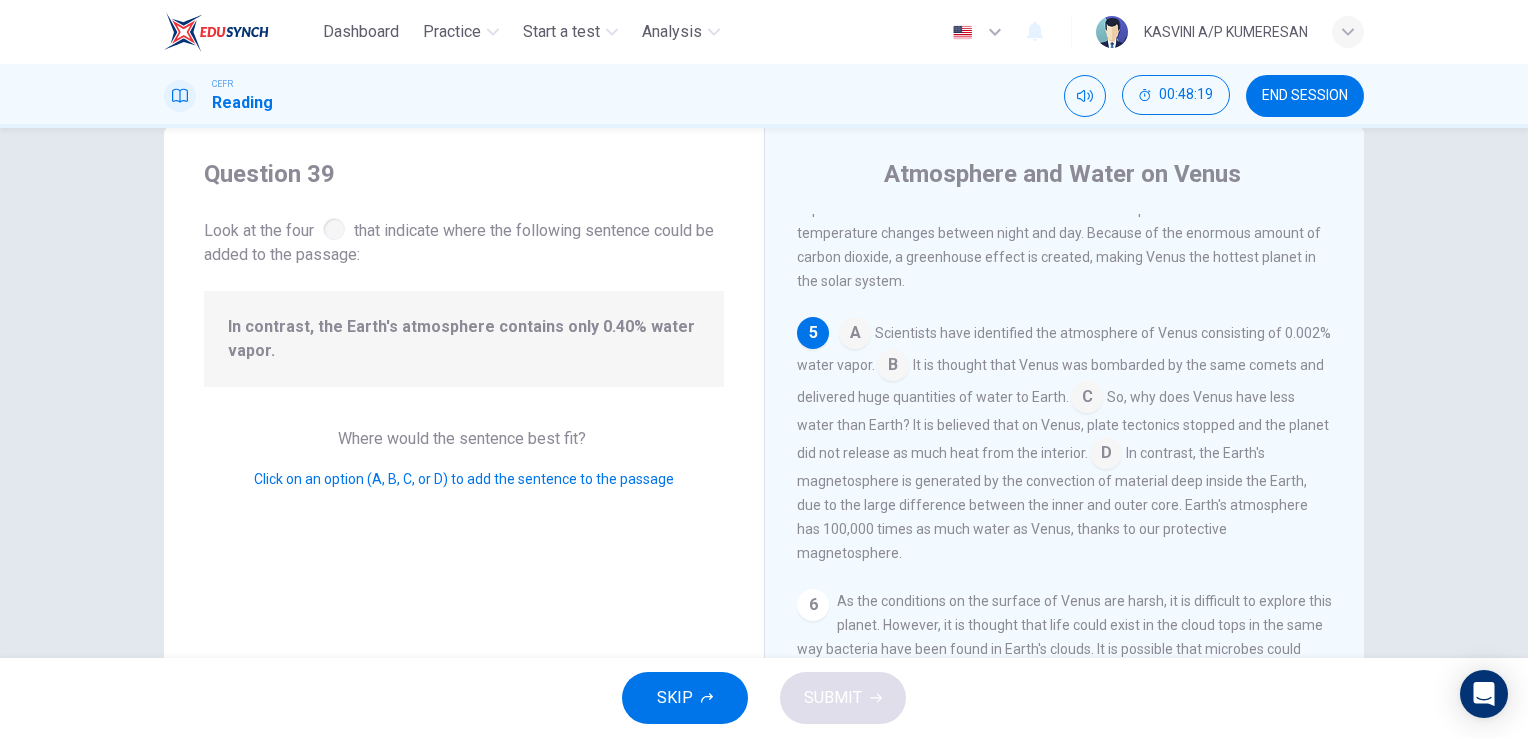 click at bounding box center [893, 367] 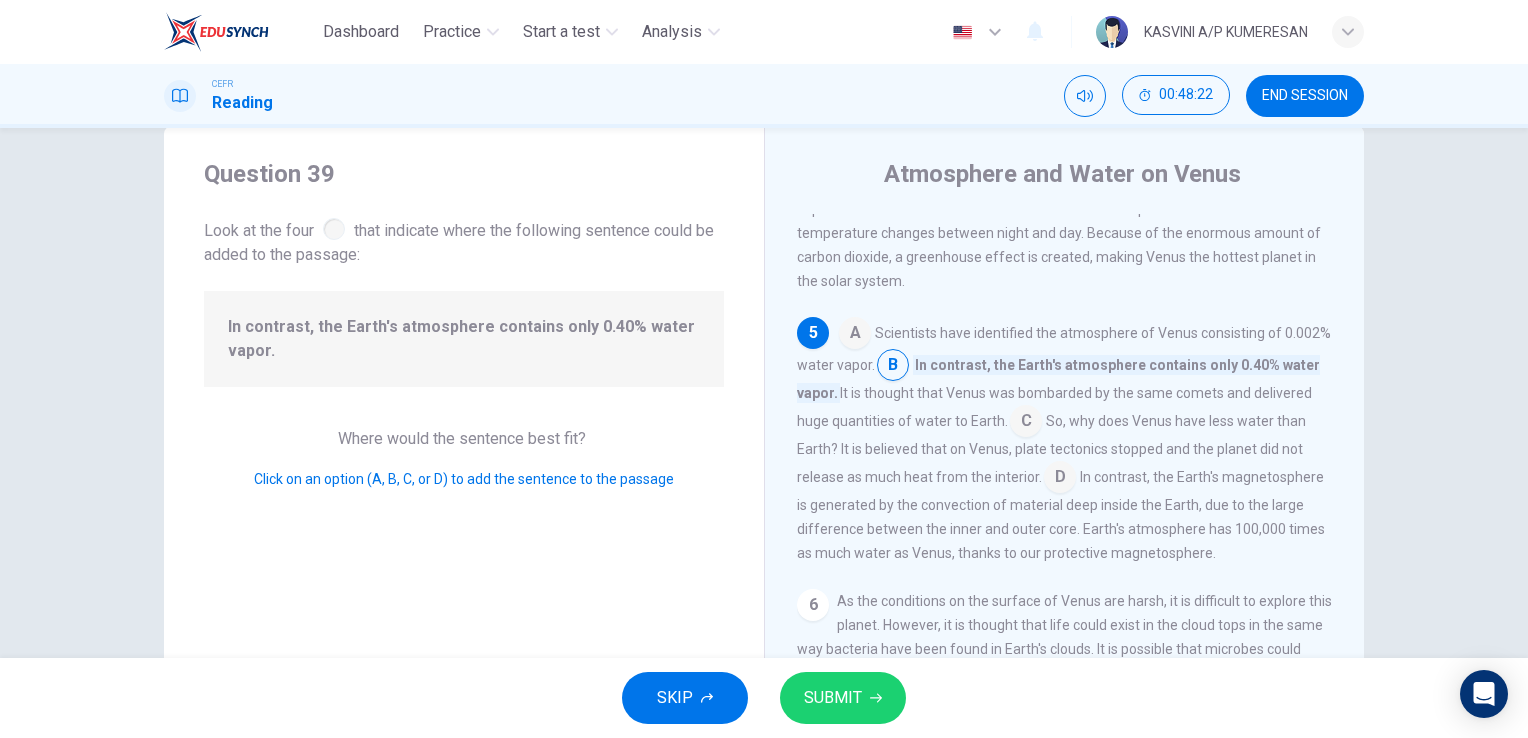 click on "SUBMIT" at bounding box center (843, 698) 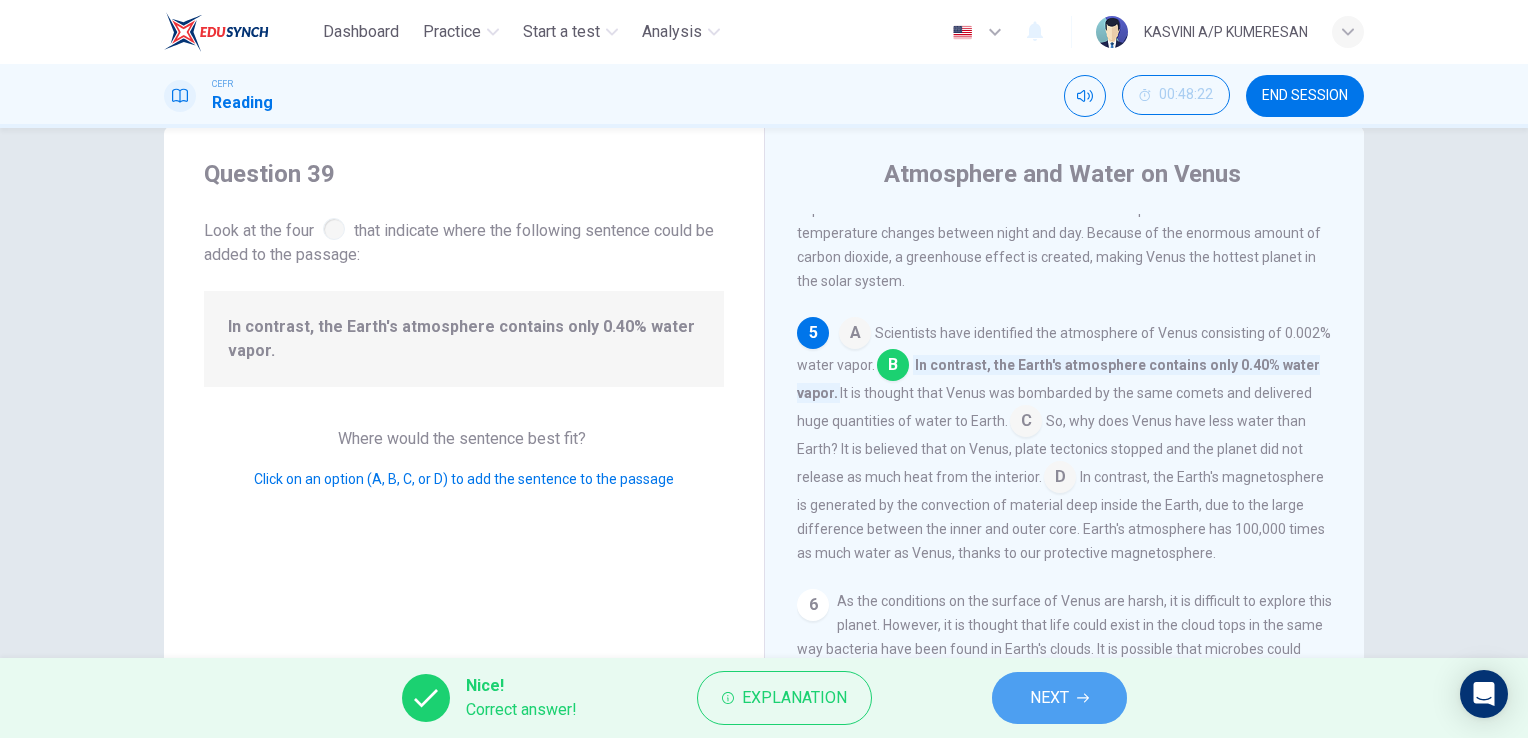 click on "NEXT" at bounding box center [1059, 698] 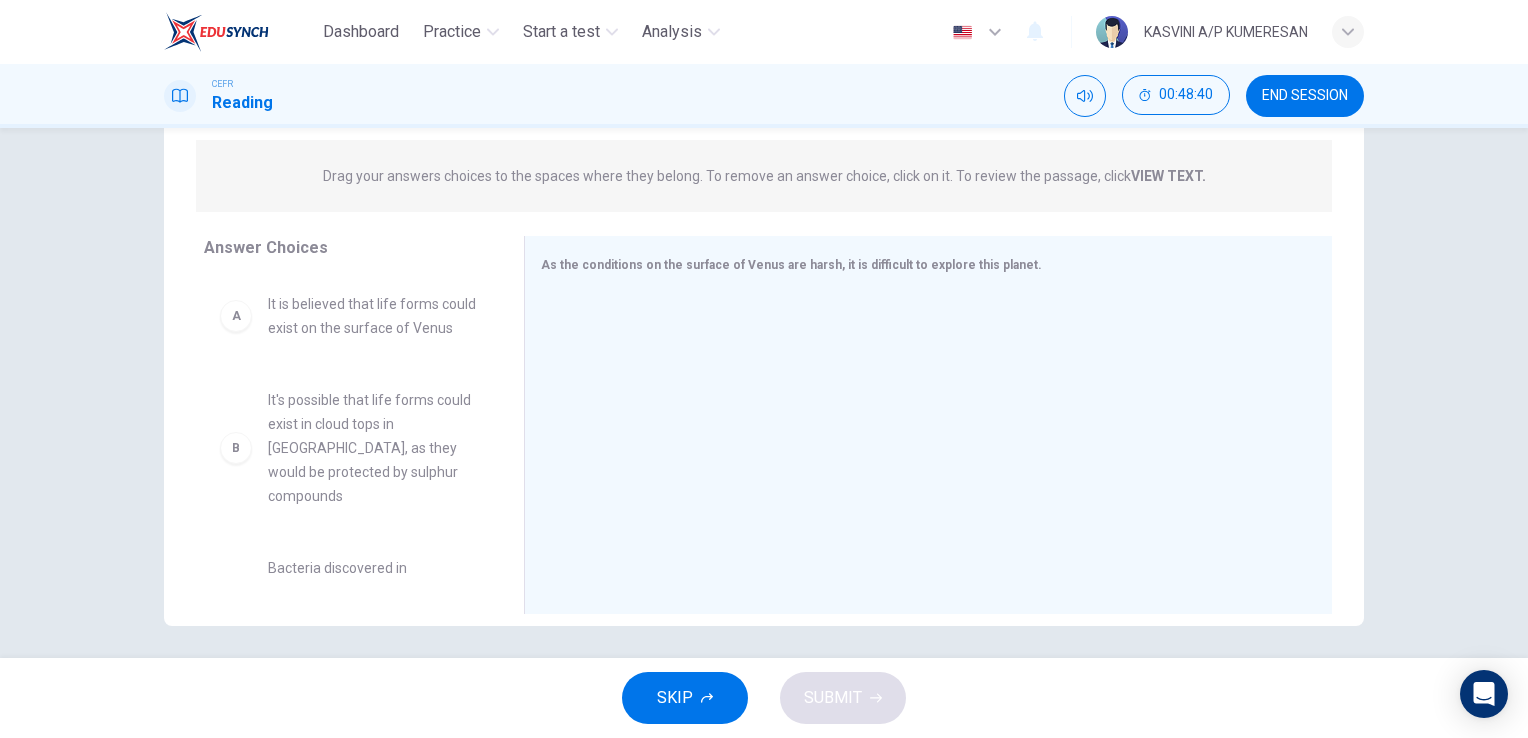 scroll, scrollTop: 236, scrollLeft: 0, axis: vertical 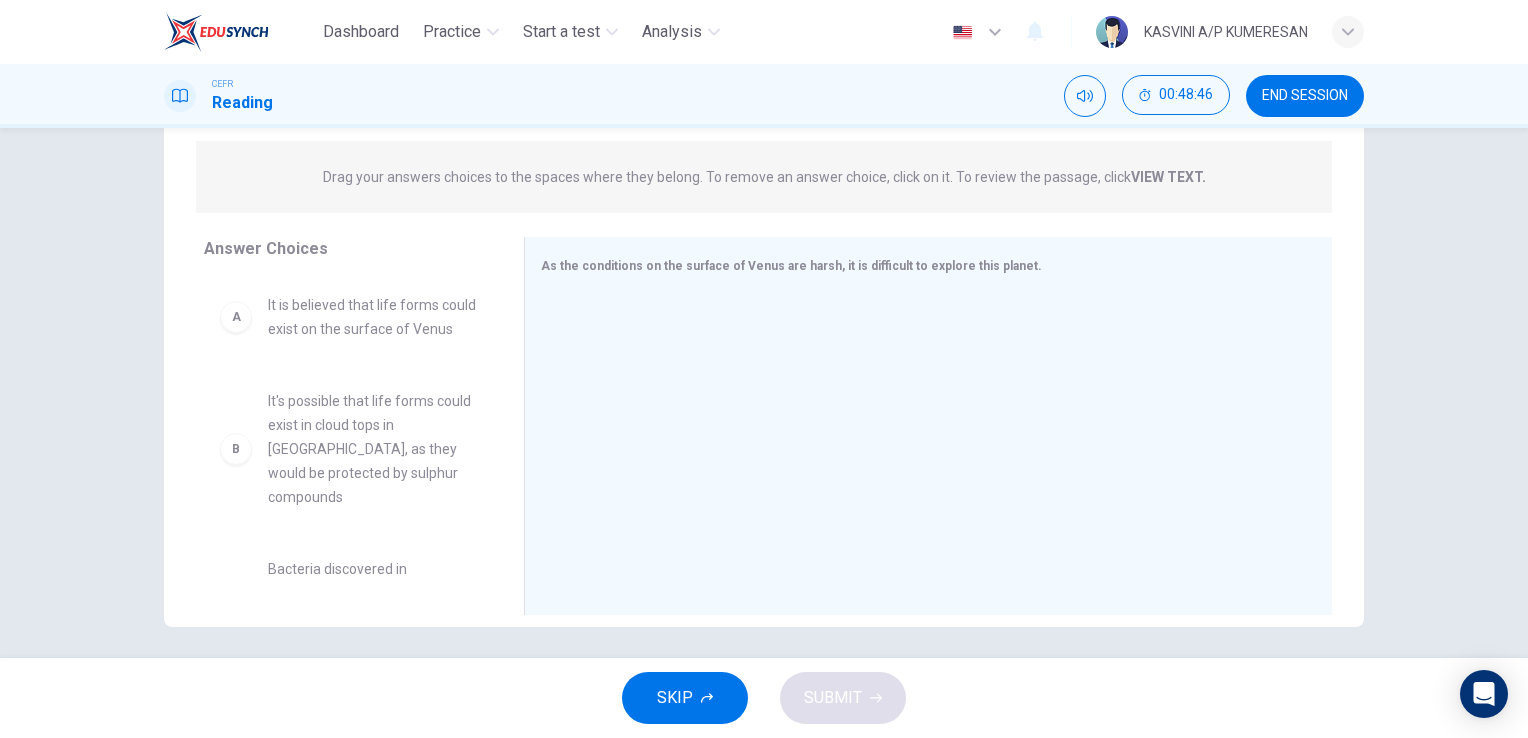 drag, startPoint x: 489, startPoint y: 322, endPoint x: 495, endPoint y: 356, distance: 34.525352 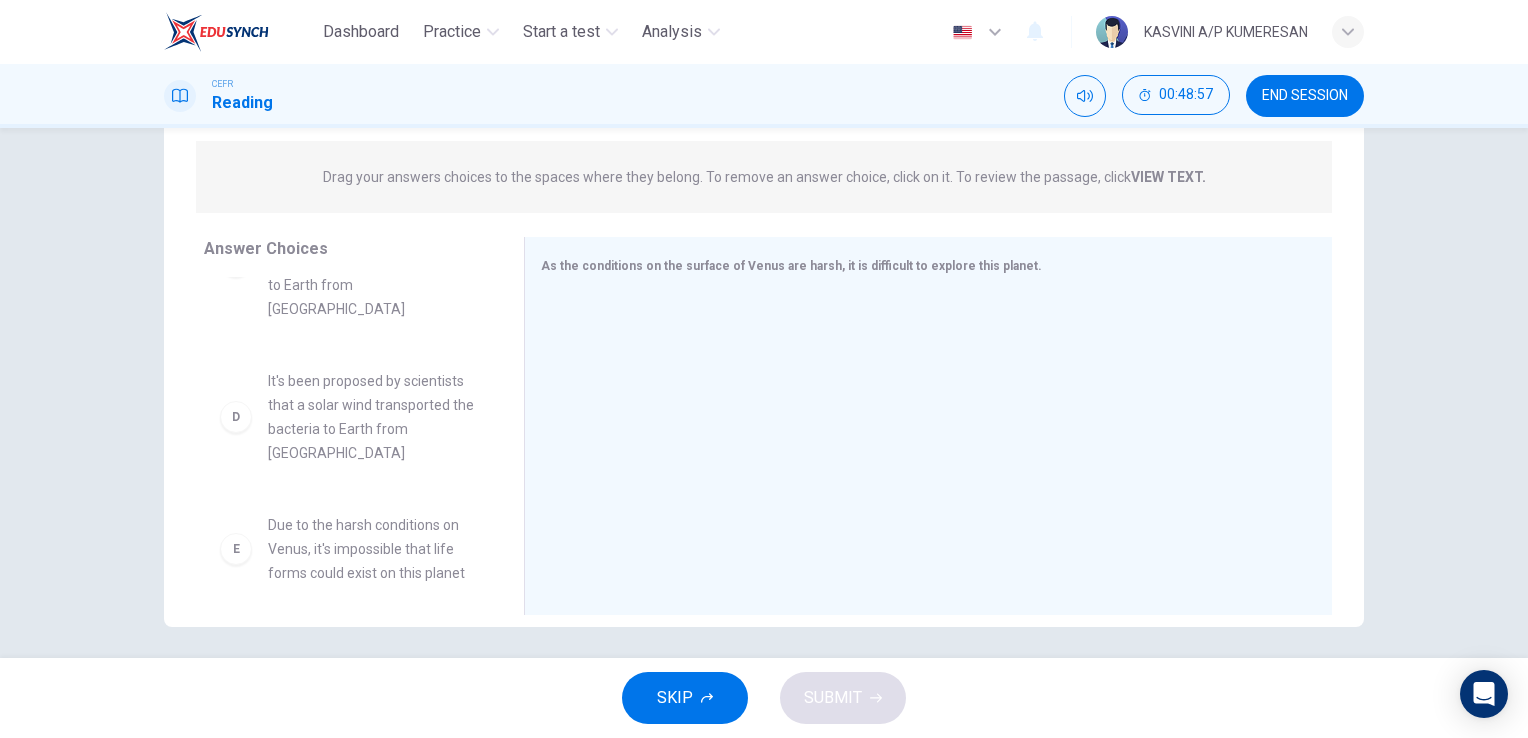 scroll, scrollTop: 359, scrollLeft: 0, axis: vertical 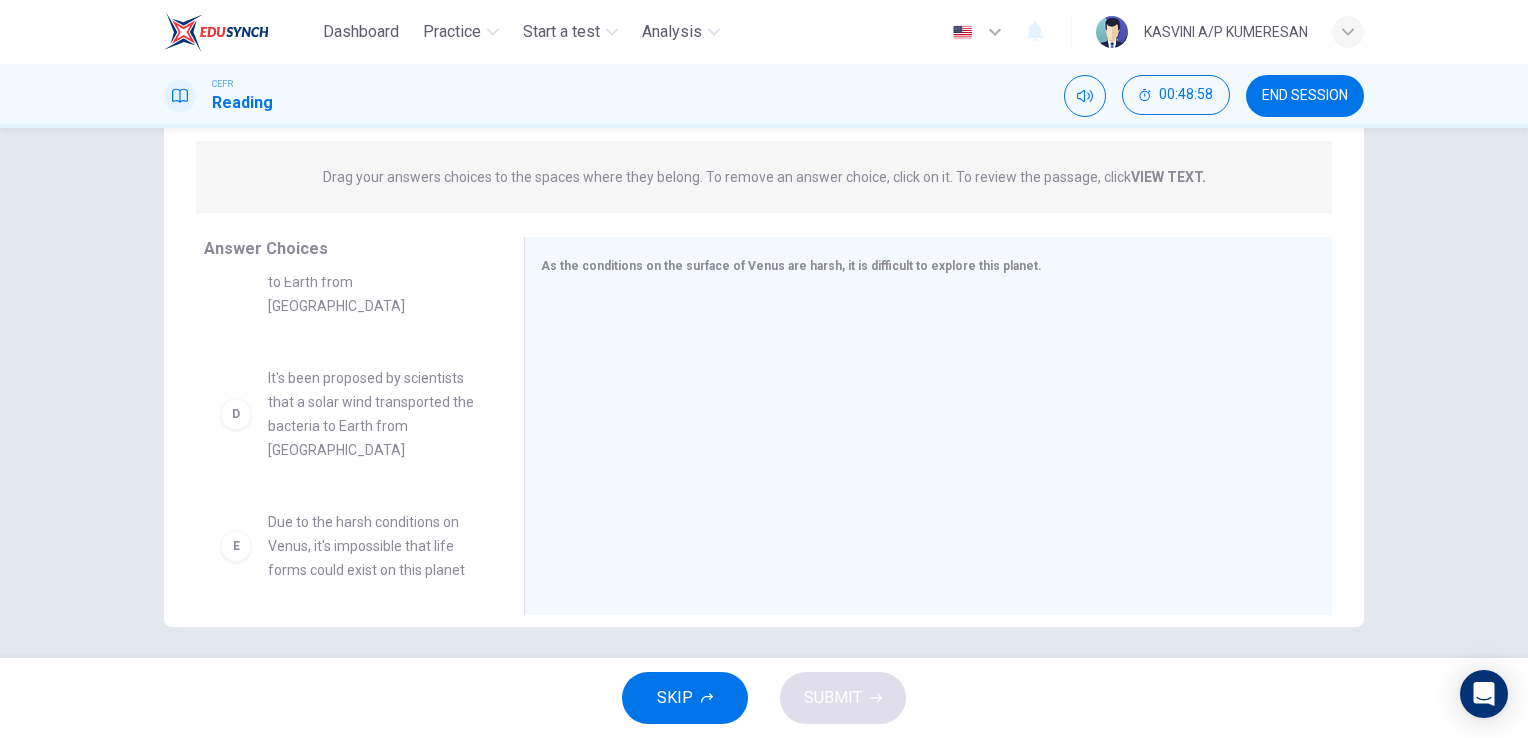 click on "It's been proposed by scientists that a solar wind transported the bacteria to Earth from [GEOGRAPHIC_DATA]" at bounding box center [372, 414] 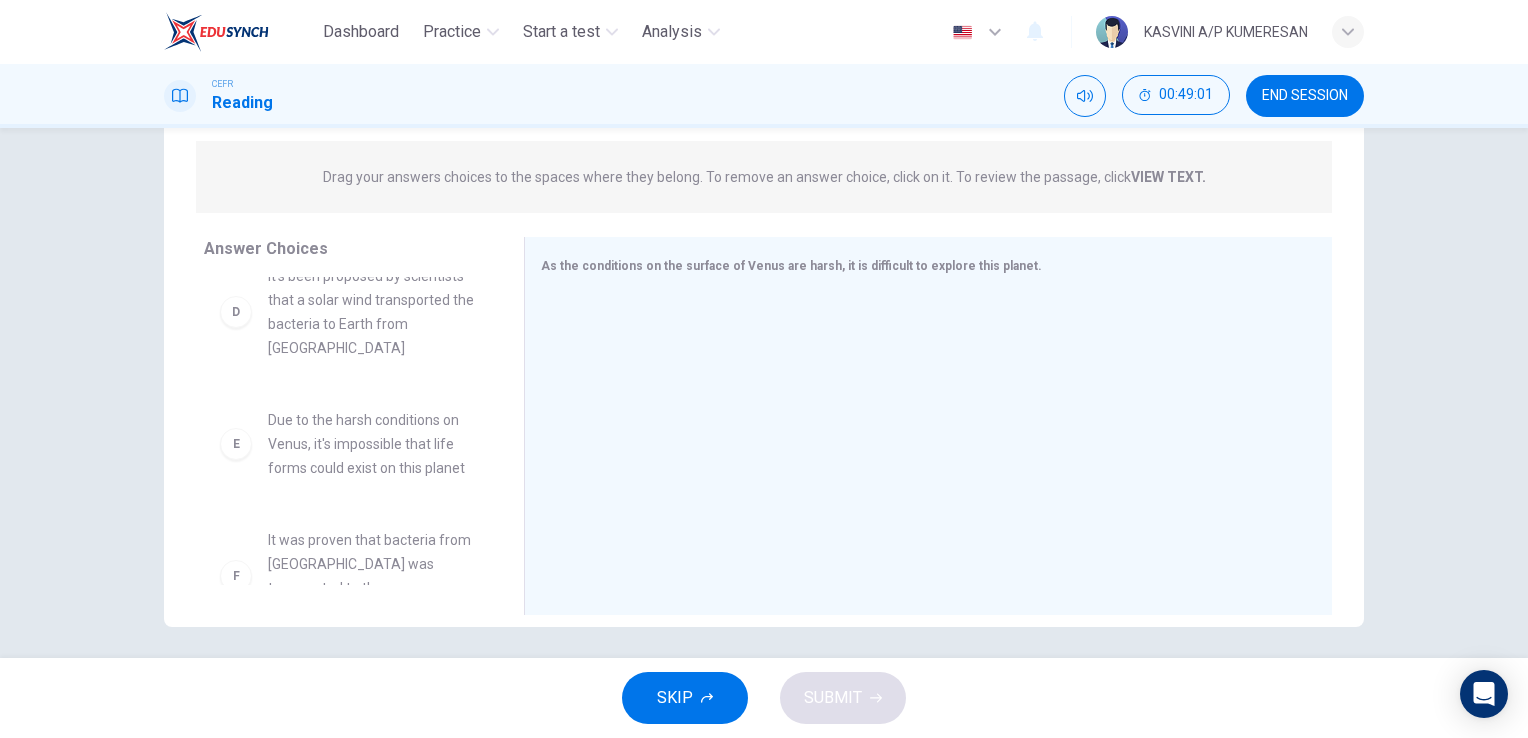 scroll, scrollTop: 478, scrollLeft: 0, axis: vertical 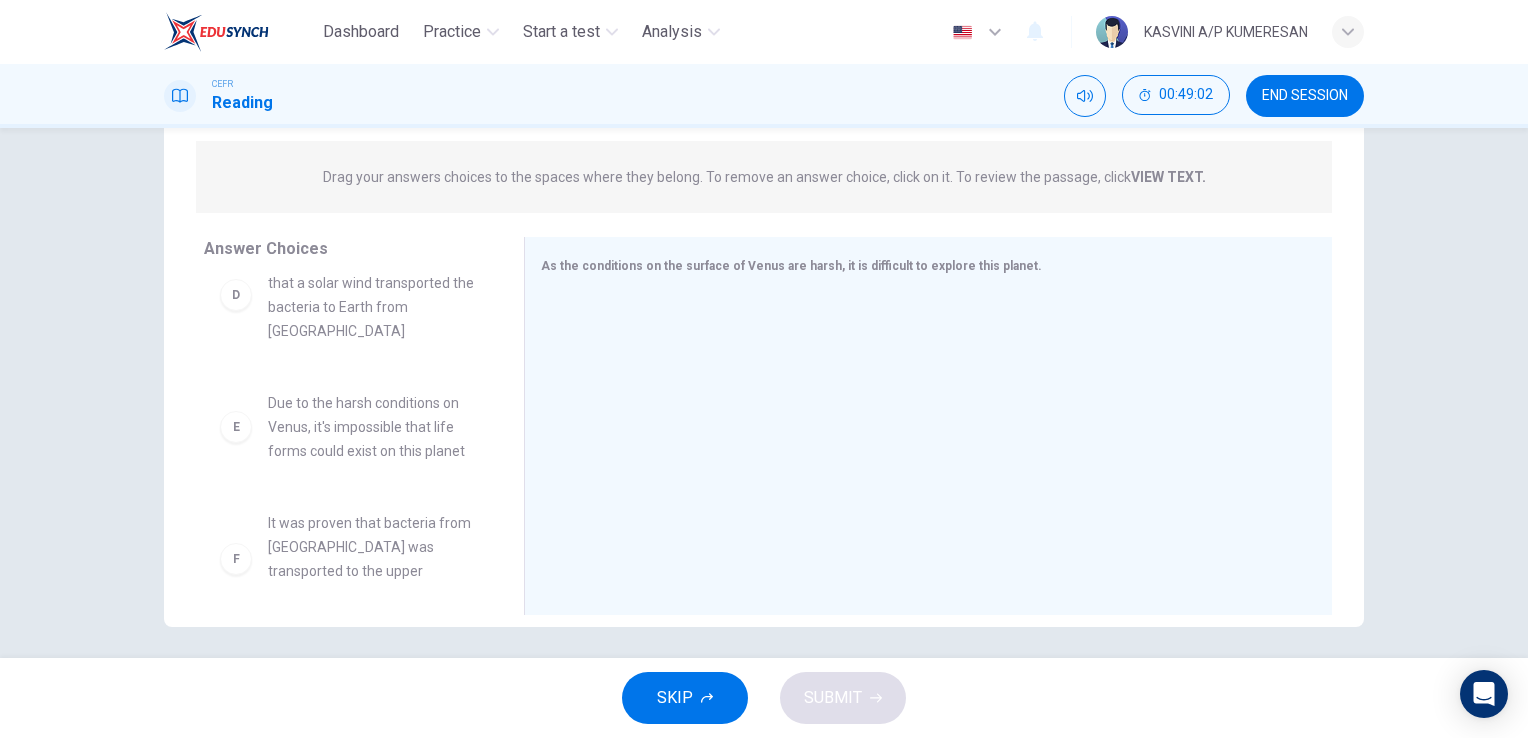 click on "Due to the harsh conditions on Venus, it's impossible that life forms could exist on this planet" at bounding box center [372, 427] 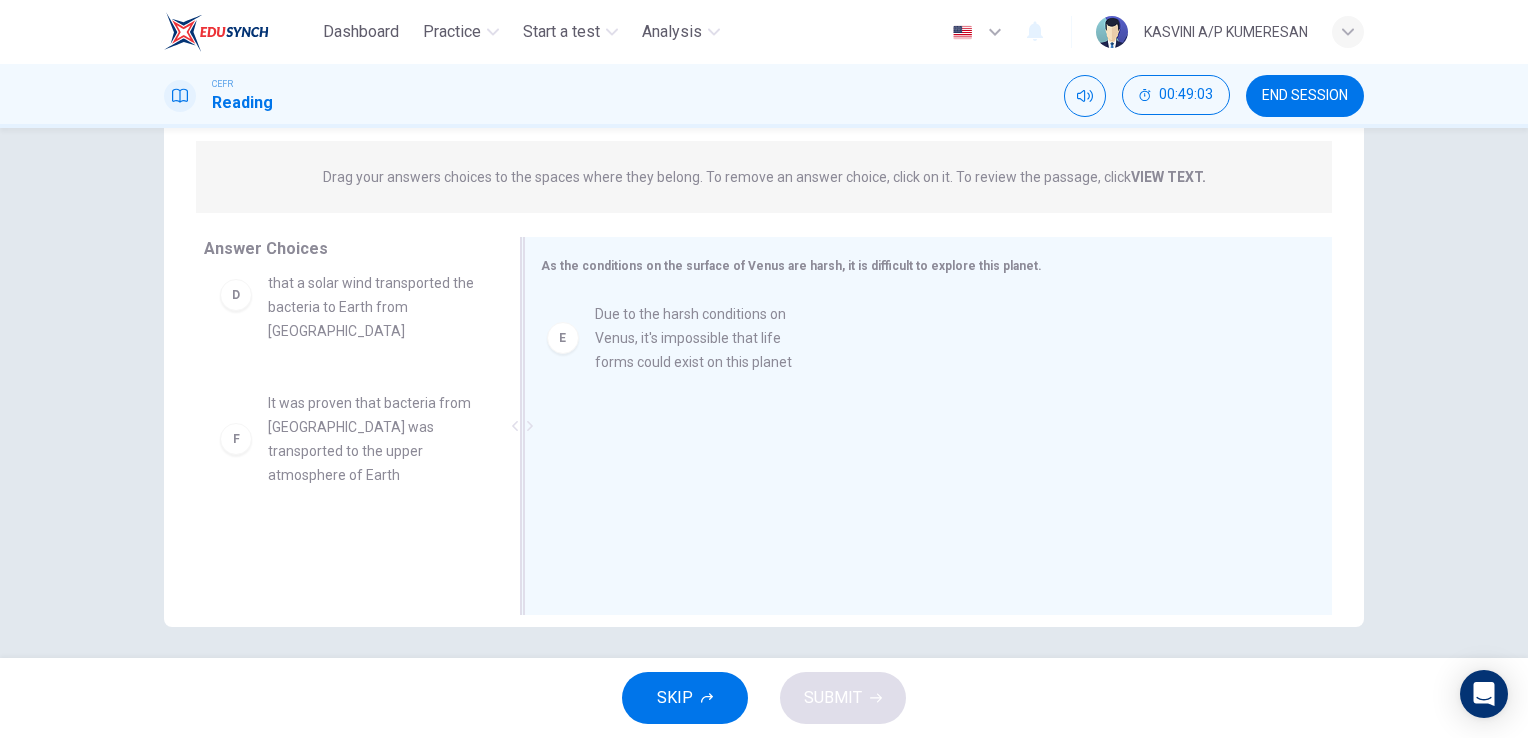 drag, startPoint x: 402, startPoint y: 438, endPoint x: 772, endPoint y: 353, distance: 379.638 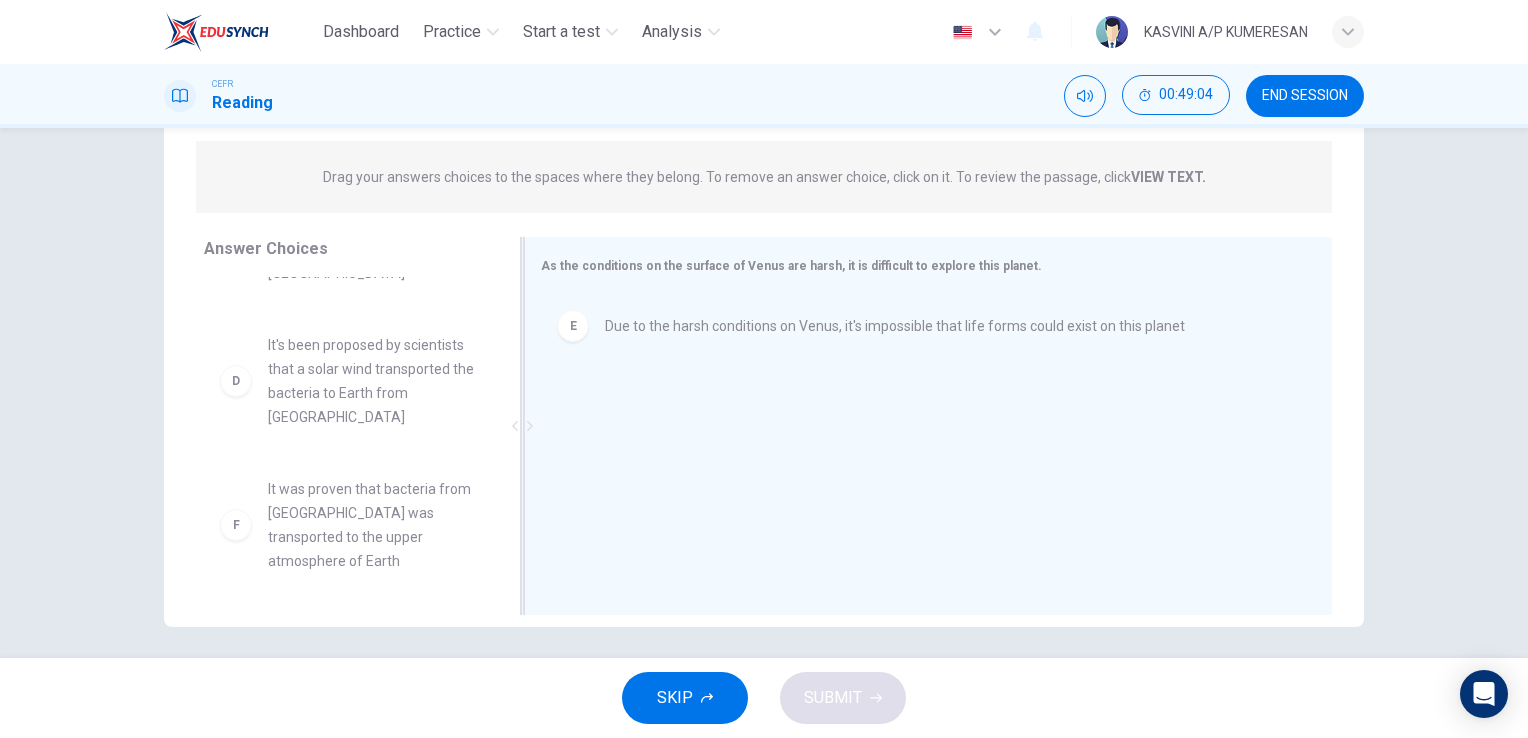 scroll, scrollTop: 372, scrollLeft: 0, axis: vertical 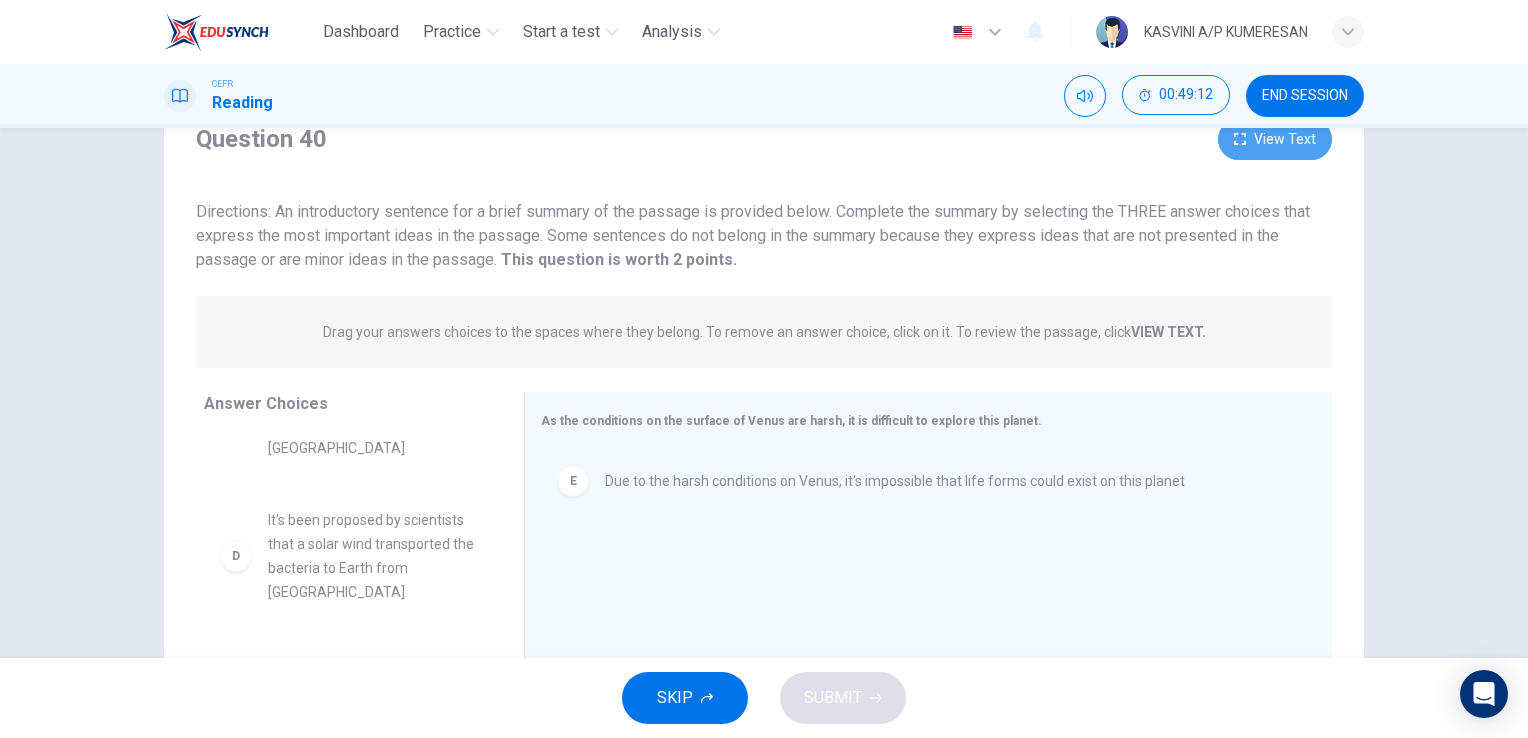 click on "View Text" at bounding box center [1275, 139] 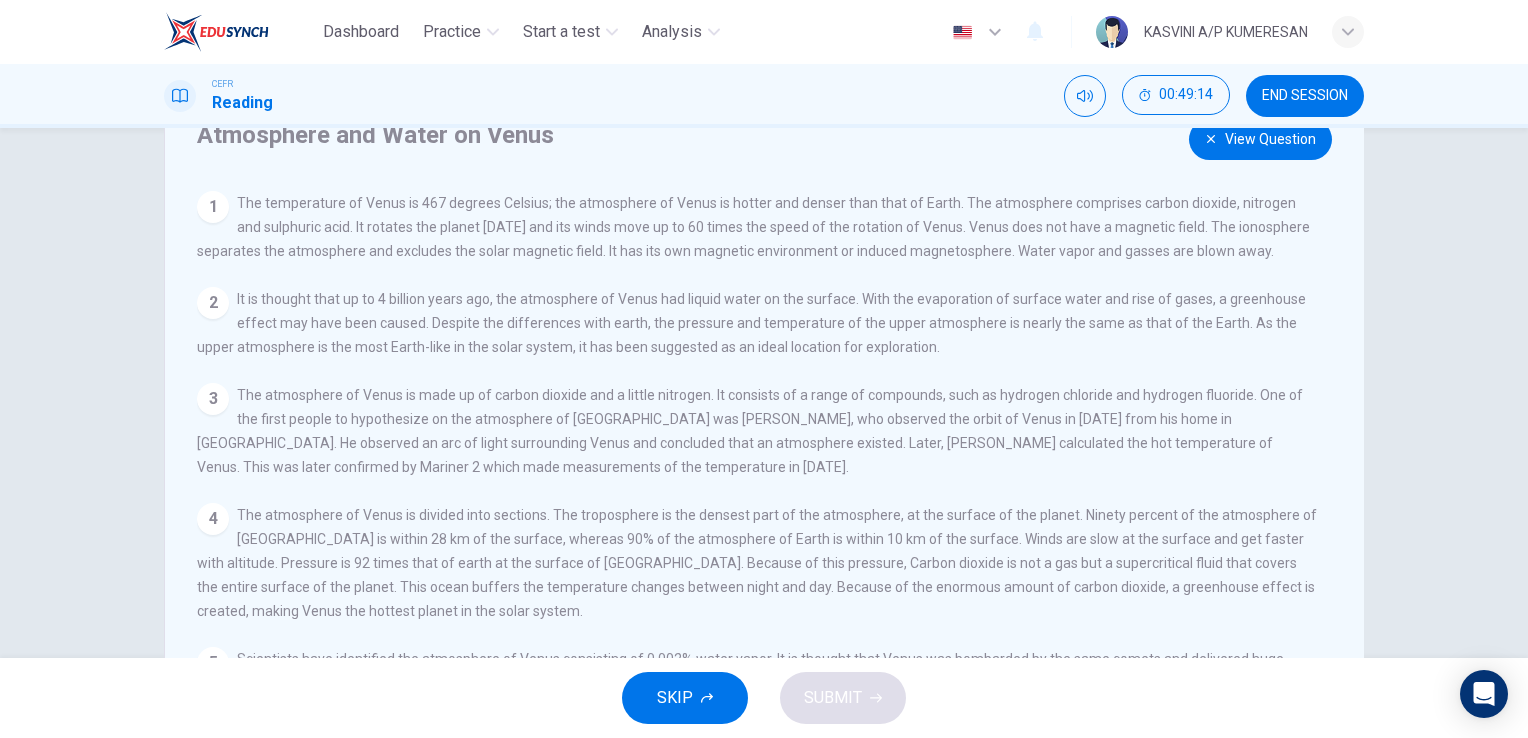 scroll, scrollTop: 139, scrollLeft: 0, axis: vertical 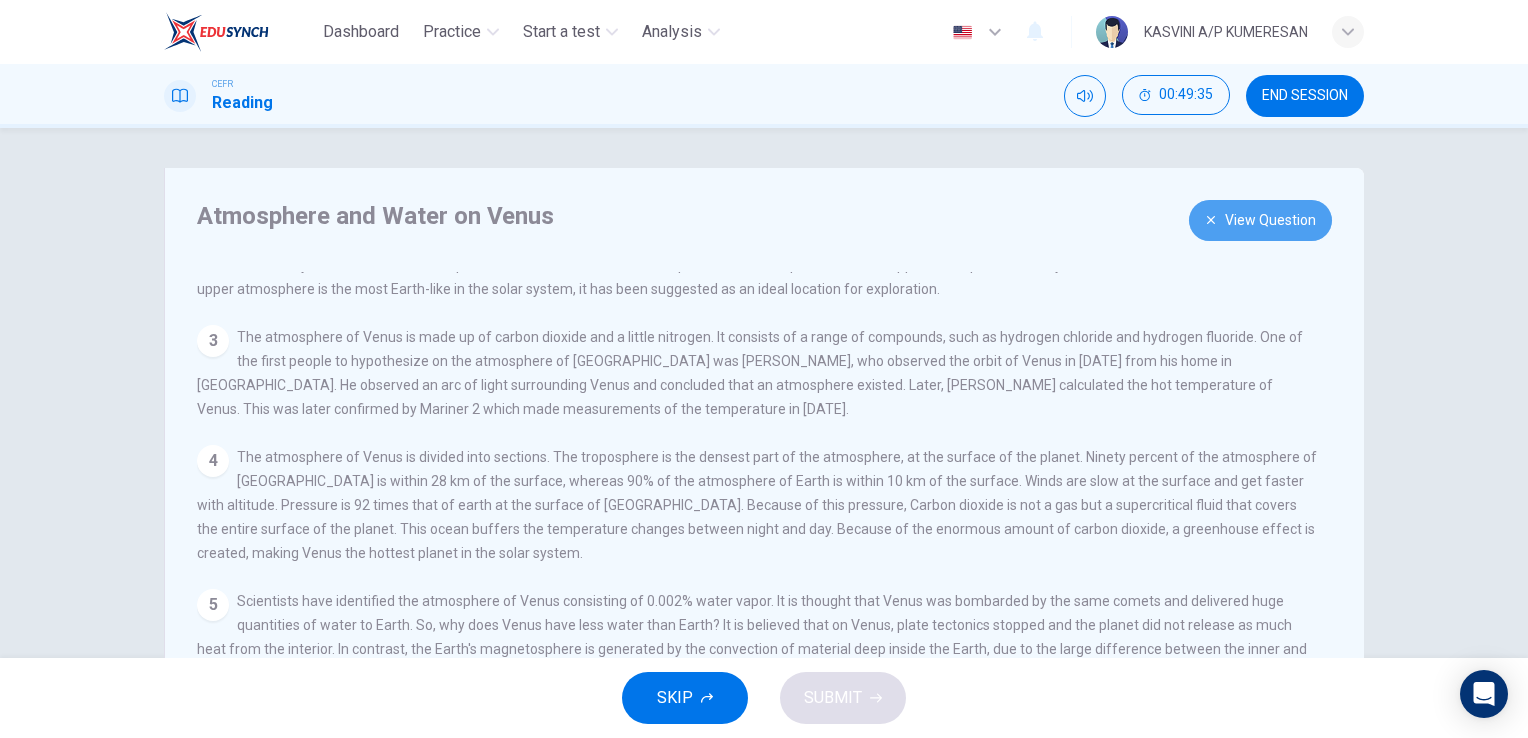 click on "View Question" at bounding box center (1260, 220) 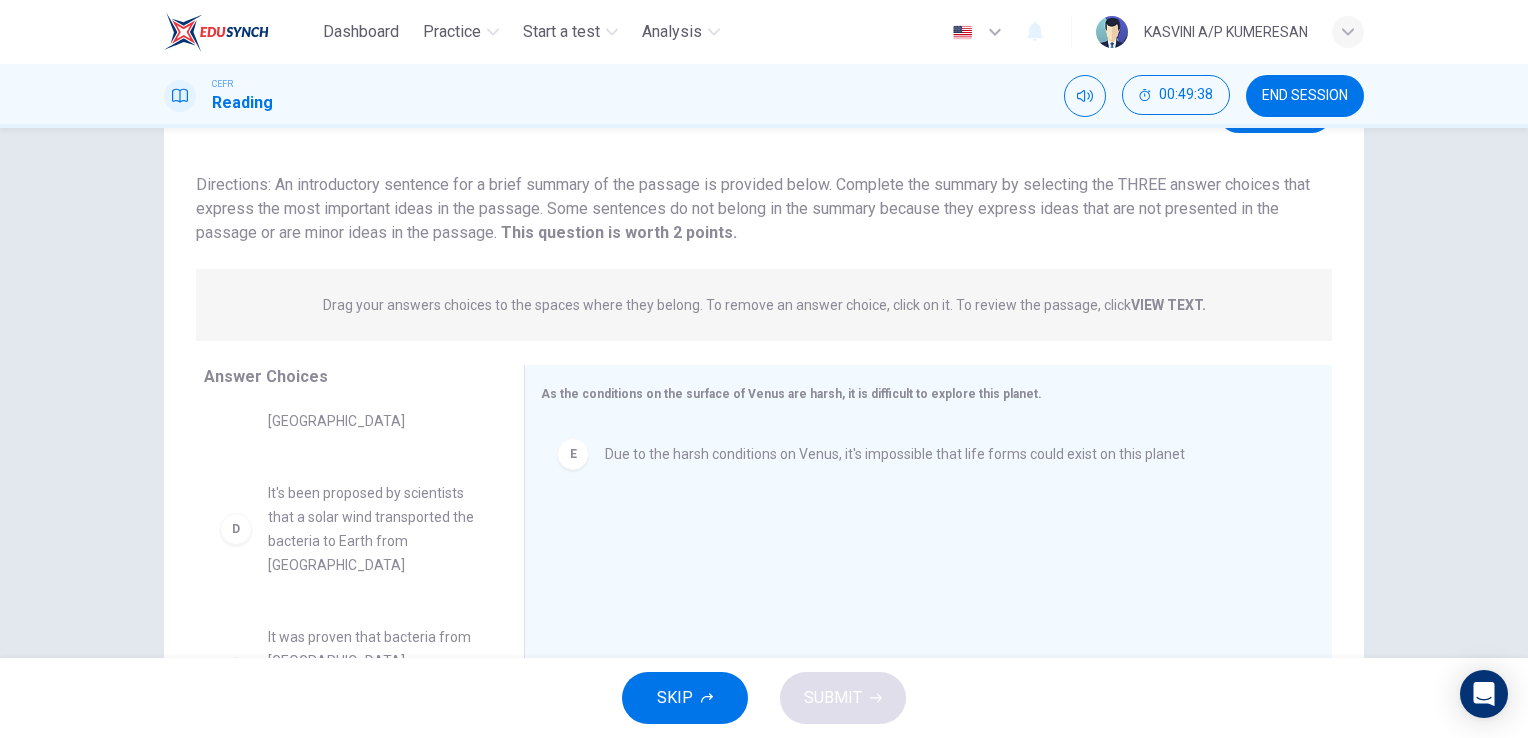 scroll, scrollTop: 113, scrollLeft: 0, axis: vertical 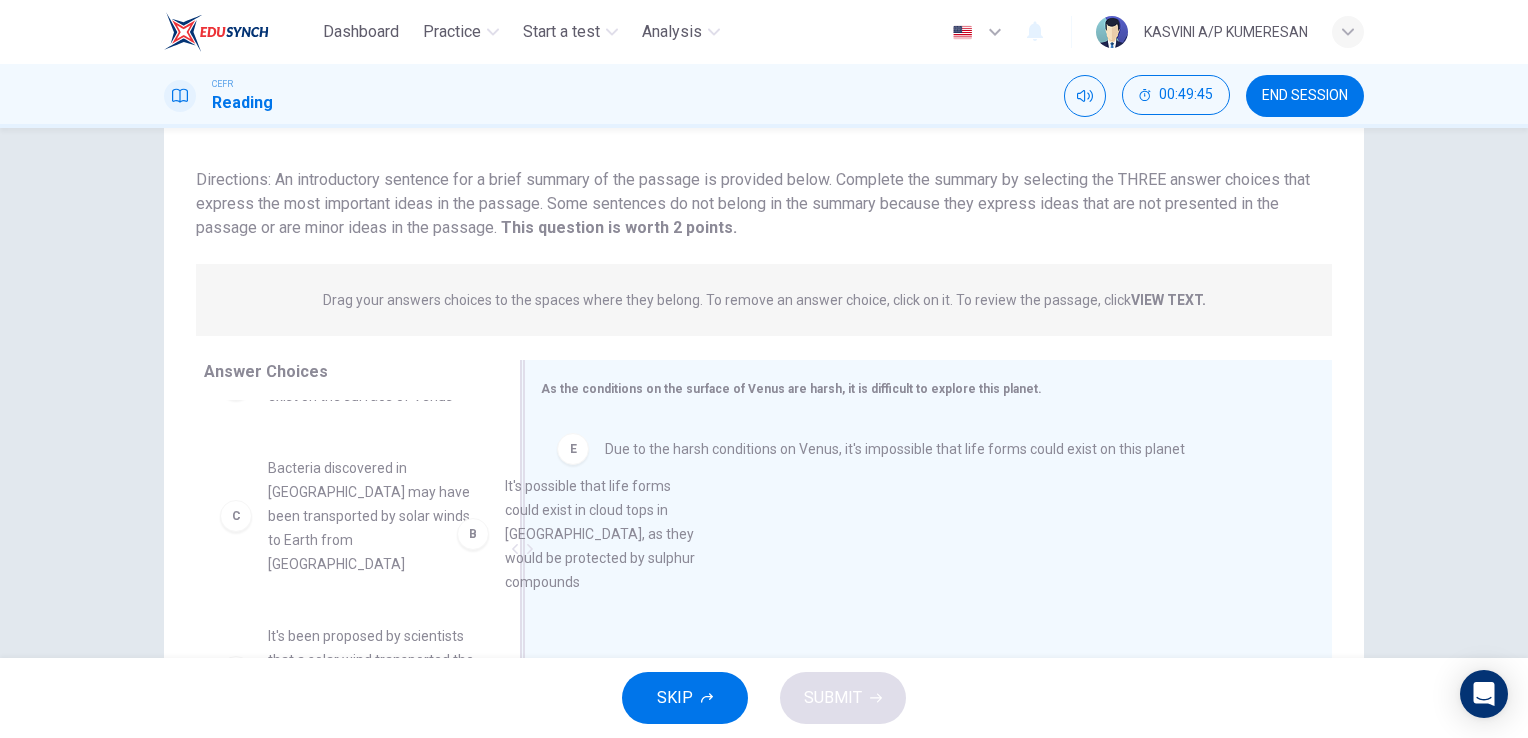 drag, startPoint x: 351, startPoint y: 529, endPoint x: 724, endPoint y: 526, distance: 373.01205 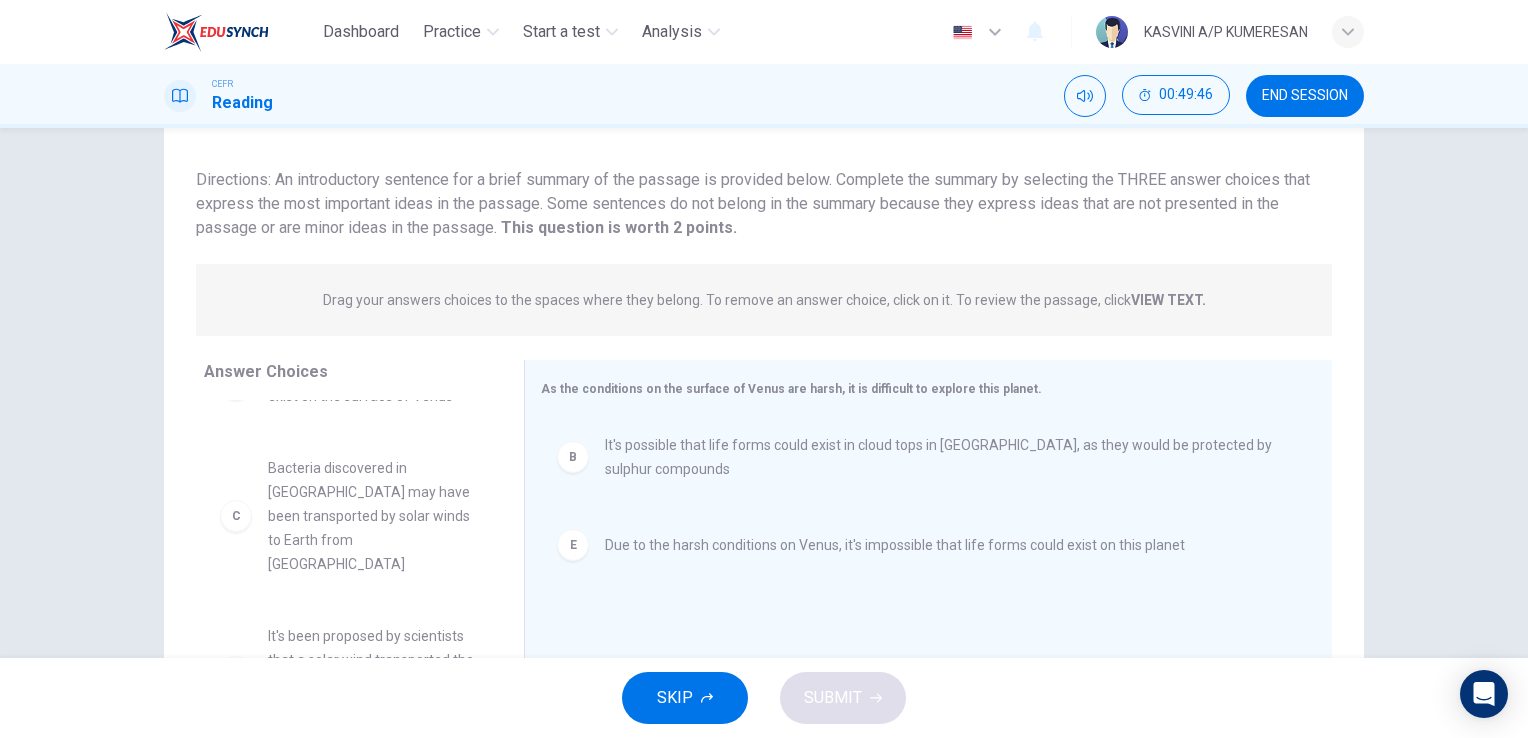 scroll, scrollTop: 204, scrollLeft: 0, axis: vertical 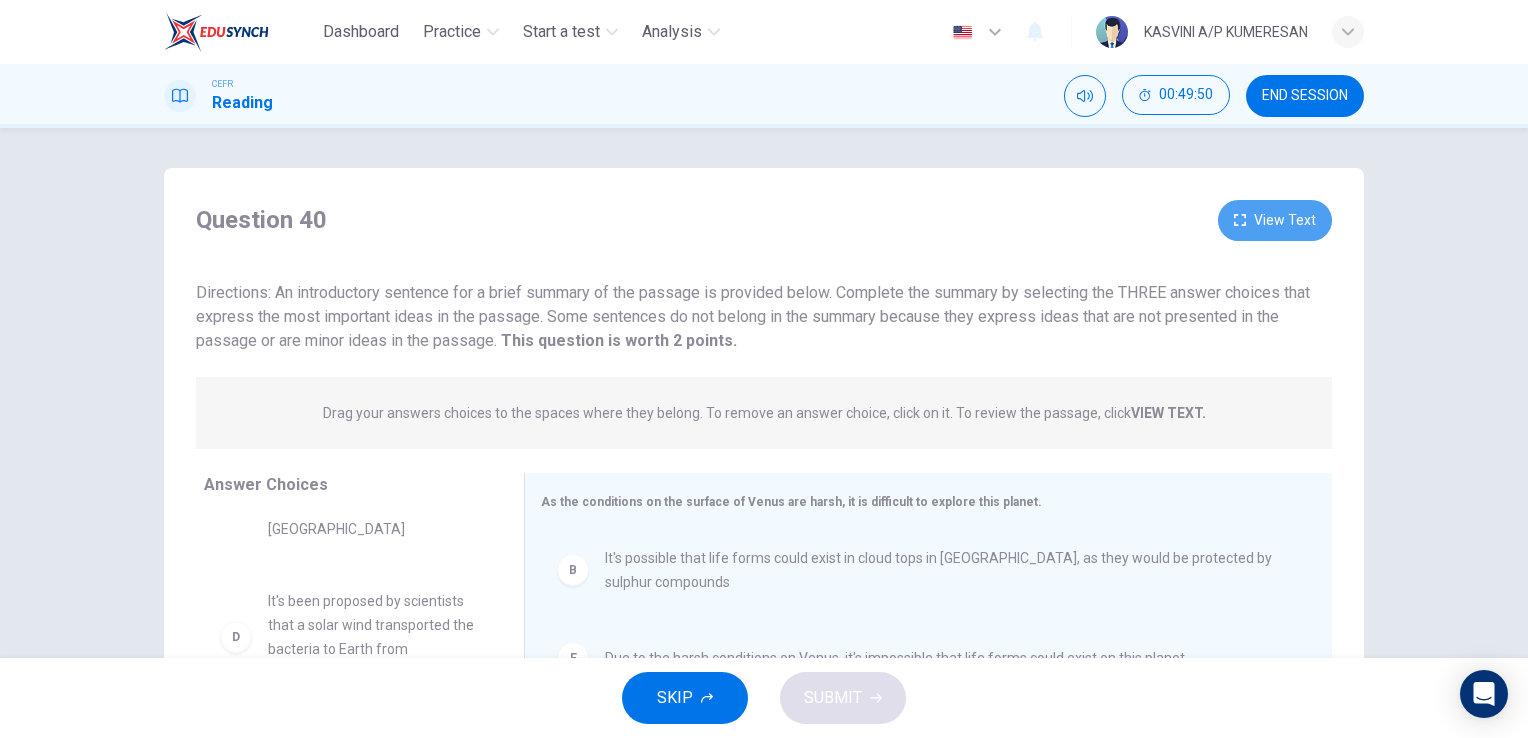 click on "View Text" at bounding box center (1275, 220) 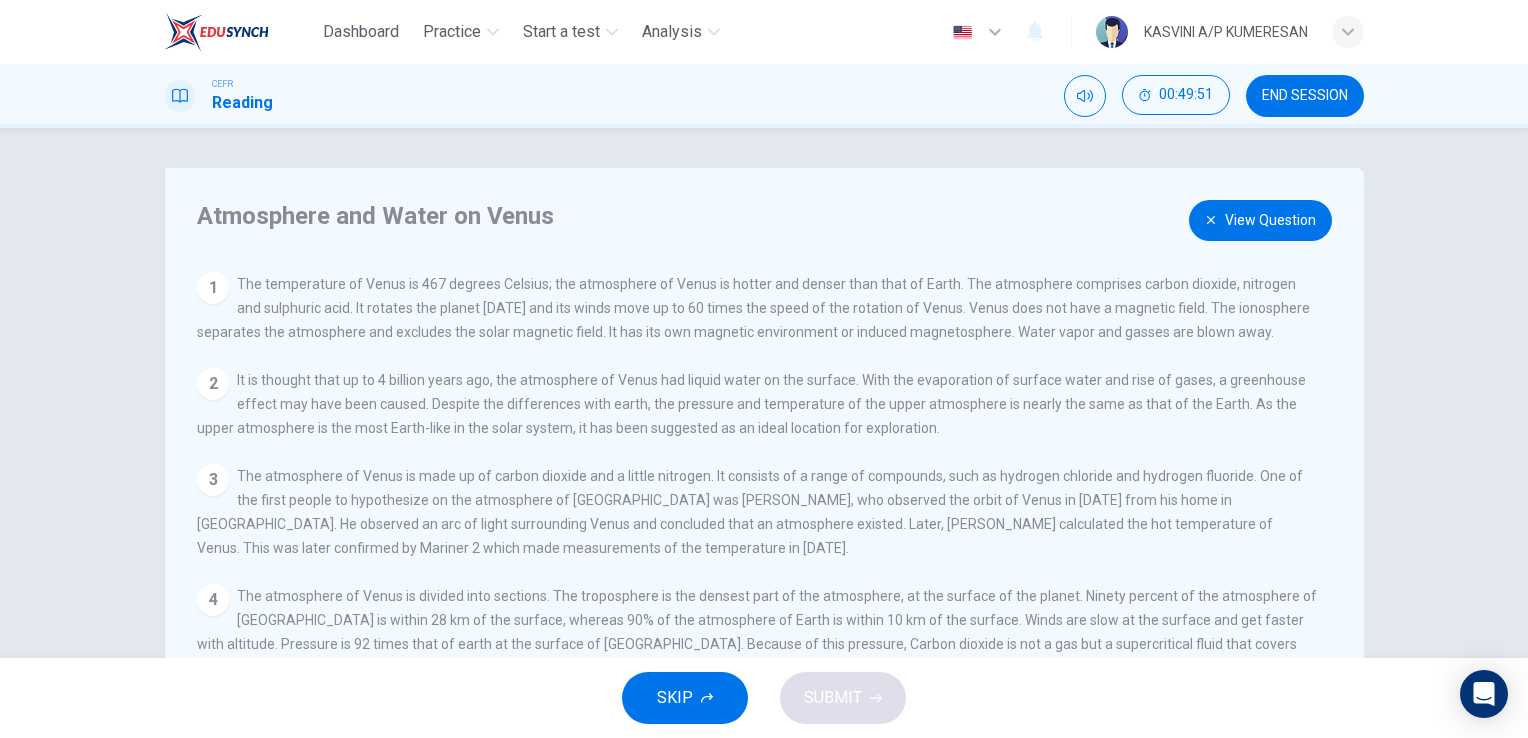 scroll, scrollTop: 244, scrollLeft: 0, axis: vertical 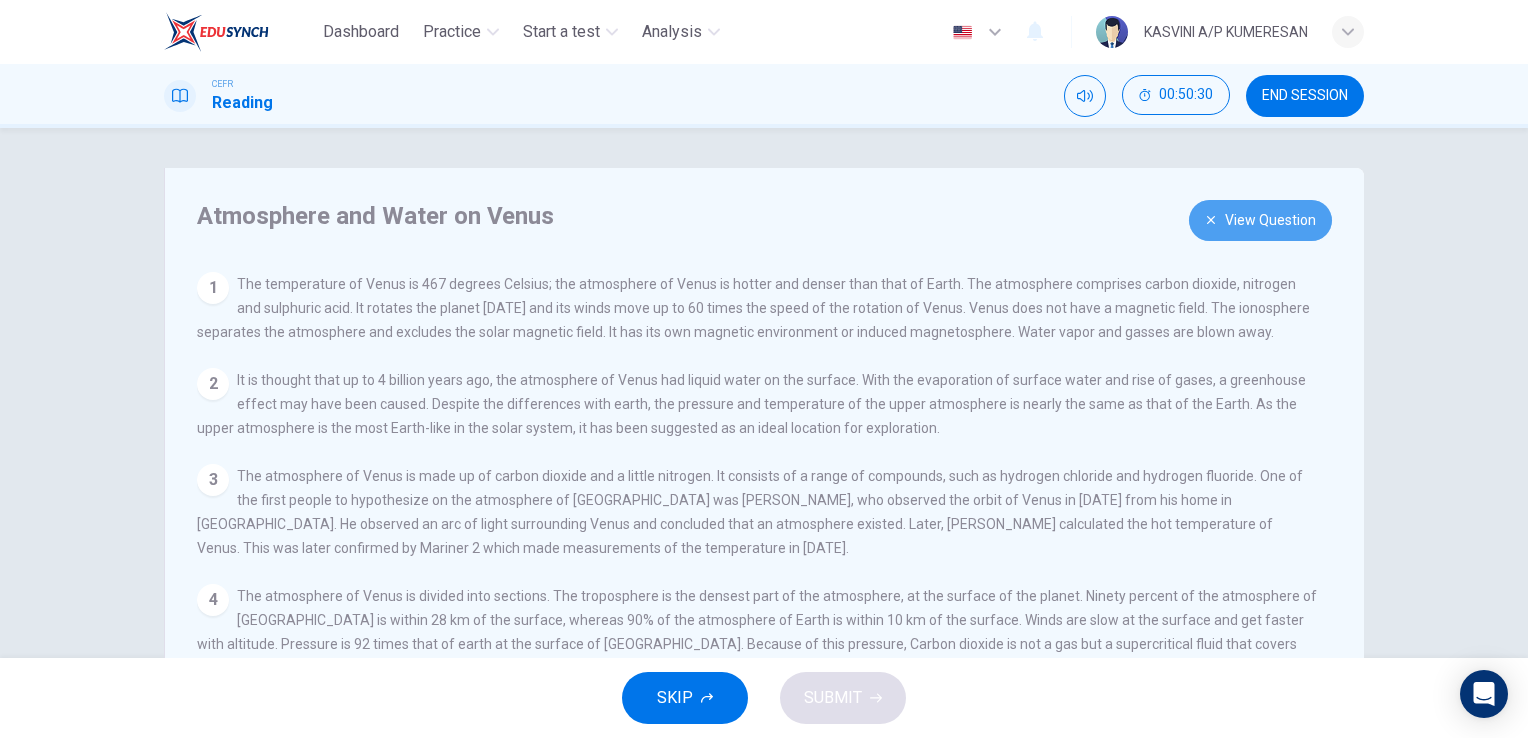 click on "View Question" at bounding box center (1260, 220) 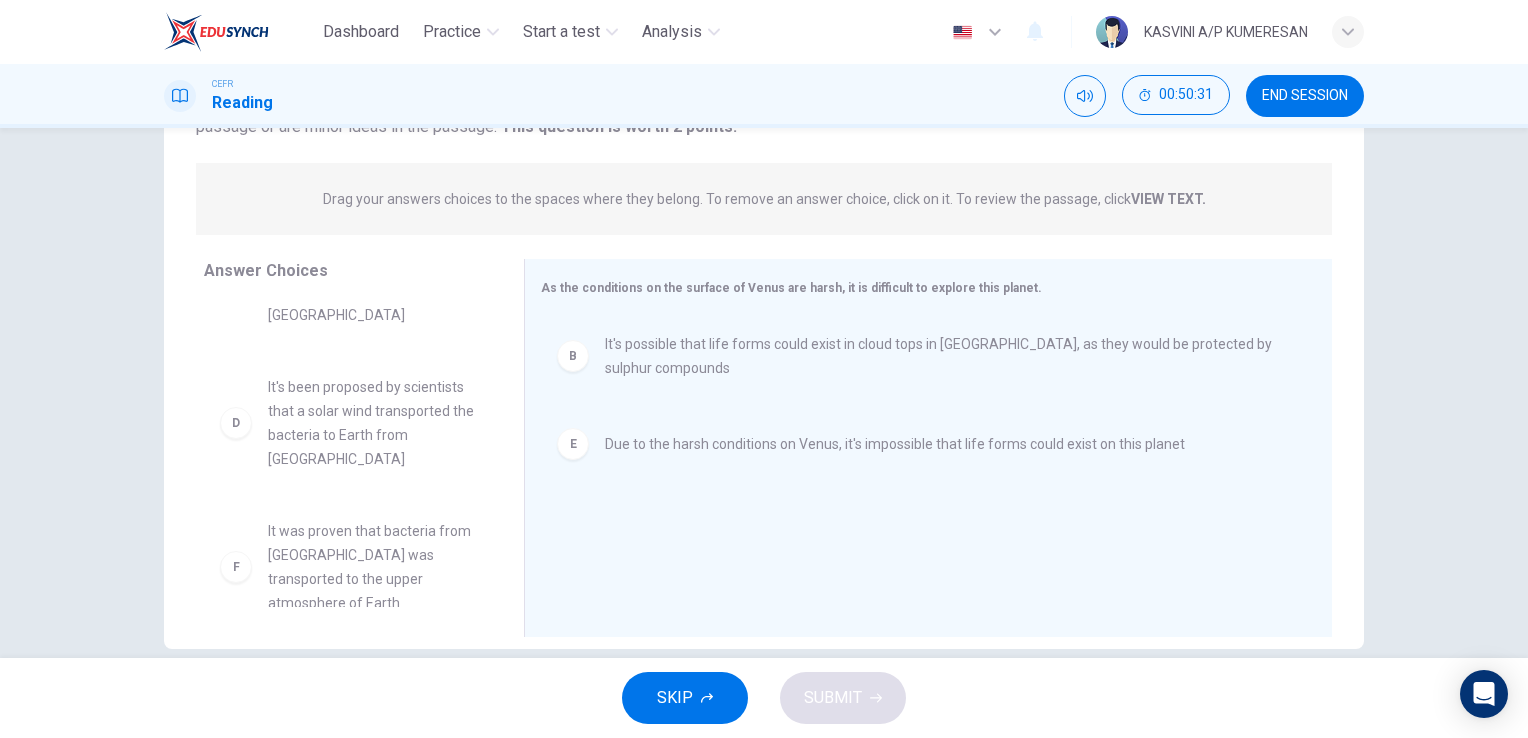 scroll, scrollTop: 244, scrollLeft: 0, axis: vertical 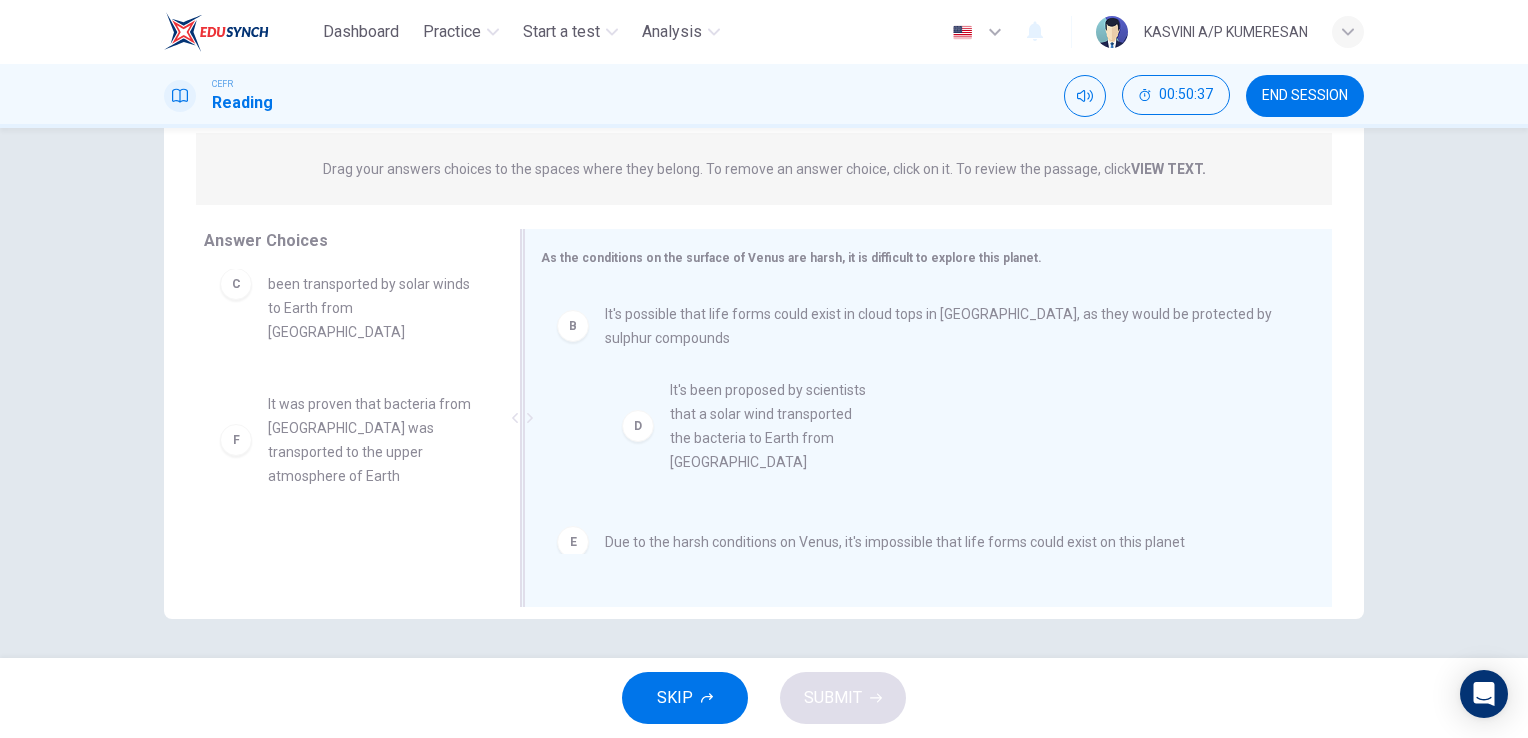 drag, startPoint x: 340, startPoint y: 466, endPoint x: 755, endPoint y: 458, distance: 415.0771 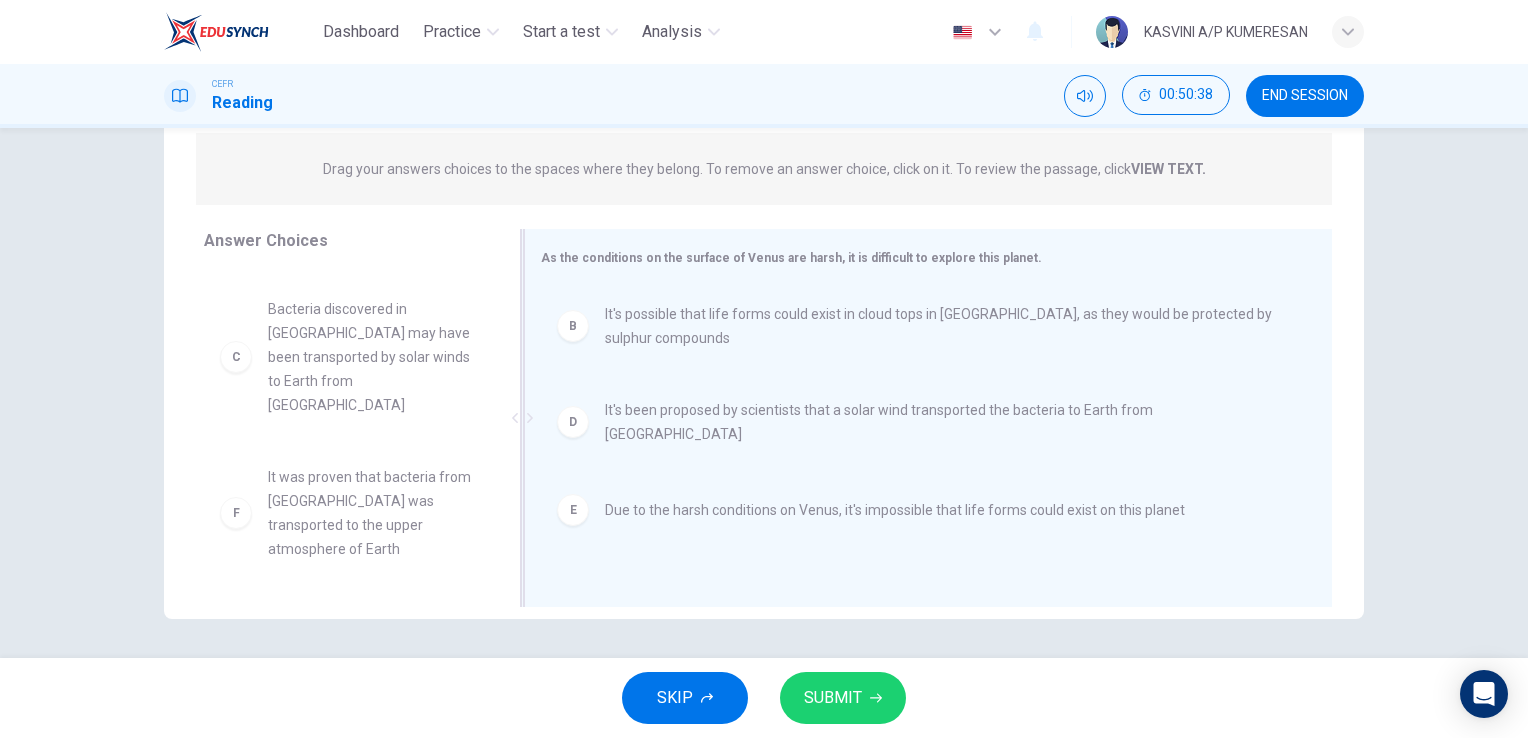 scroll, scrollTop: 60, scrollLeft: 0, axis: vertical 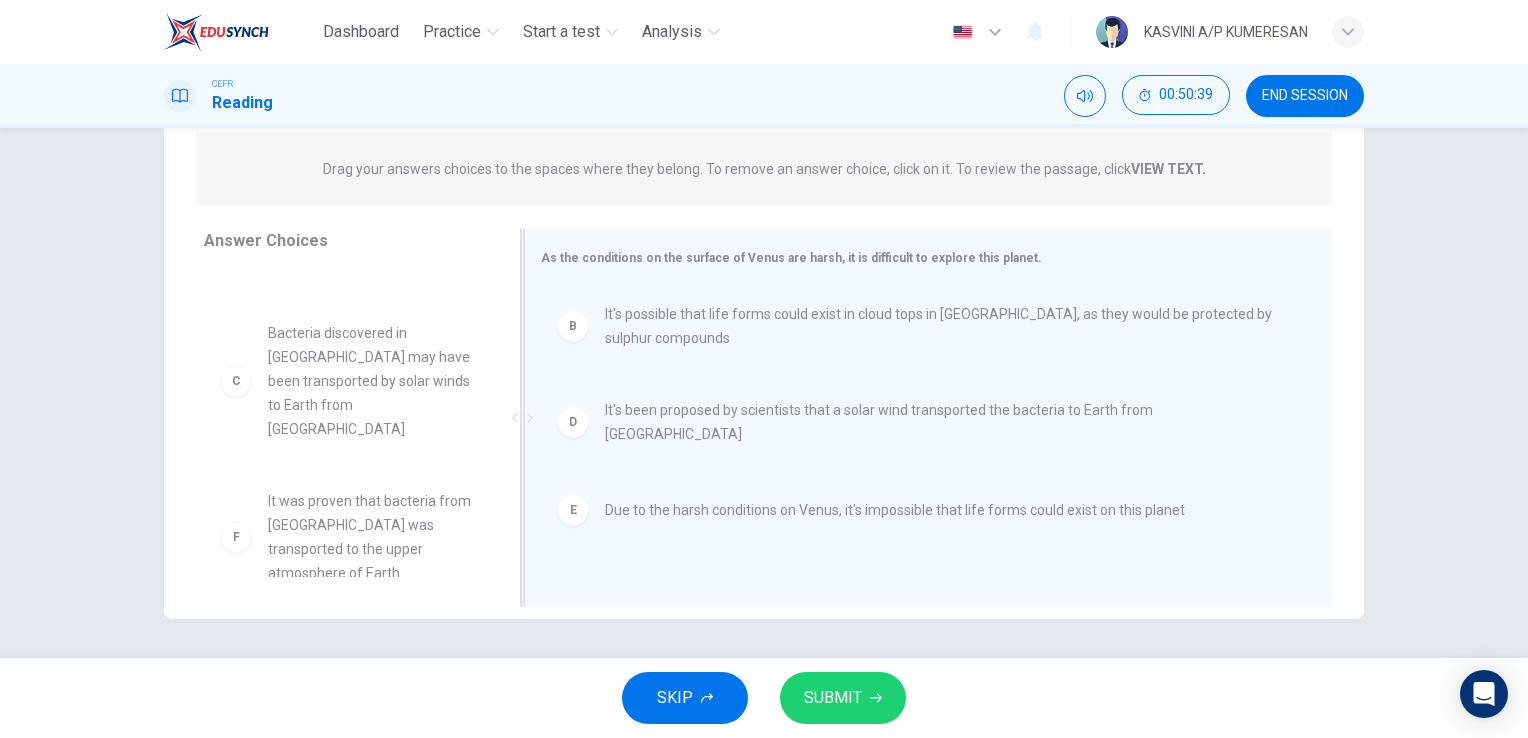 click on "B It's possible that life forms could exist in cloud tops in [GEOGRAPHIC_DATA], as they would be protected by sulphur compounds D It's been proposed by scientists that a solar wind transported the bacteria to Earth from [GEOGRAPHIC_DATA] E Due to the harsh conditions on Venus, it's impossible that life forms could exist on this planet" at bounding box center [920, 420] 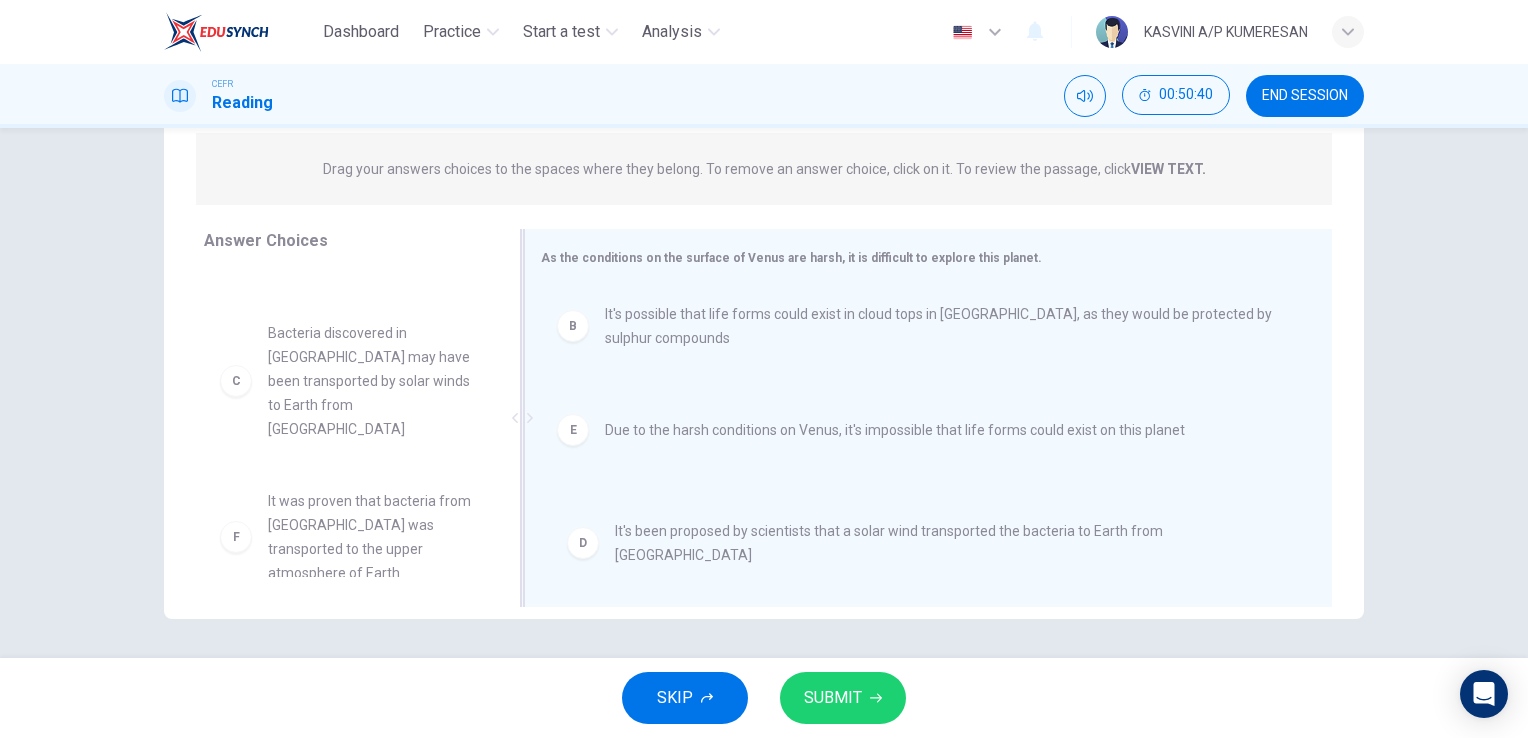 drag, startPoint x: 700, startPoint y: 418, endPoint x: 716, endPoint y: 573, distance: 155.82362 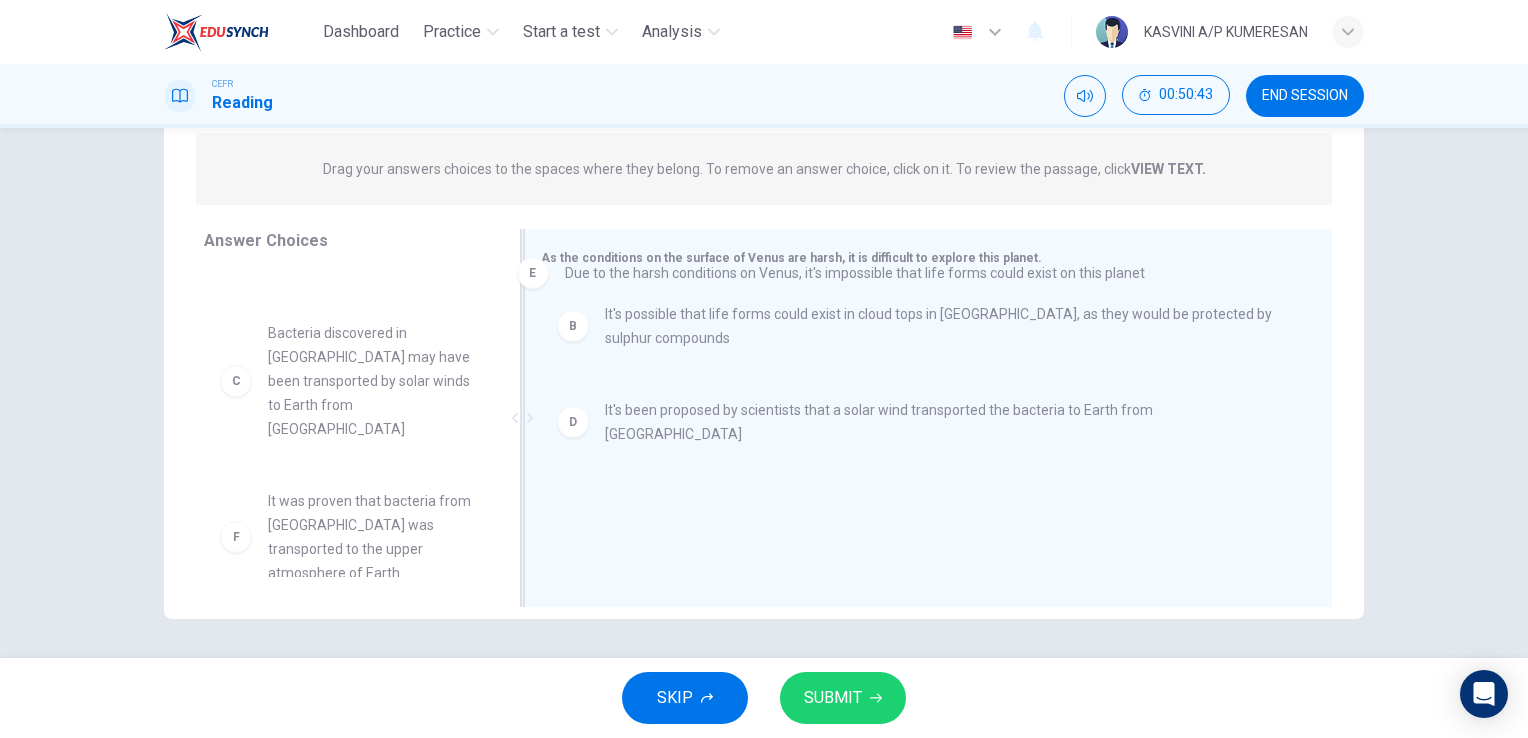 drag, startPoint x: 819, startPoint y: 492, endPoint x: 782, endPoint y: 266, distance: 229.00873 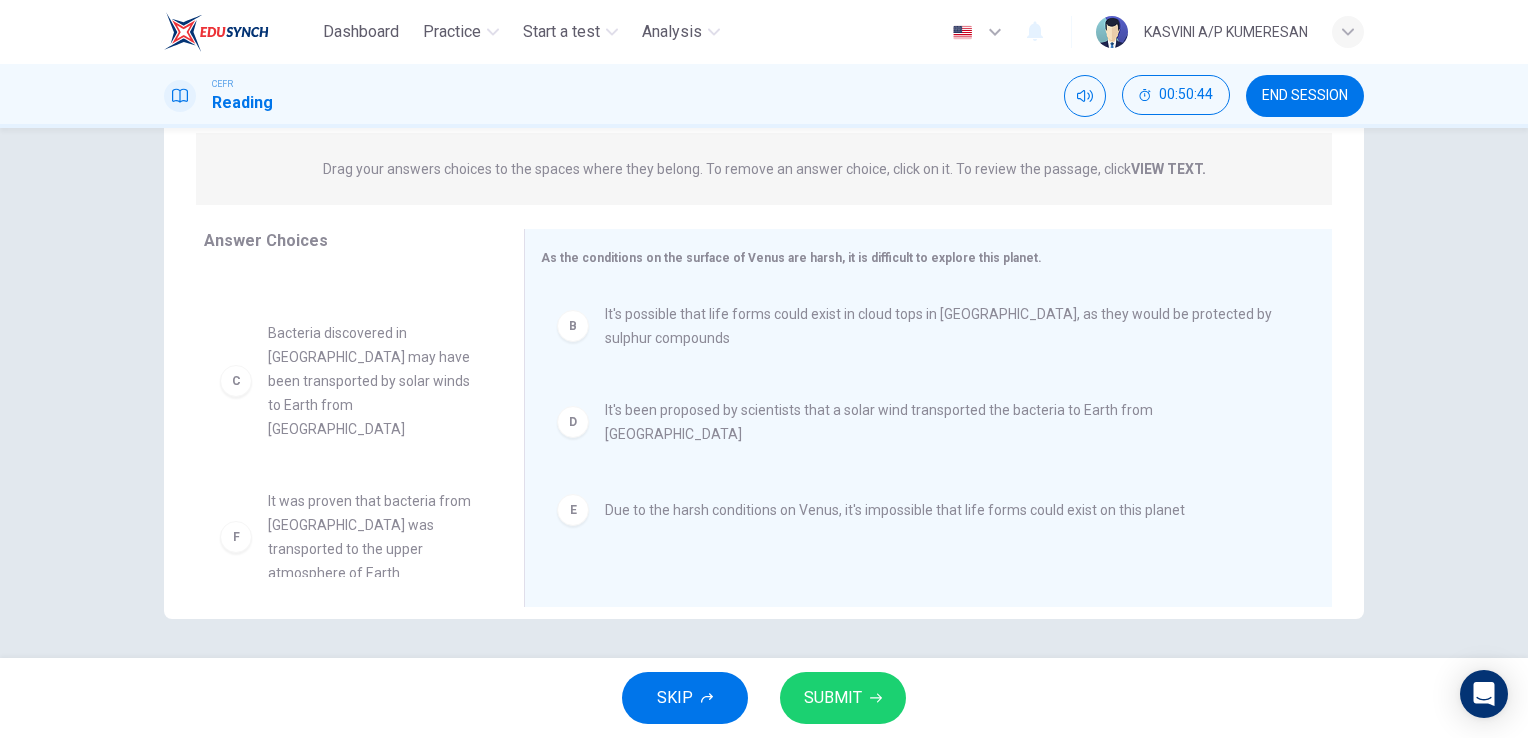 drag, startPoint x: 704, startPoint y: 319, endPoint x: 712, endPoint y: 379, distance: 60.530983 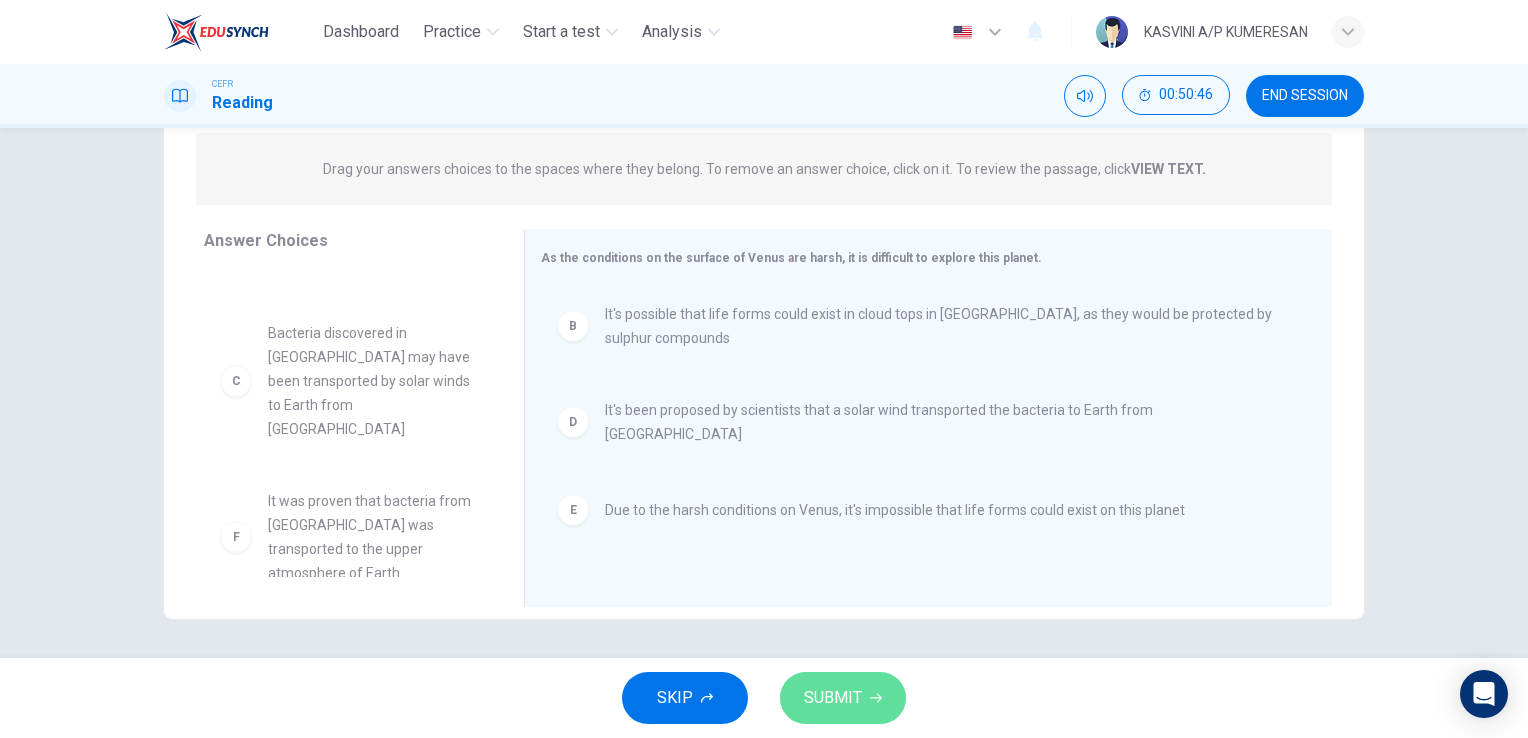 click on "SUBMIT" at bounding box center [843, 698] 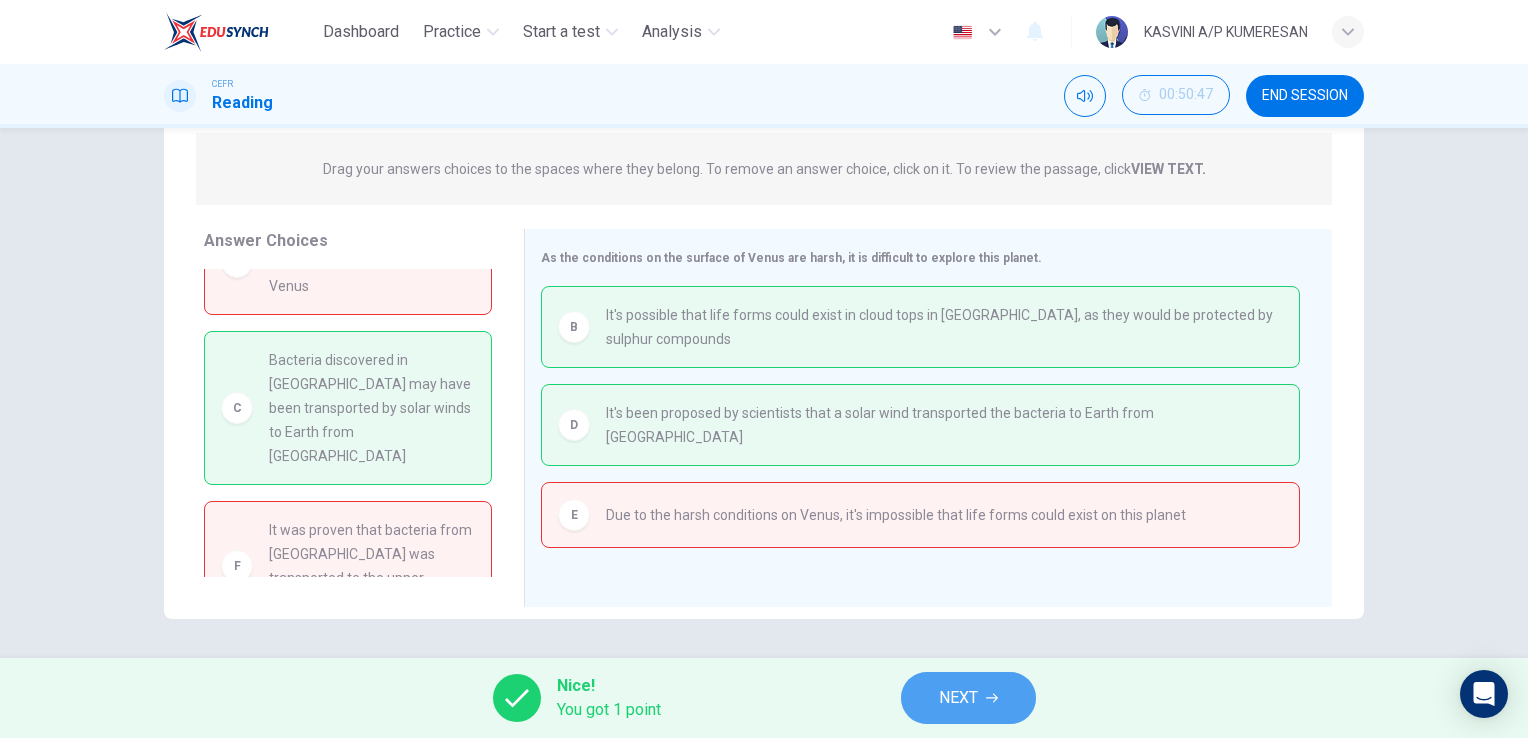 click on "NEXT" at bounding box center (958, 698) 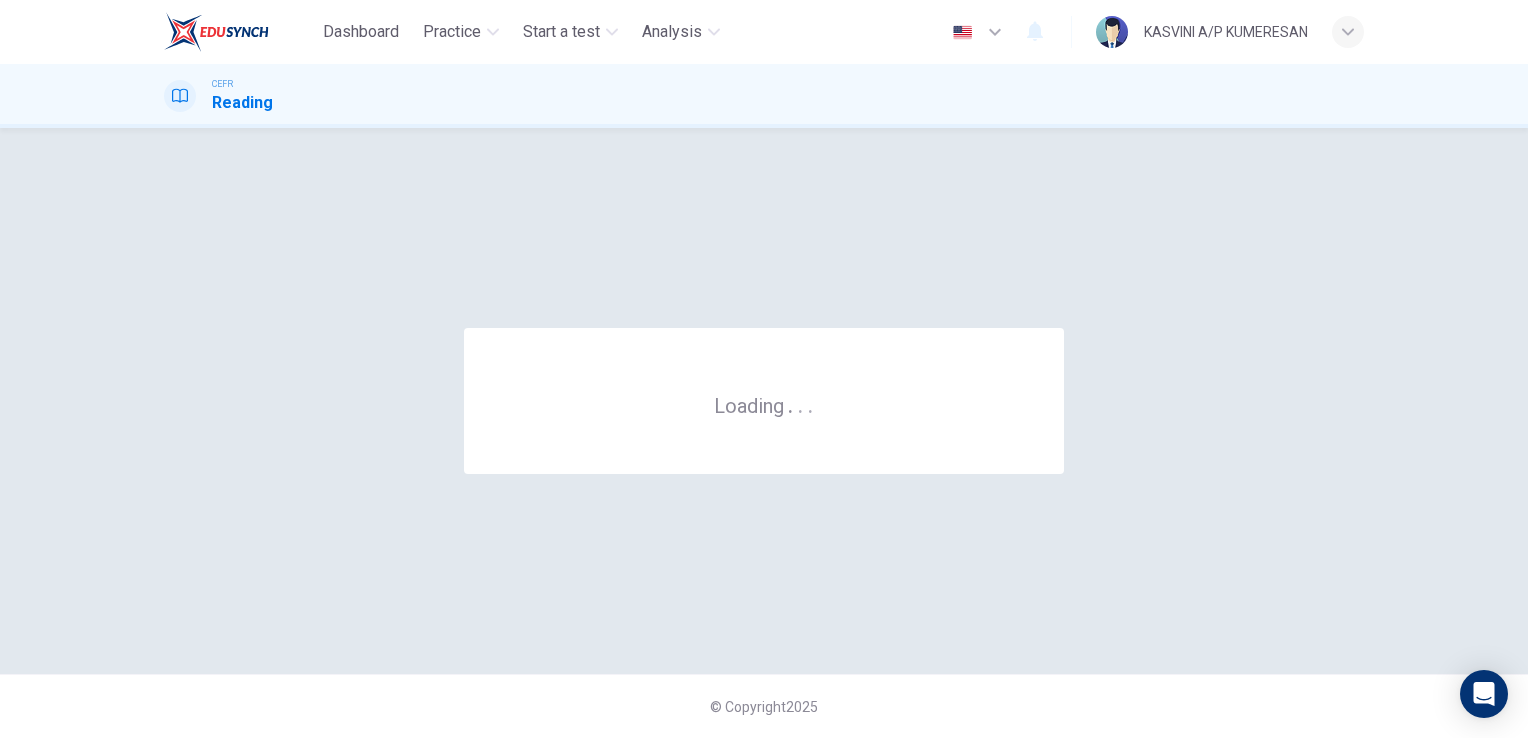 scroll, scrollTop: 0, scrollLeft: 0, axis: both 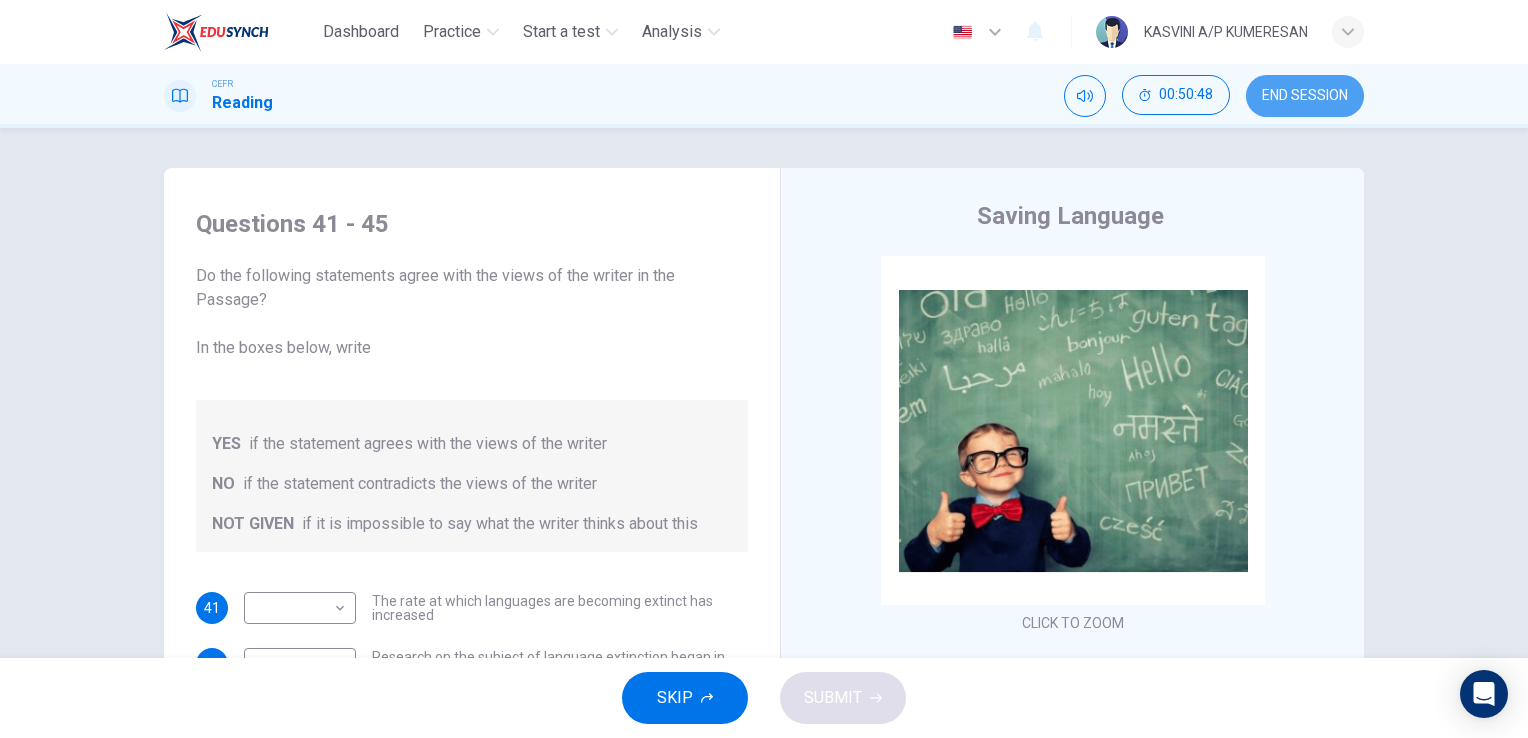 click on "END SESSION" at bounding box center [1305, 96] 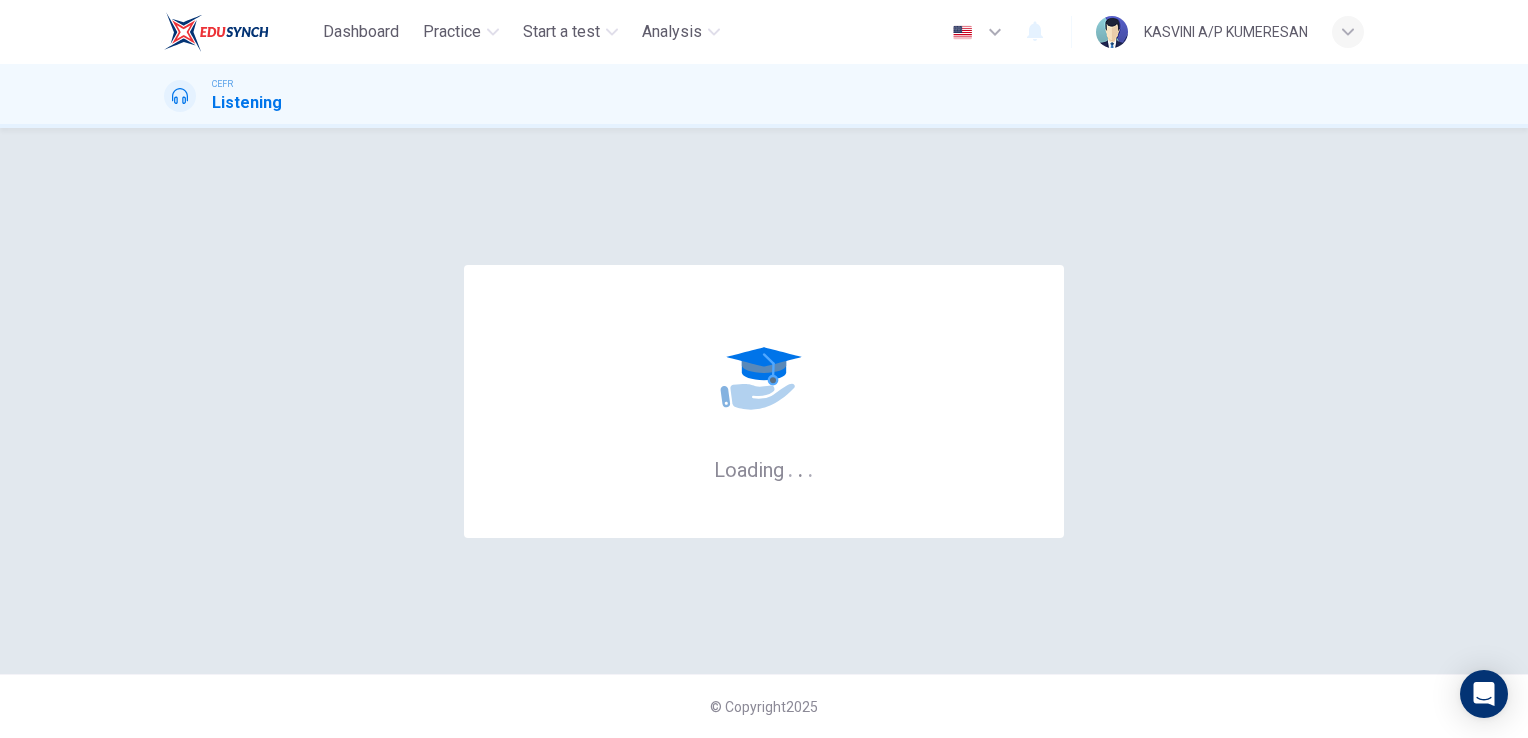 scroll, scrollTop: 0, scrollLeft: 0, axis: both 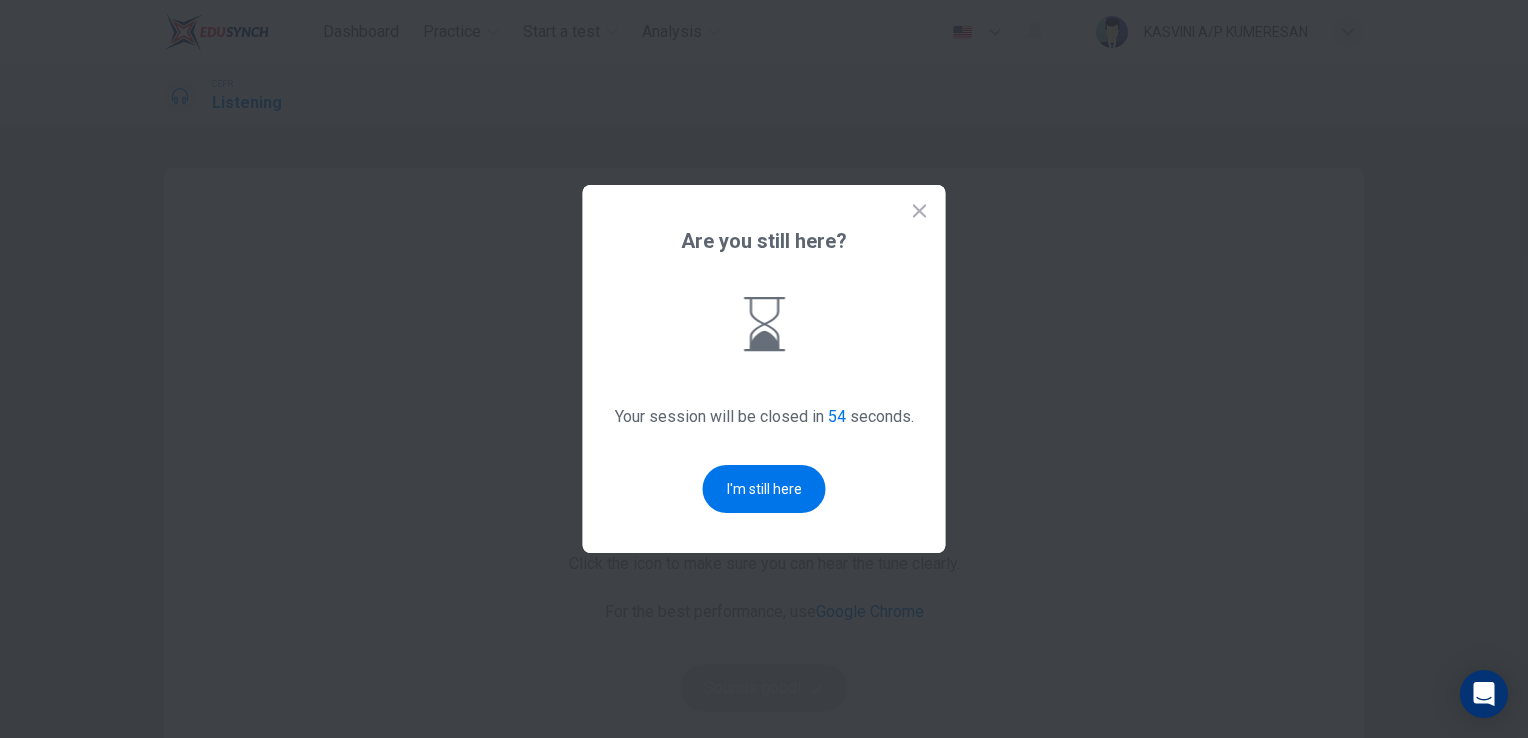 click 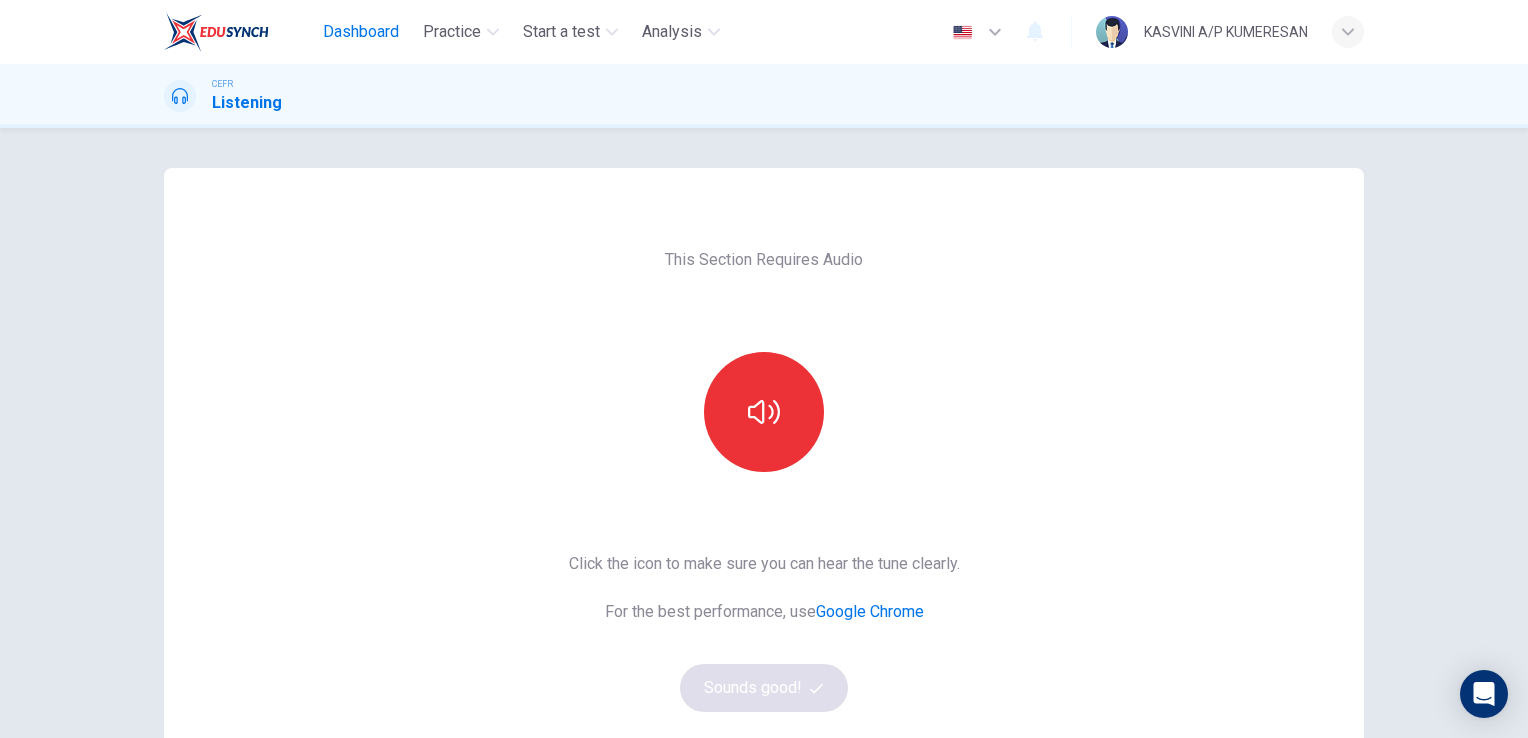 click on "Dashboard" at bounding box center [361, 32] 